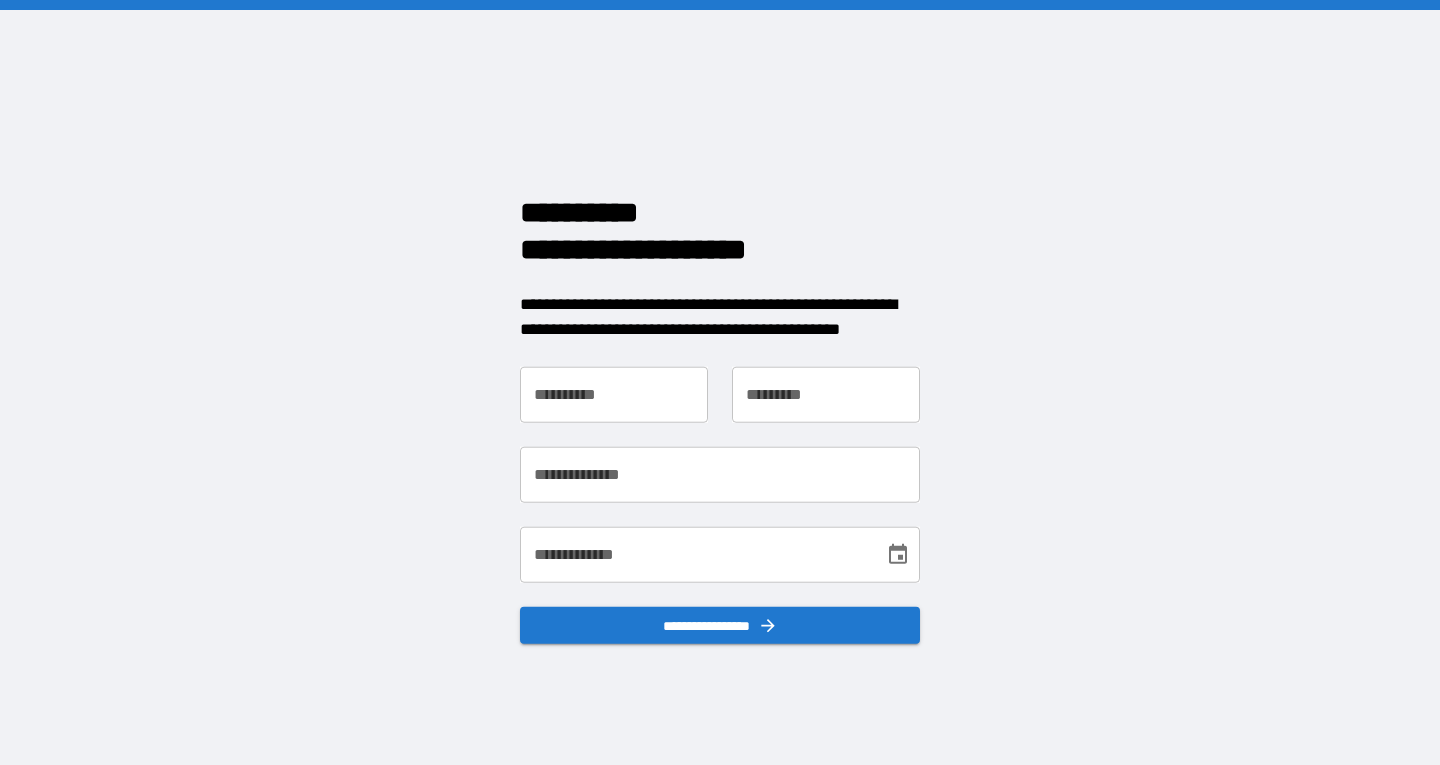 scroll, scrollTop: 0, scrollLeft: 0, axis: both 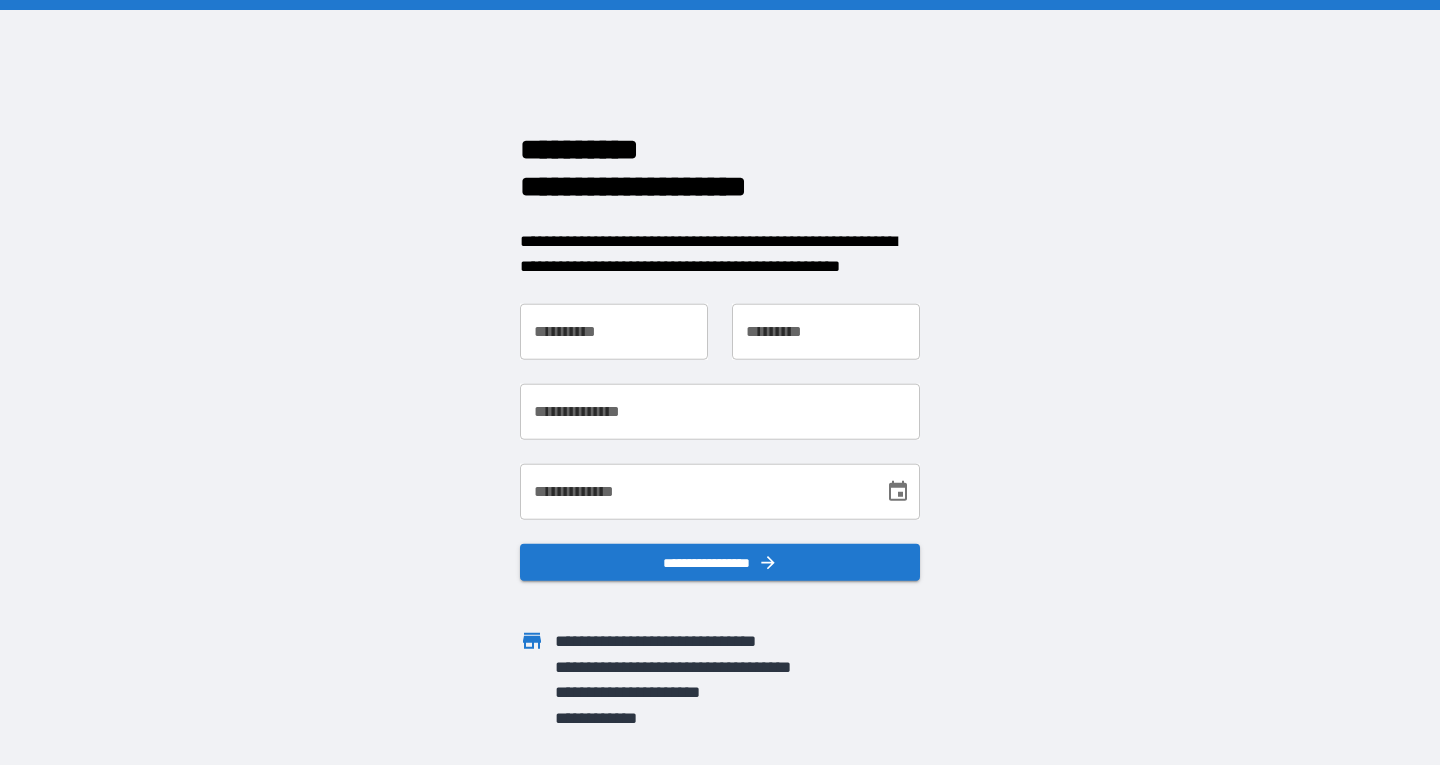 click on "**********" at bounding box center (614, 331) 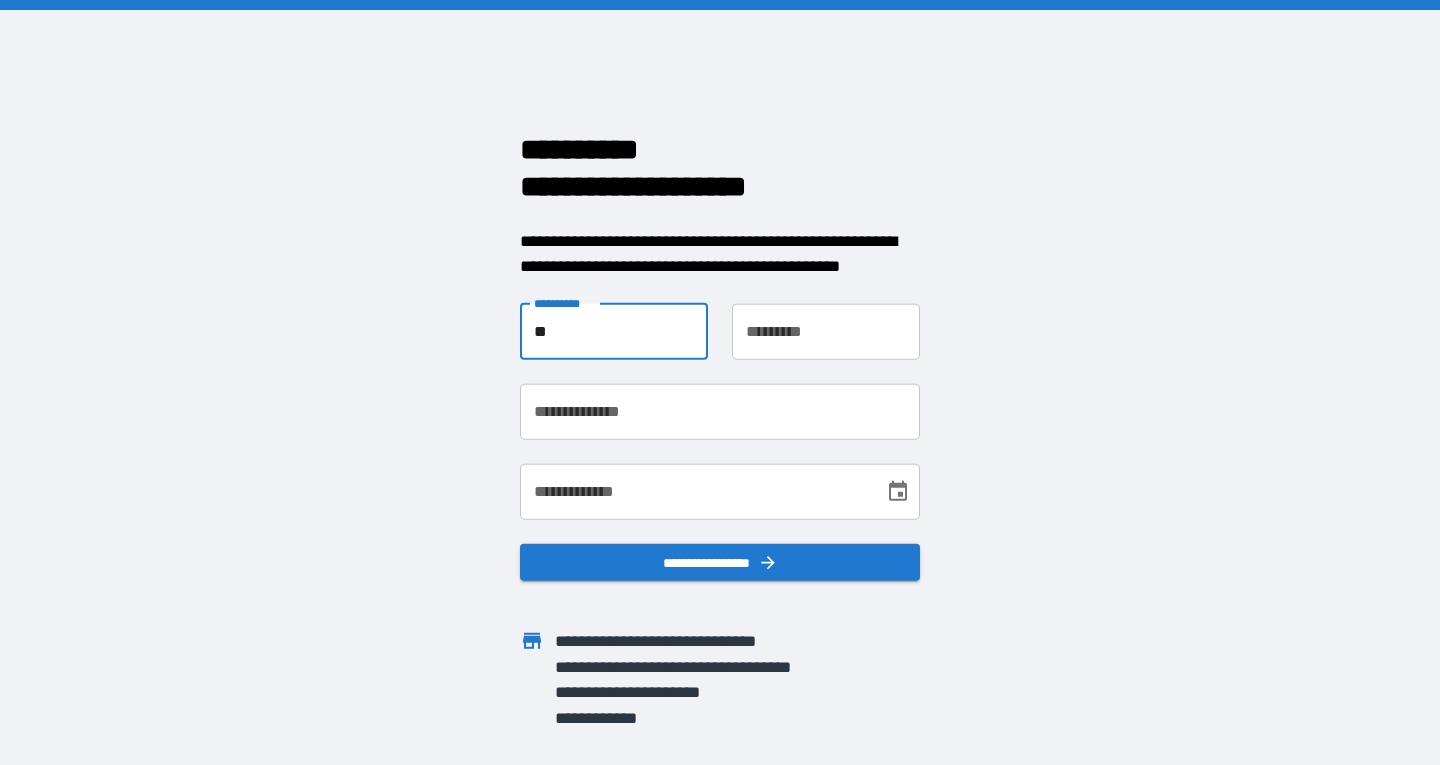 type on "*" 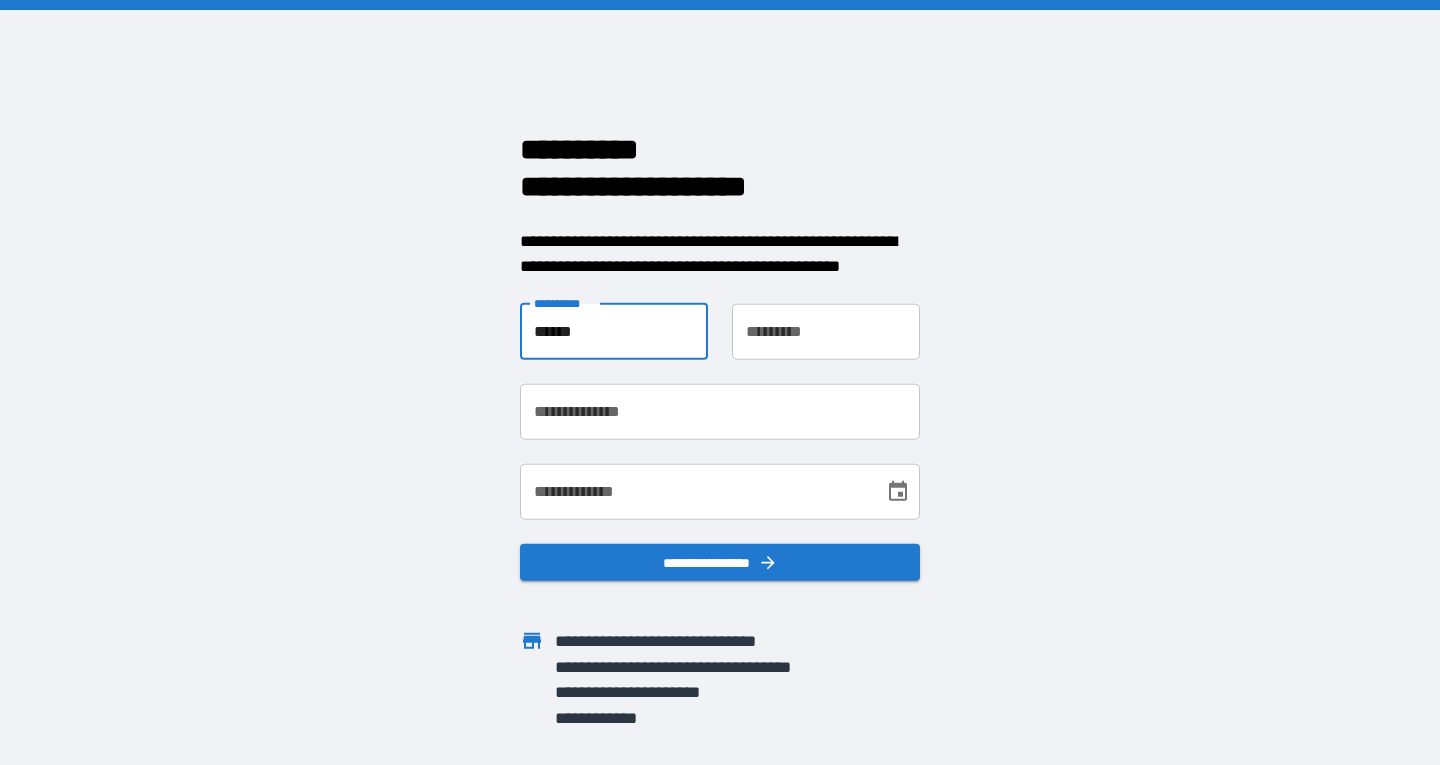type on "******" 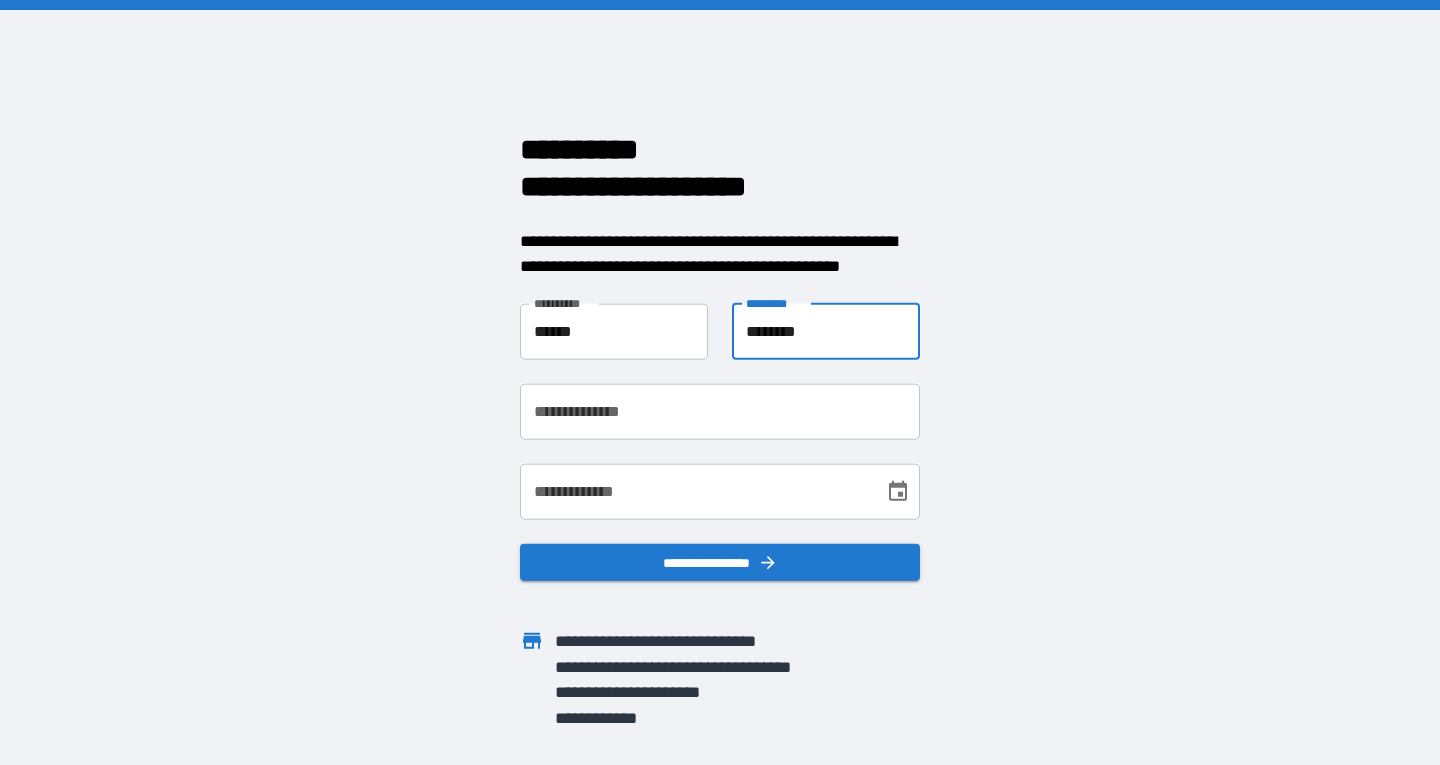 type on "********" 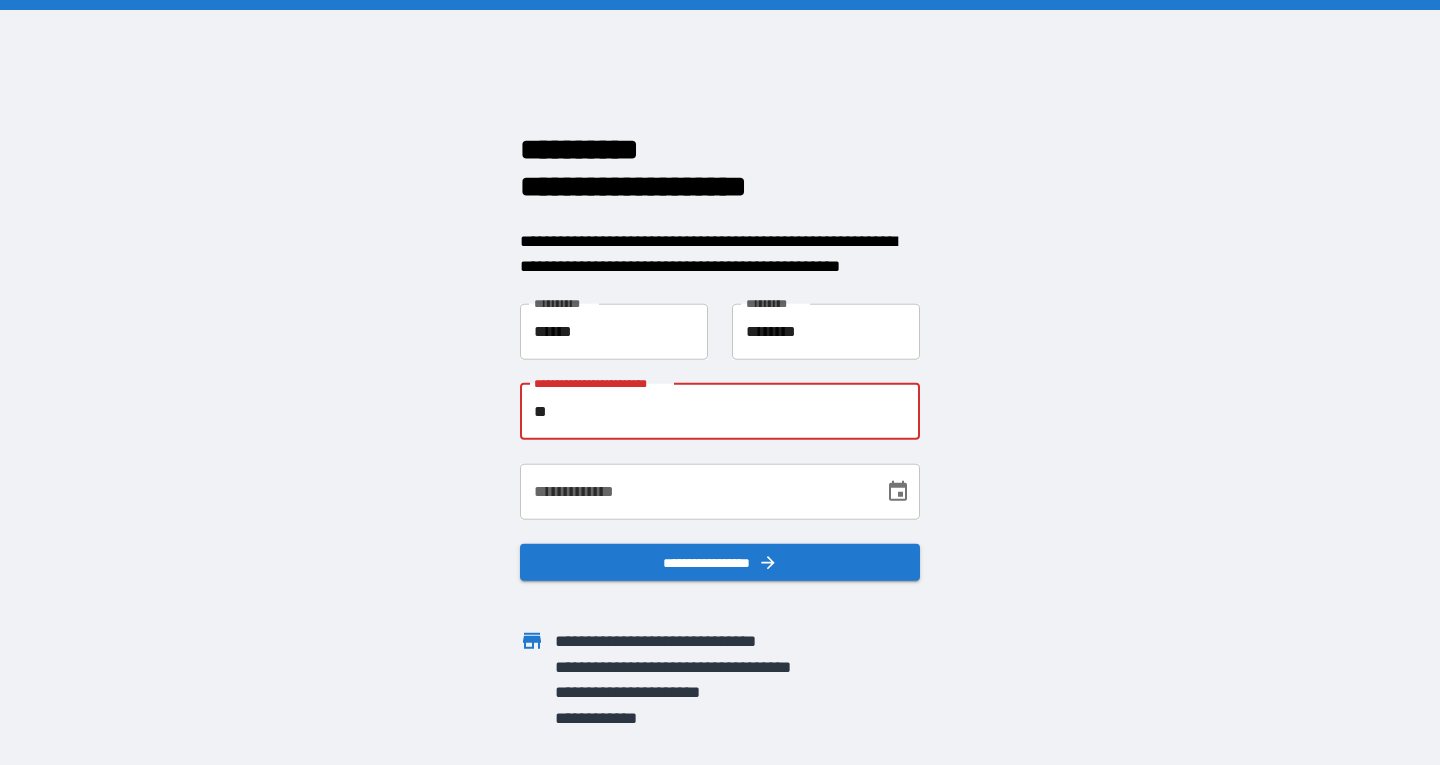 type on "**********" 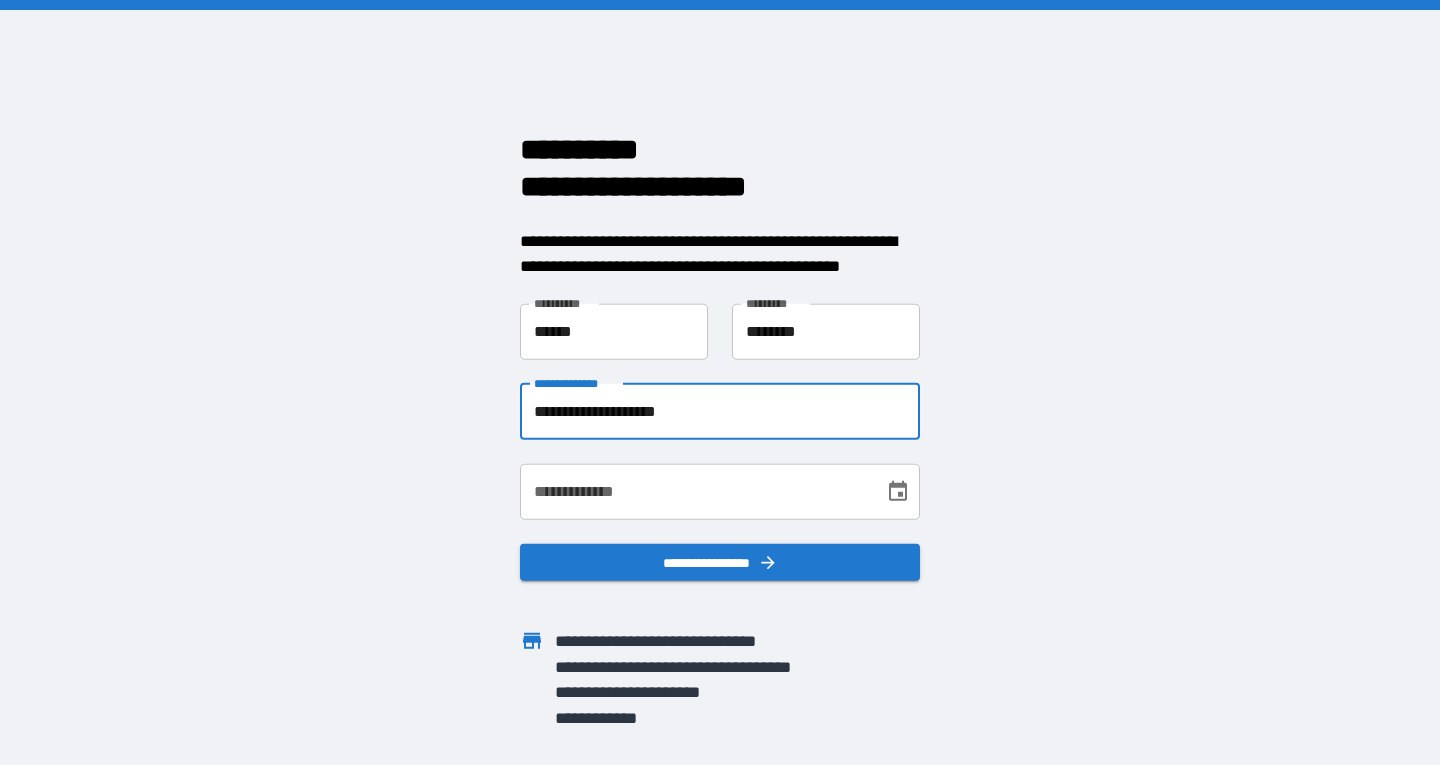 click on "**********" at bounding box center [695, 491] 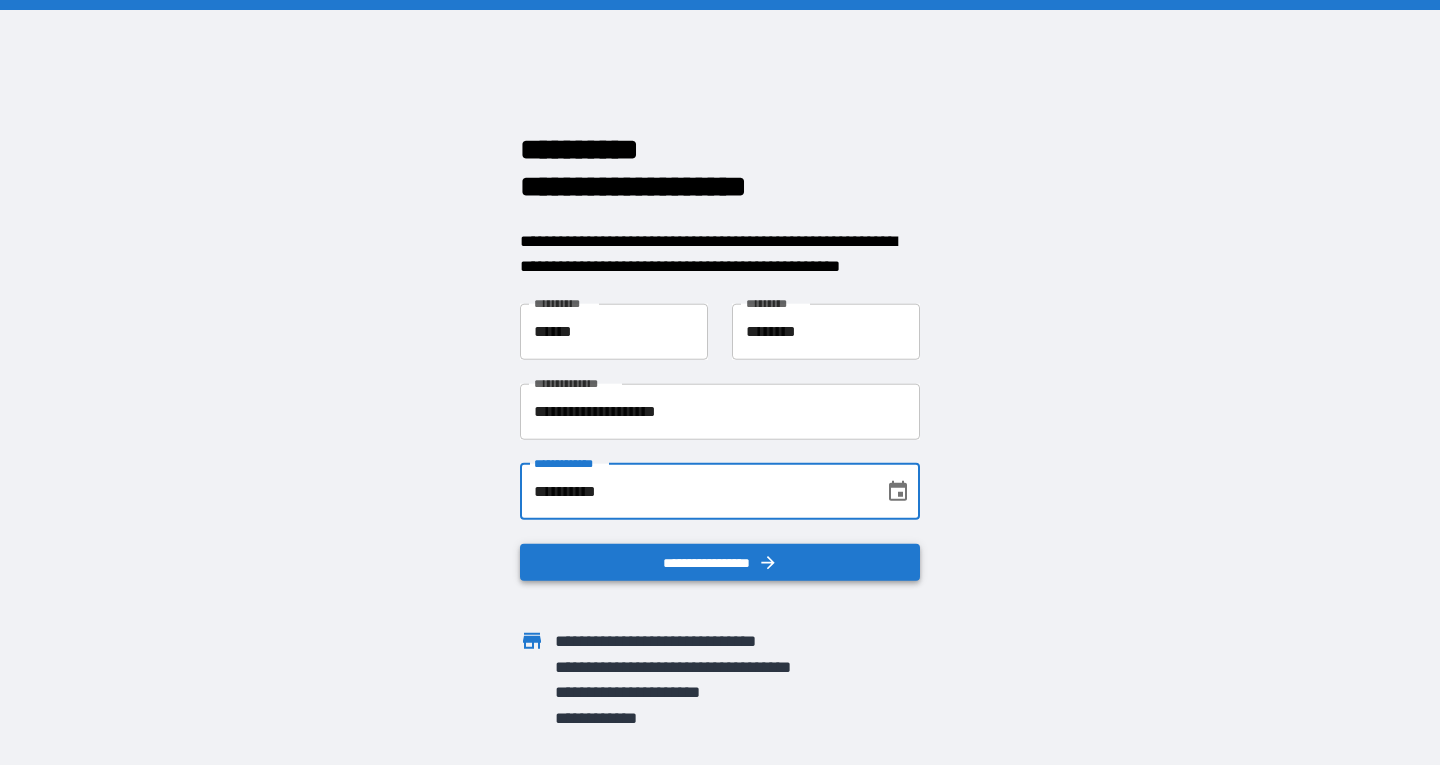 type on "**********" 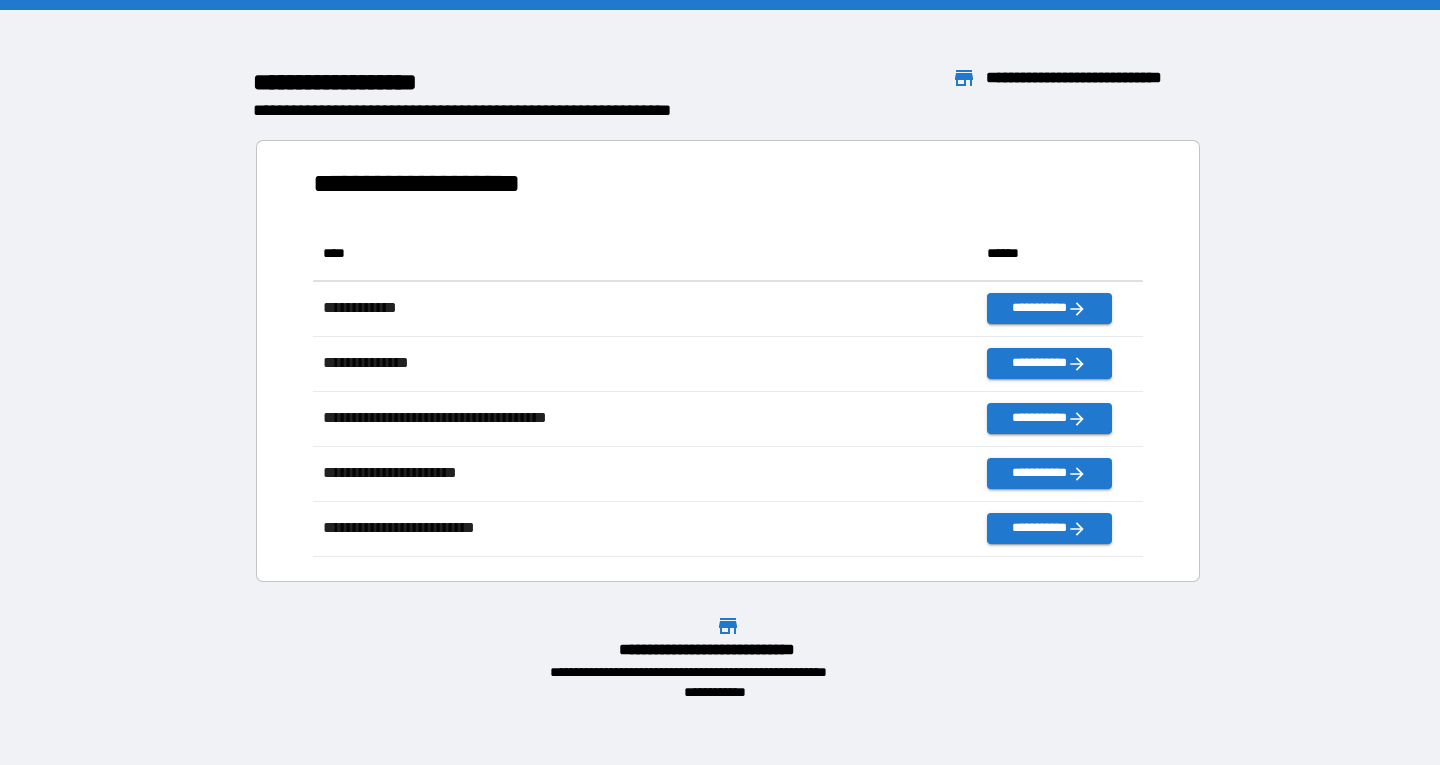 scroll, scrollTop: 16, scrollLeft: 16, axis: both 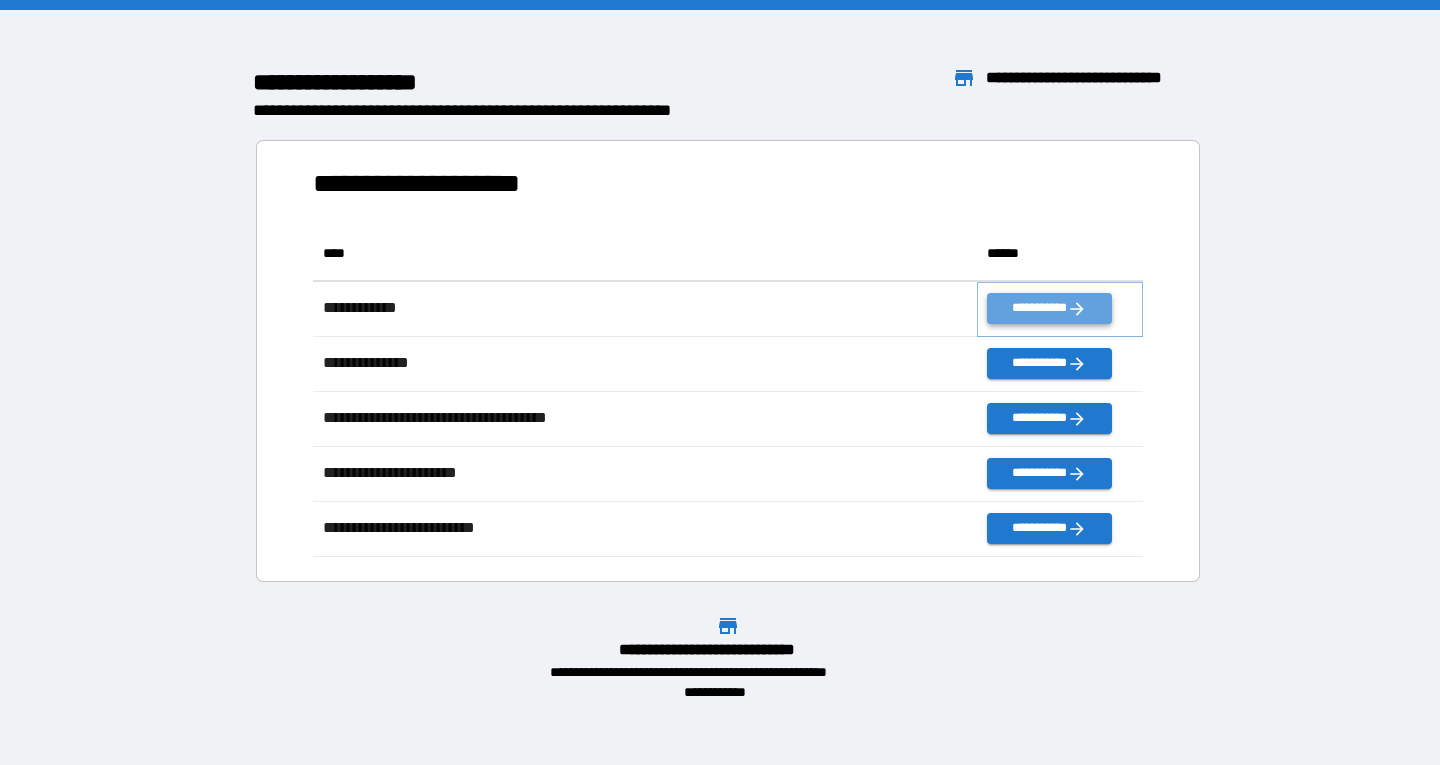 click on "**********" at bounding box center [1049, 308] 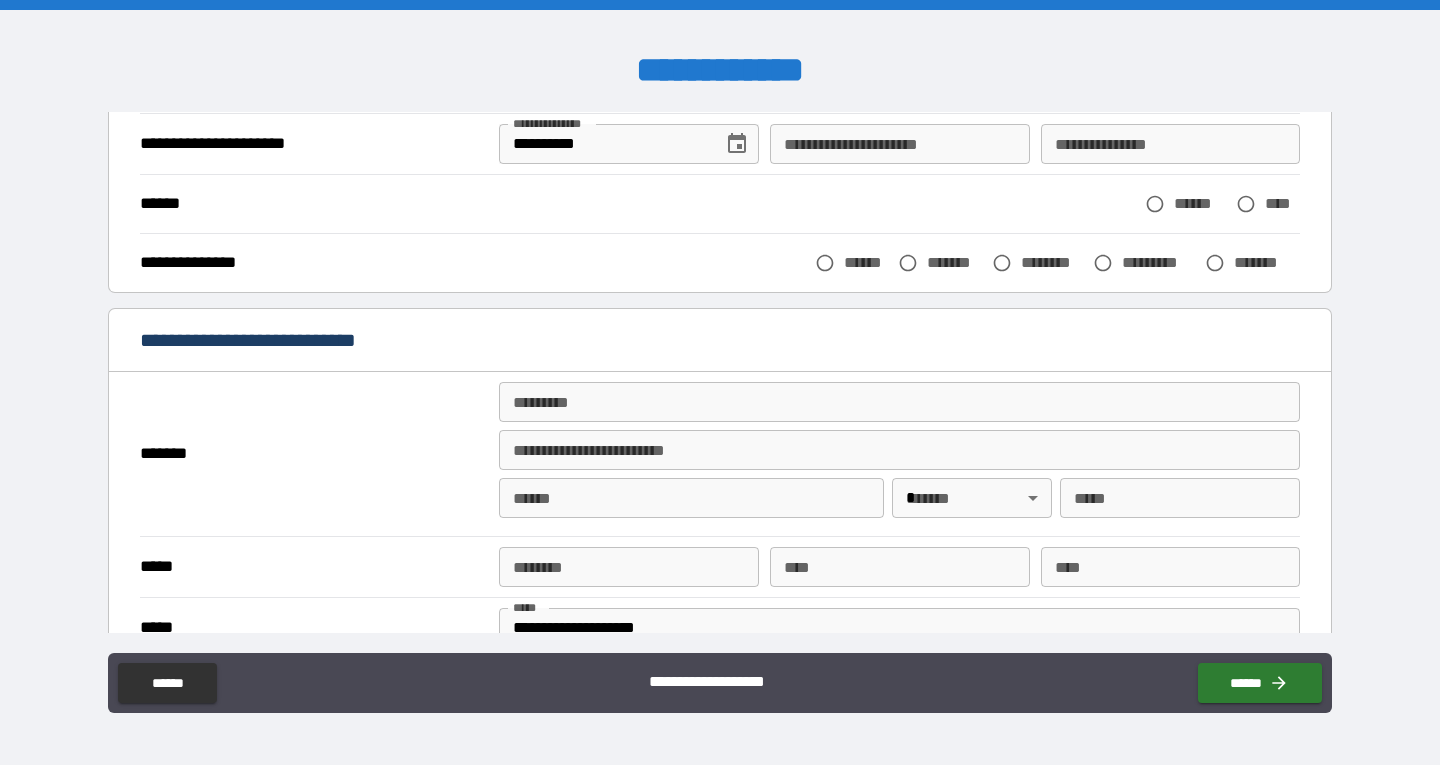 scroll, scrollTop: 0, scrollLeft: 0, axis: both 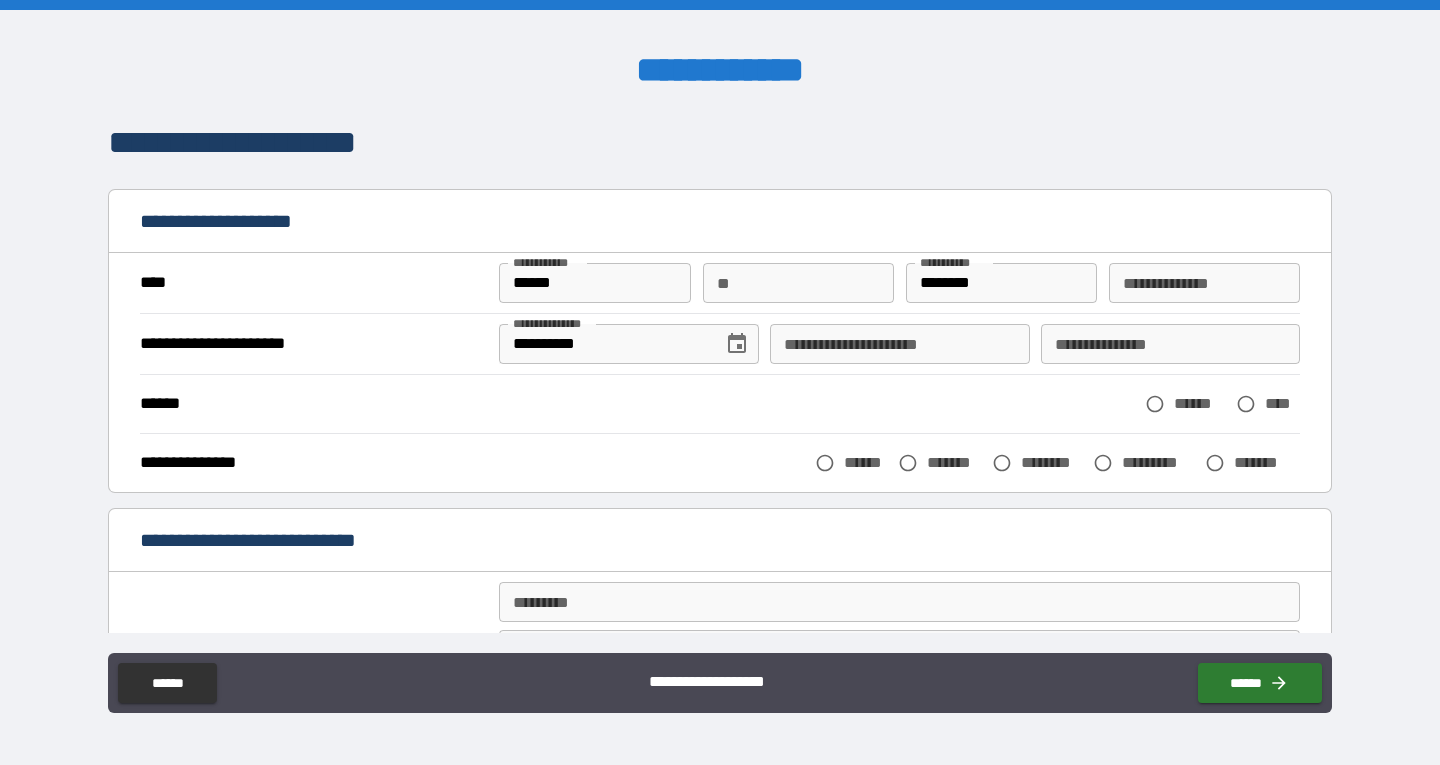 click on "**********" at bounding box center [720, 385] 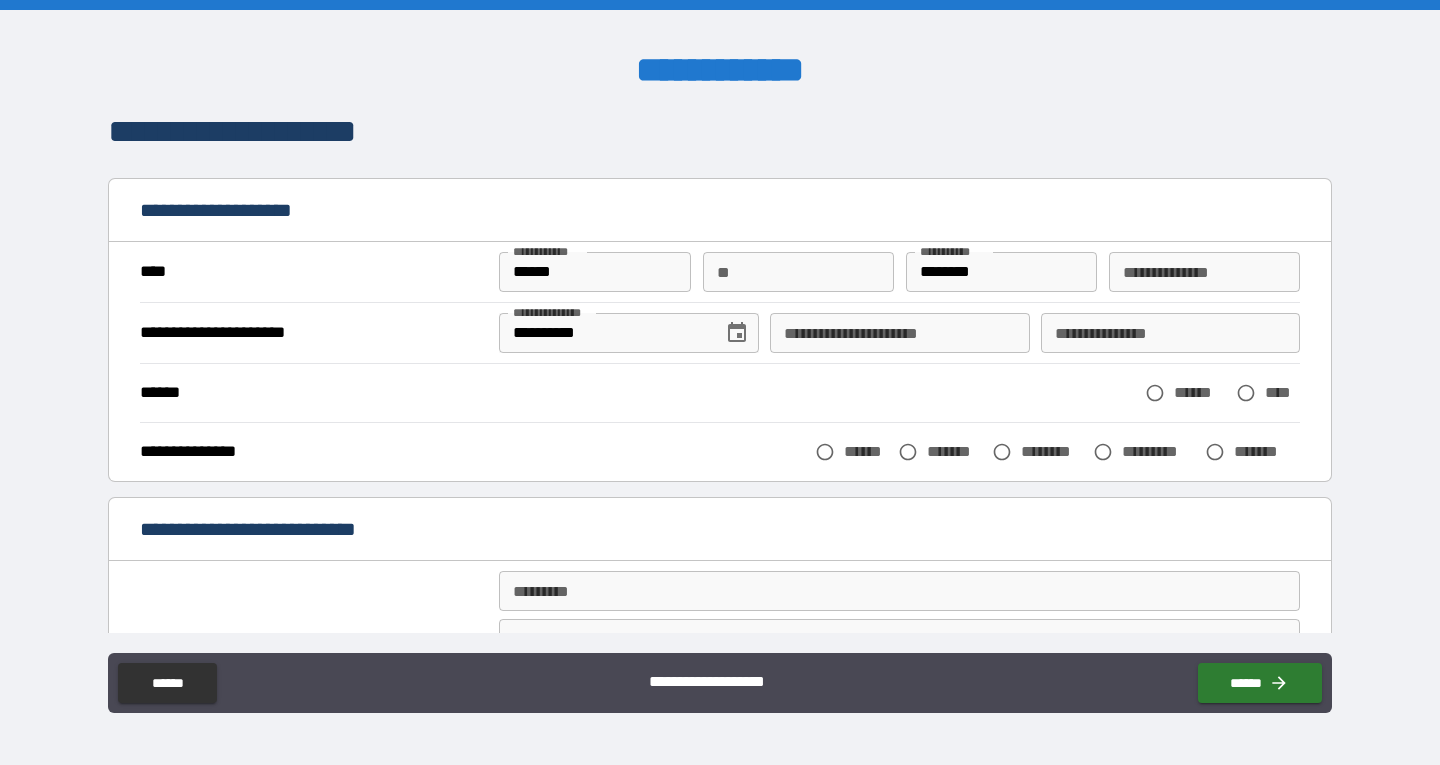 scroll, scrollTop: 0, scrollLeft: 0, axis: both 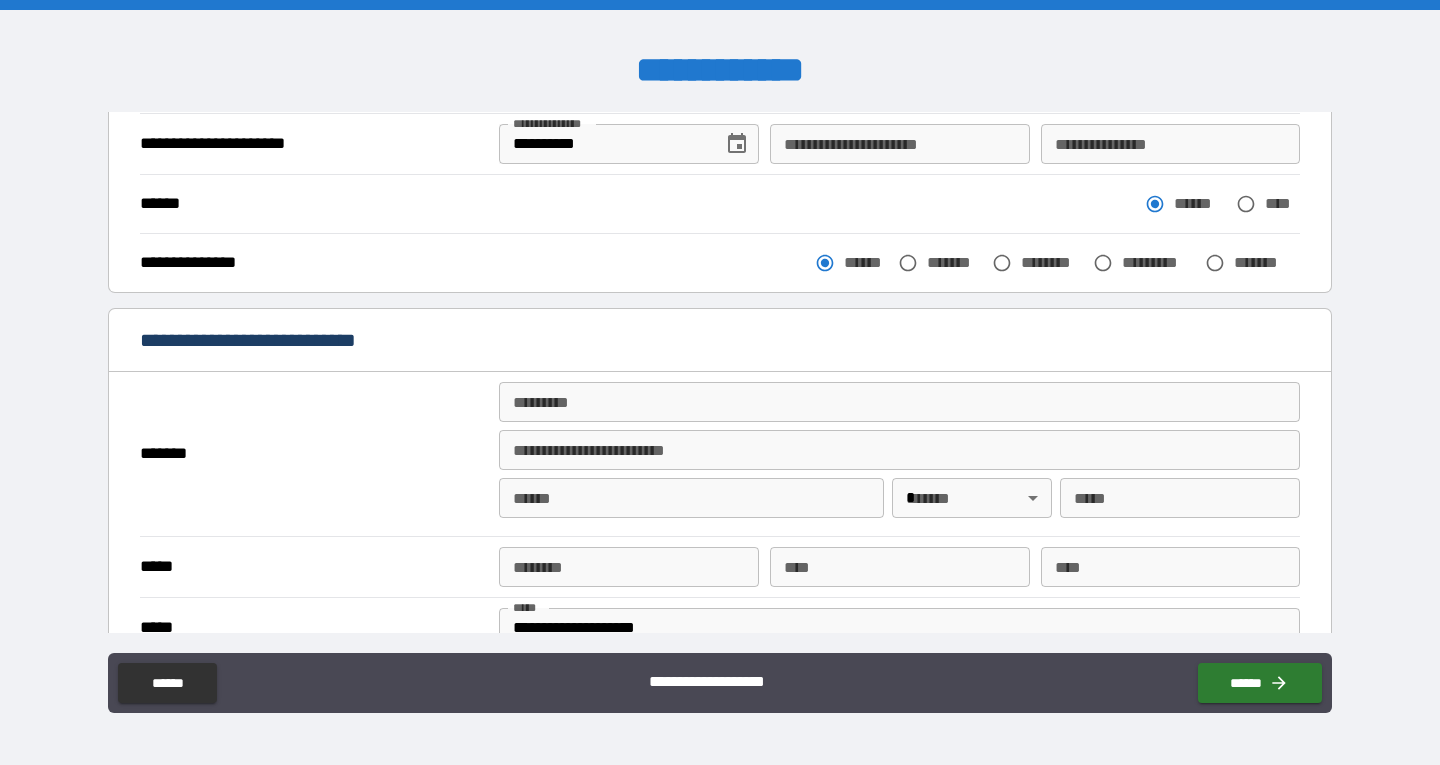 click on "*******   *" at bounding box center [899, 402] 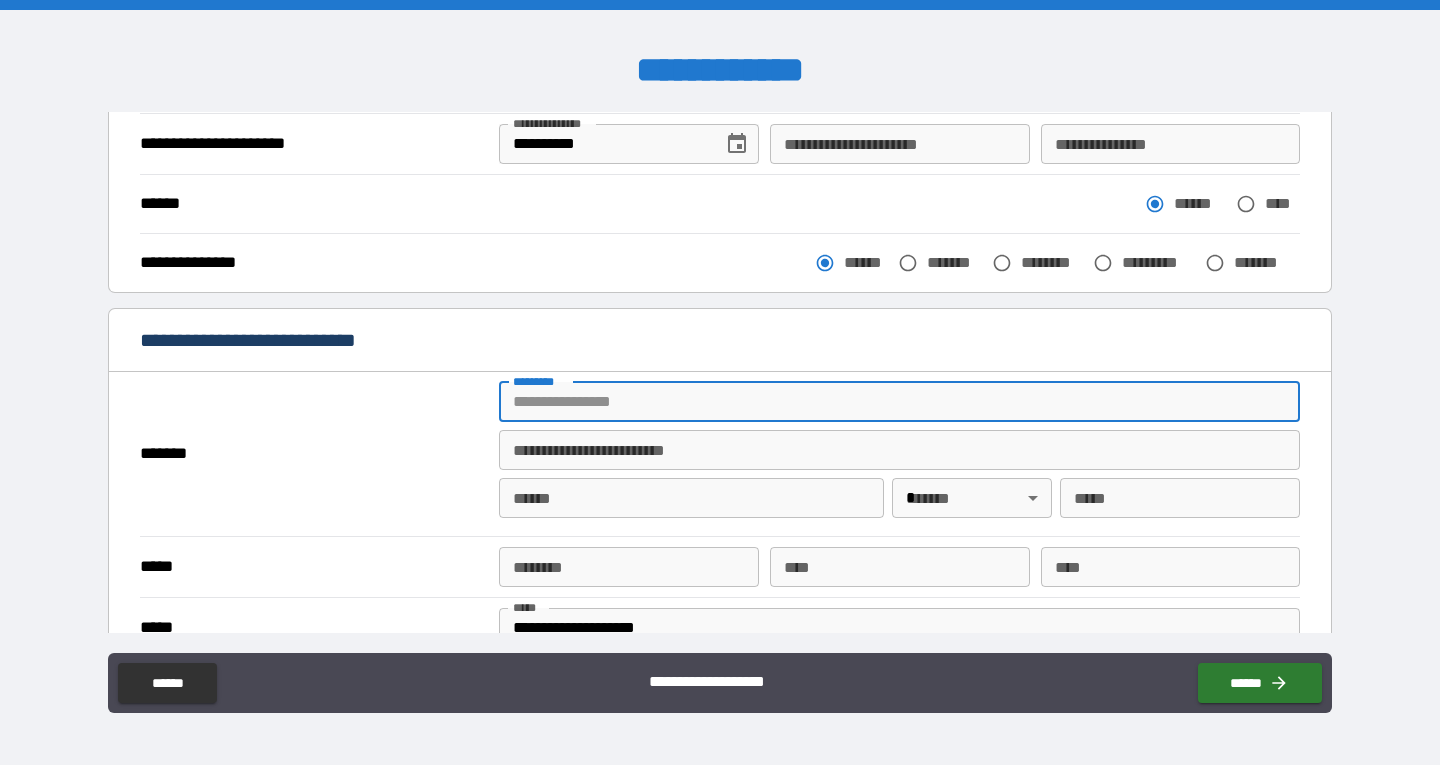 type on "**********" 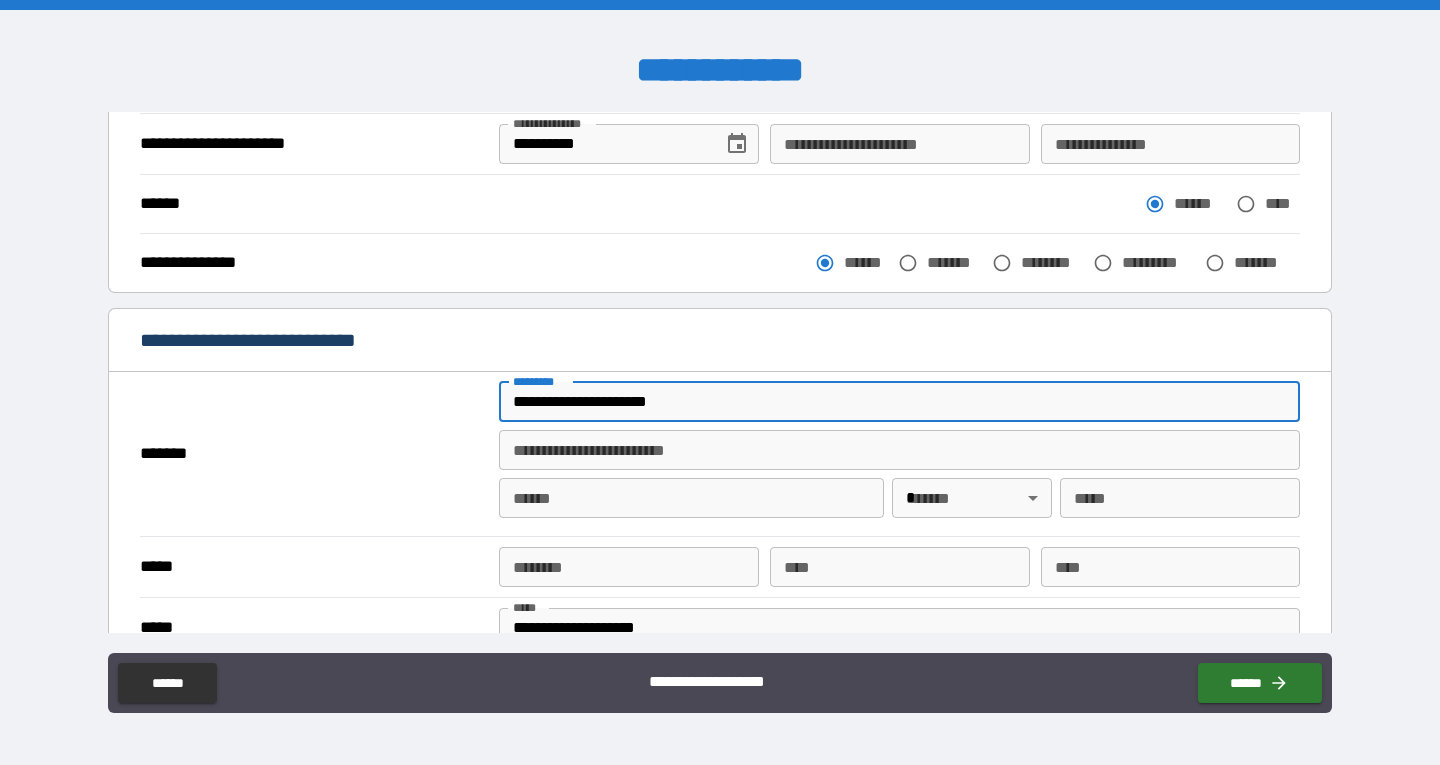type on "****" 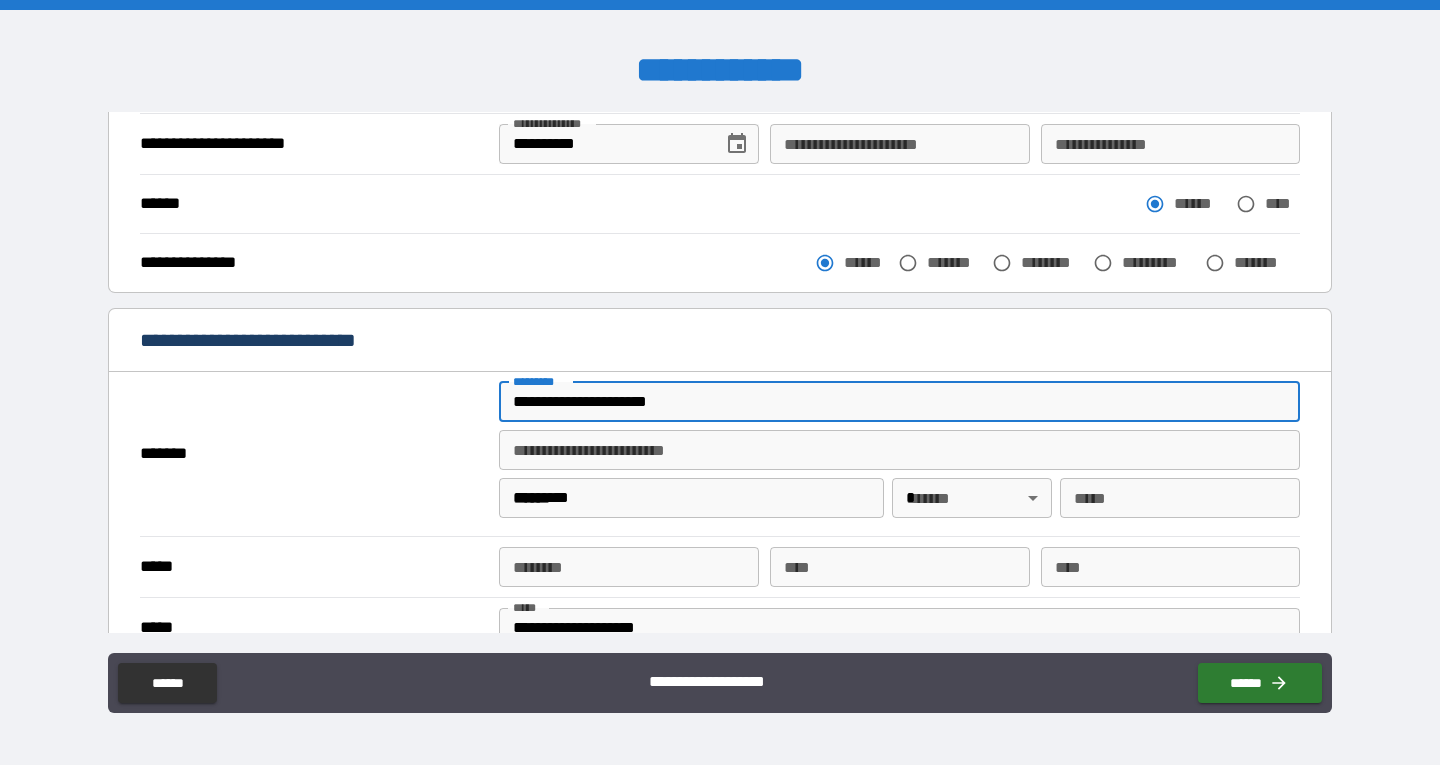 type 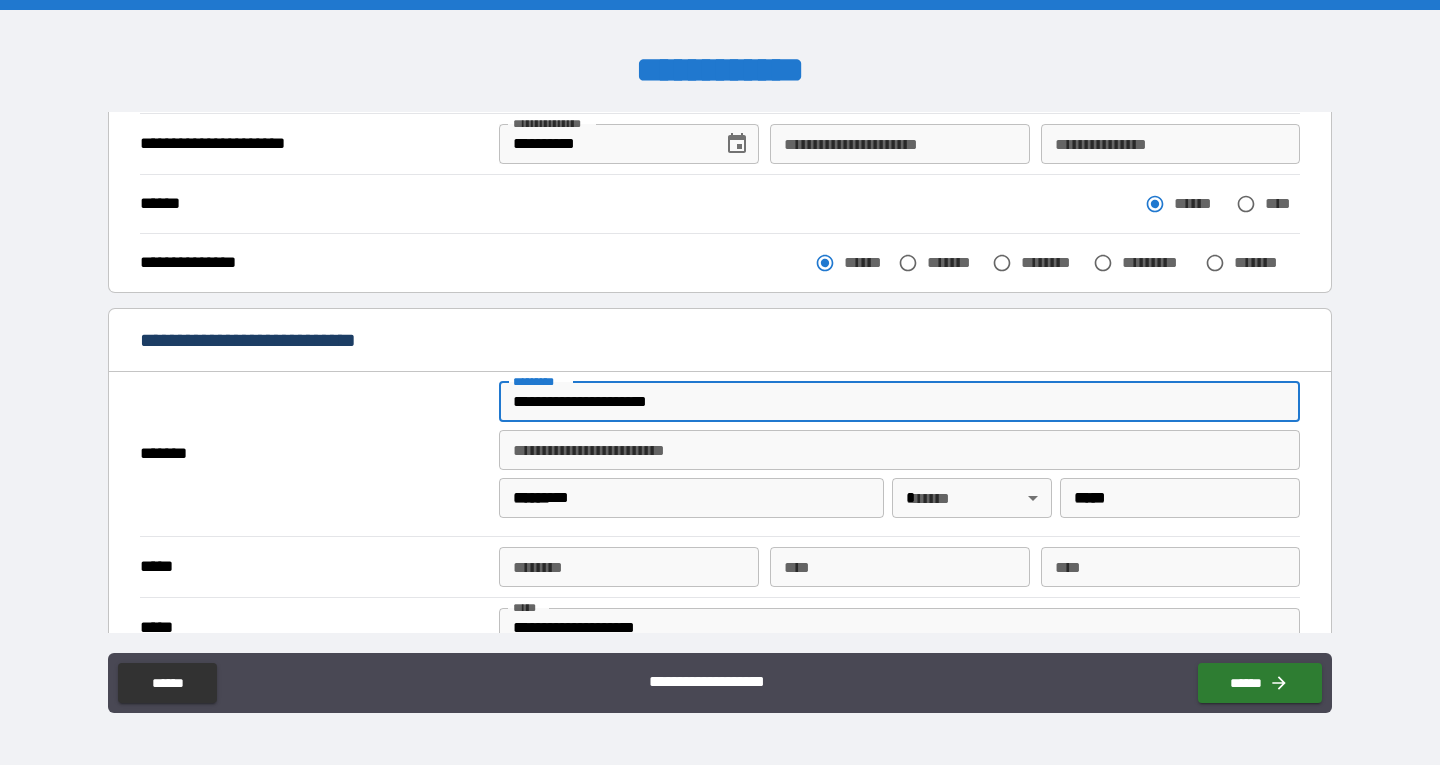 type on "**********" 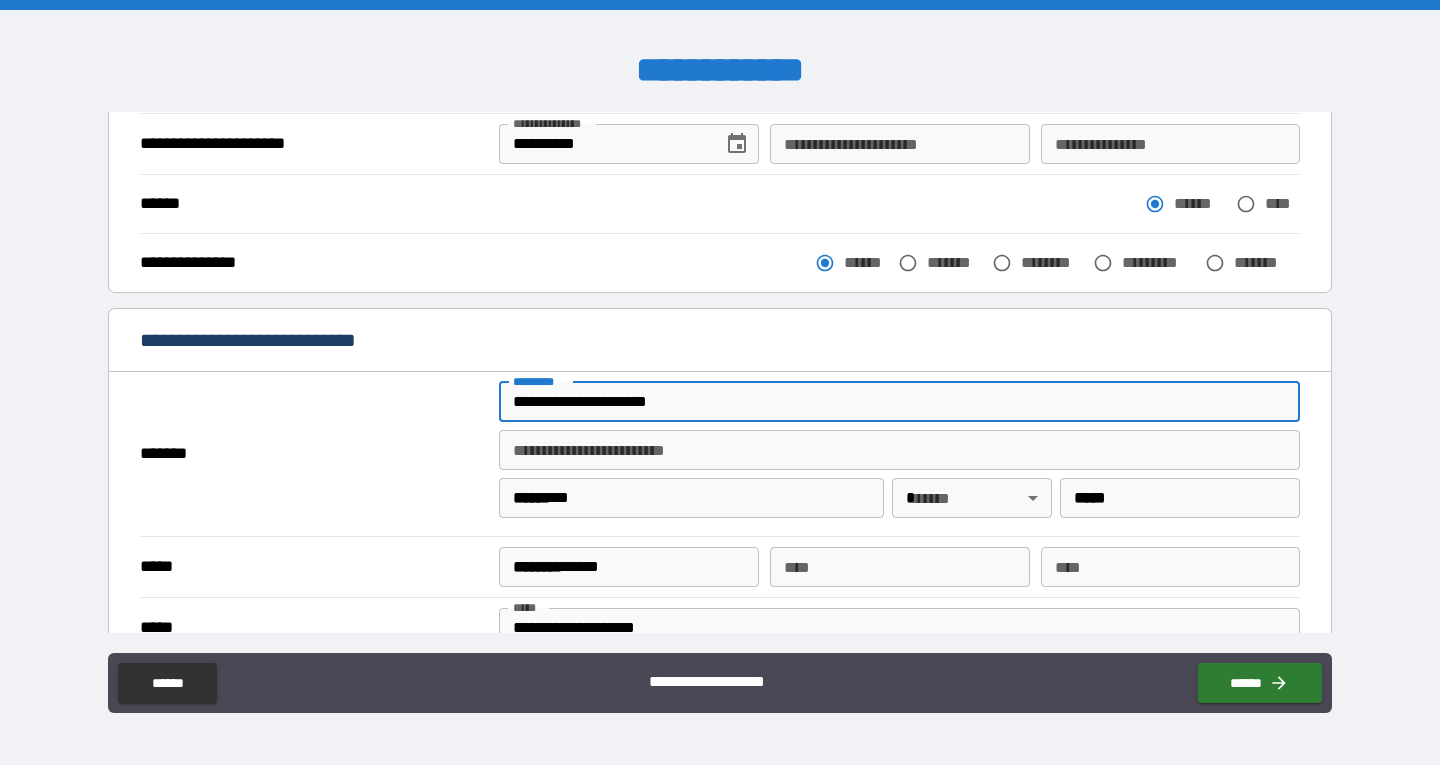 type 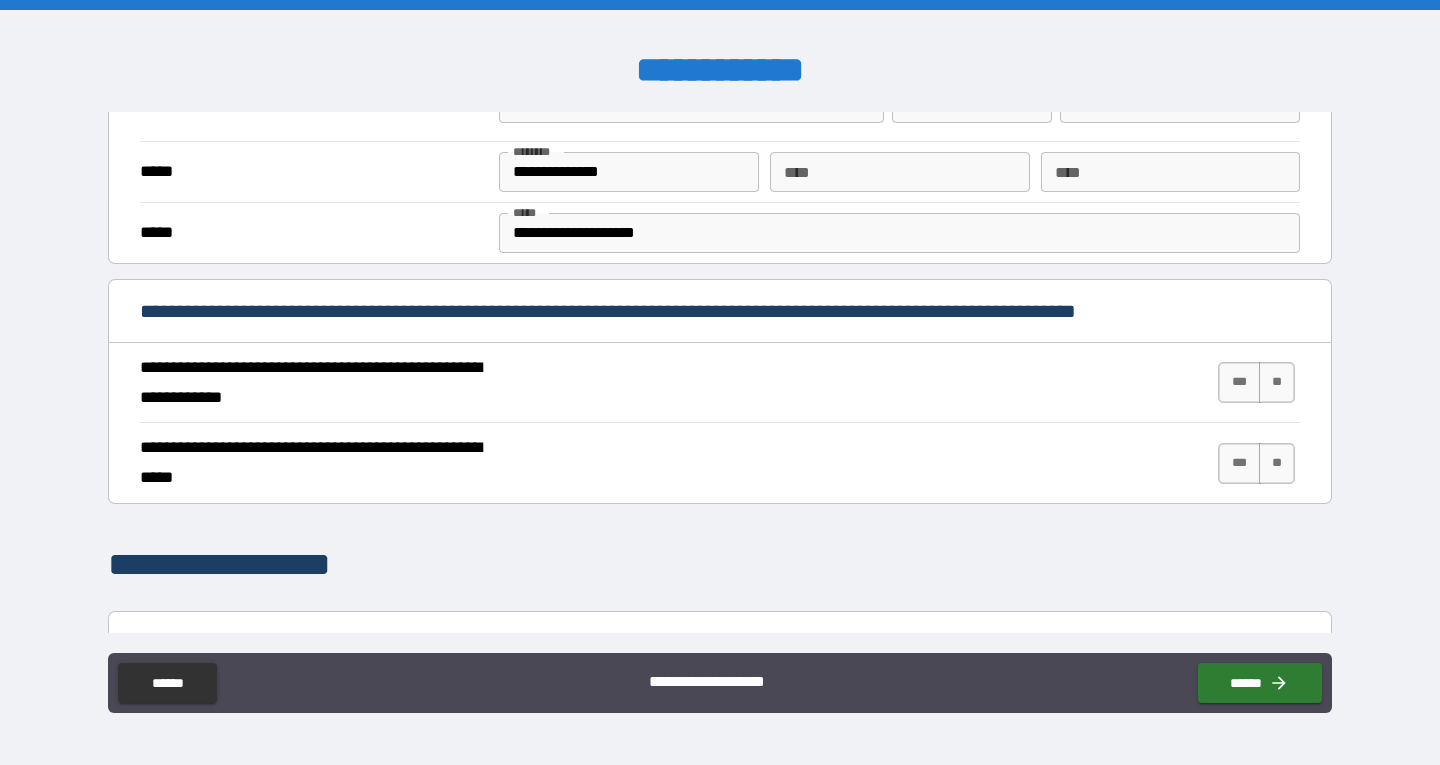 scroll, scrollTop: 600, scrollLeft: 0, axis: vertical 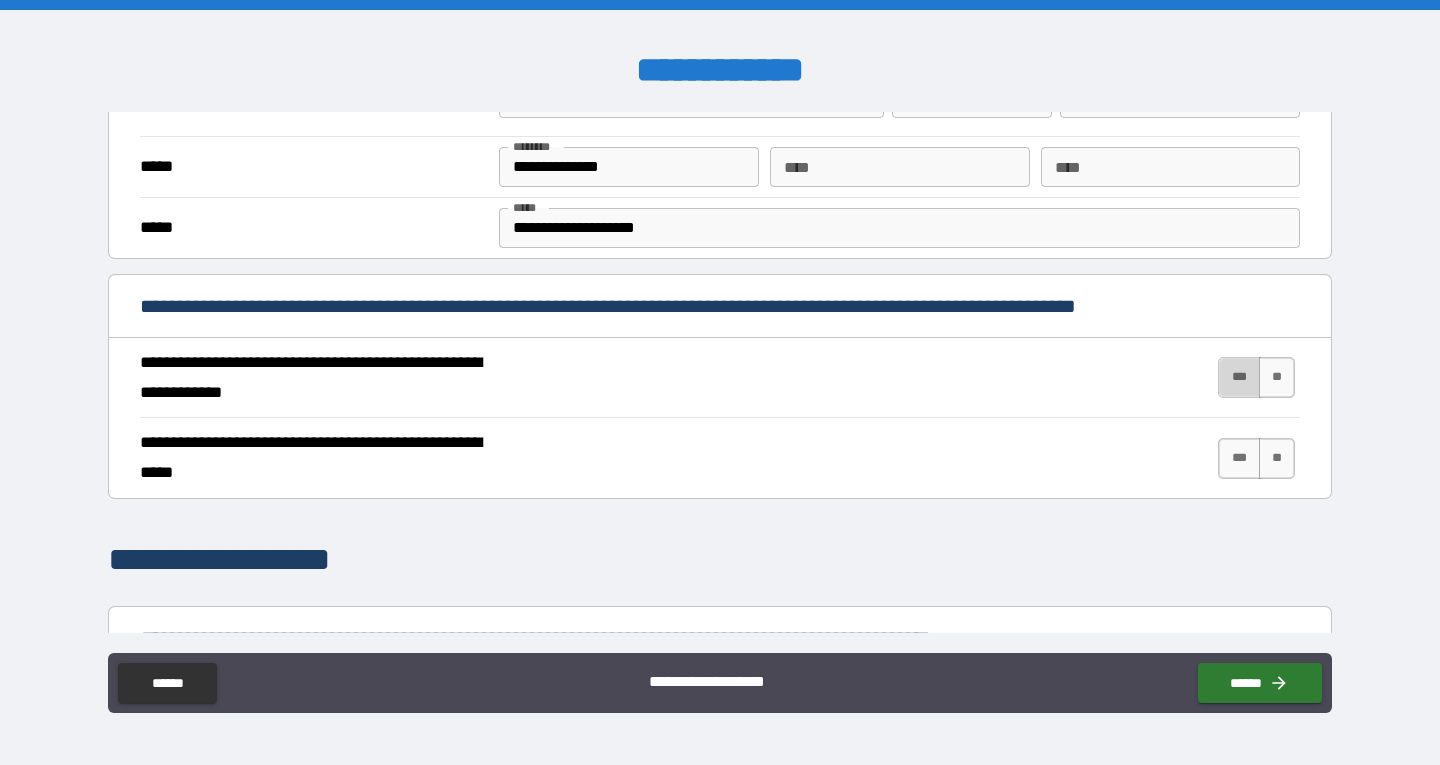 click on "***" at bounding box center (1239, 377) 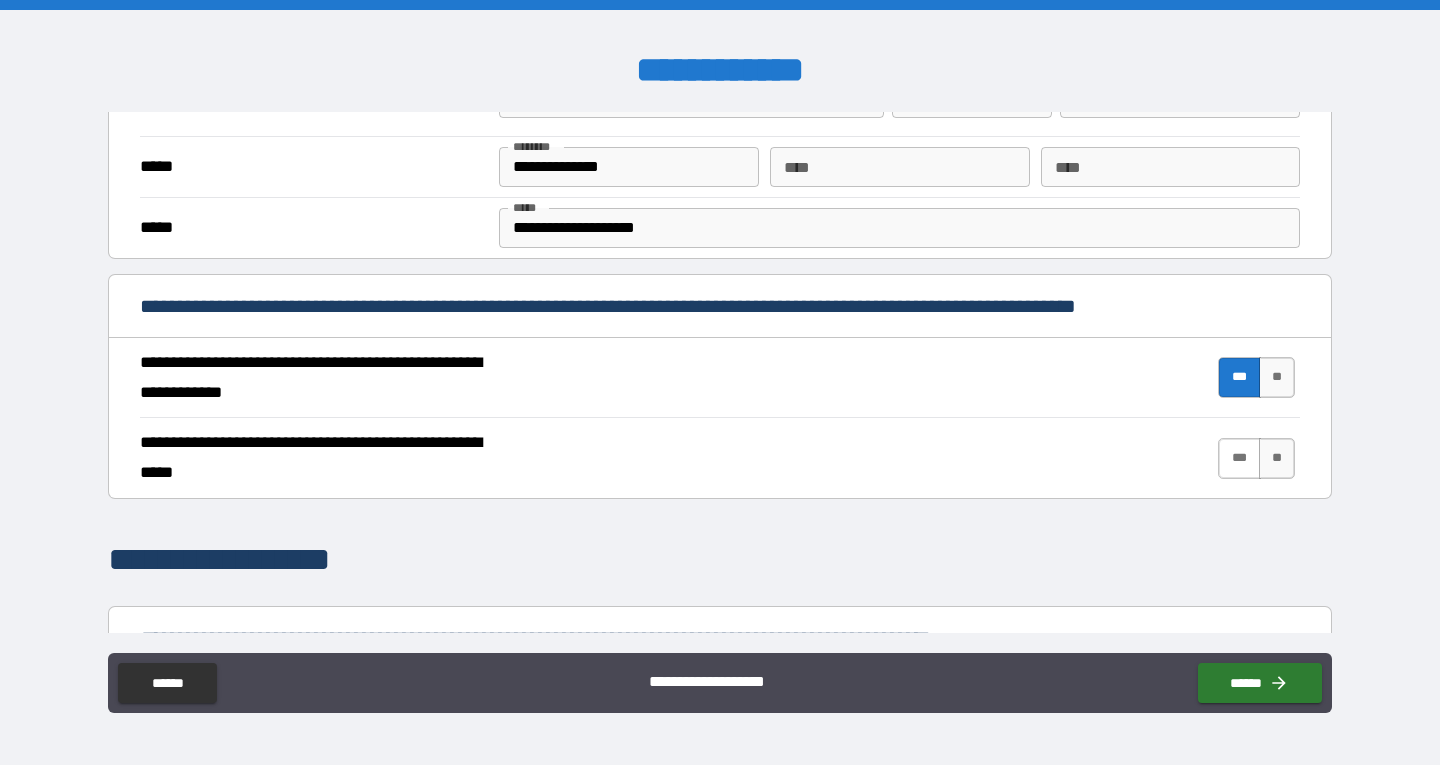 click on "***" at bounding box center [1239, 458] 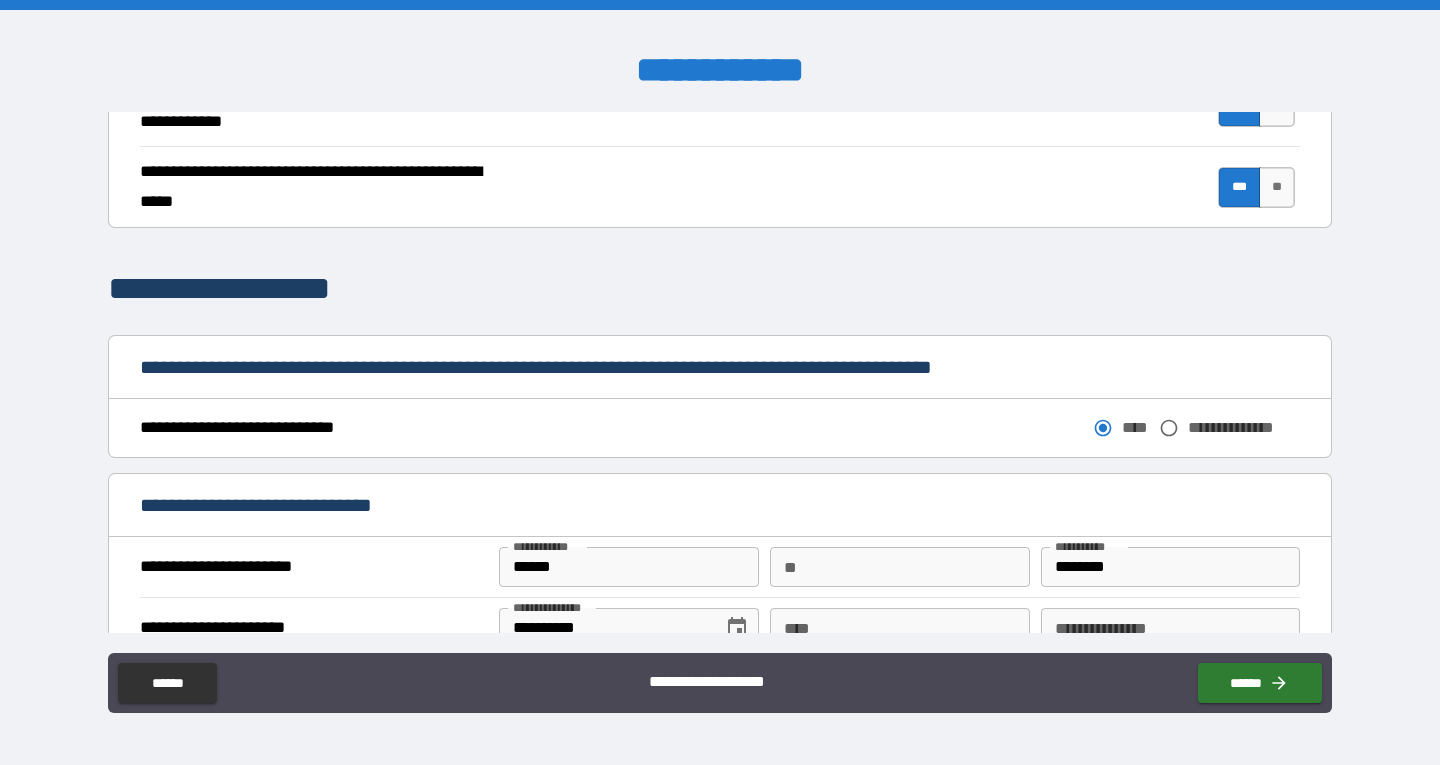 scroll, scrollTop: 900, scrollLeft: 0, axis: vertical 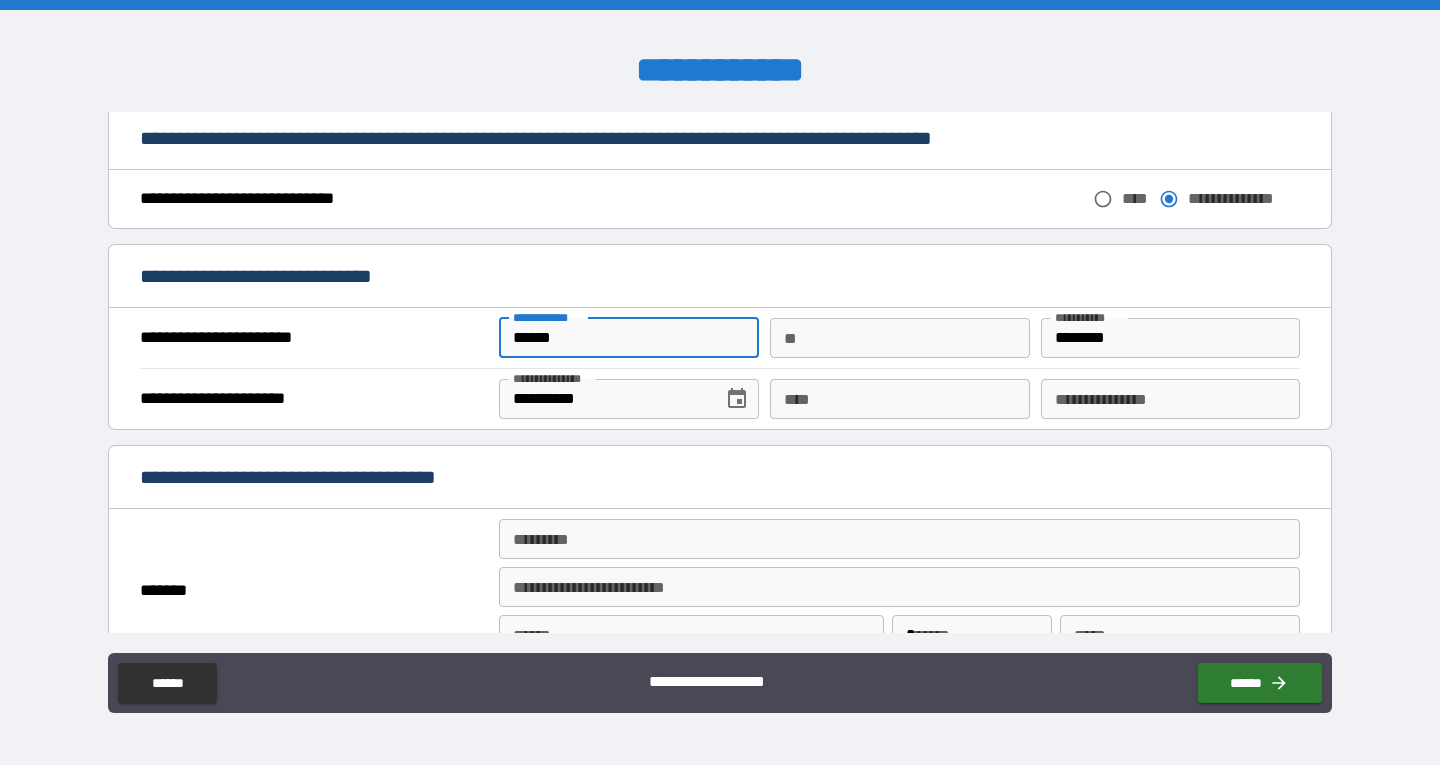 drag, startPoint x: 642, startPoint y: 340, endPoint x: 480, endPoint y: 342, distance: 162.01234 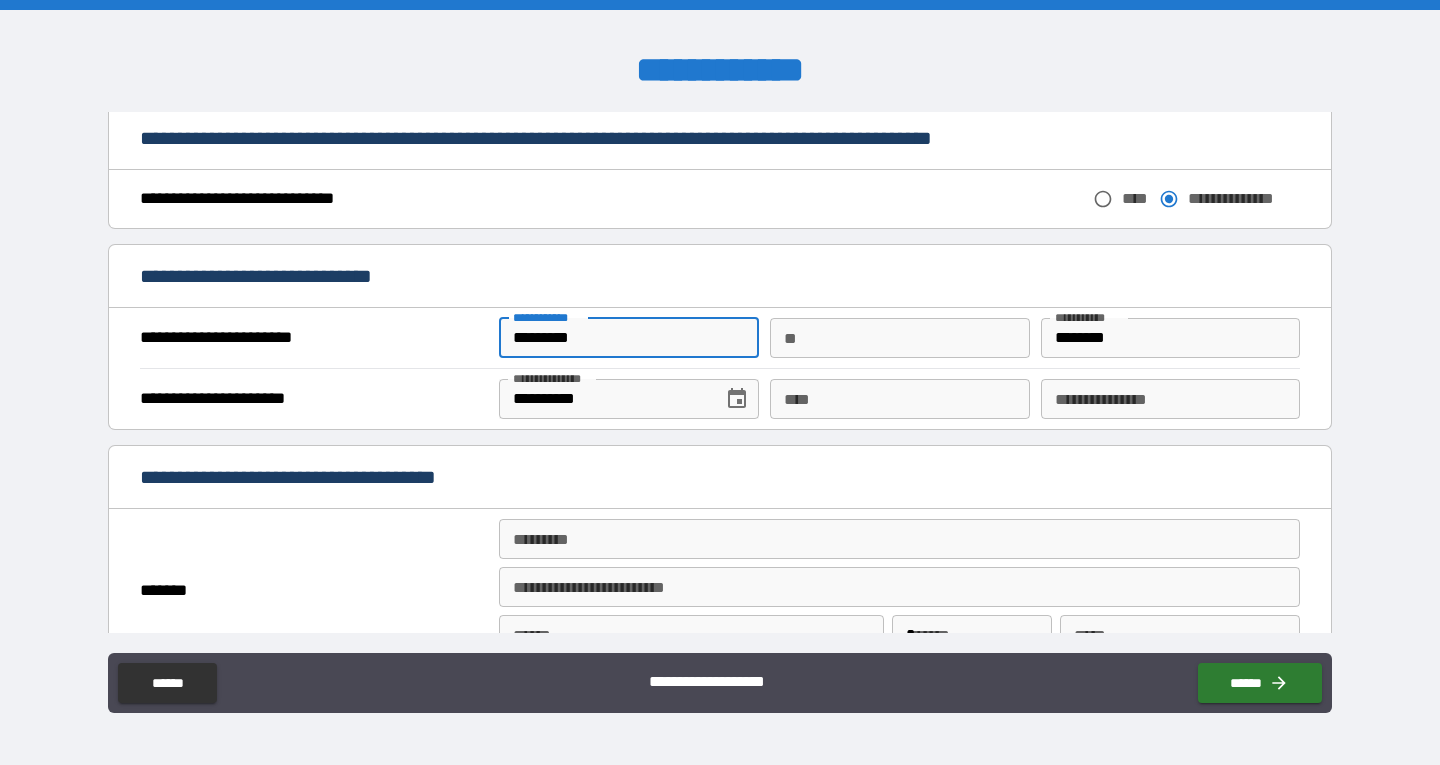 type on "*********" 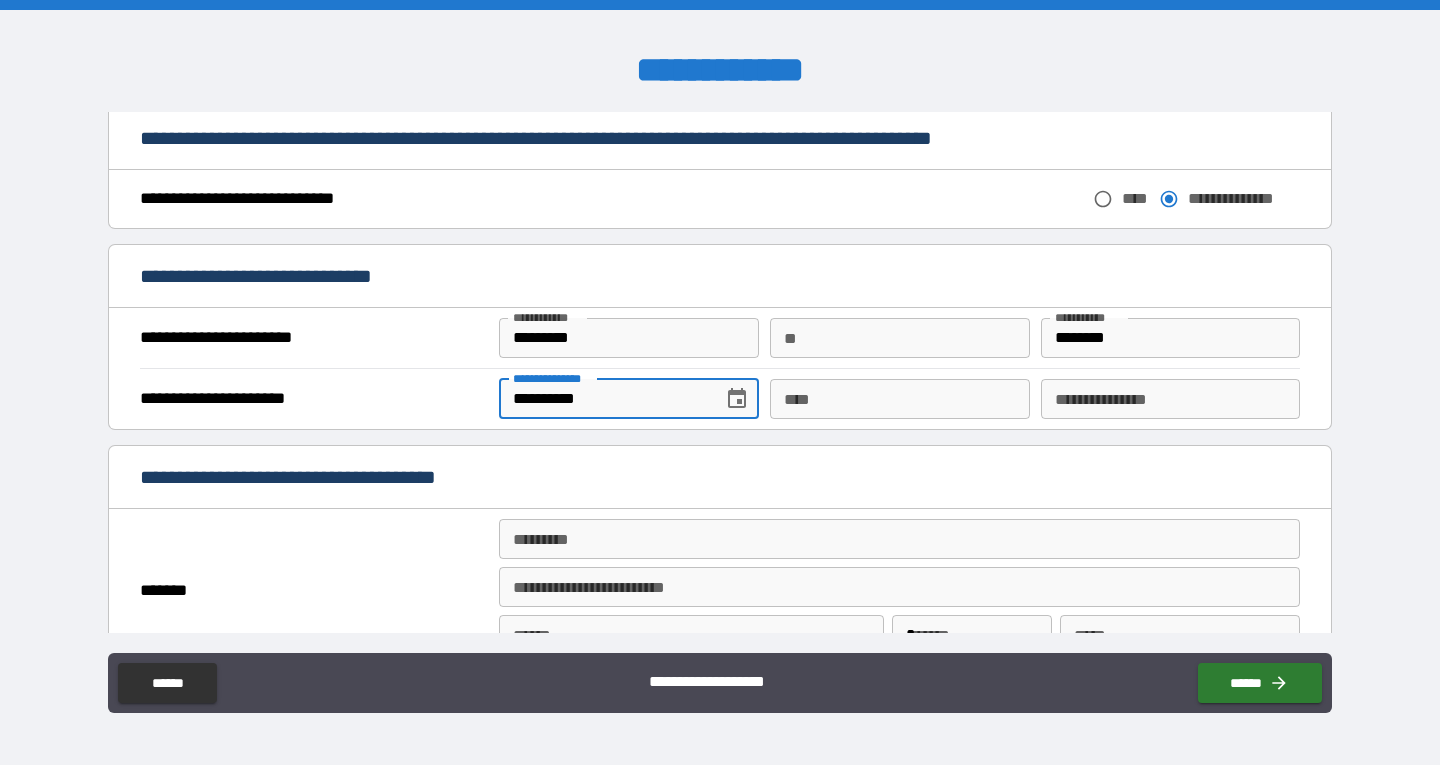 drag, startPoint x: 616, startPoint y: 402, endPoint x: 492, endPoint y: 402, distance: 124 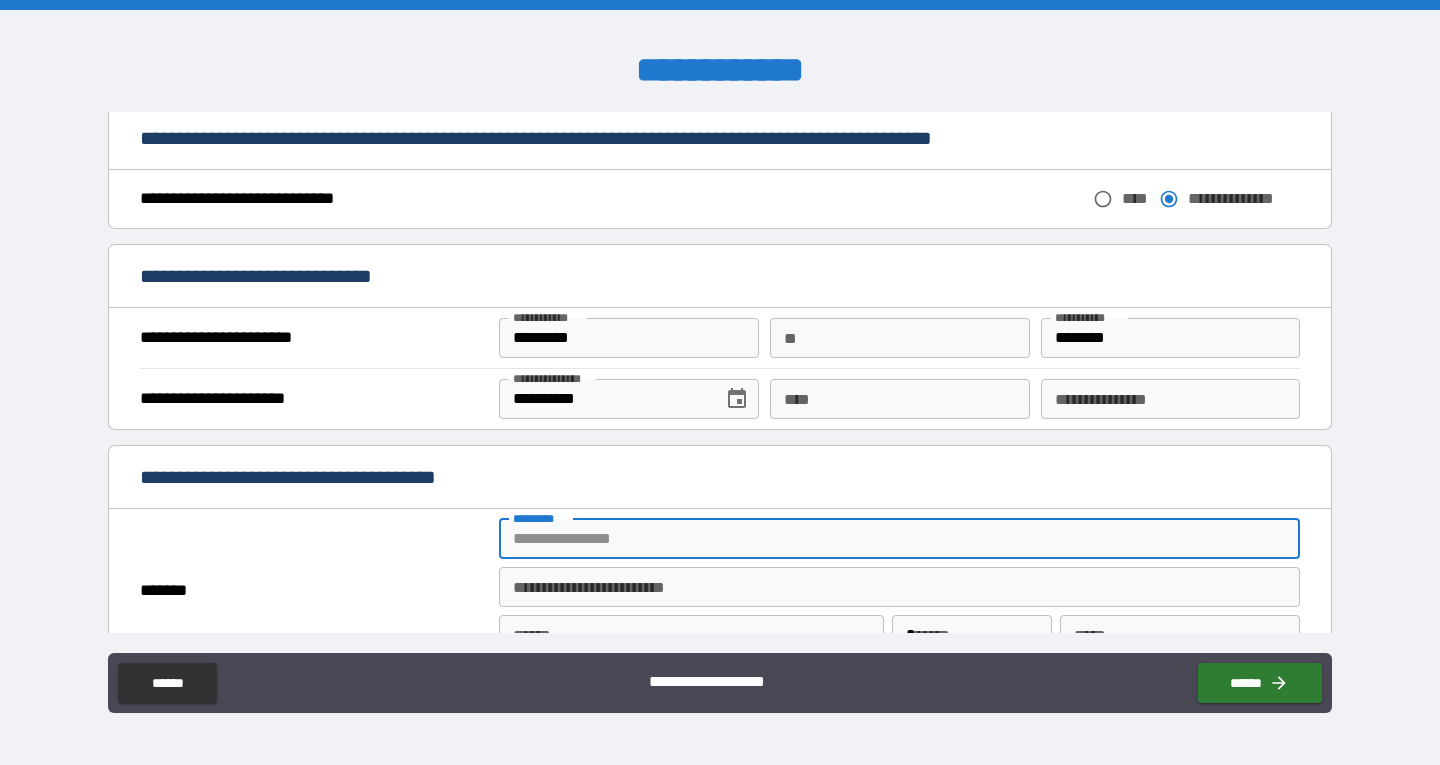 click on "*******   *" at bounding box center (899, 539) 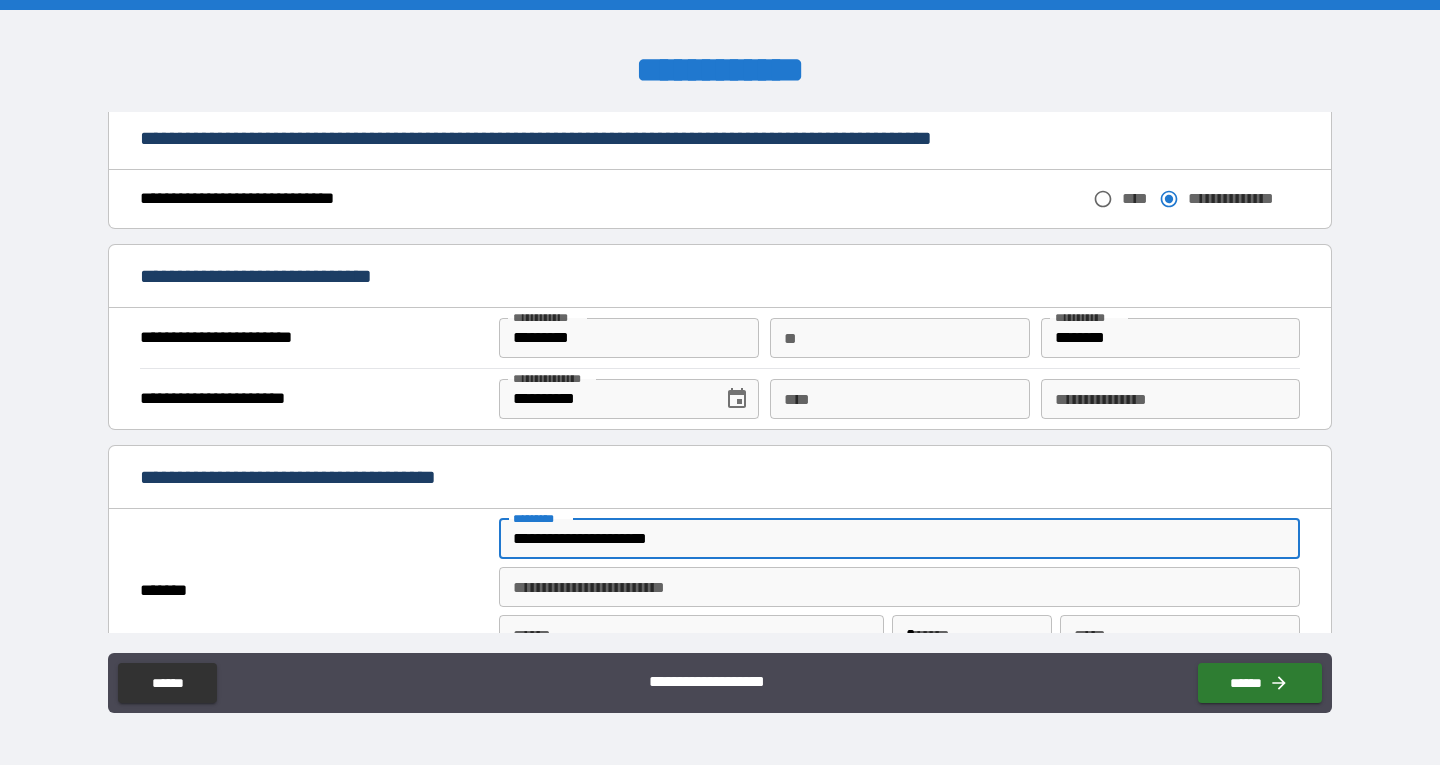 type on "*********" 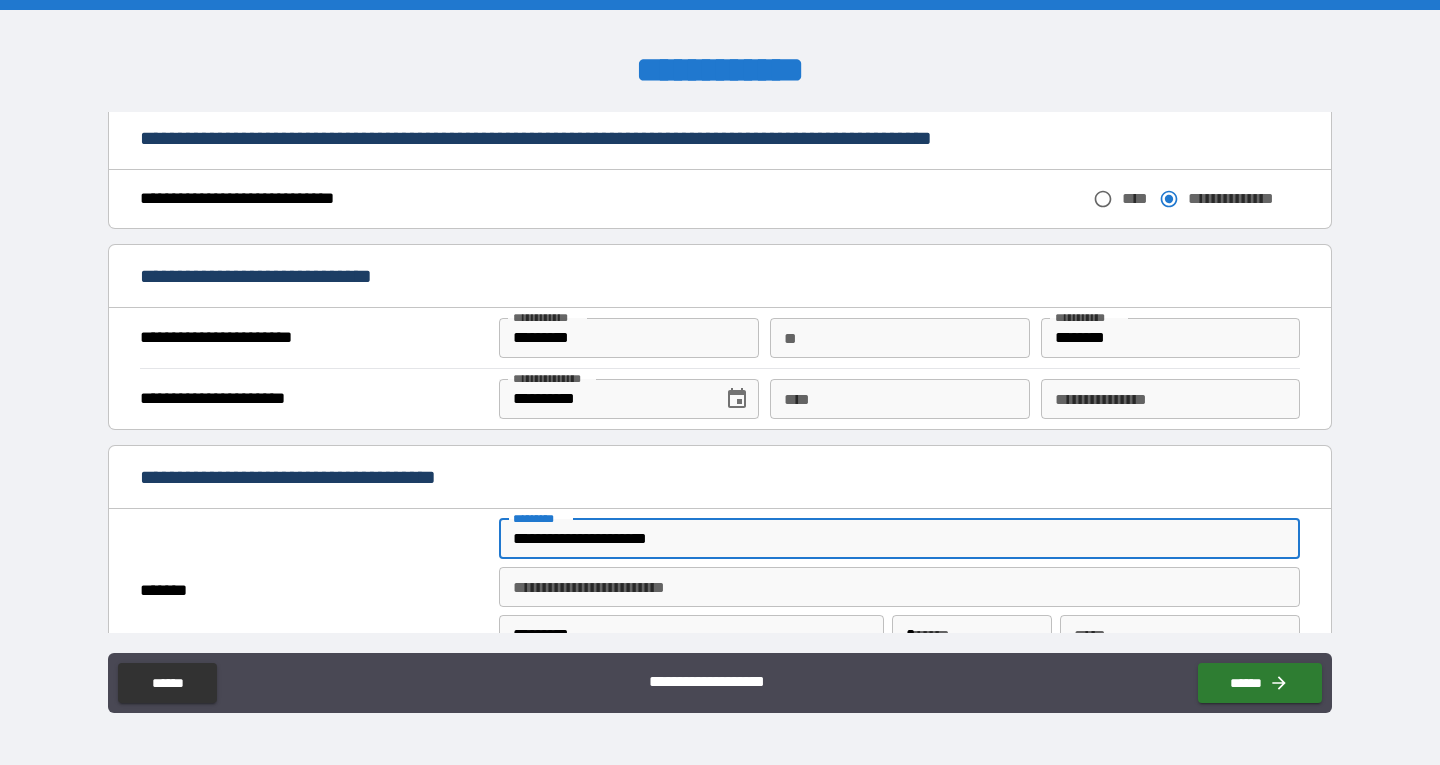 type 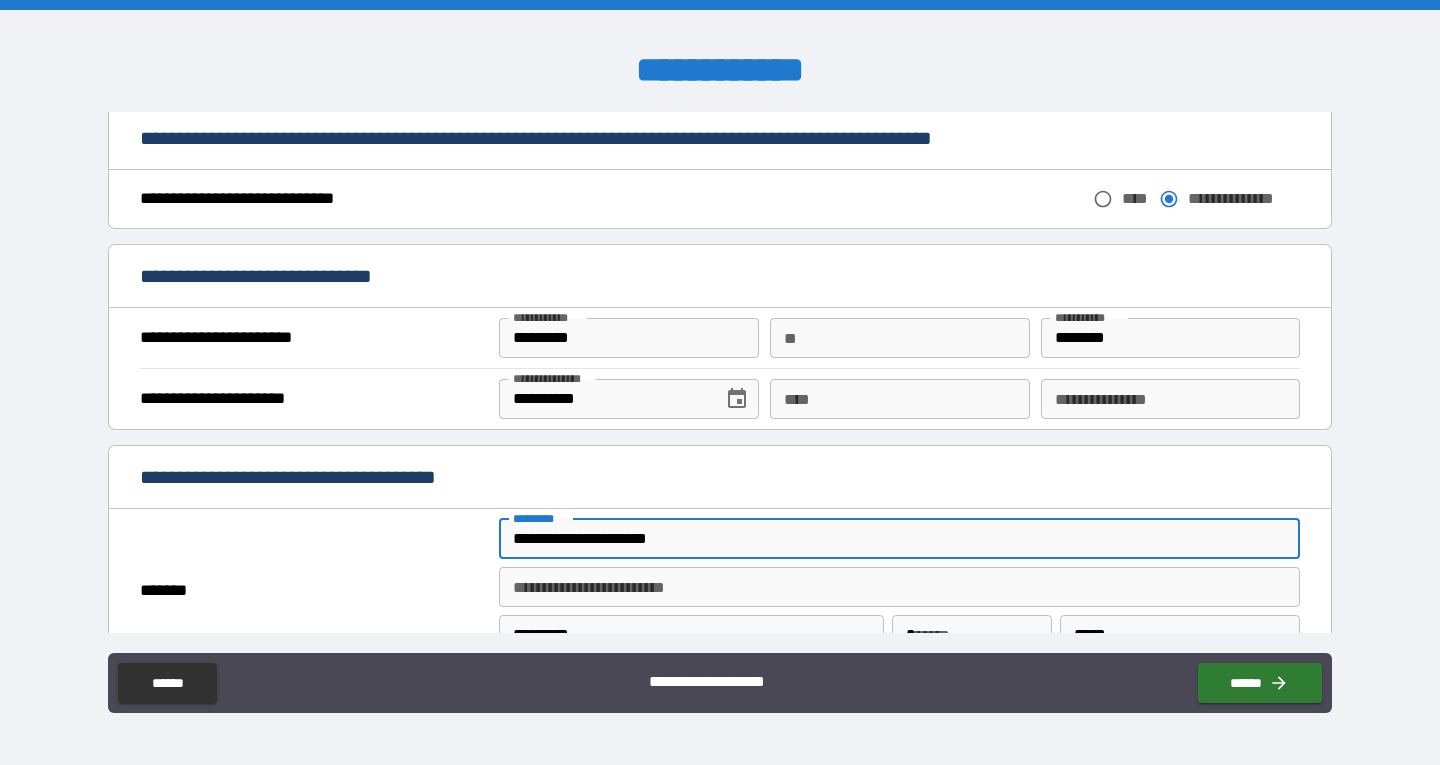 type on "**********" 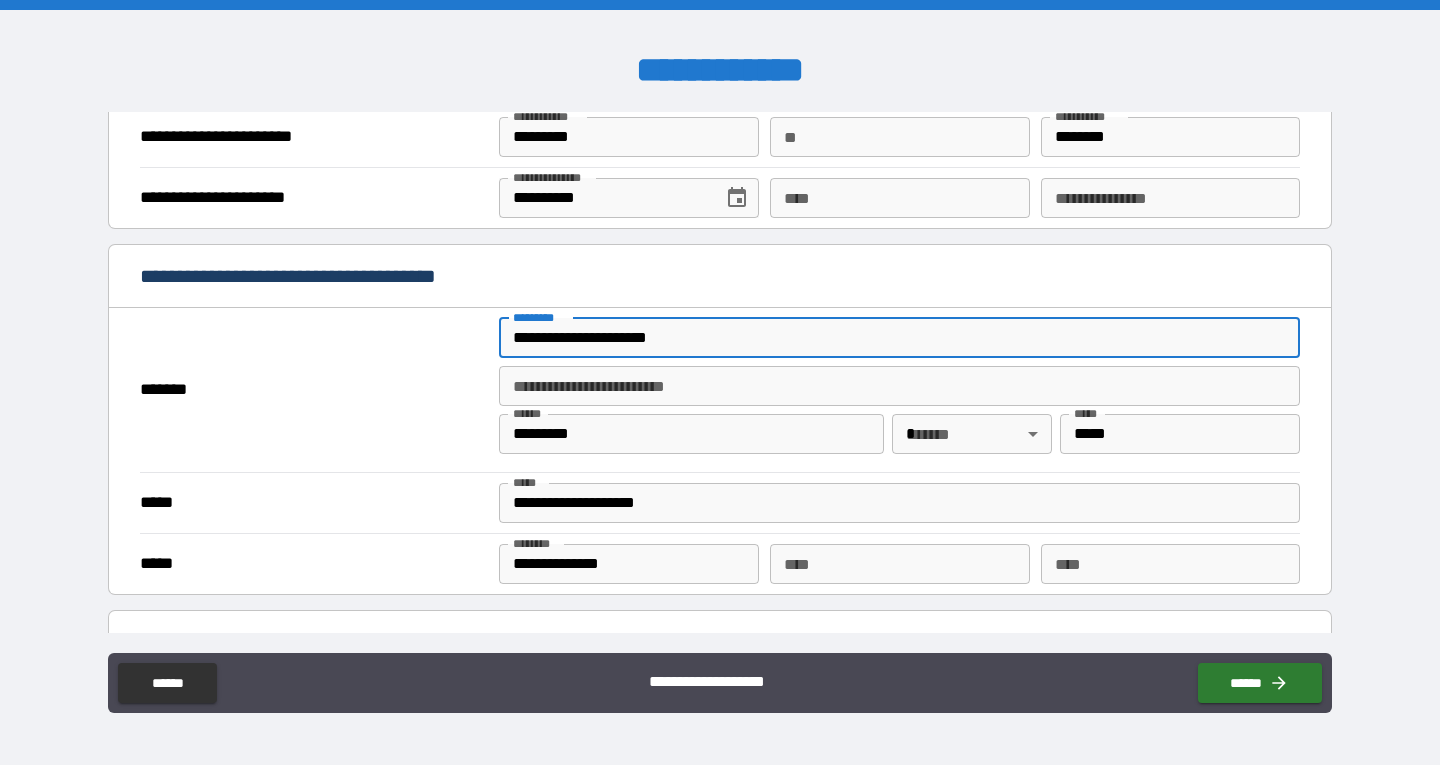 scroll, scrollTop: 1300, scrollLeft: 0, axis: vertical 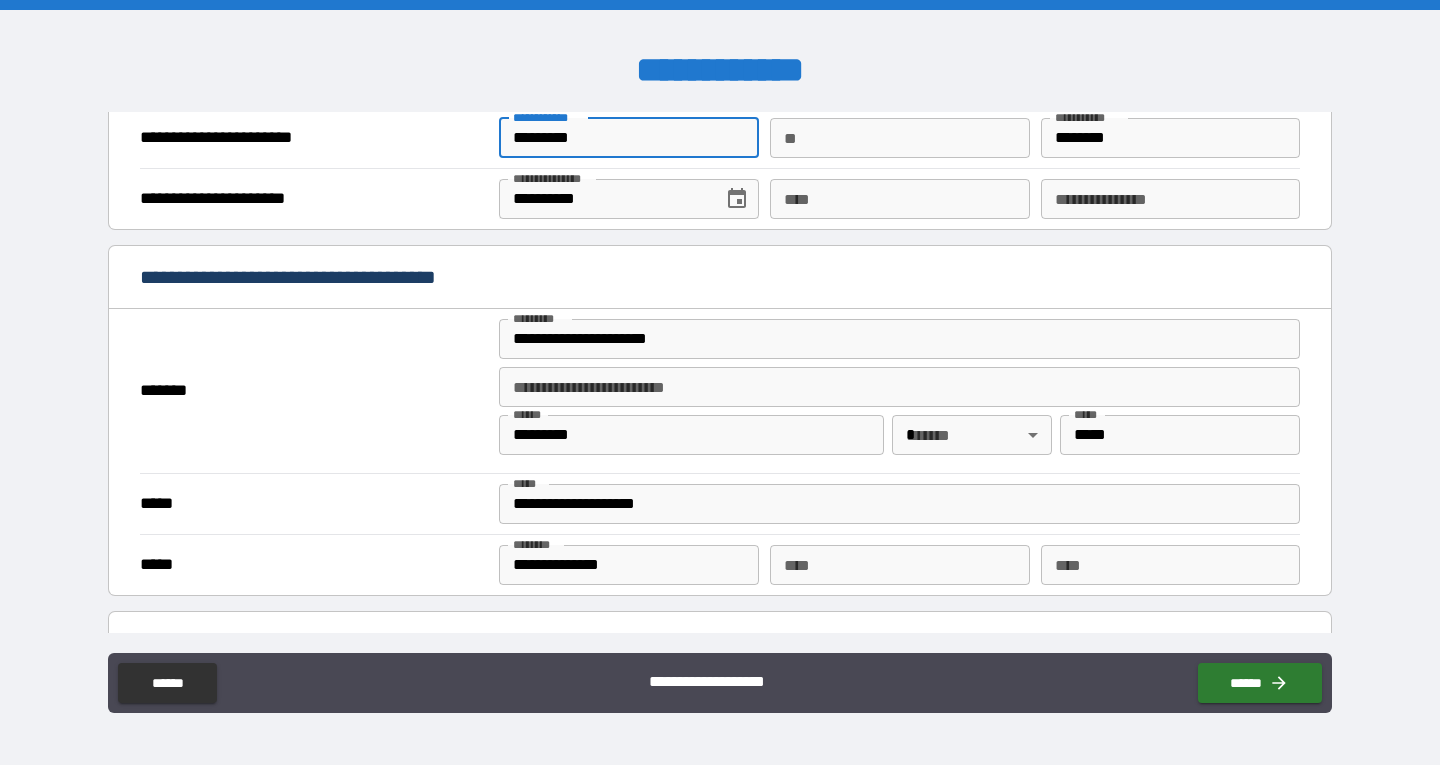 drag, startPoint x: 612, startPoint y: 140, endPoint x: 444, endPoint y: 140, distance: 168 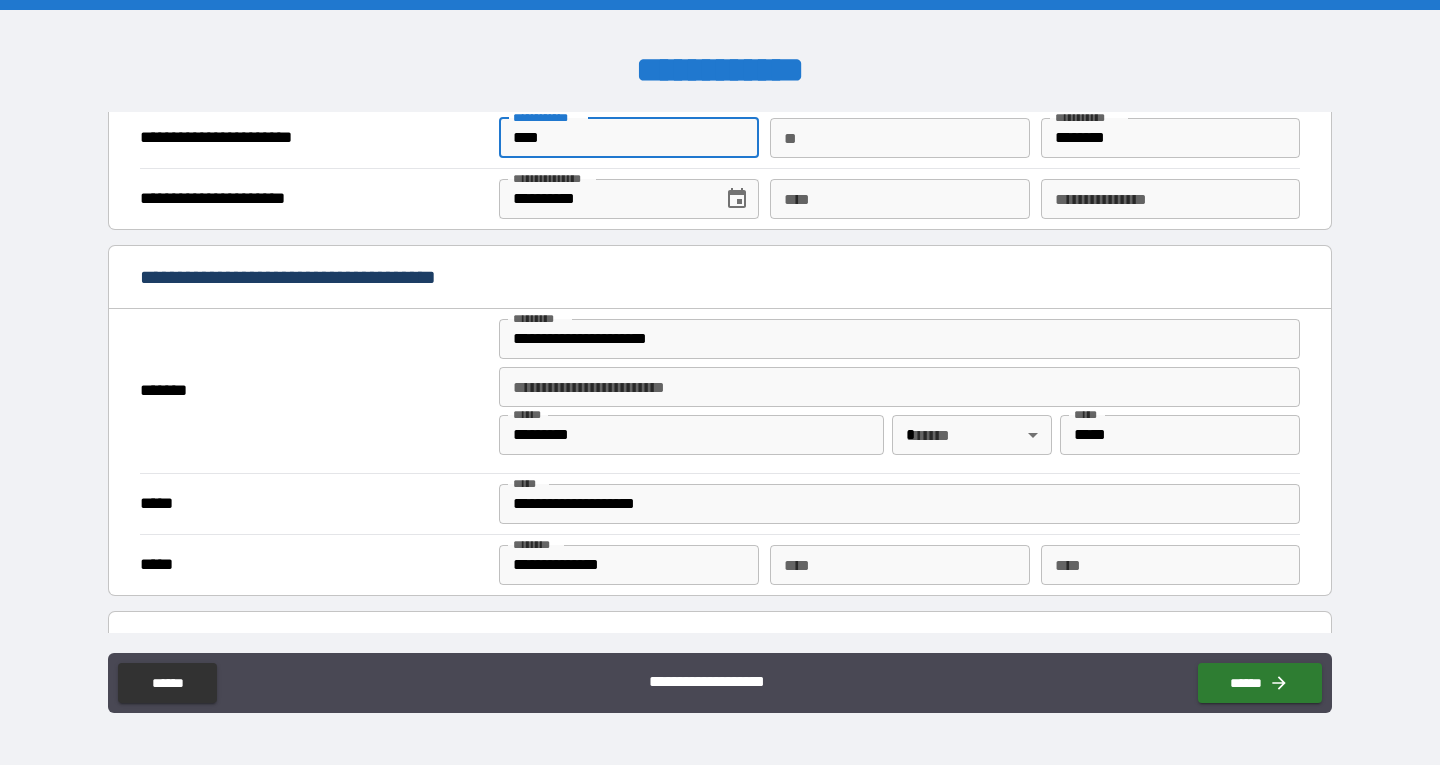 type on "****" 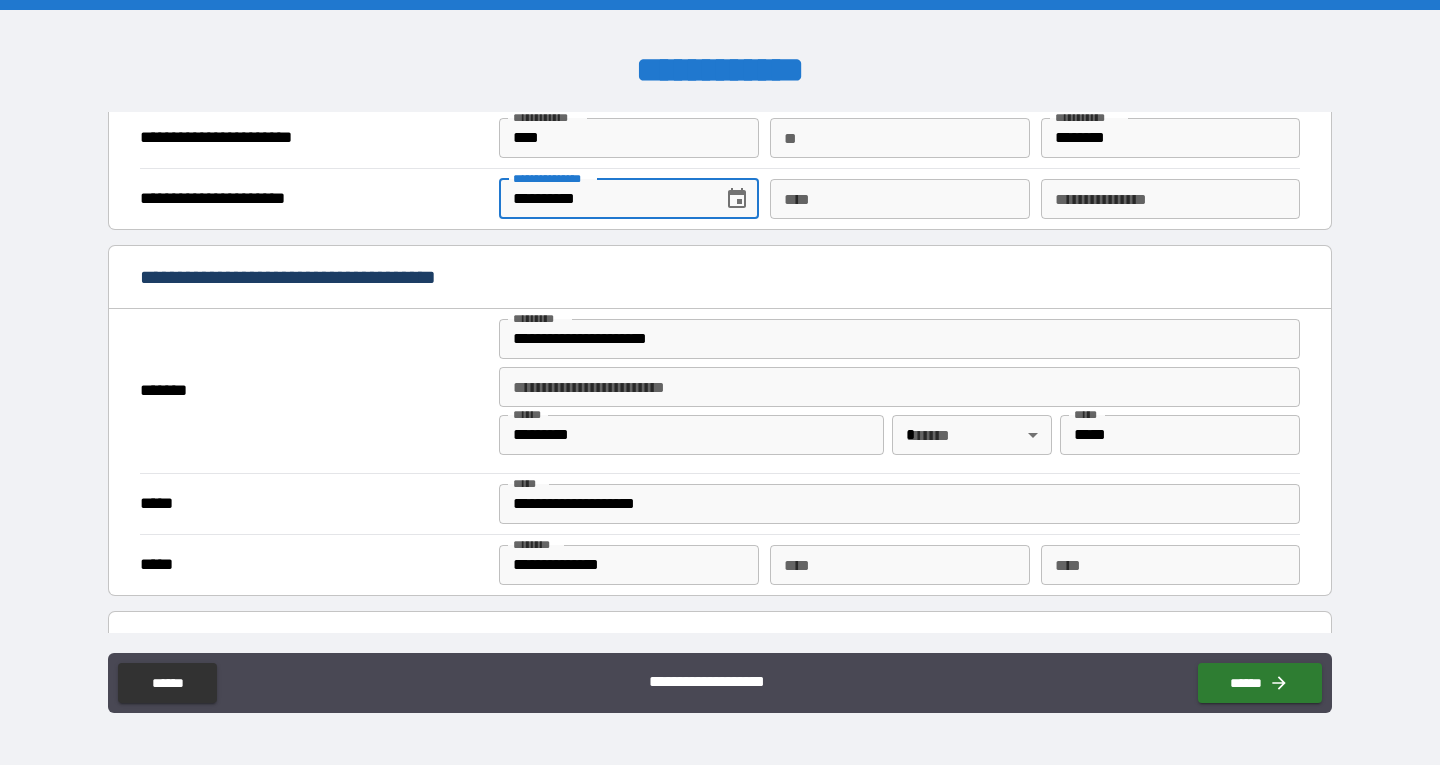 drag, startPoint x: 606, startPoint y: 195, endPoint x: 465, endPoint y: 202, distance: 141.17365 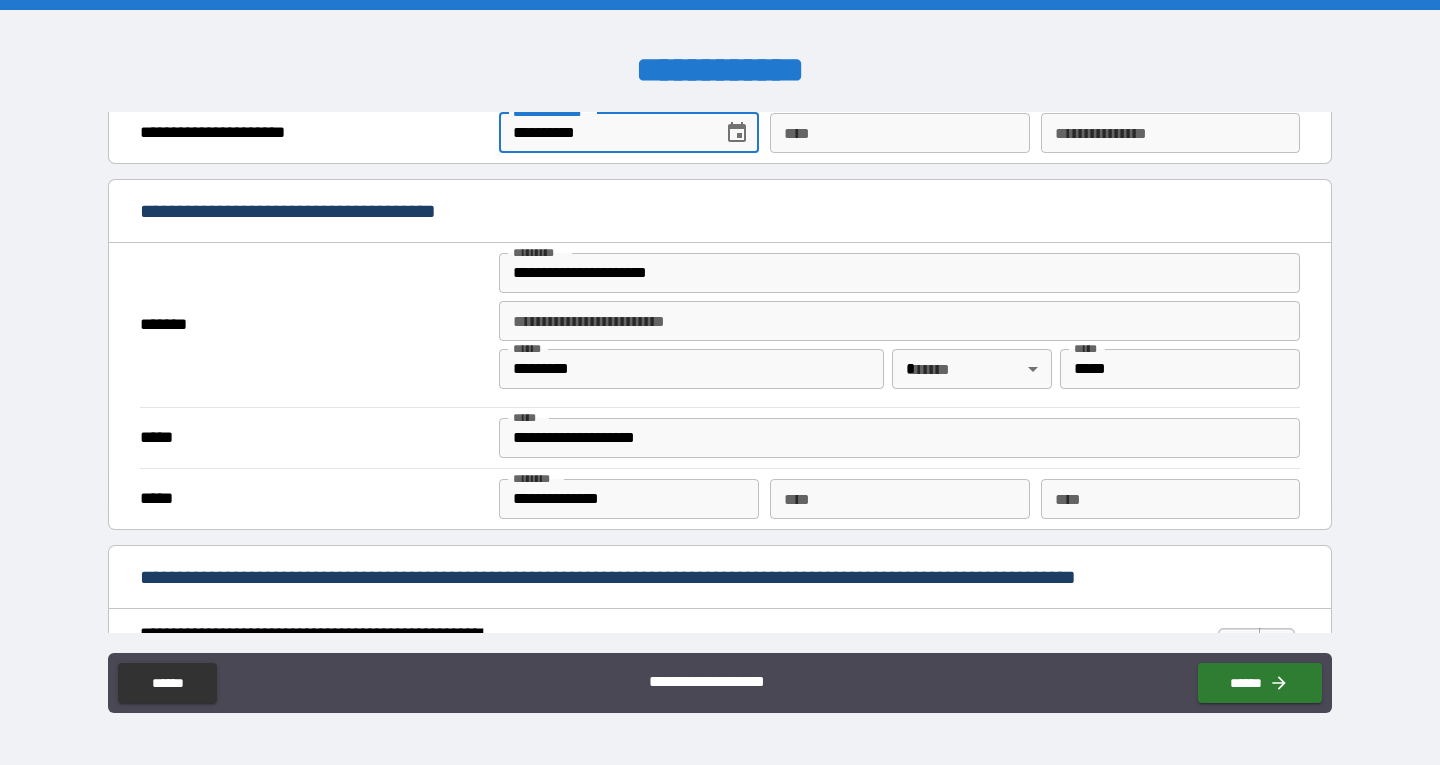 scroll, scrollTop: 1400, scrollLeft: 0, axis: vertical 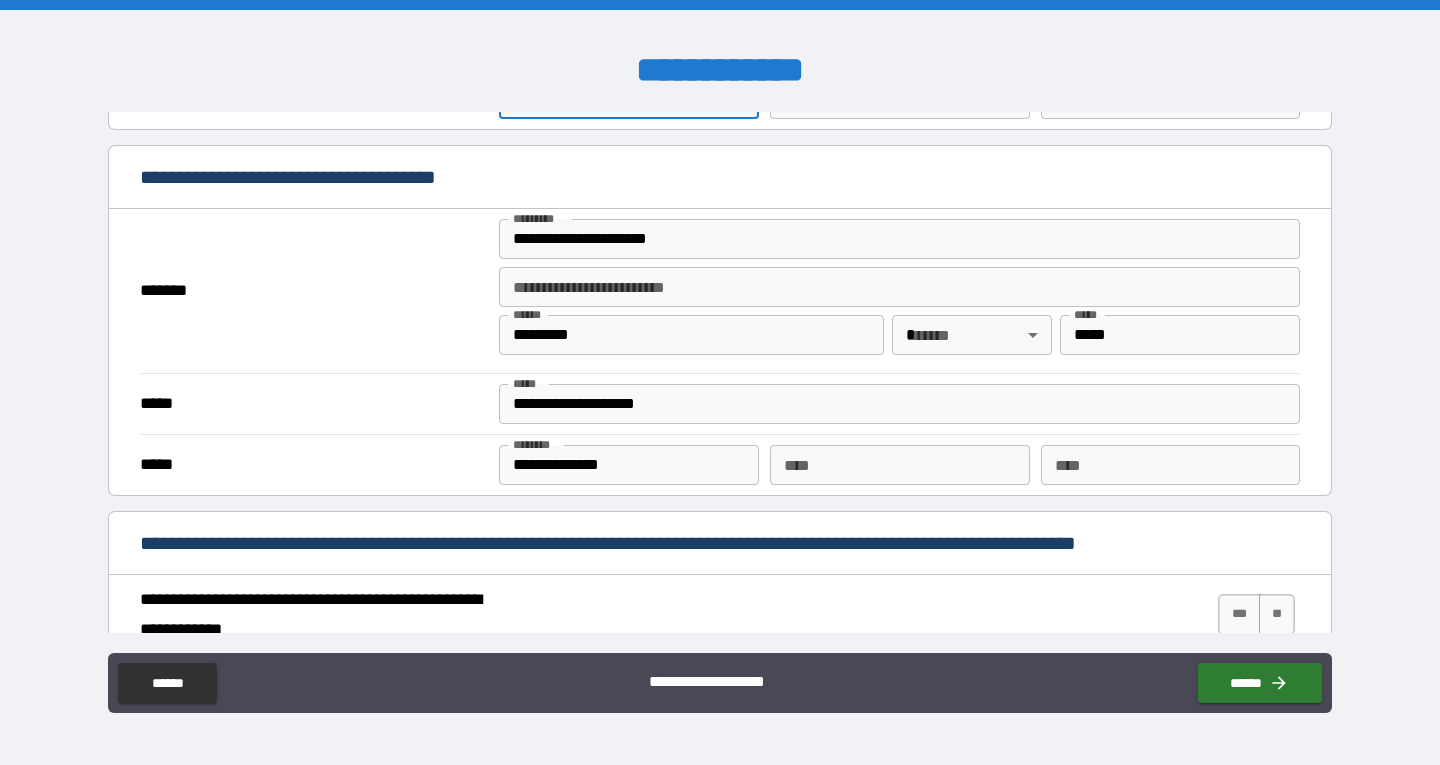 type on "**********" 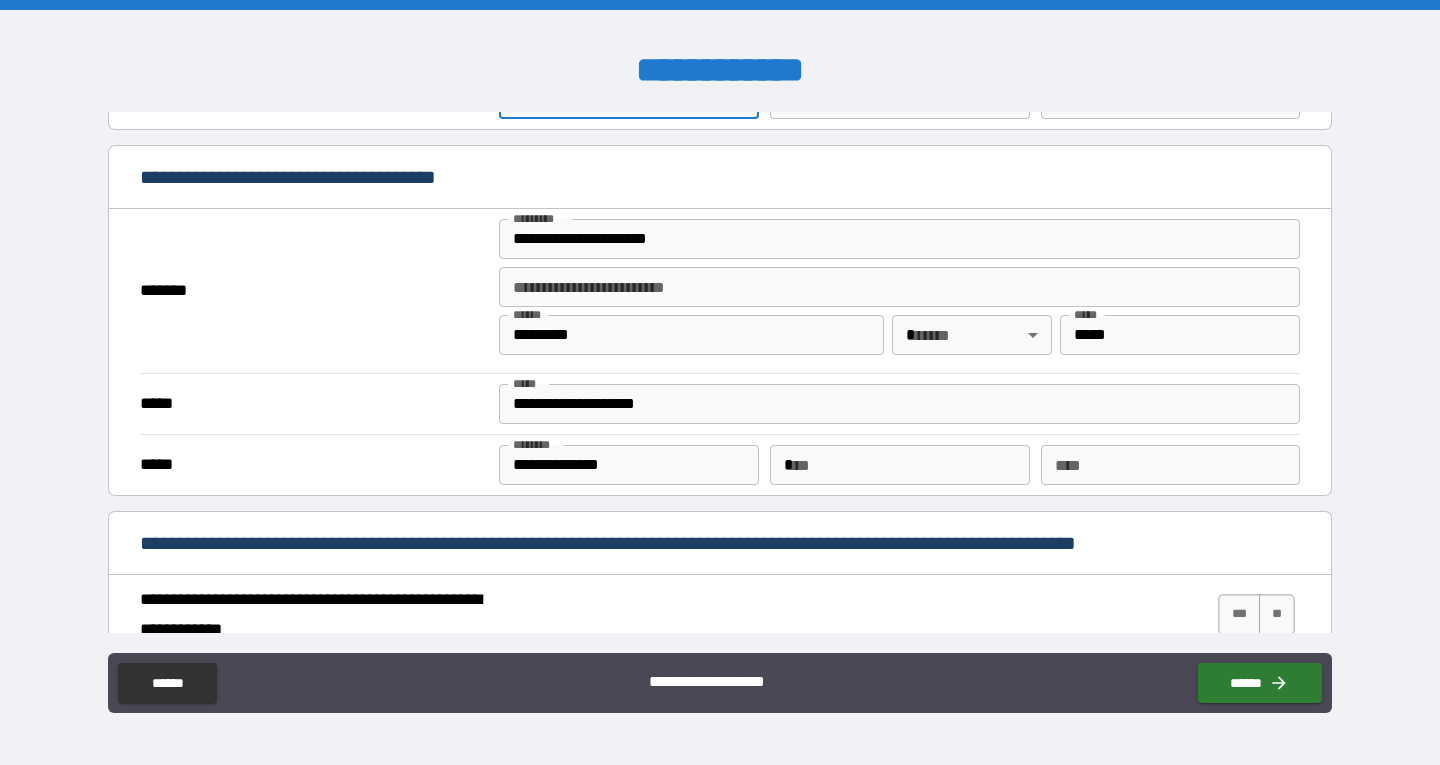click on "*" at bounding box center (899, 465) 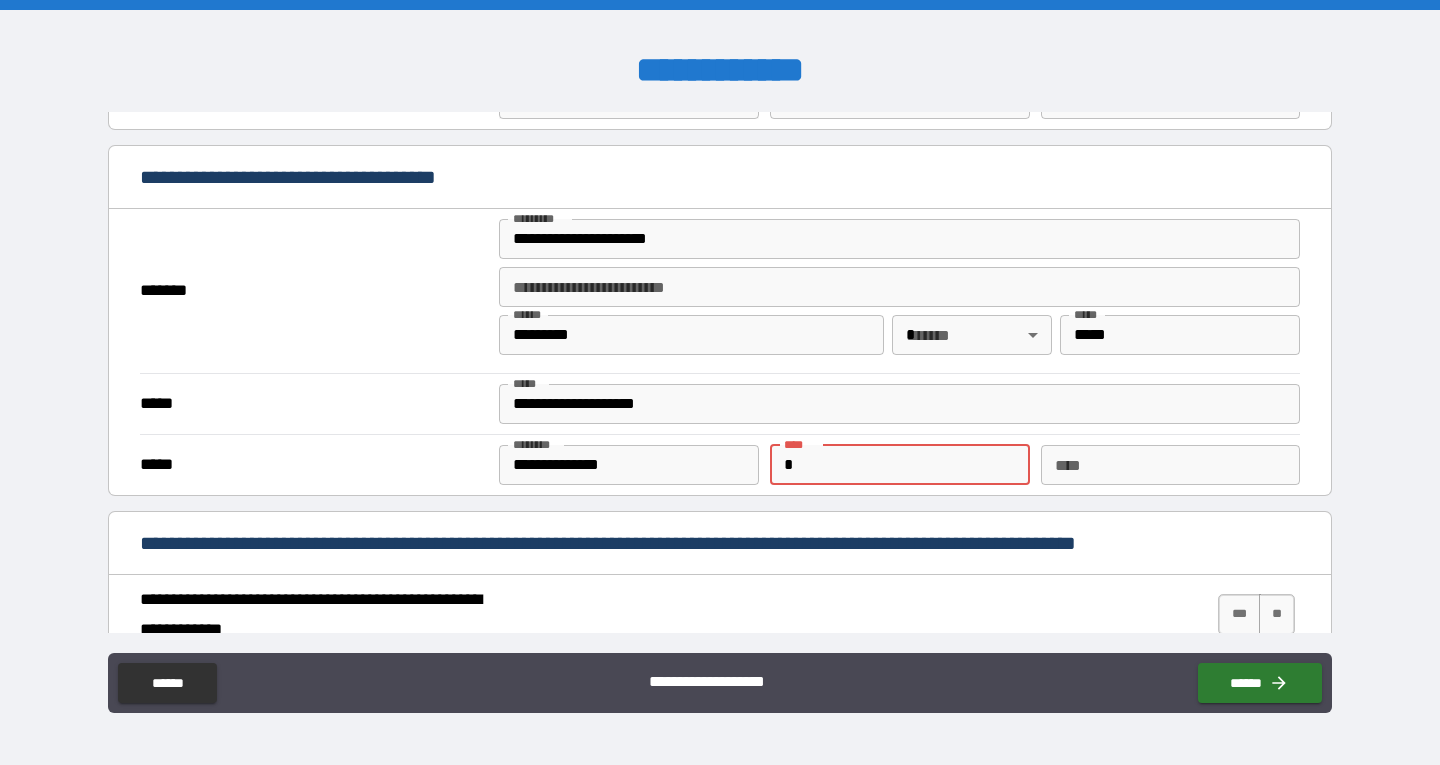 click on "**********" at bounding box center [628, 465] 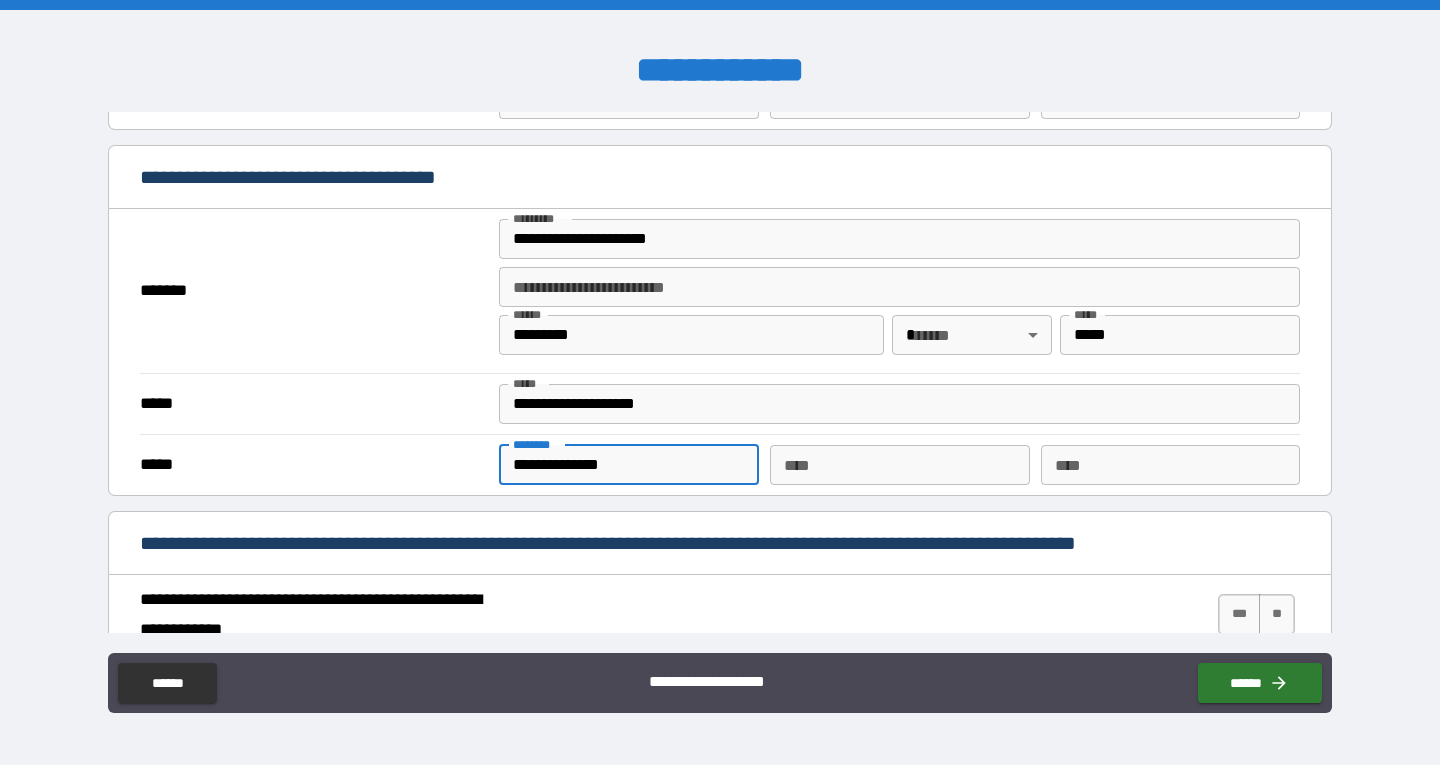 drag, startPoint x: 581, startPoint y: 469, endPoint x: 561, endPoint y: 471, distance: 20.09975 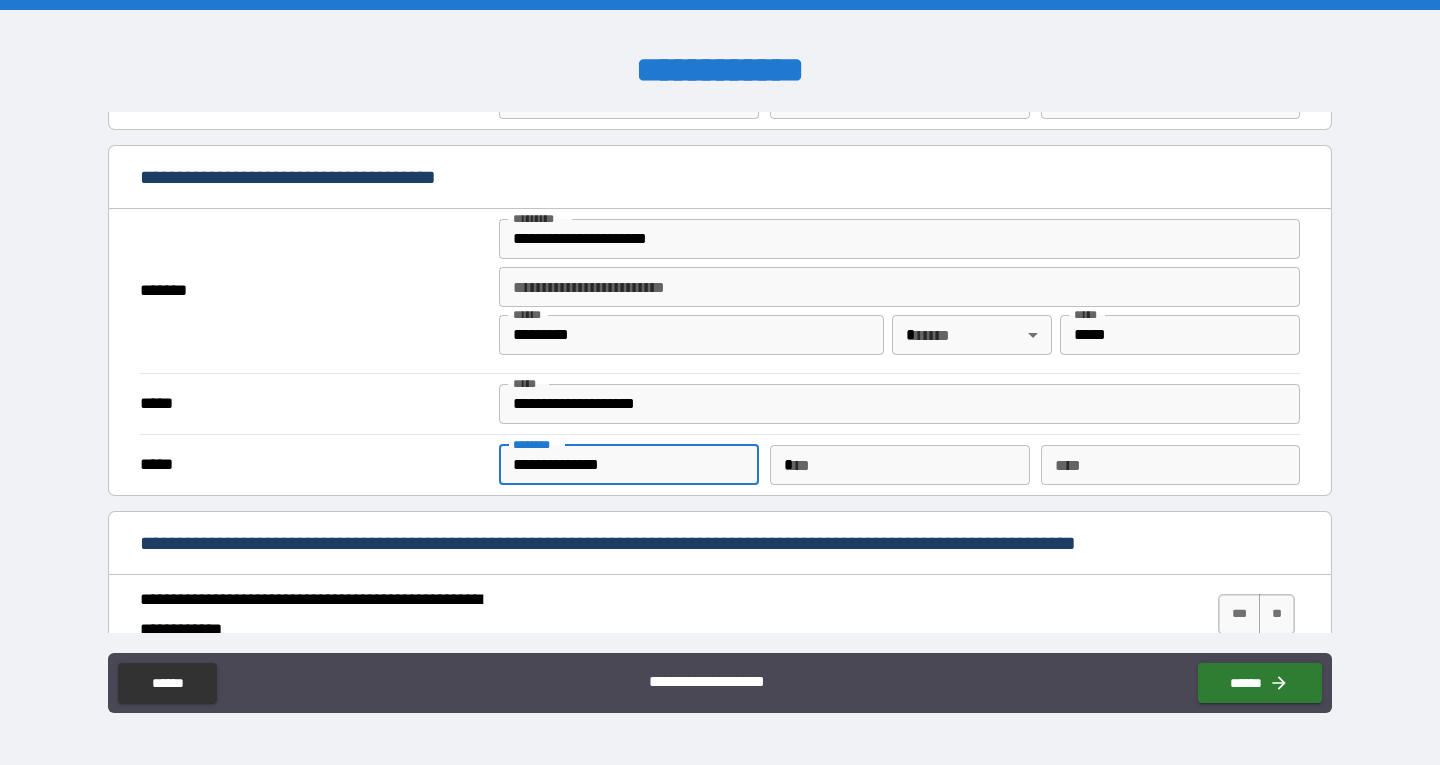 click on "*" at bounding box center (899, 465) 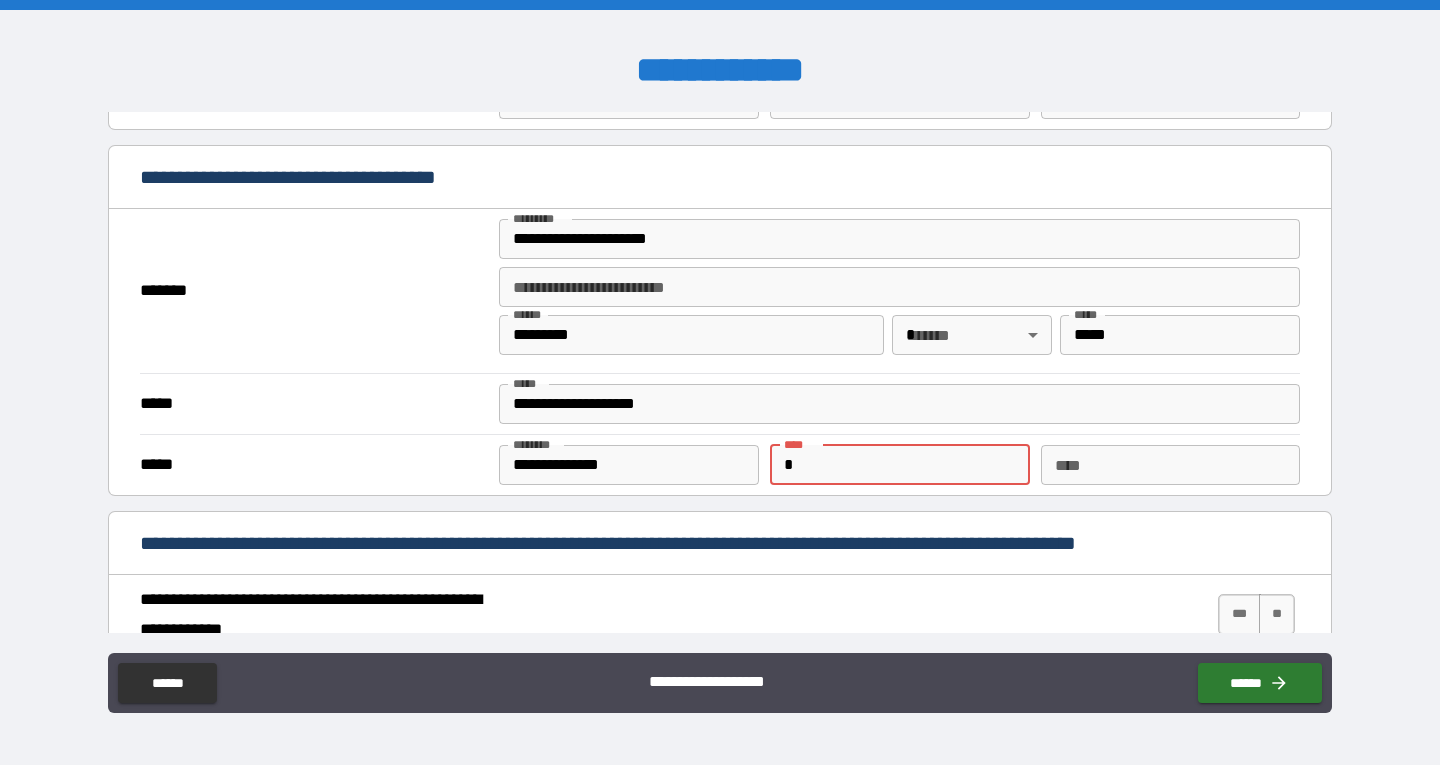 type on "**********" 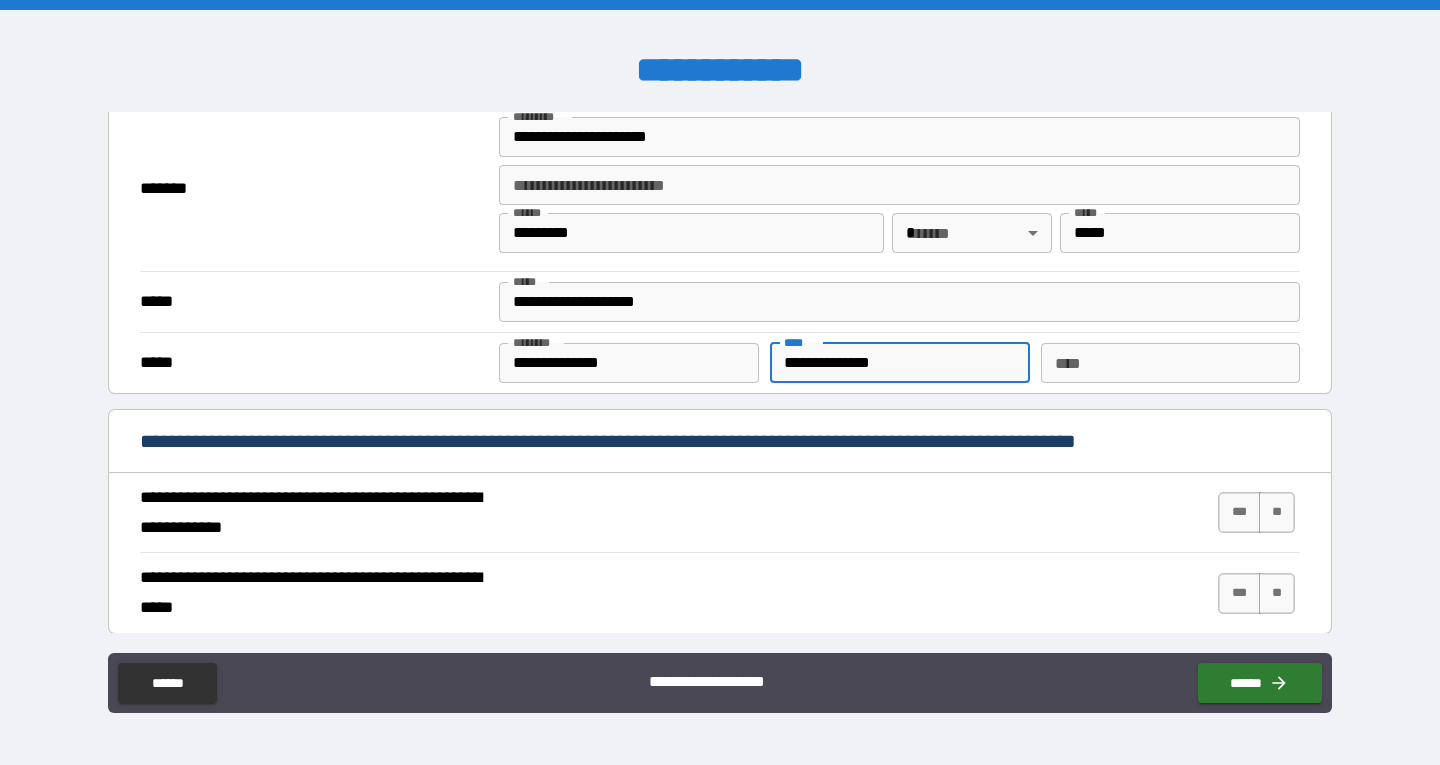 scroll, scrollTop: 1600, scrollLeft: 0, axis: vertical 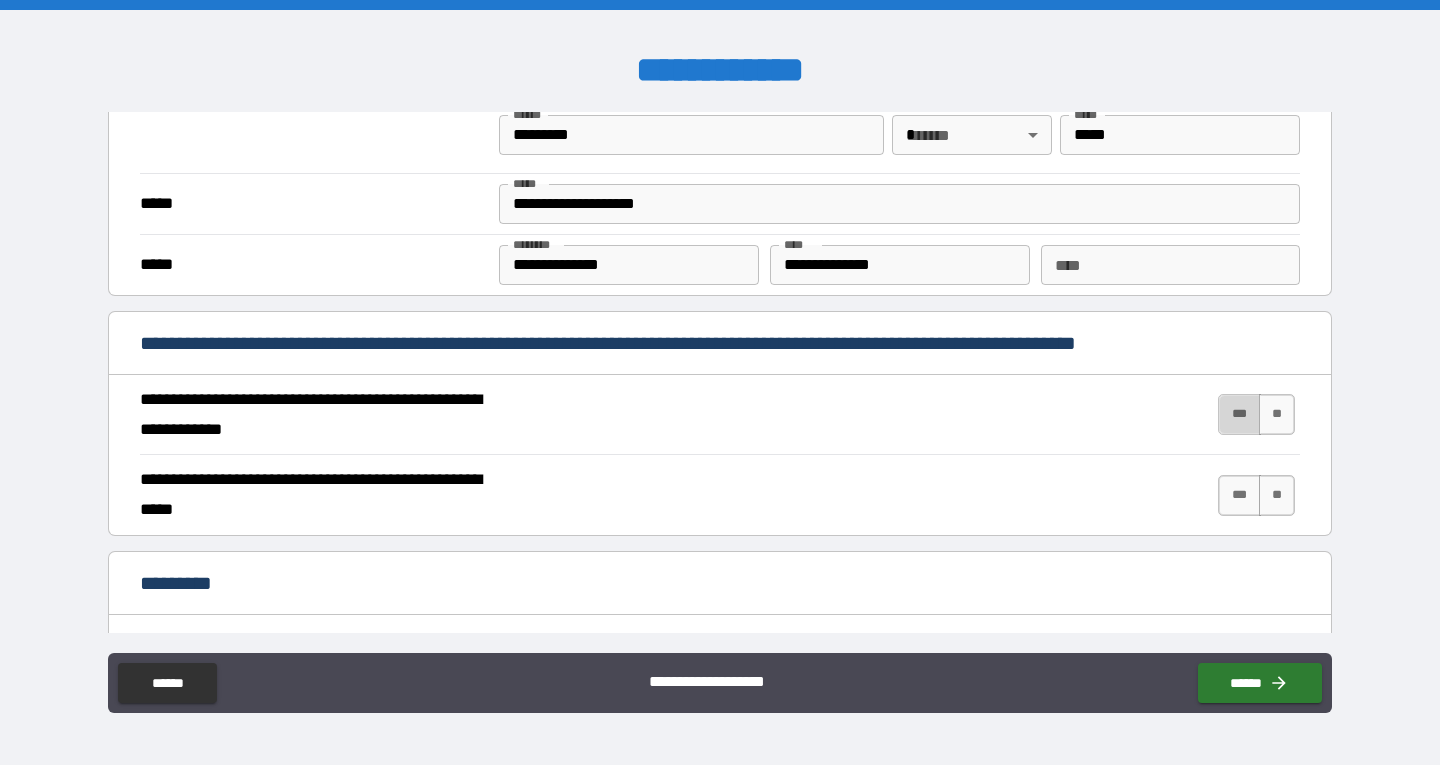 click on "***" at bounding box center (1239, 414) 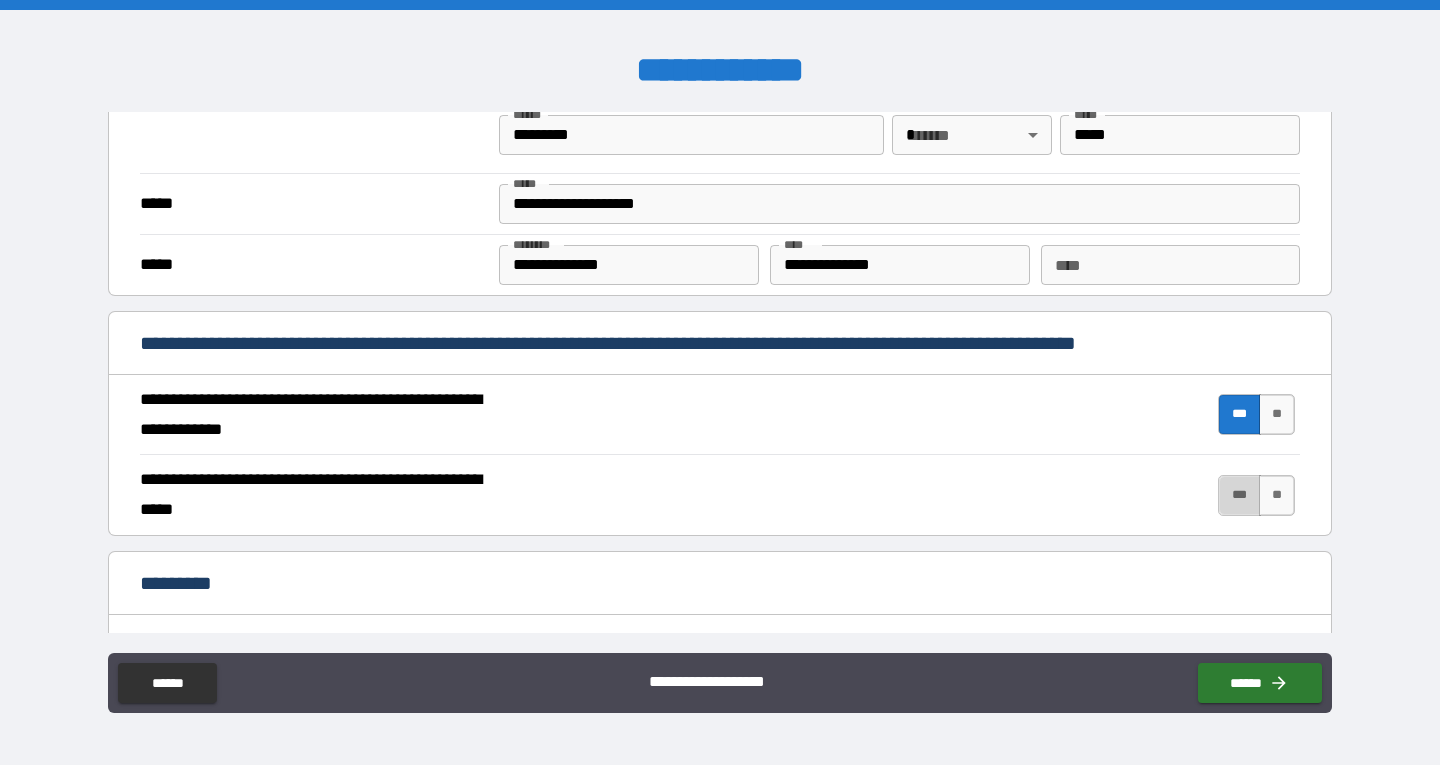 click on "***" at bounding box center [1239, 495] 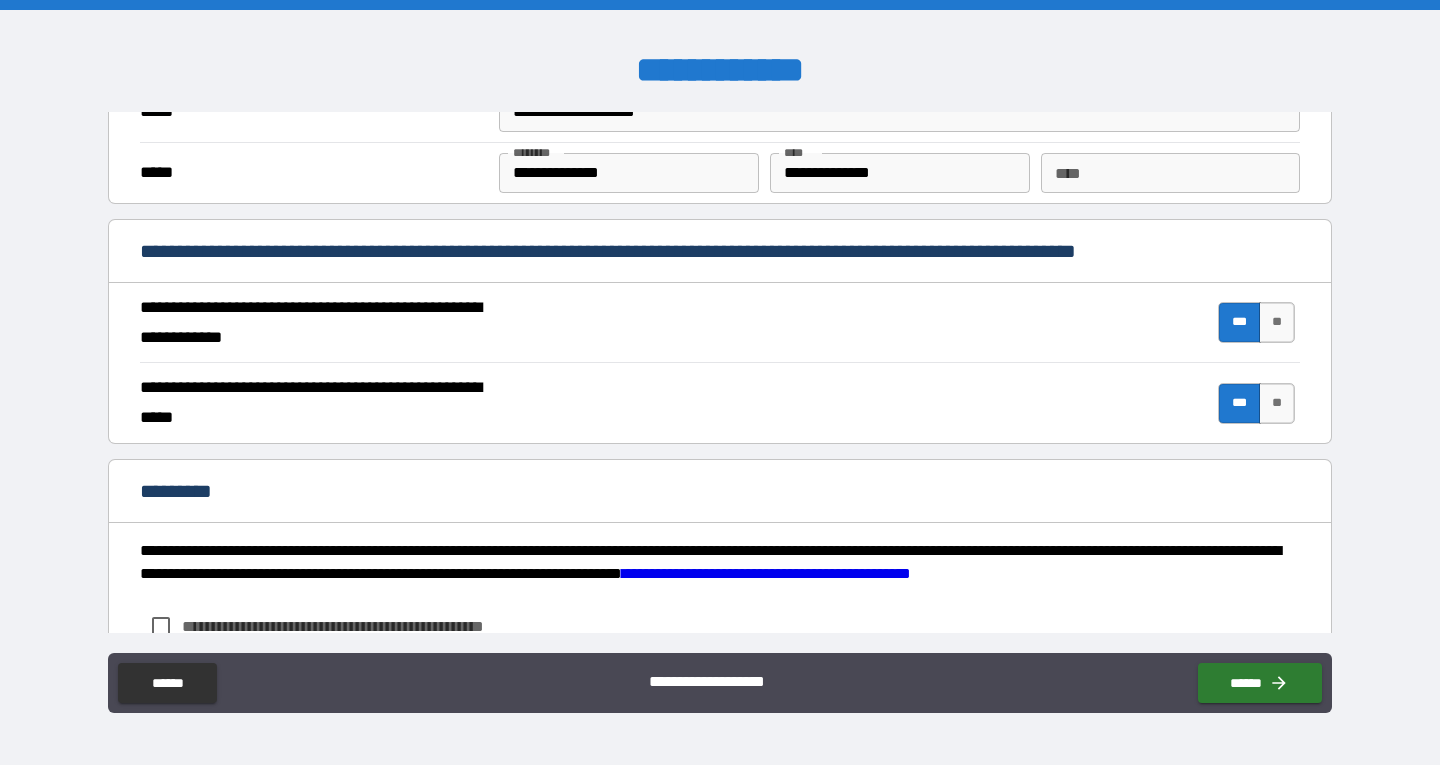 scroll, scrollTop: 1838, scrollLeft: 0, axis: vertical 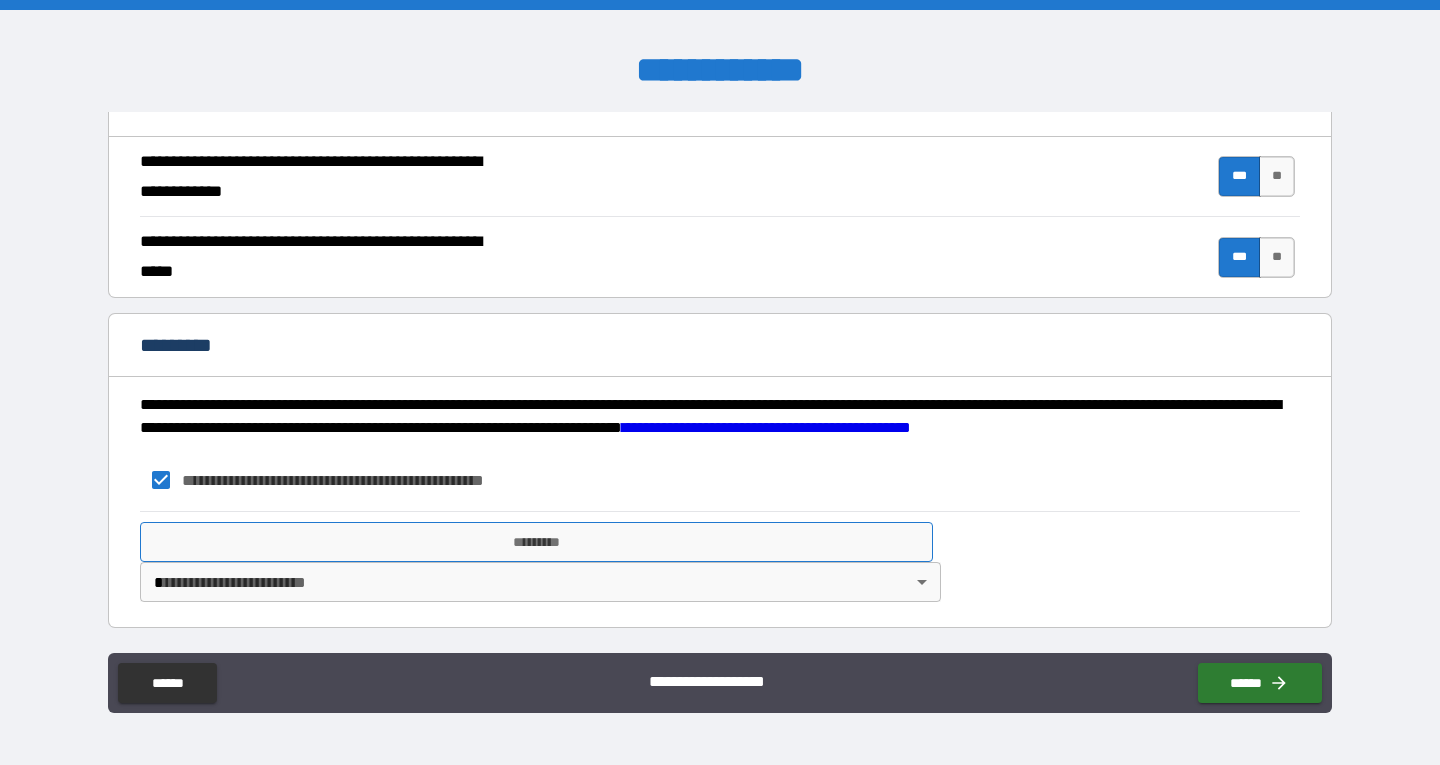 click on "*********" at bounding box center [536, 542] 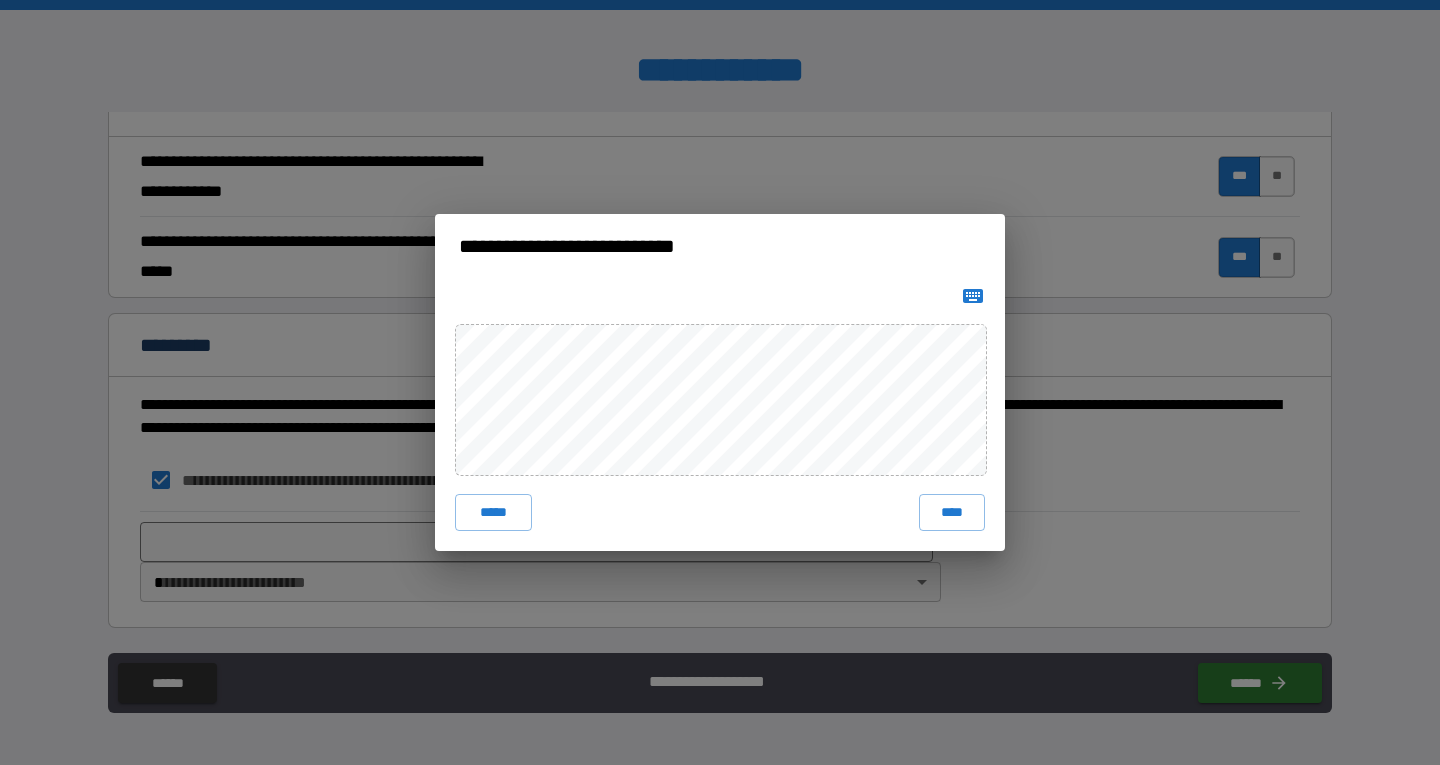 click 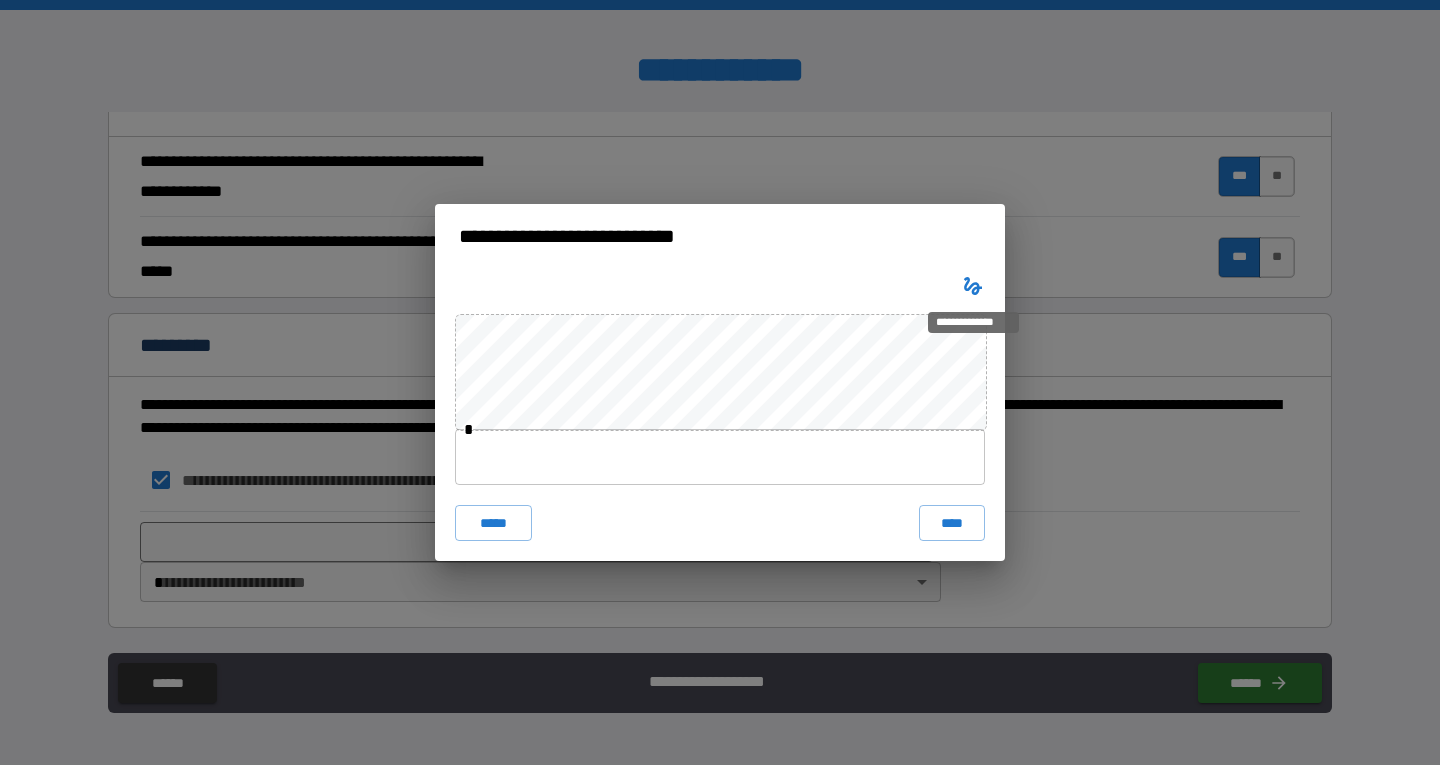click 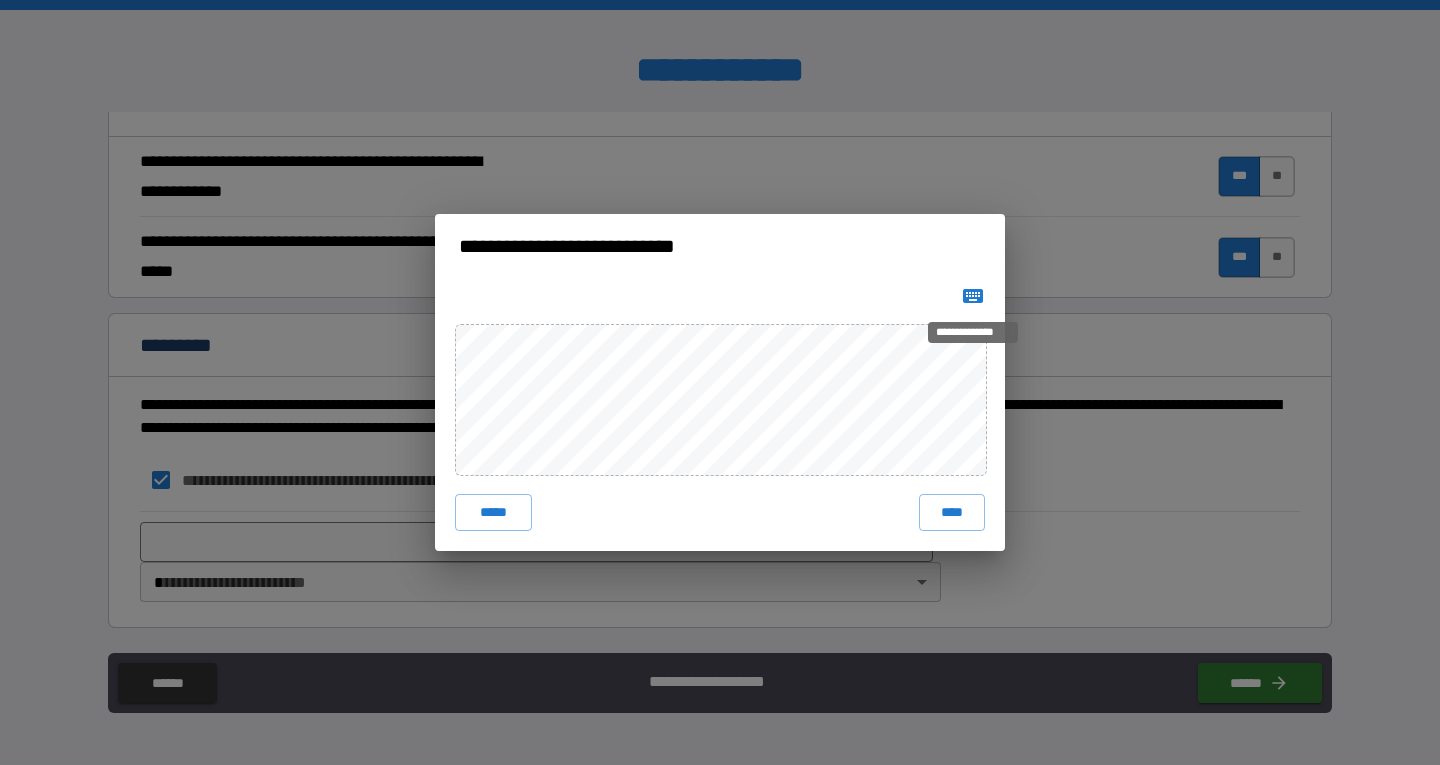 click 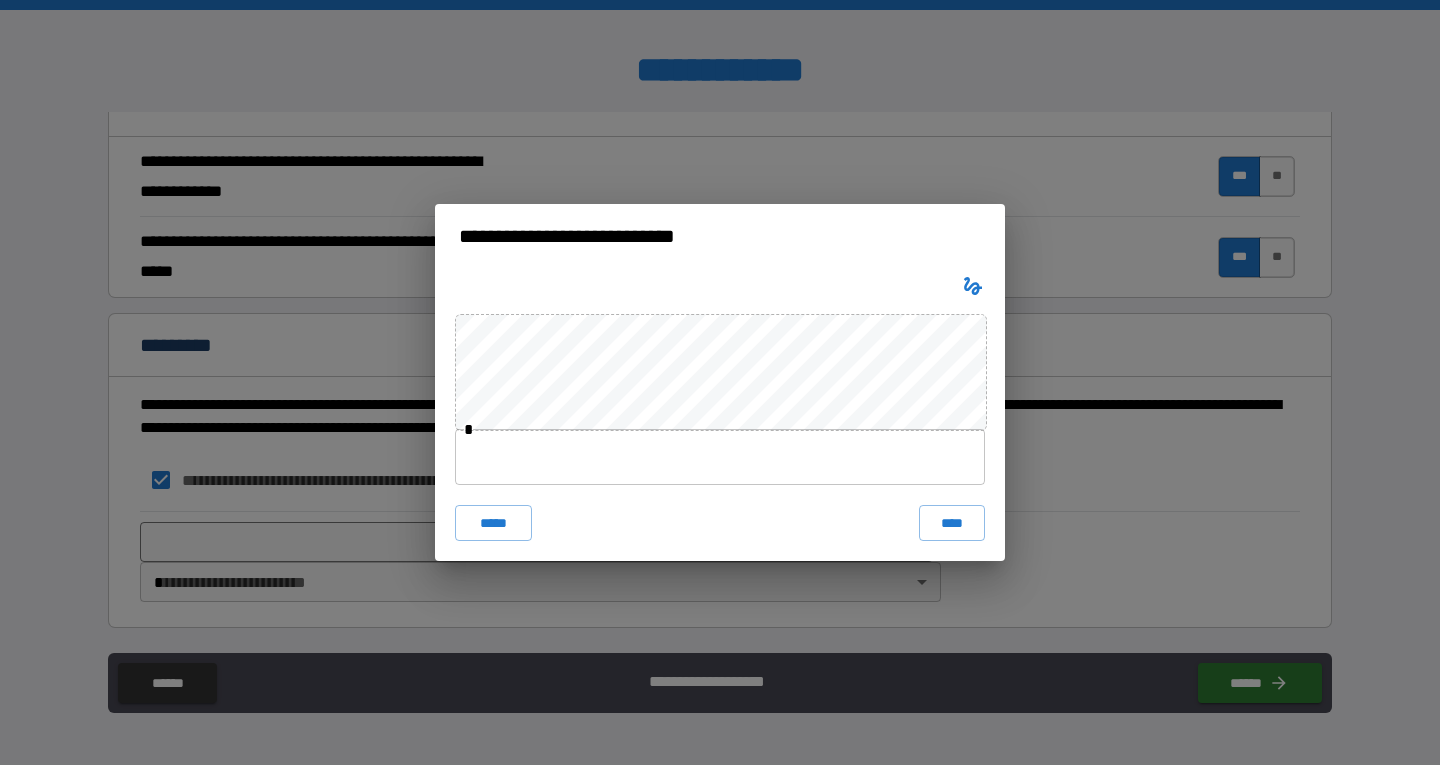 type 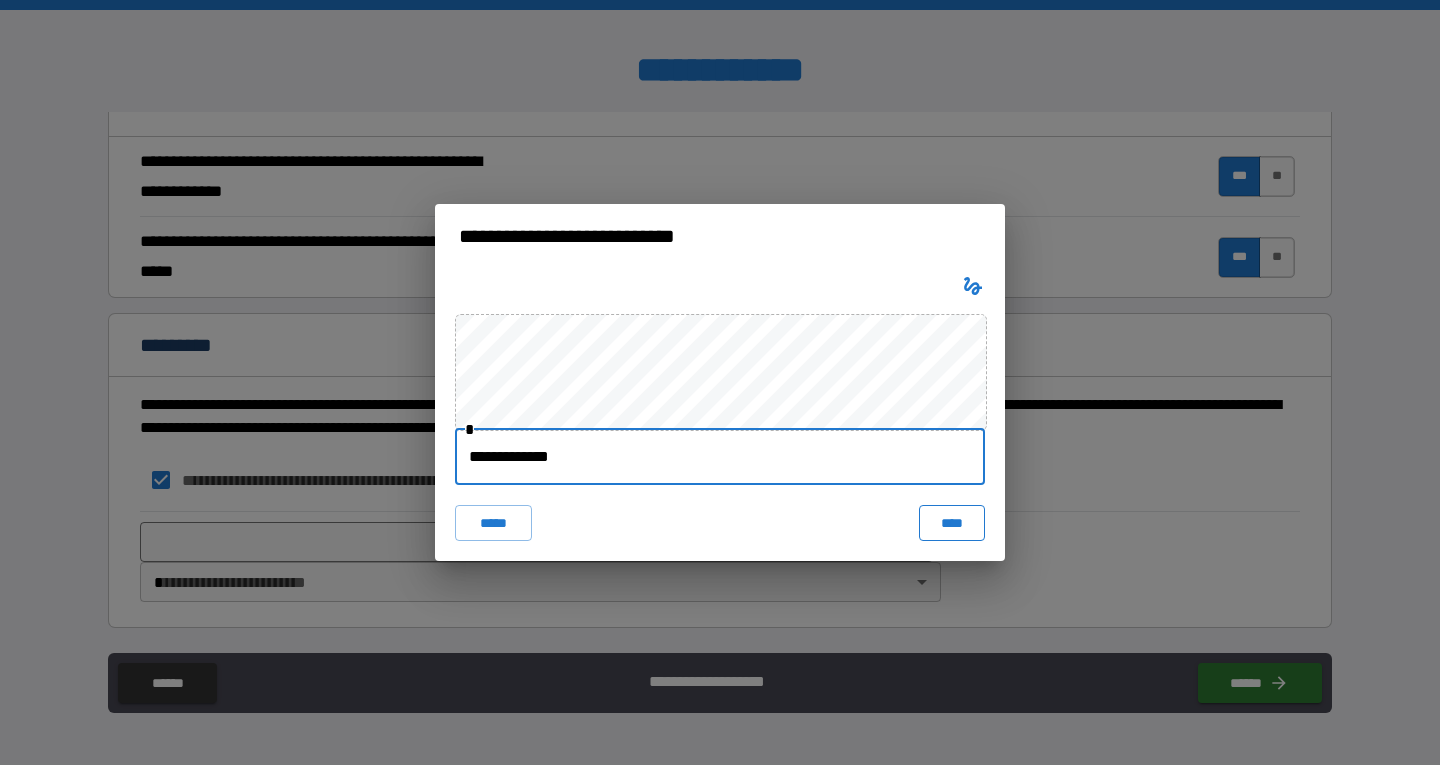type on "**********" 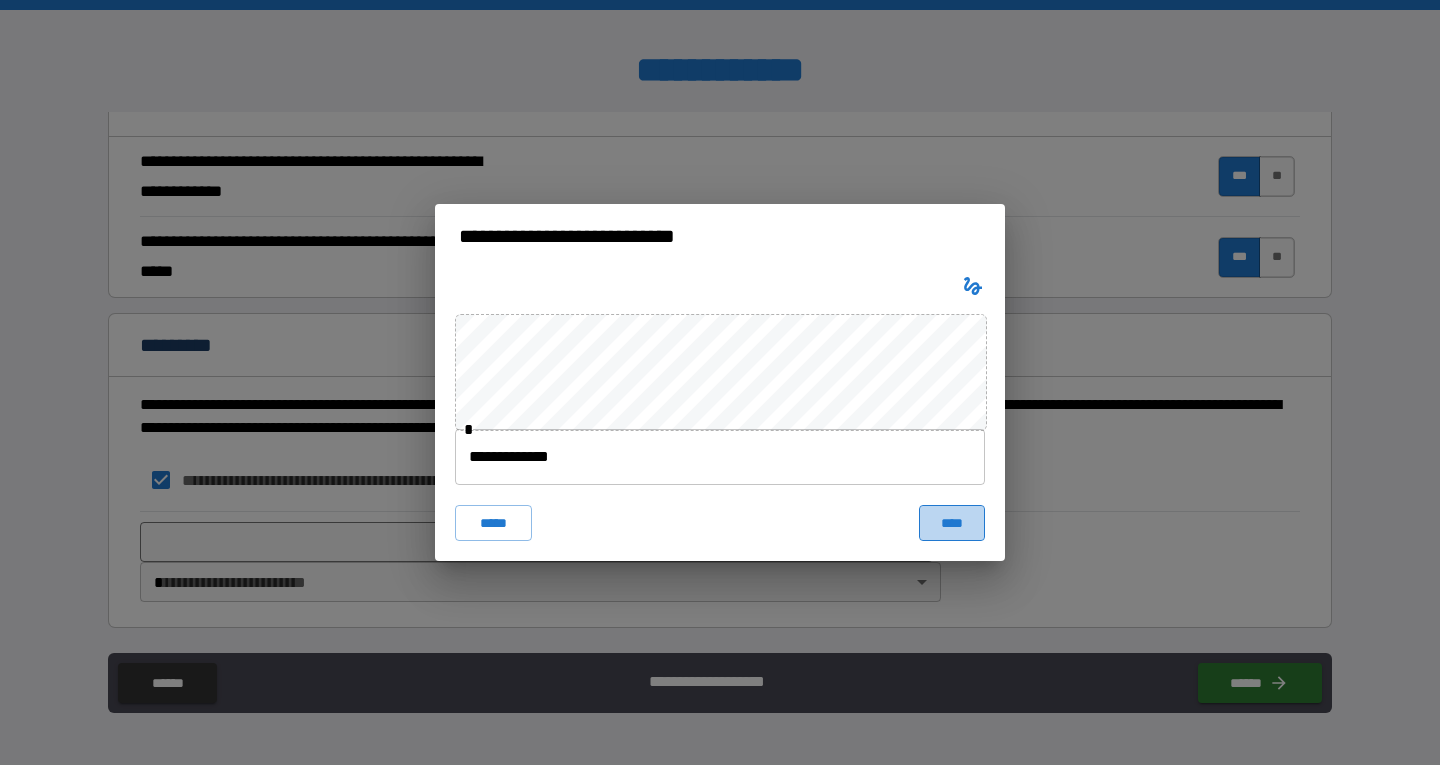 click on "****" at bounding box center [952, 523] 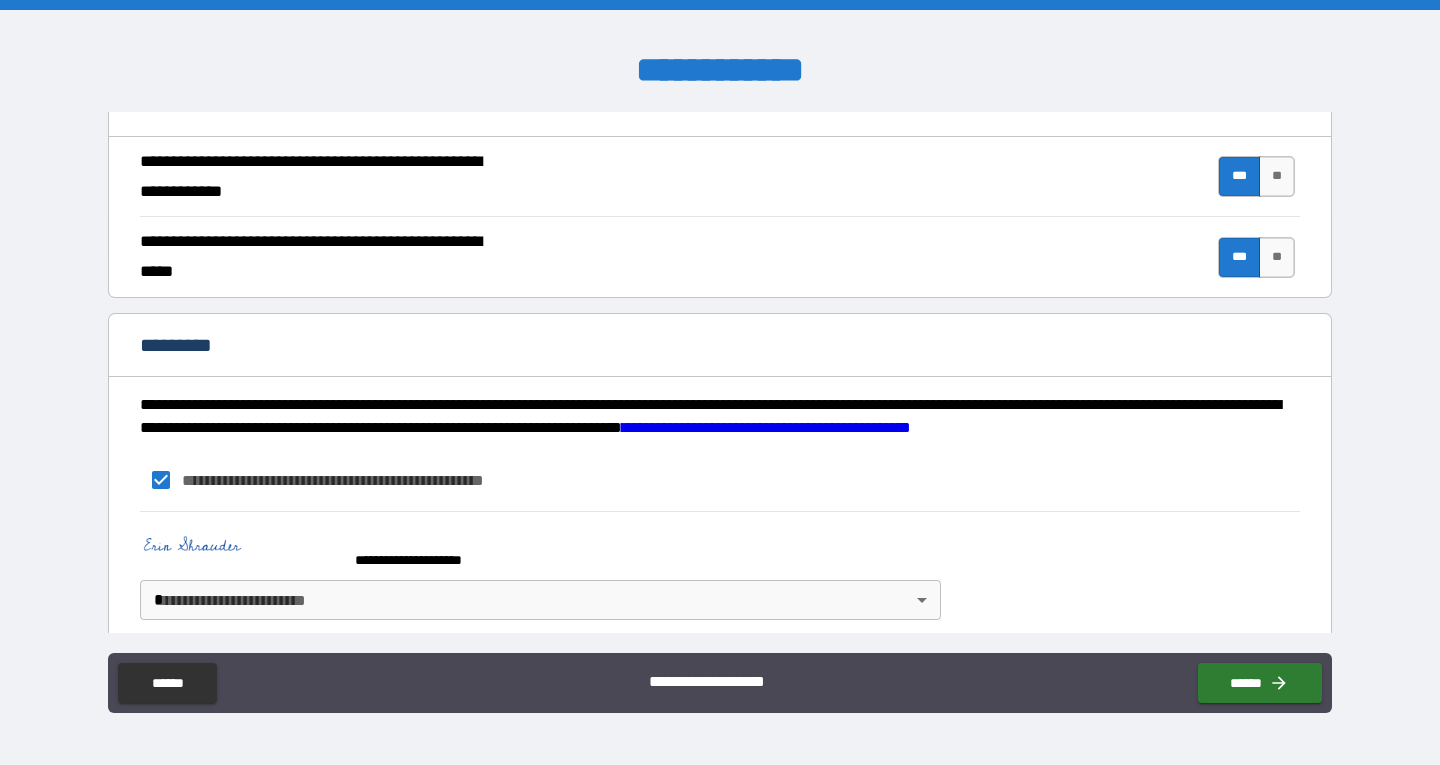 click on "**********" at bounding box center [720, 382] 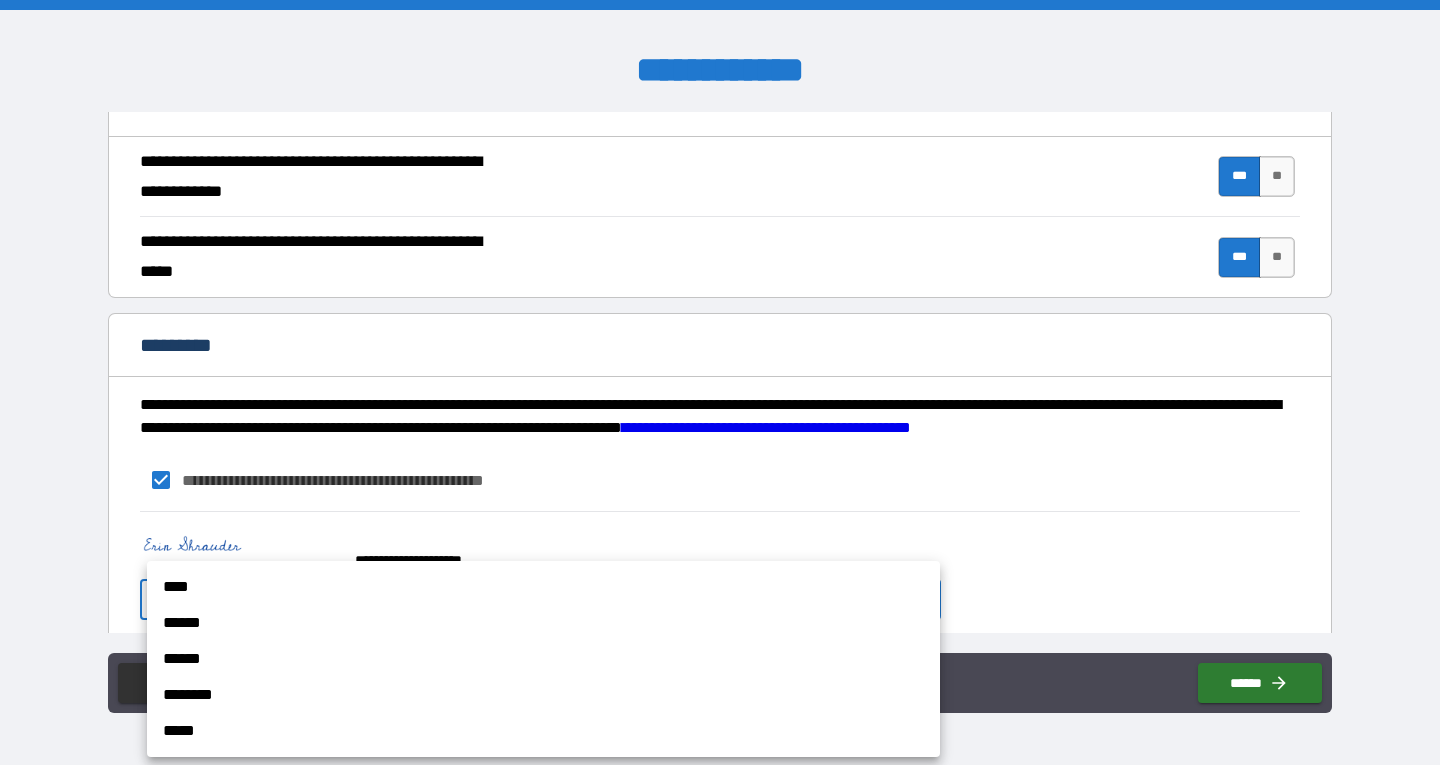 click on "******" at bounding box center (543, 623) 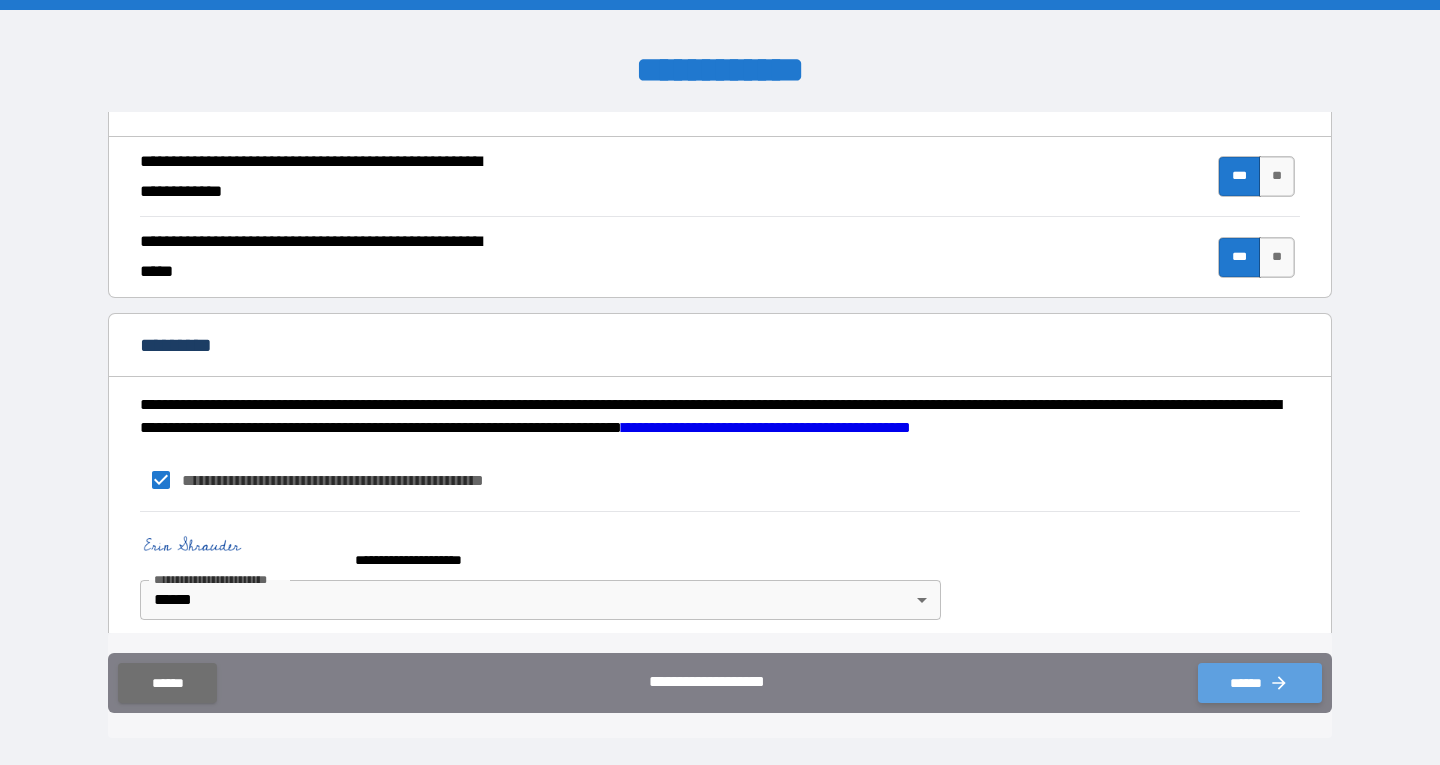 click on "******" at bounding box center [1260, 683] 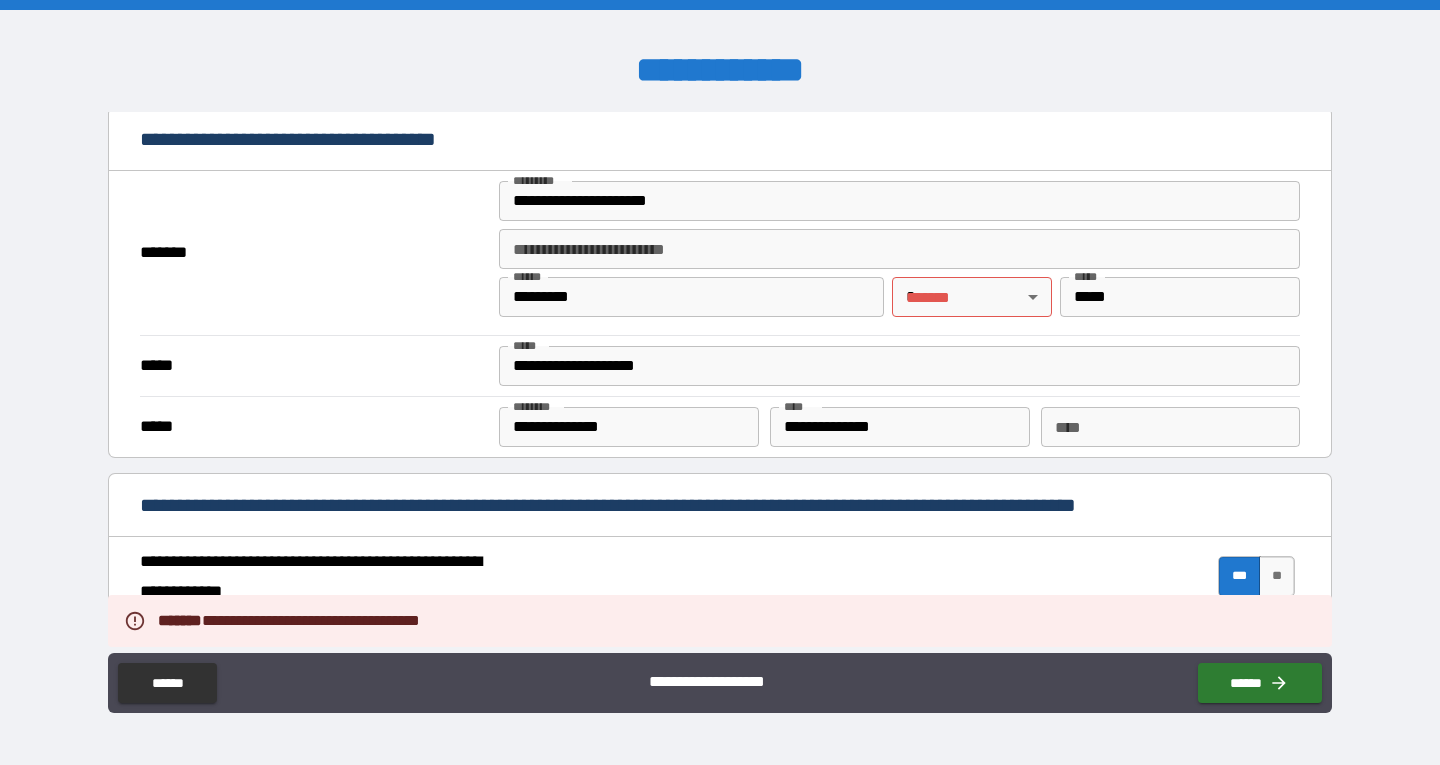 scroll, scrollTop: 1238, scrollLeft: 0, axis: vertical 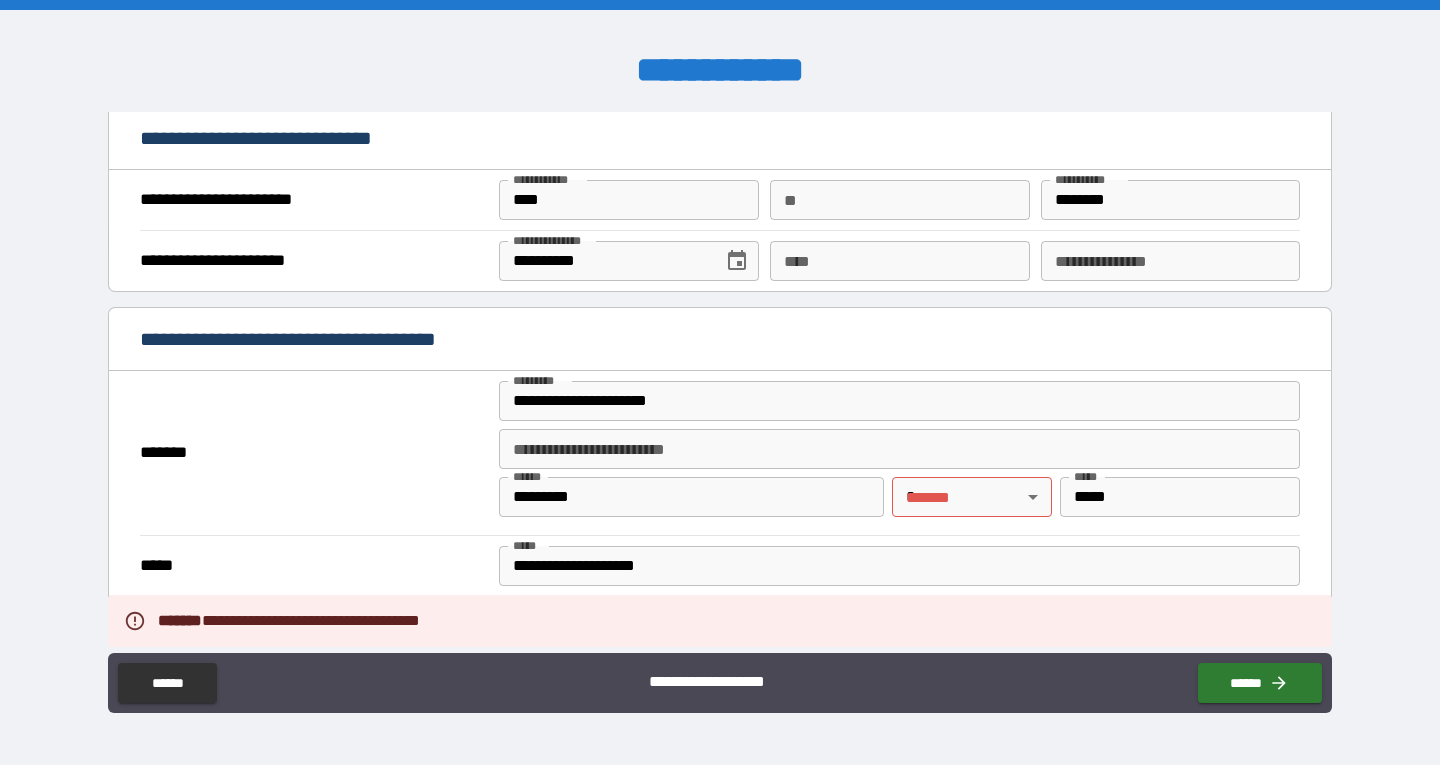click on "**********" at bounding box center [720, 382] 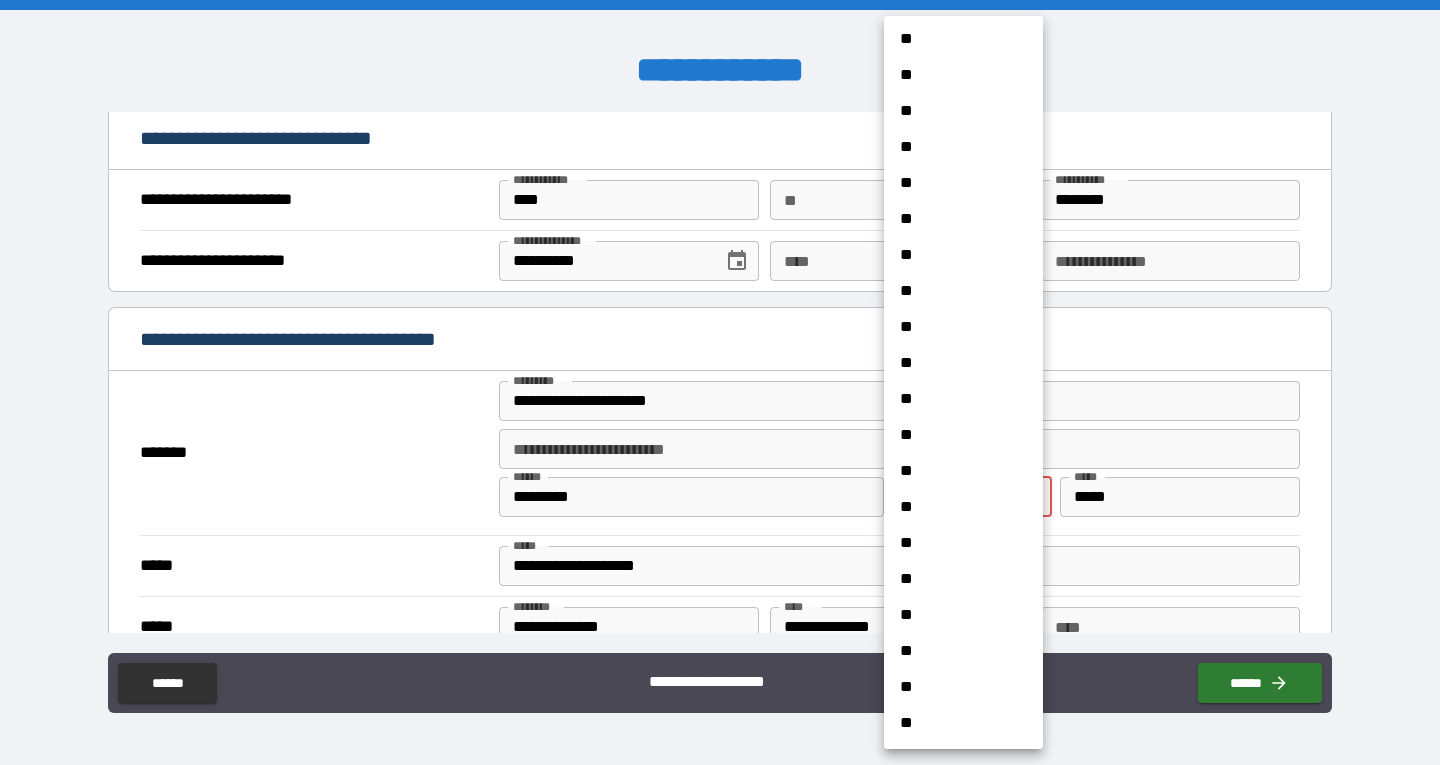 scroll, scrollTop: 1300, scrollLeft: 0, axis: vertical 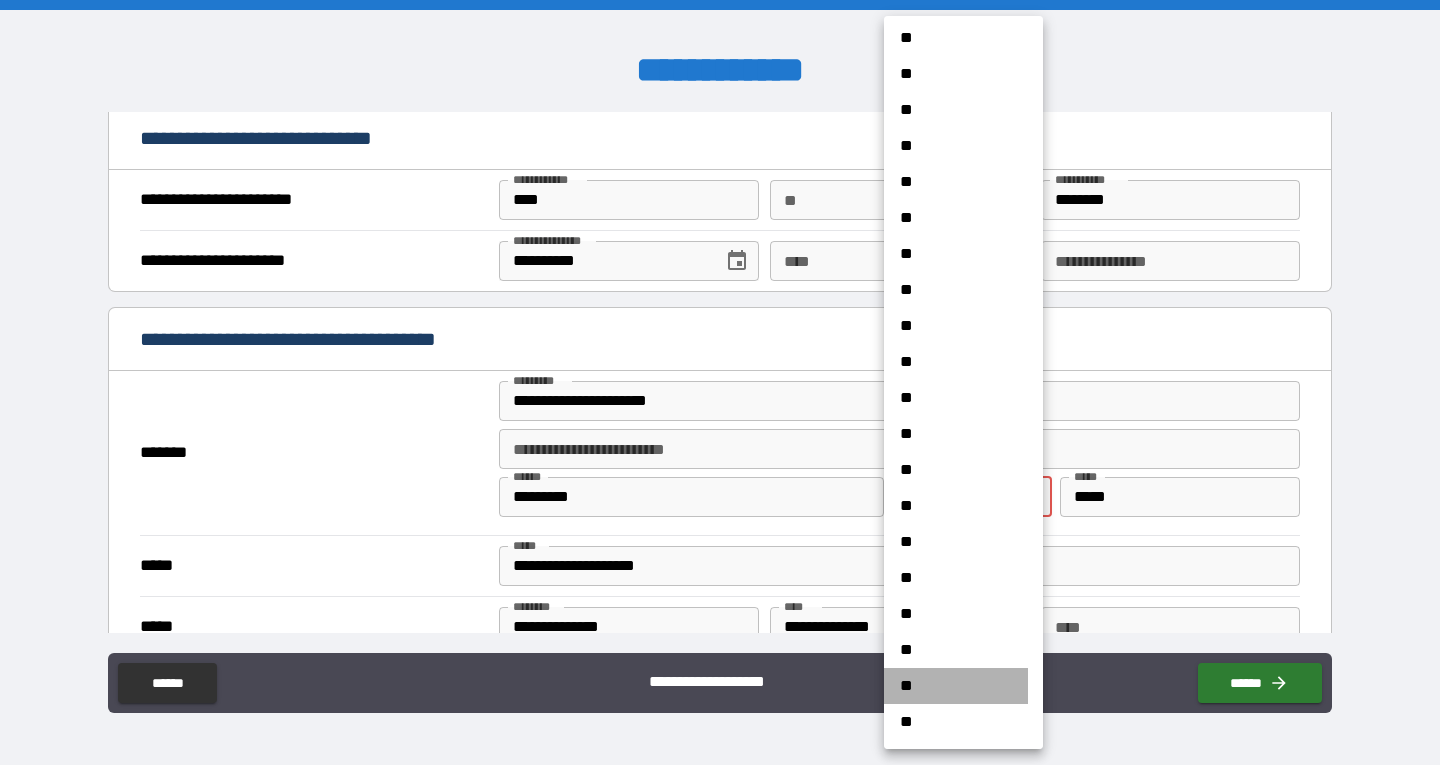 click on "**" at bounding box center (956, 686) 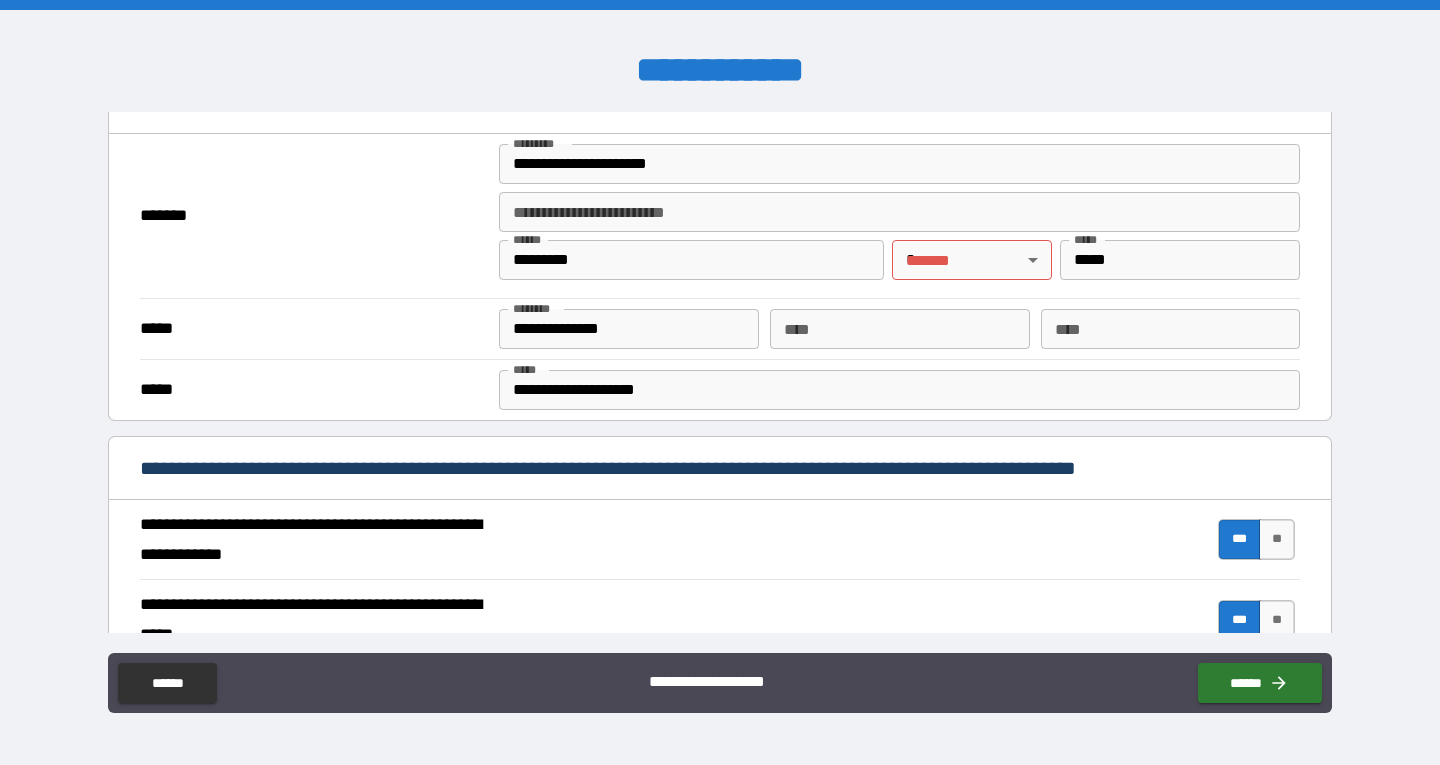 scroll, scrollTop: 138, scrollLeft: 0, axis: vertical 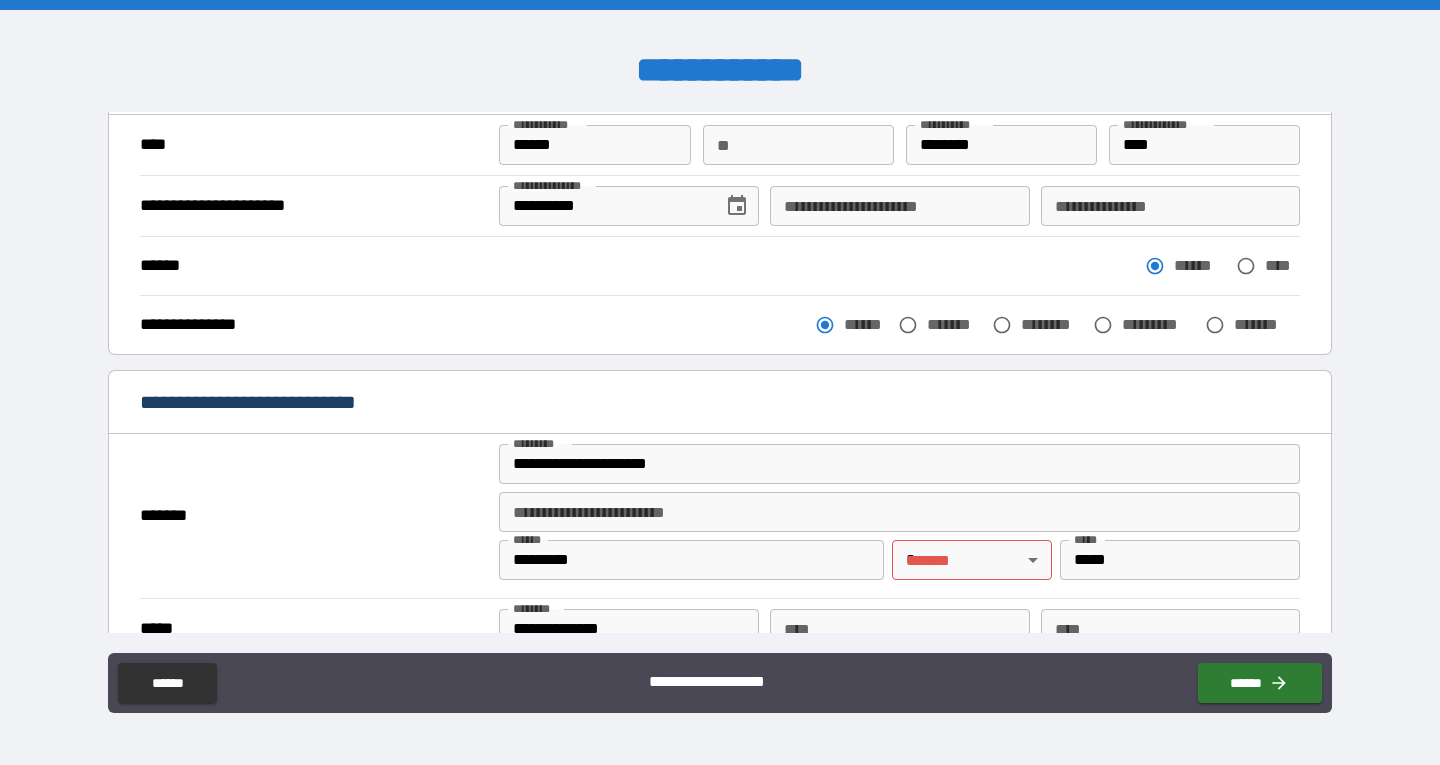 click on "**********" at bounding box center (720, 382) 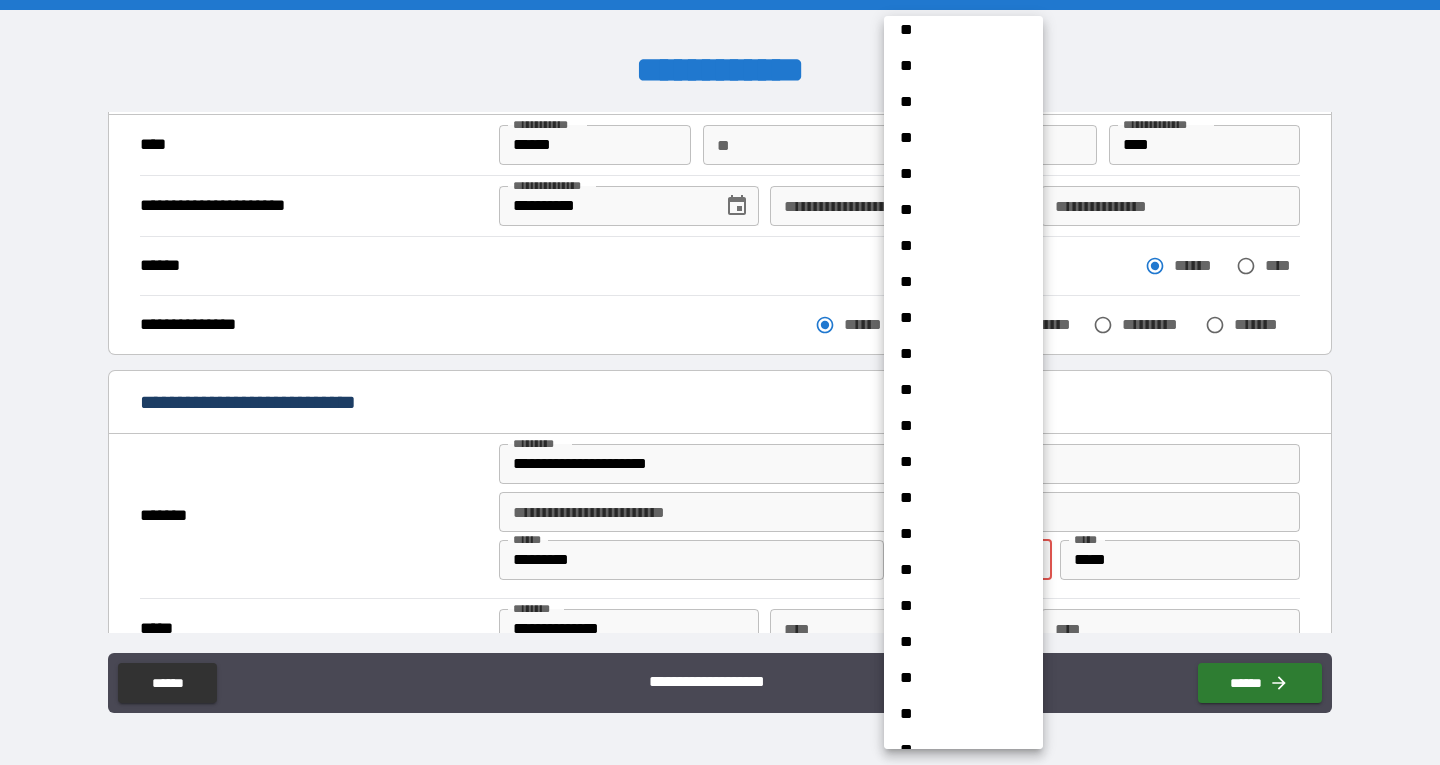 scroll, scrollTop: 1407, scrollLeft: 0, axis: vertical 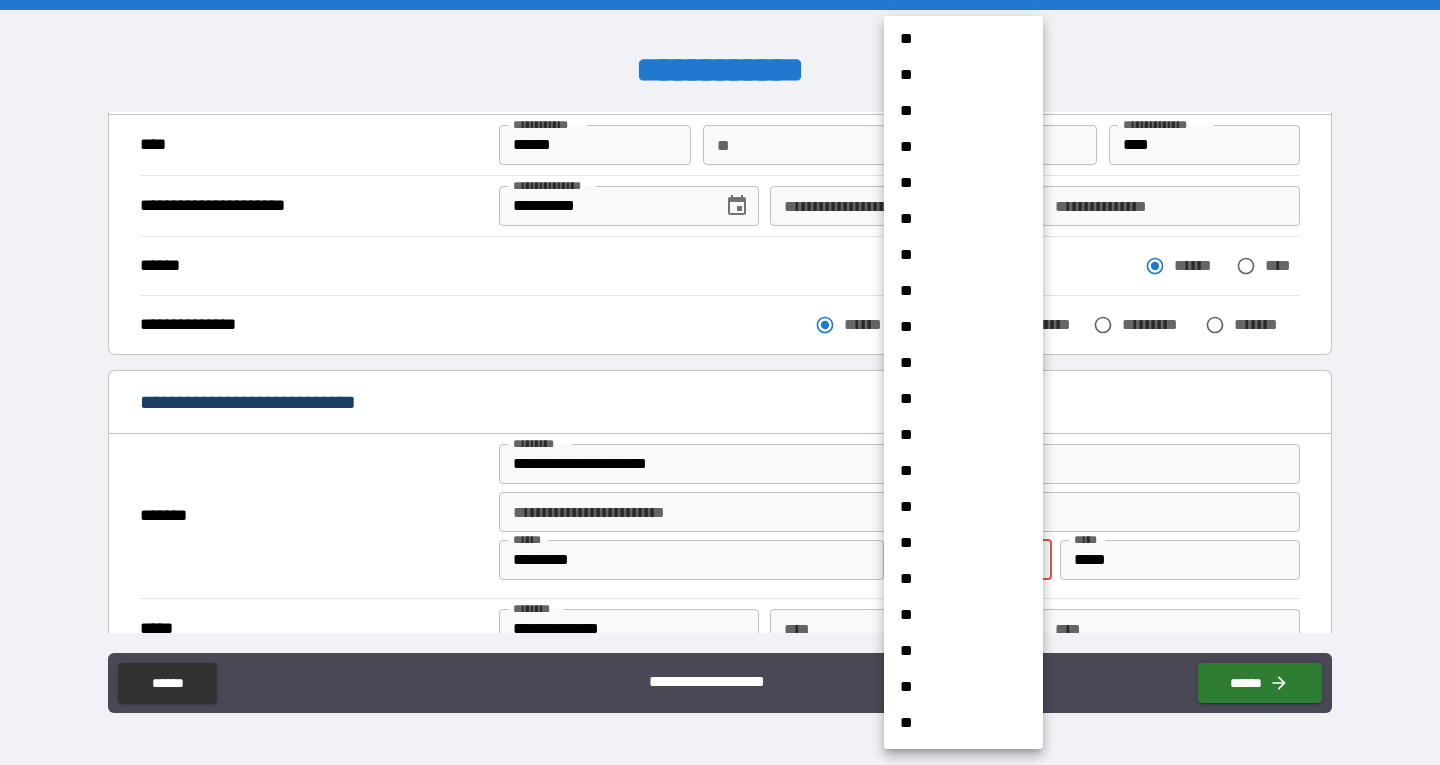 click on "**" at bounding box center (956, 579) 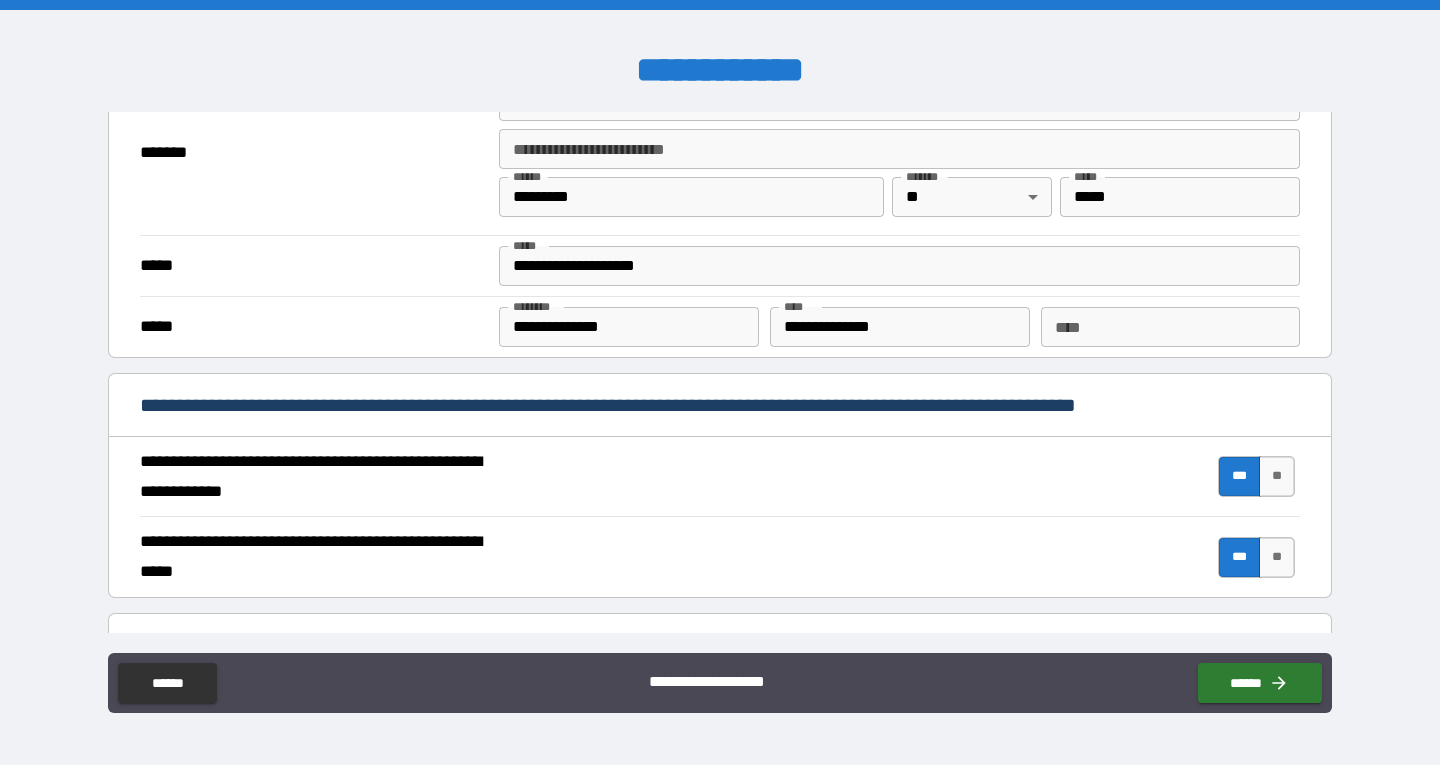 scroll, scrollTop: 1856, scrollLeft: 0, axis: vertical 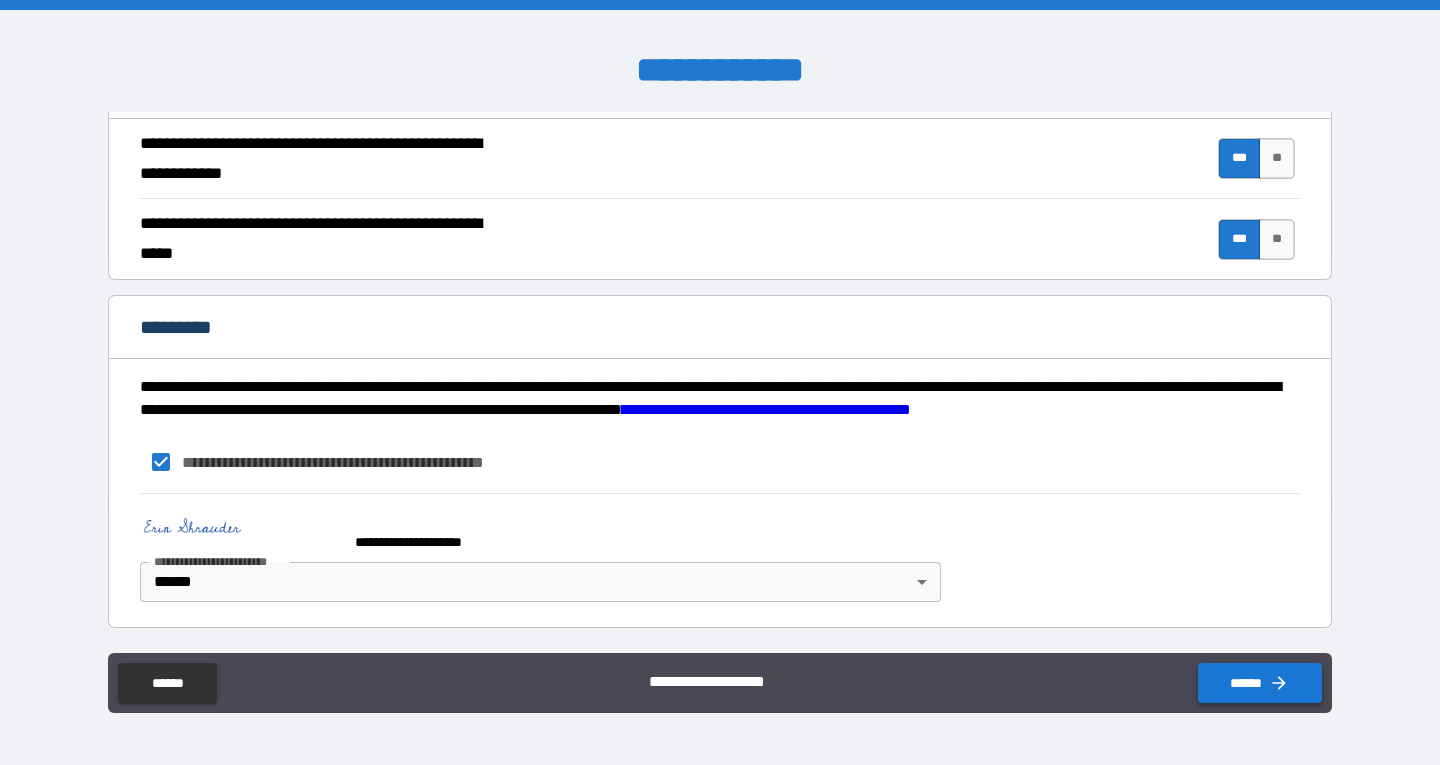 click on "******" at bounding box center (1260, 683) 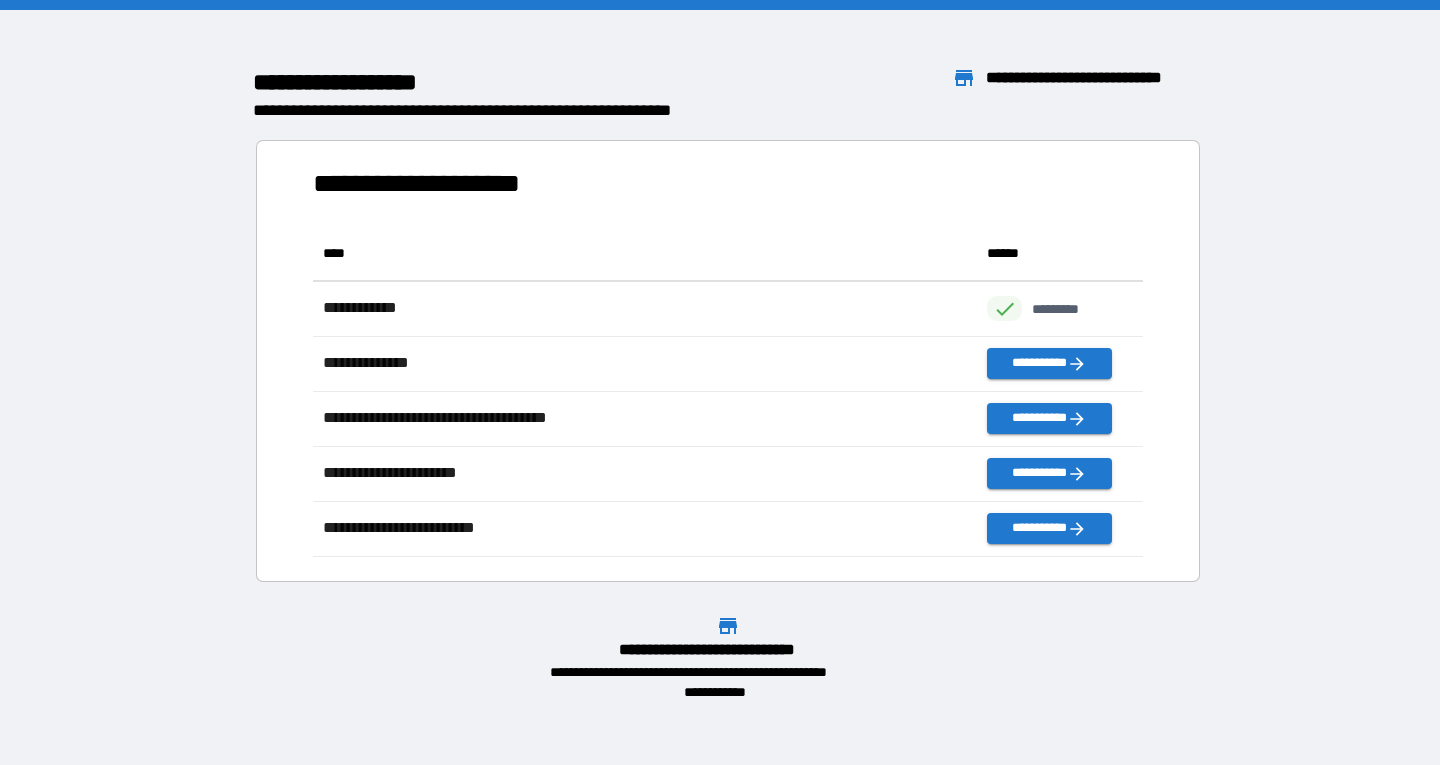 scroll, scrollTop: 16, scrollLeft: 16, axis: both 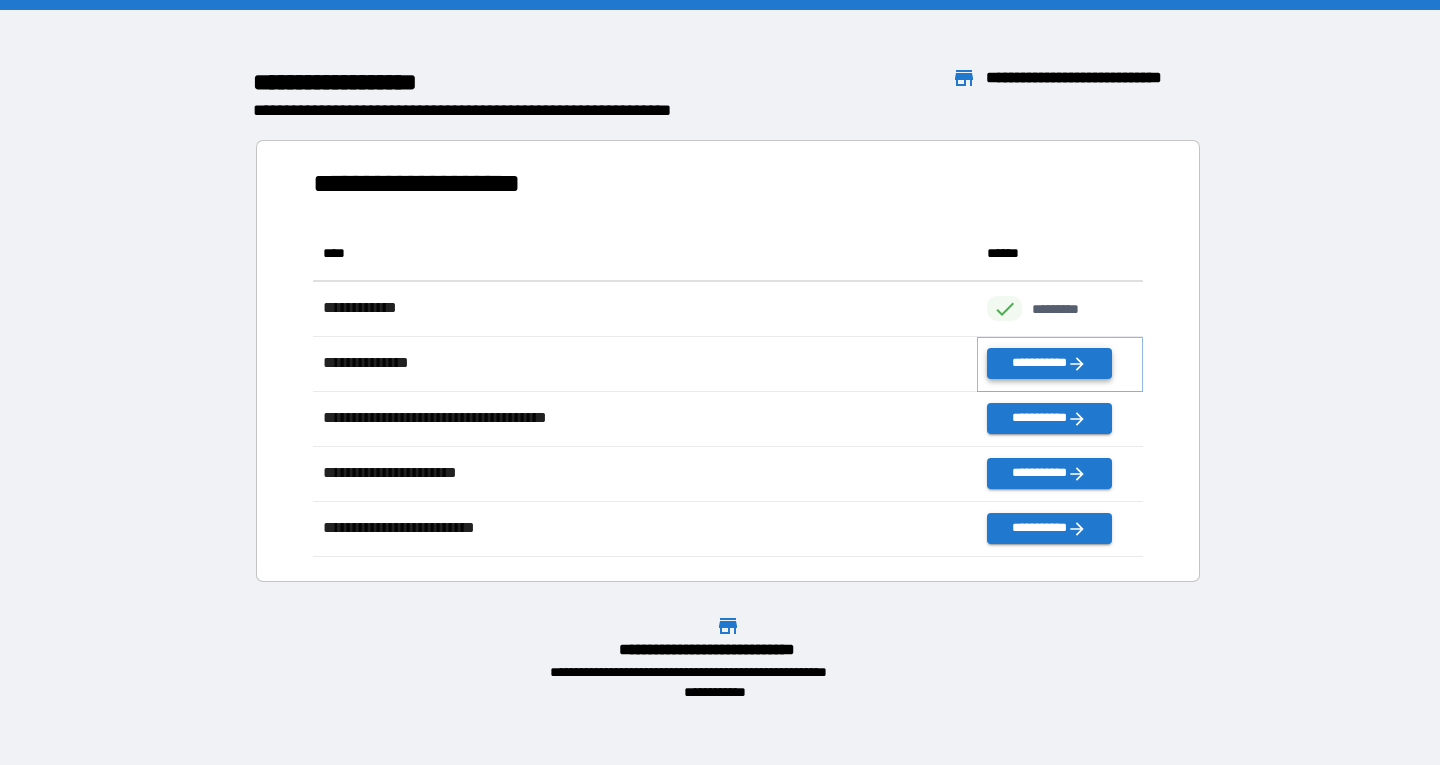 click on "**********" at bounding box center [1049, 363] 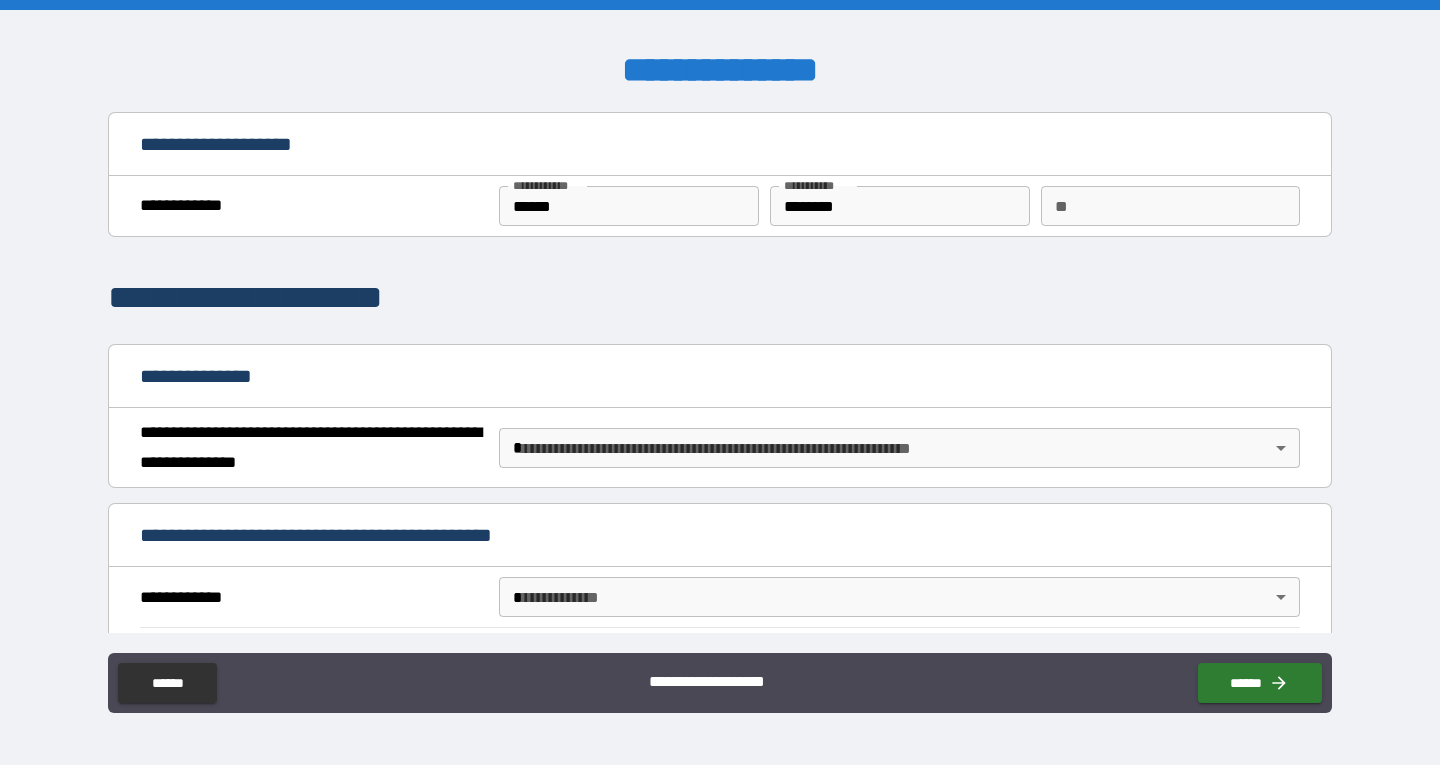 click on "**********" at bounding box center (720, 382) 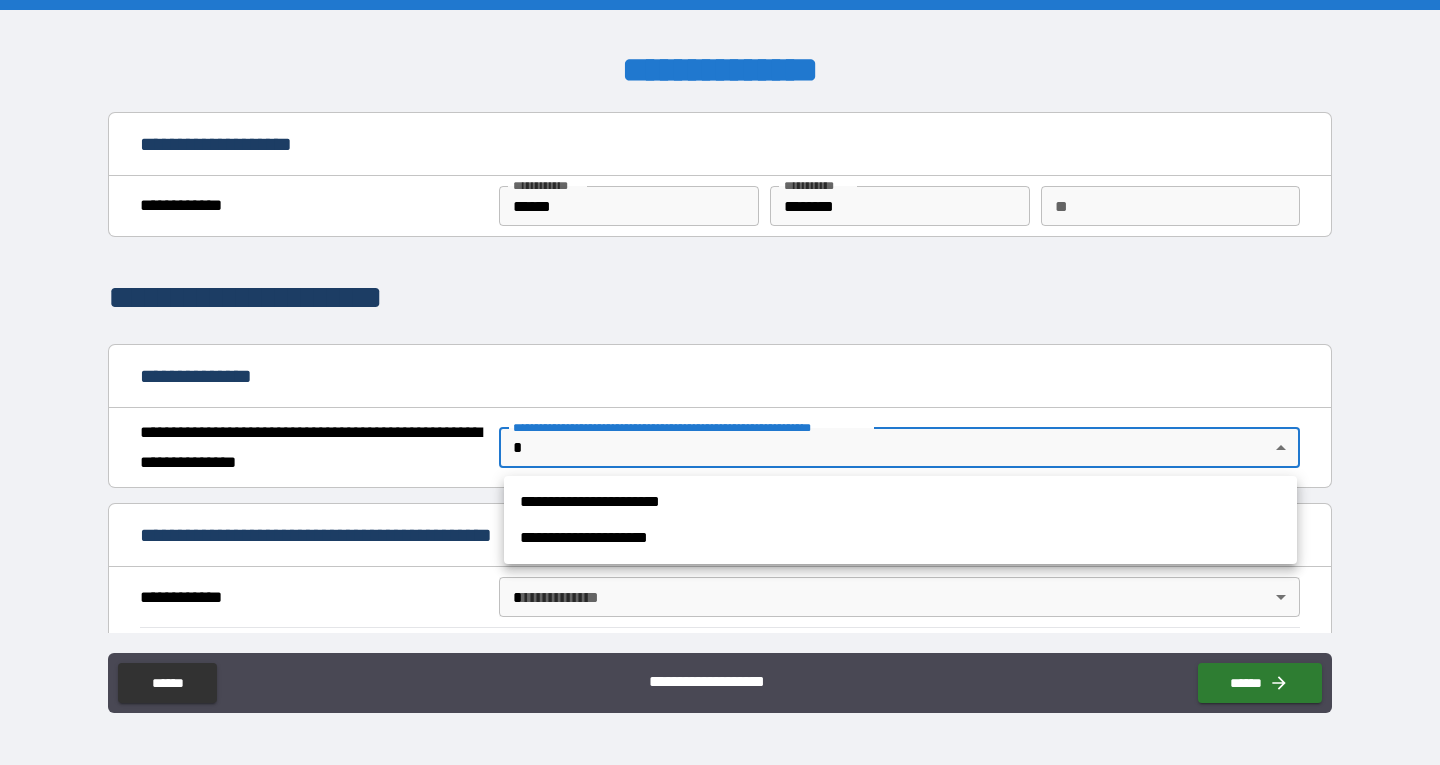 click on "**********" at bounding box center [900, 502] 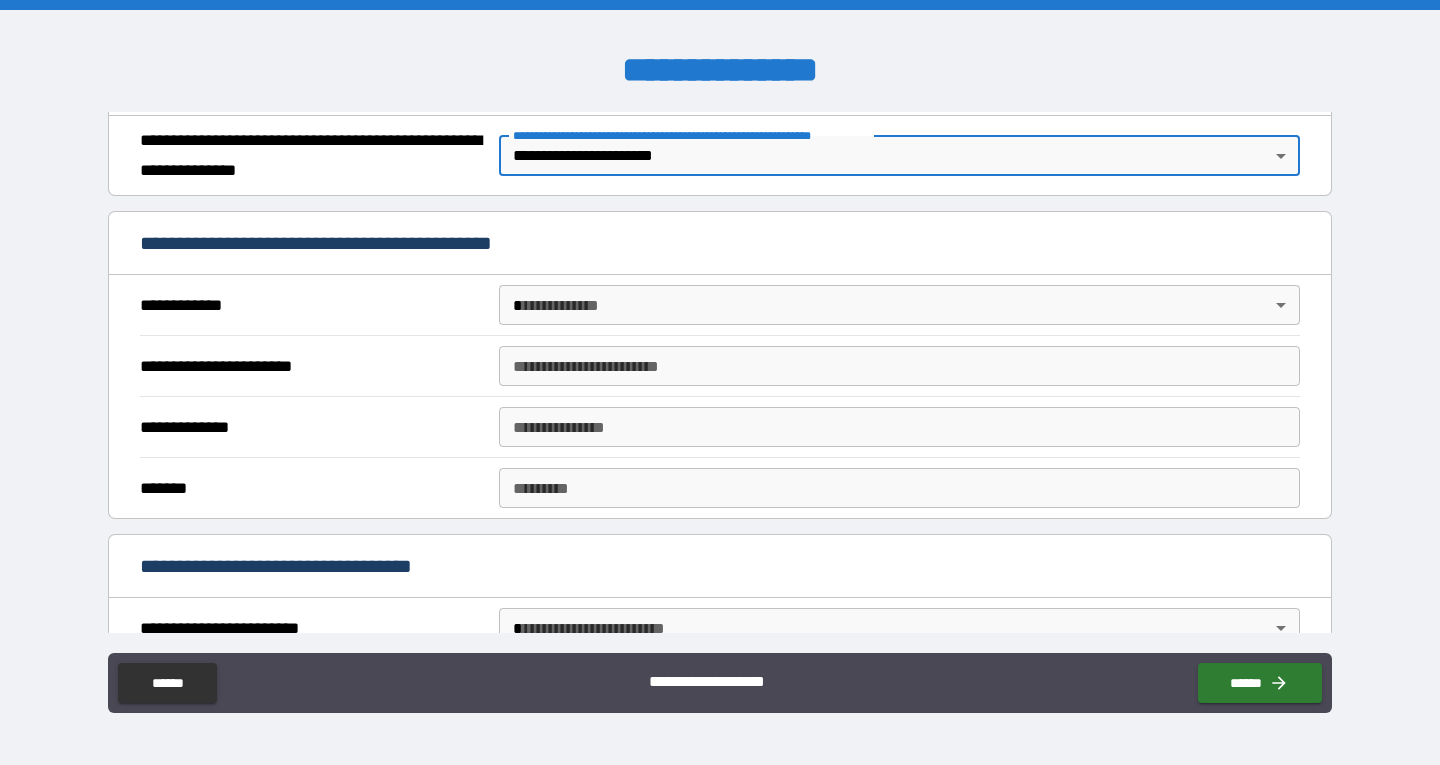 scroll, scrollTop: 300, scrollLeft: 0, axis: vertical 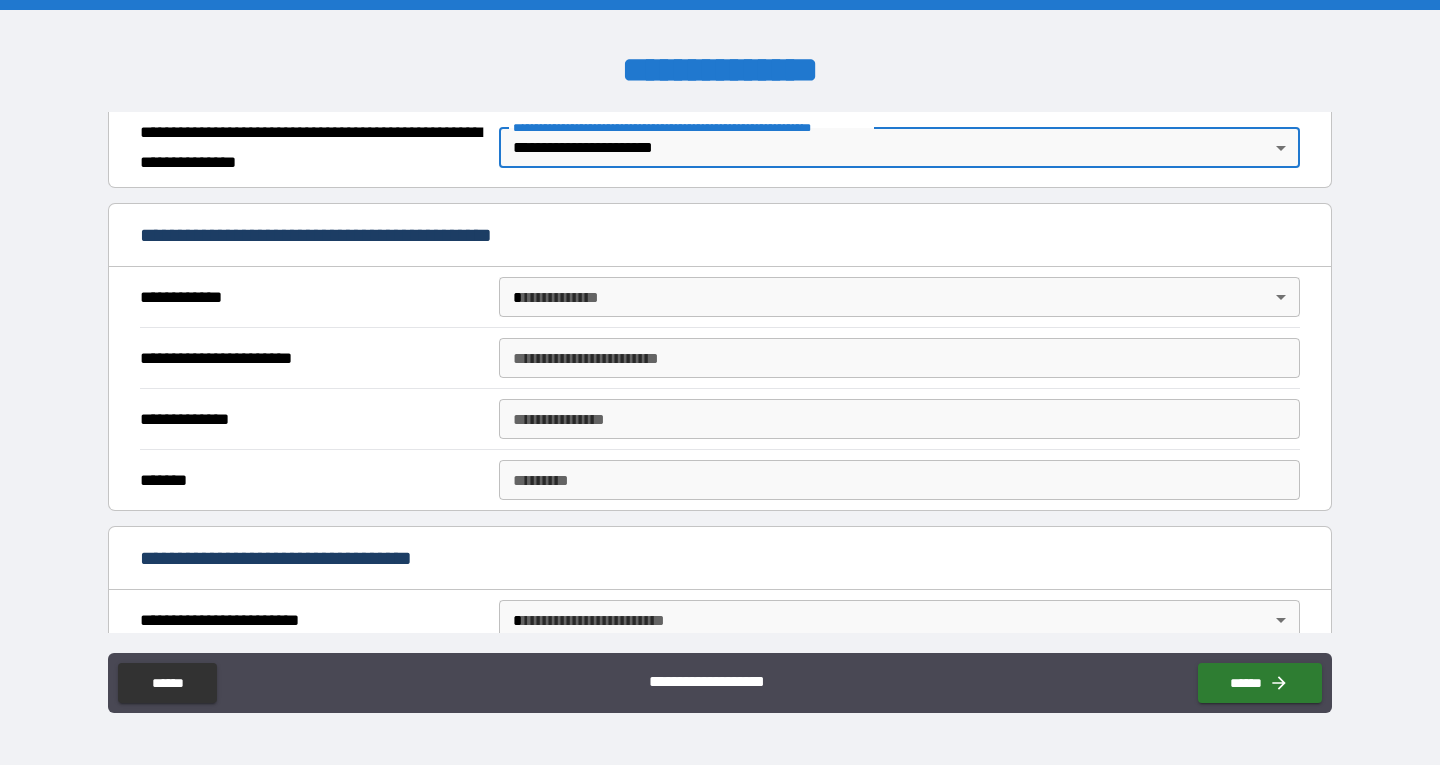 click on "**********" at bounding box center (720, 382) 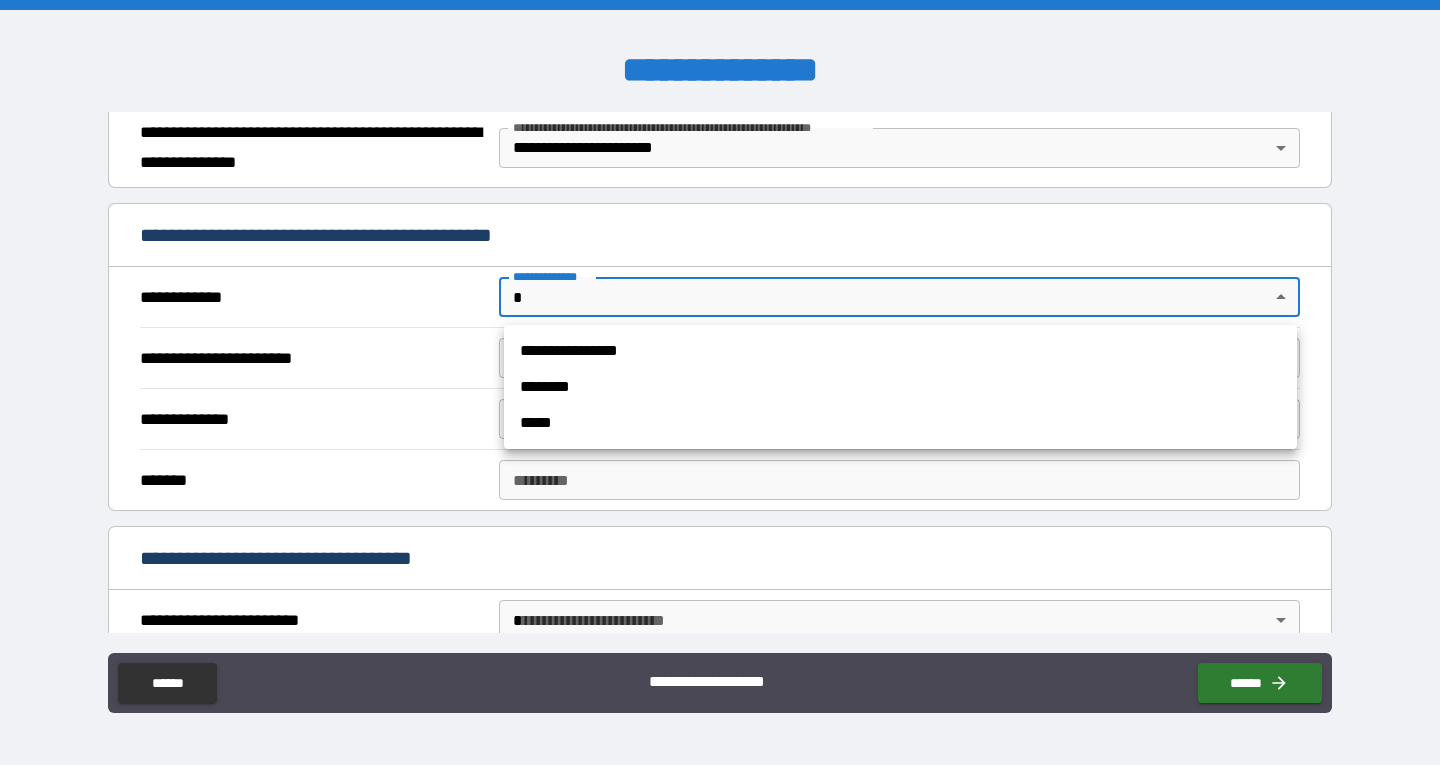 click on "**********" at bounding box center [900, 351] 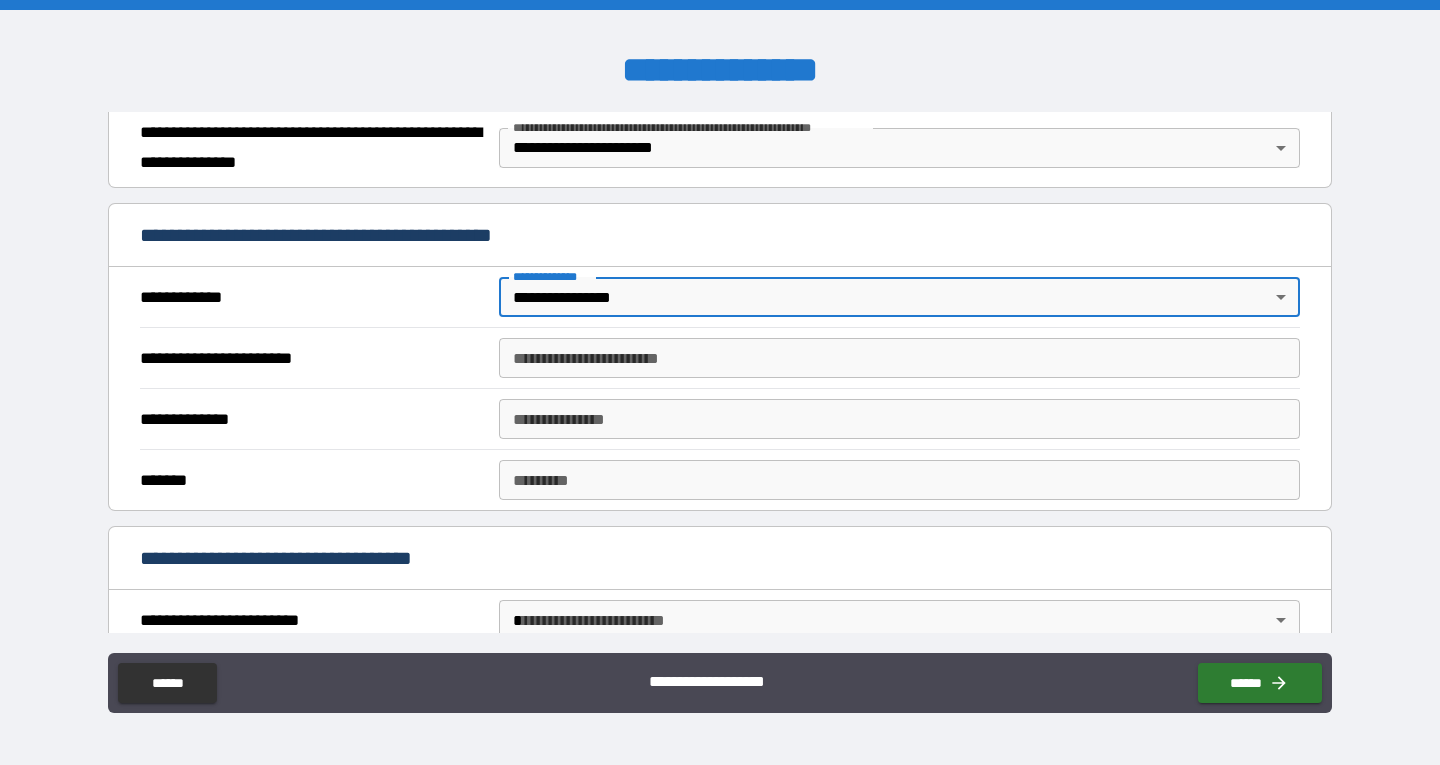 type on "*" 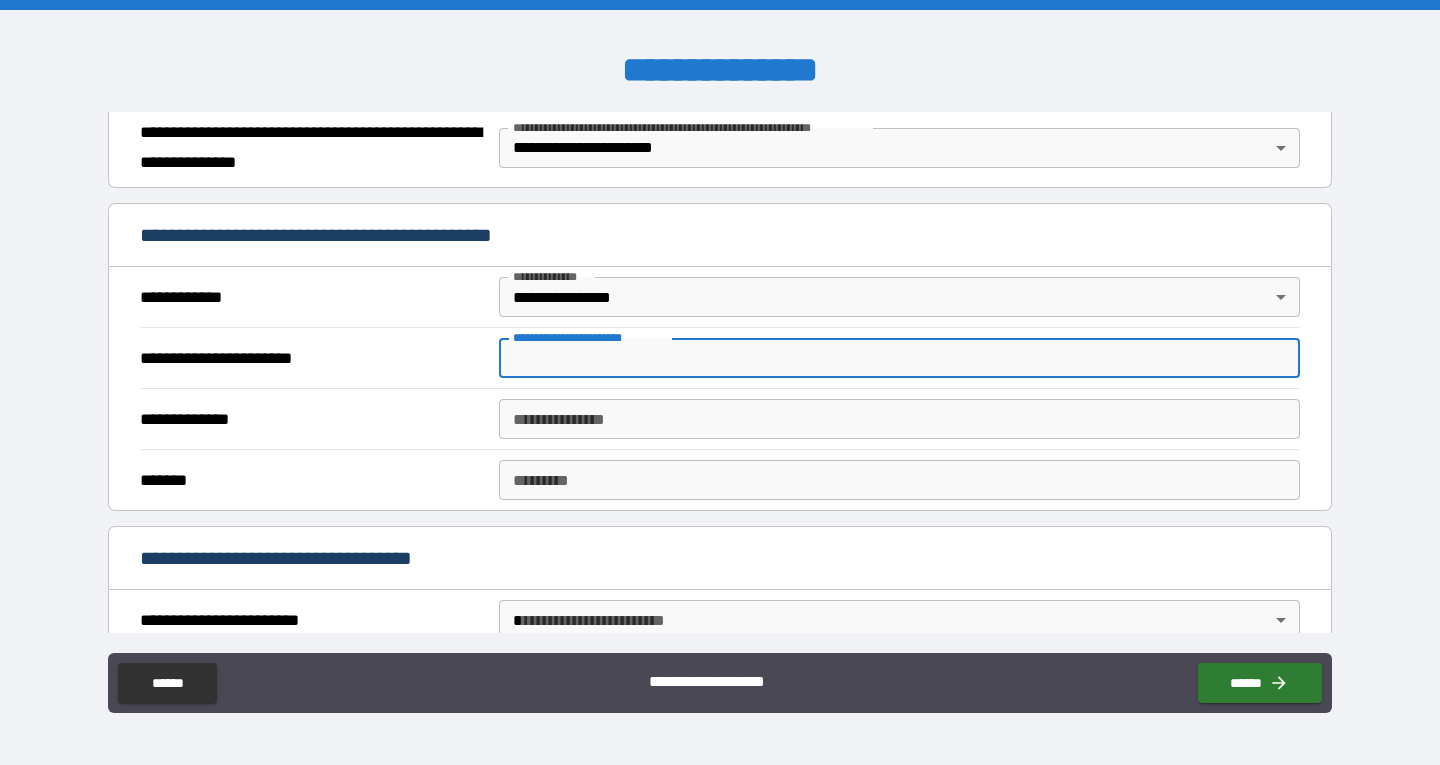 click on "**********" at bounding box center (899, 358) 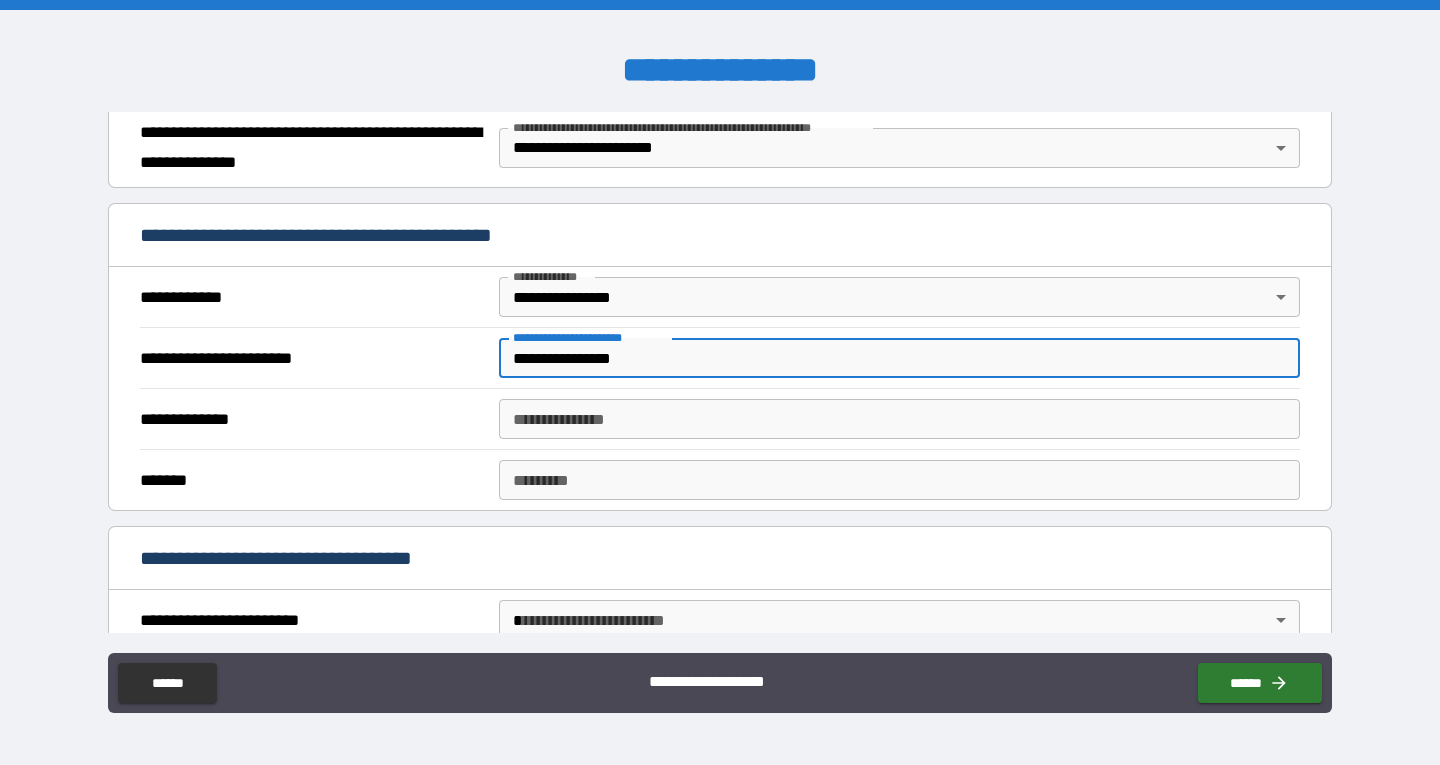 type on "**********" 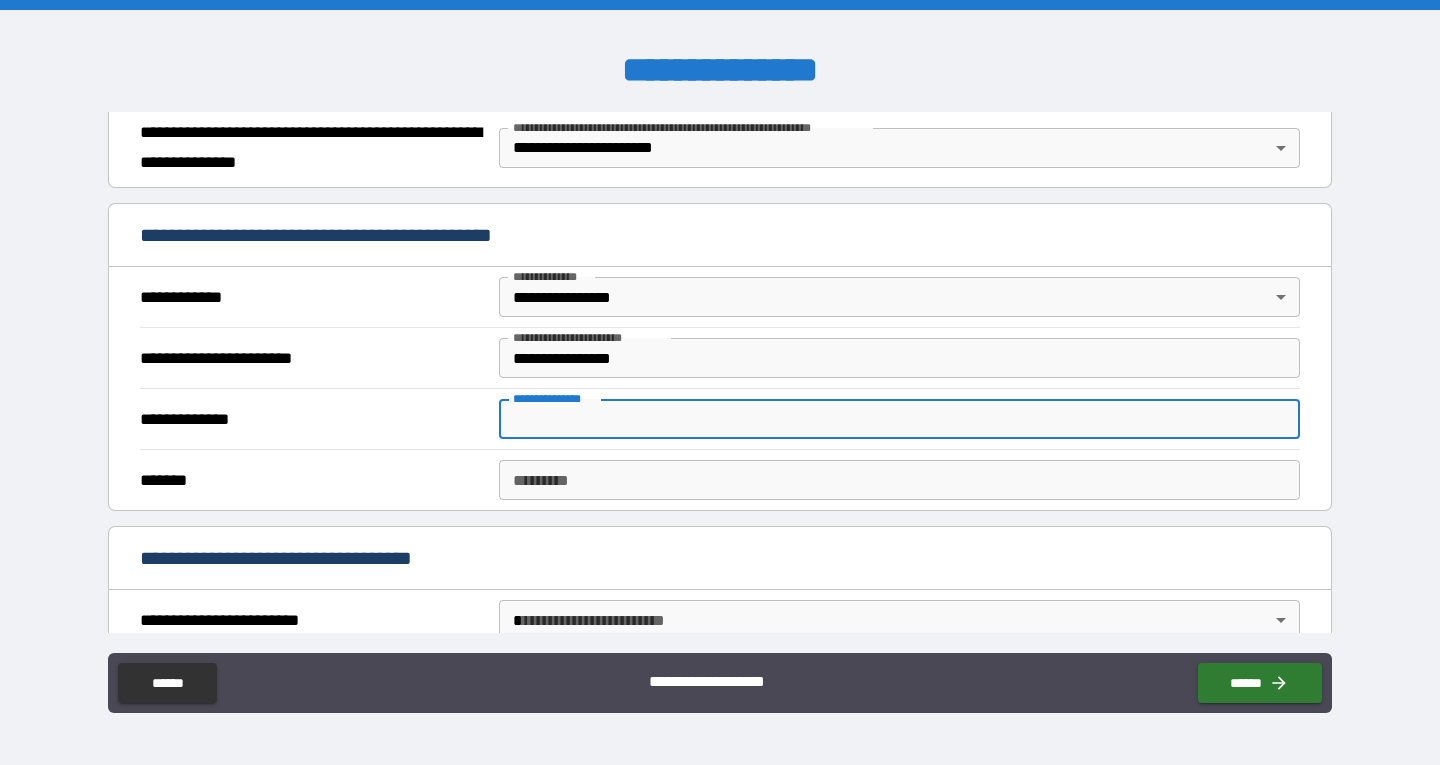 click on "**********" at bounding box center (899, 419) 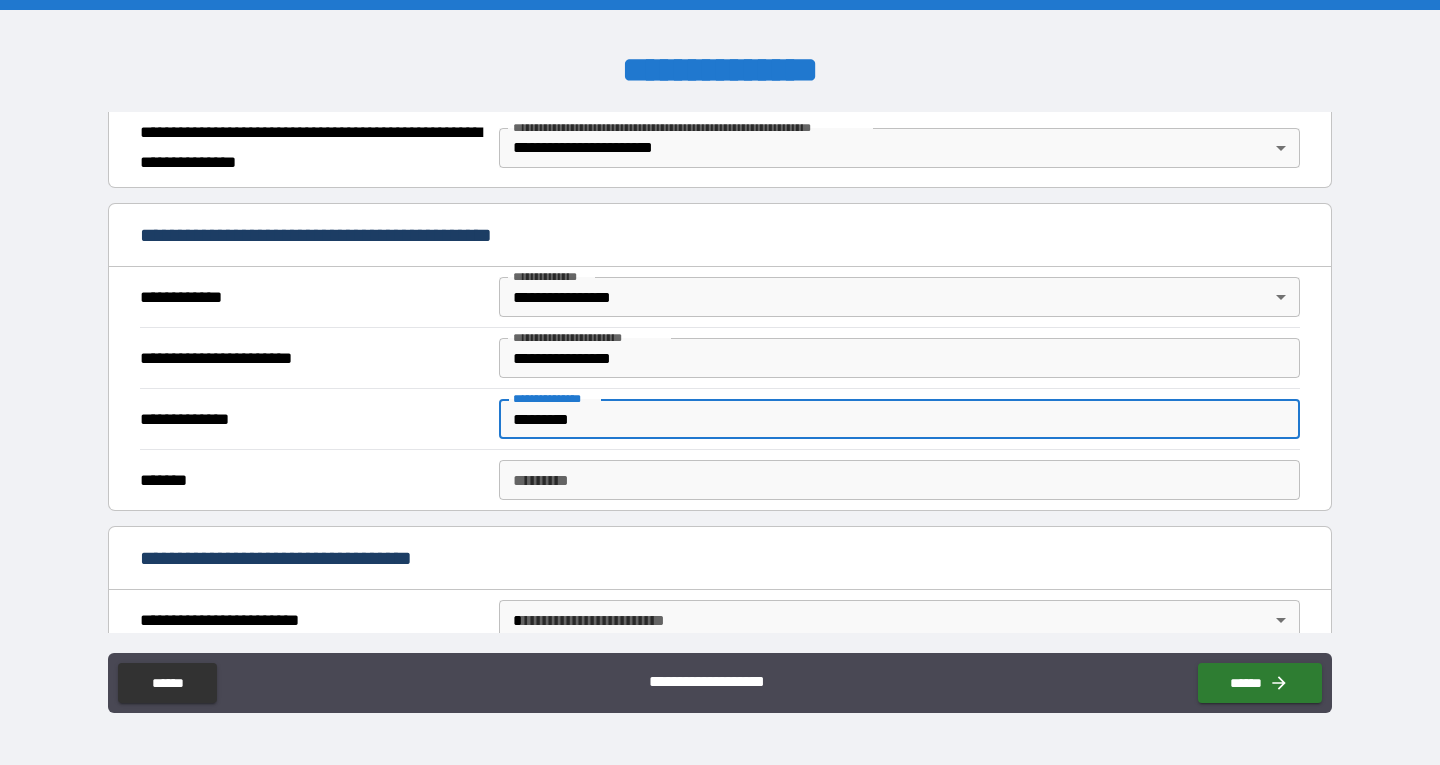 type on "*********" 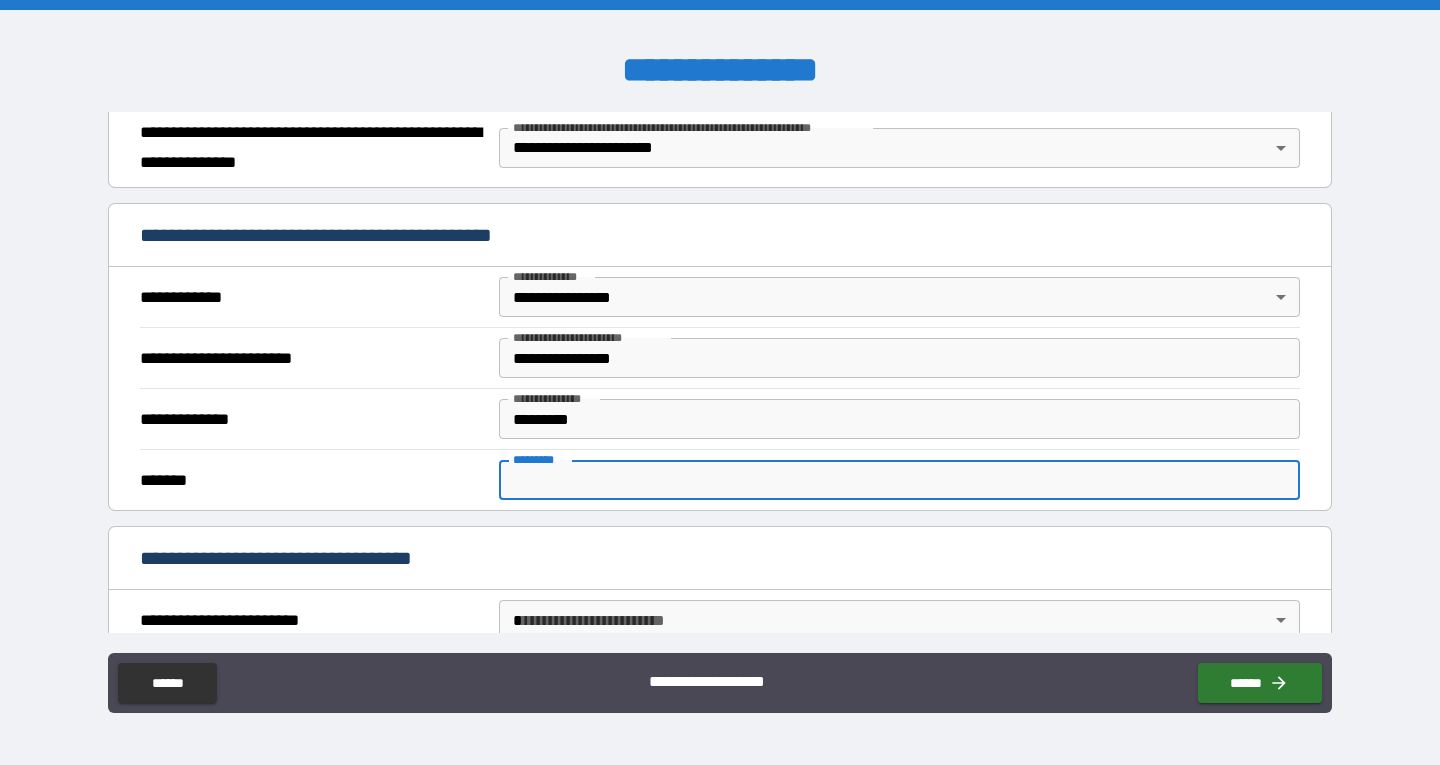 click on "*******   *" at bounding box center (899, 480) 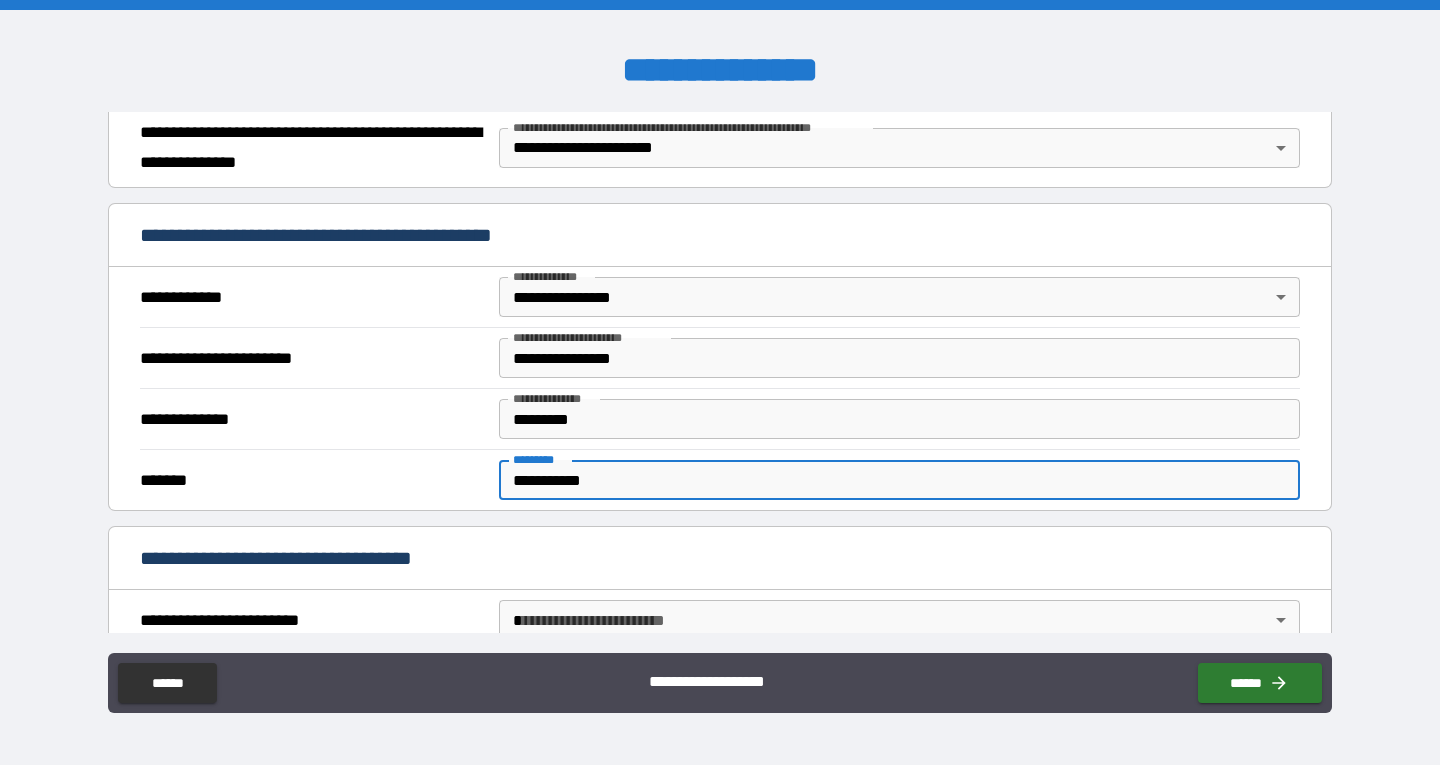 type on "**********" 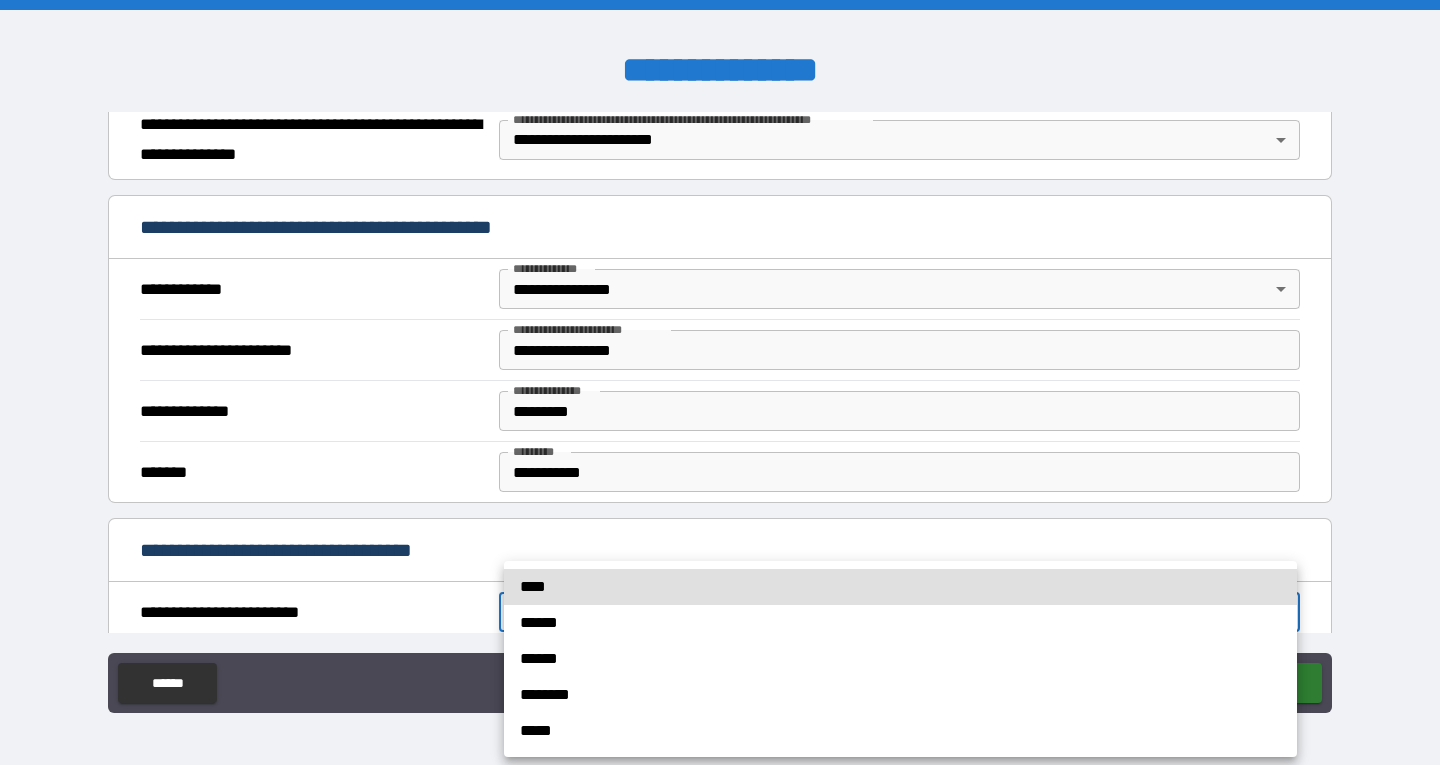 click on "******" at bounding box center (900, 623) 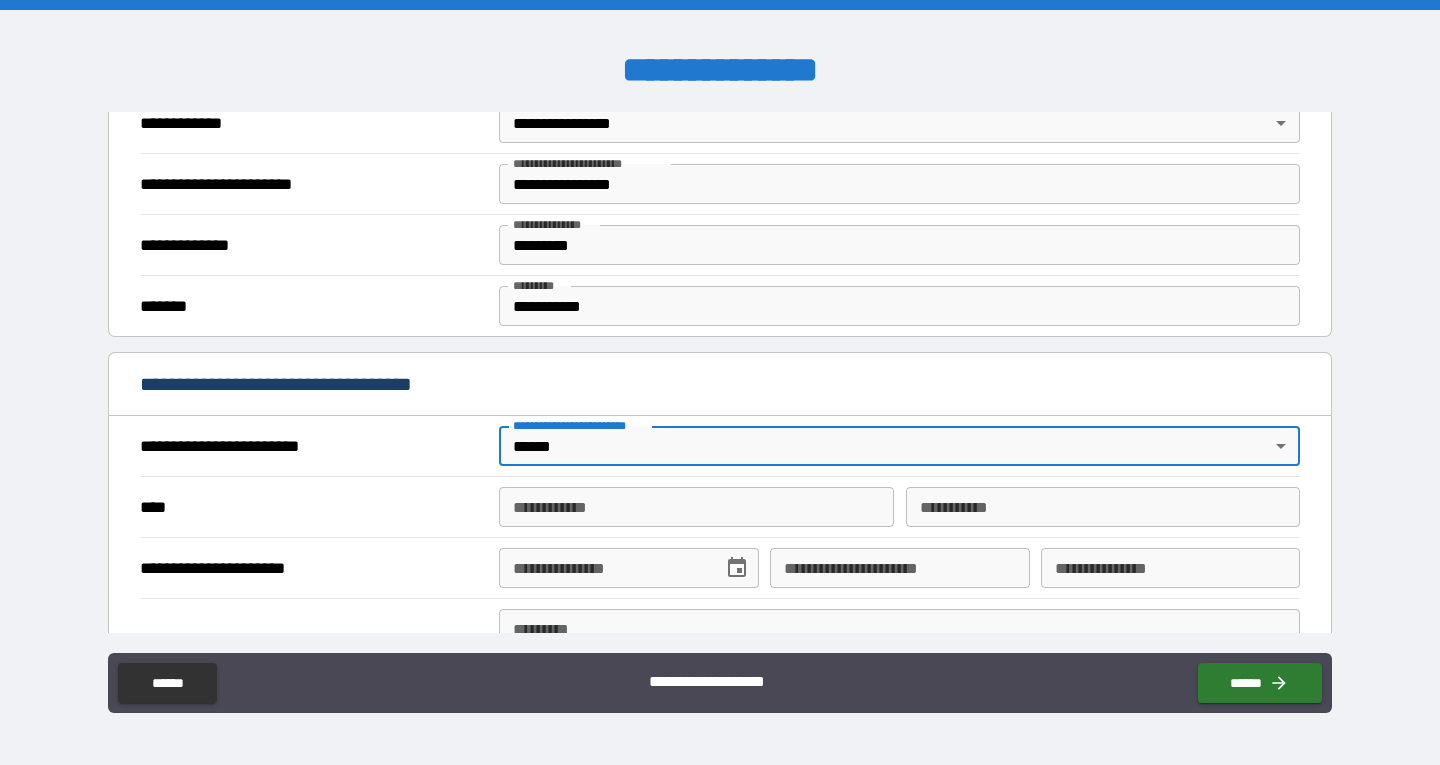 scroll, scrollTop: 508, scrollLeft: 0, axis: vertical 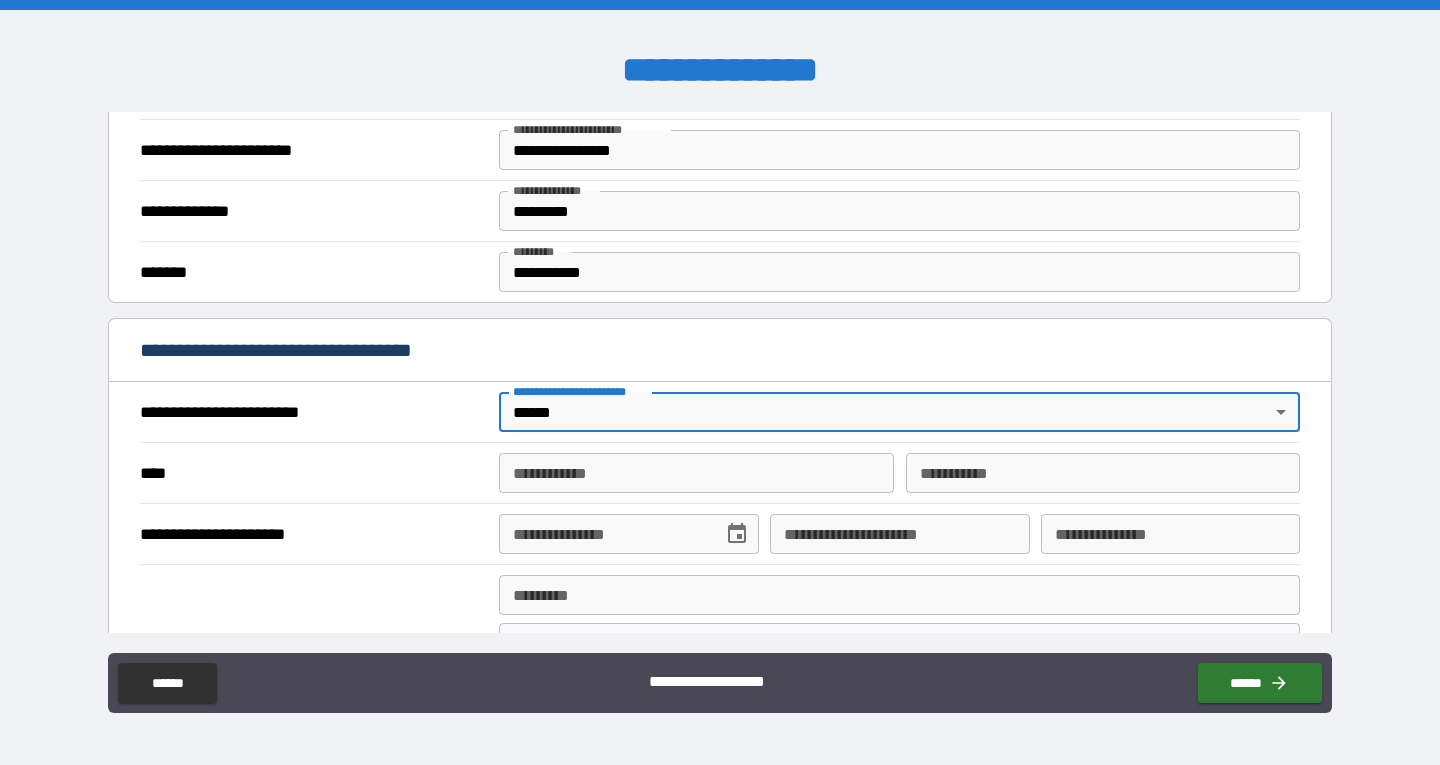 click on "**********" at bounding box center [696, 473] 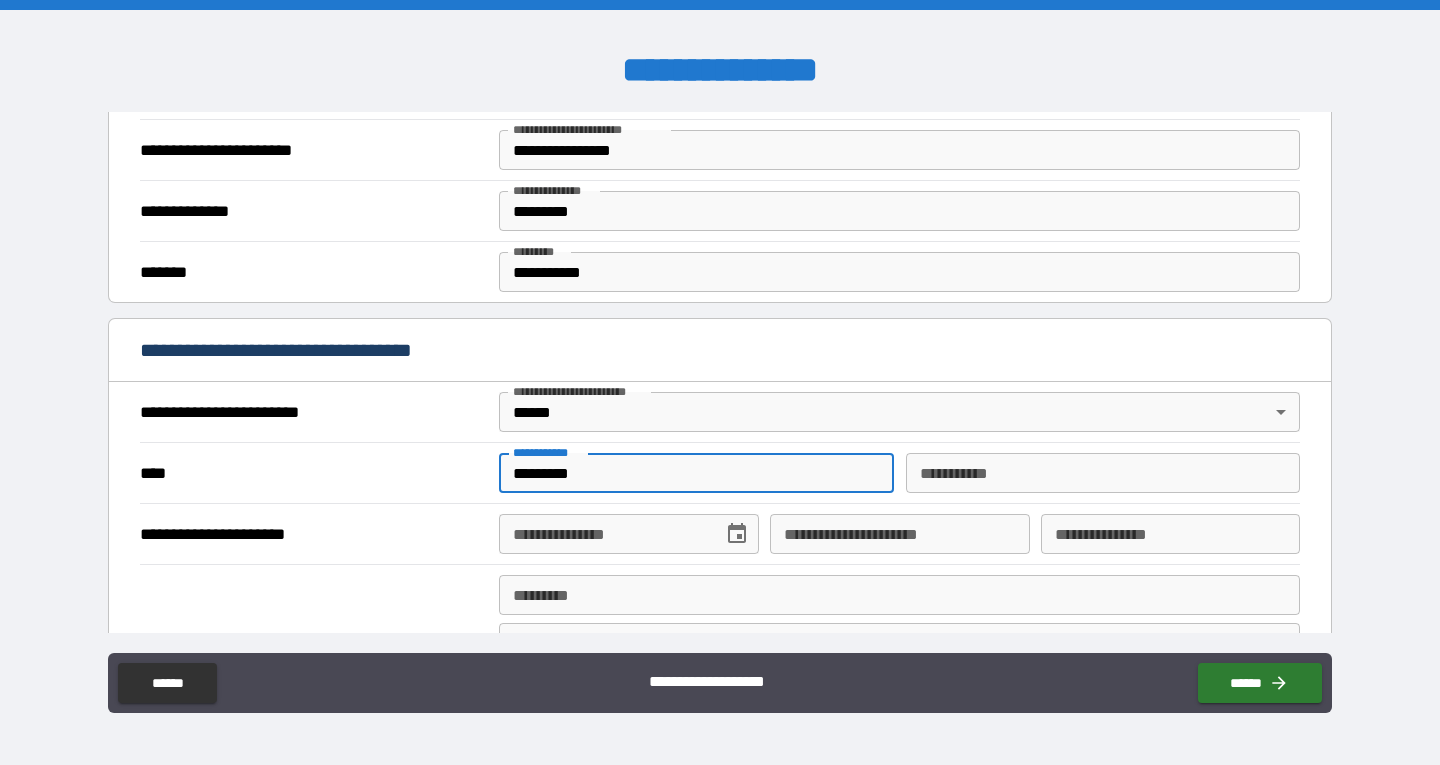 type on "*********" 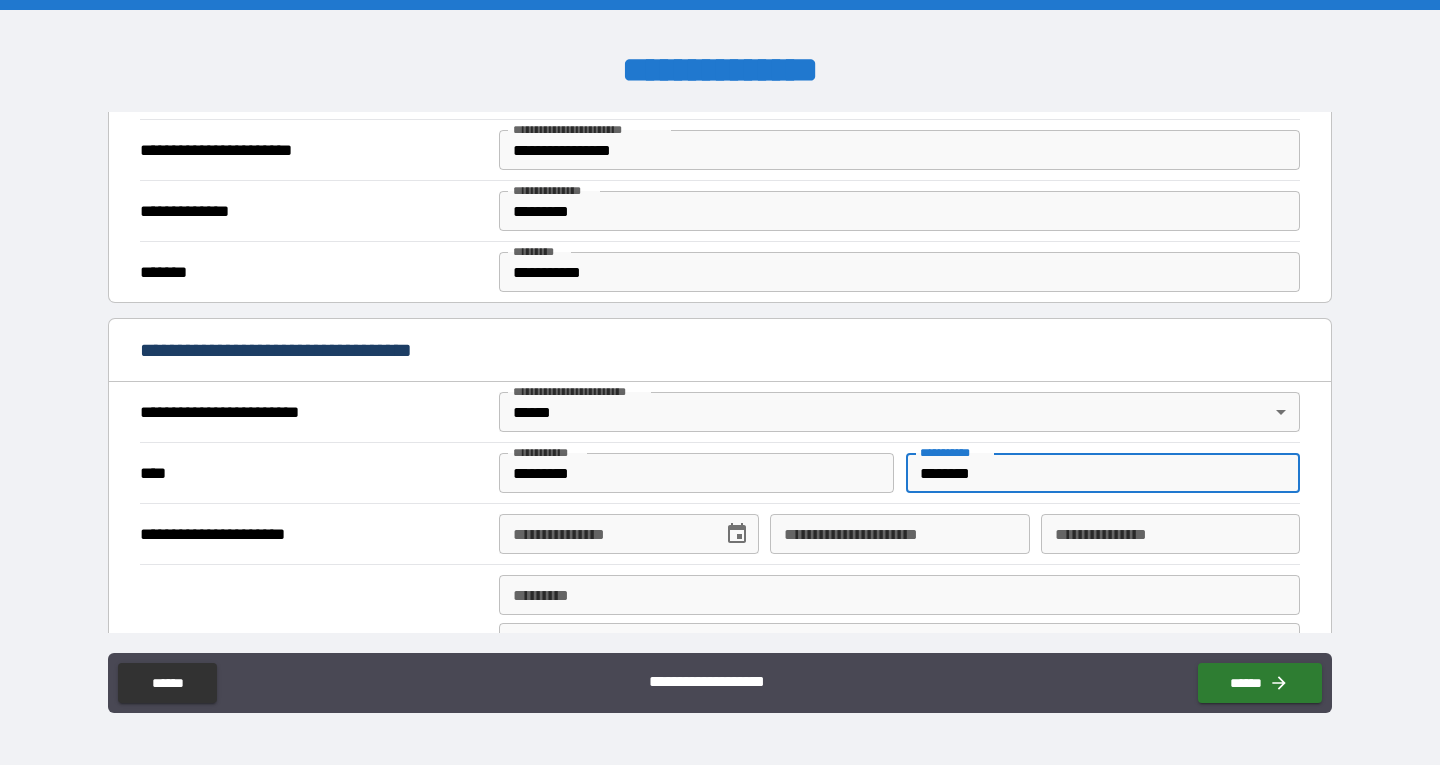 type on "********" 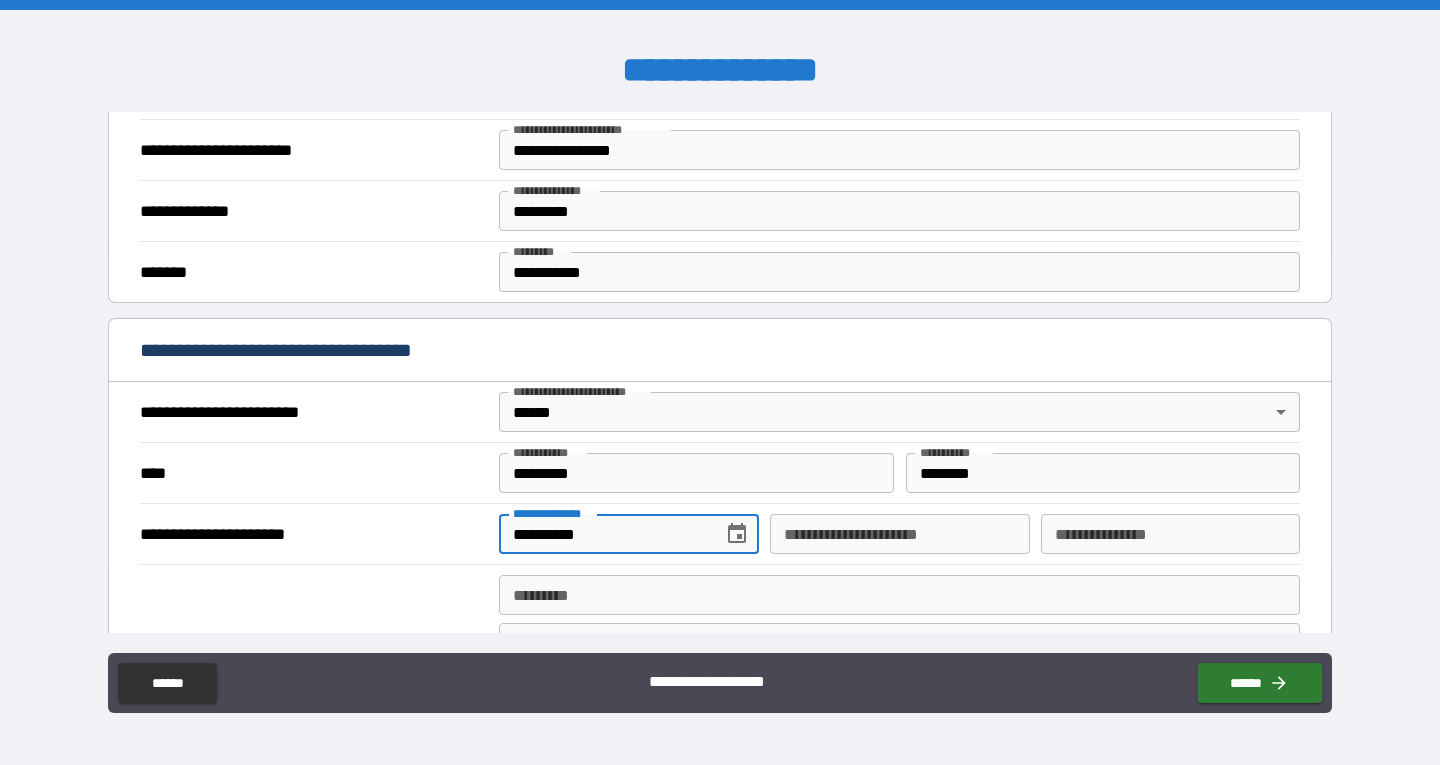 type on "**********" 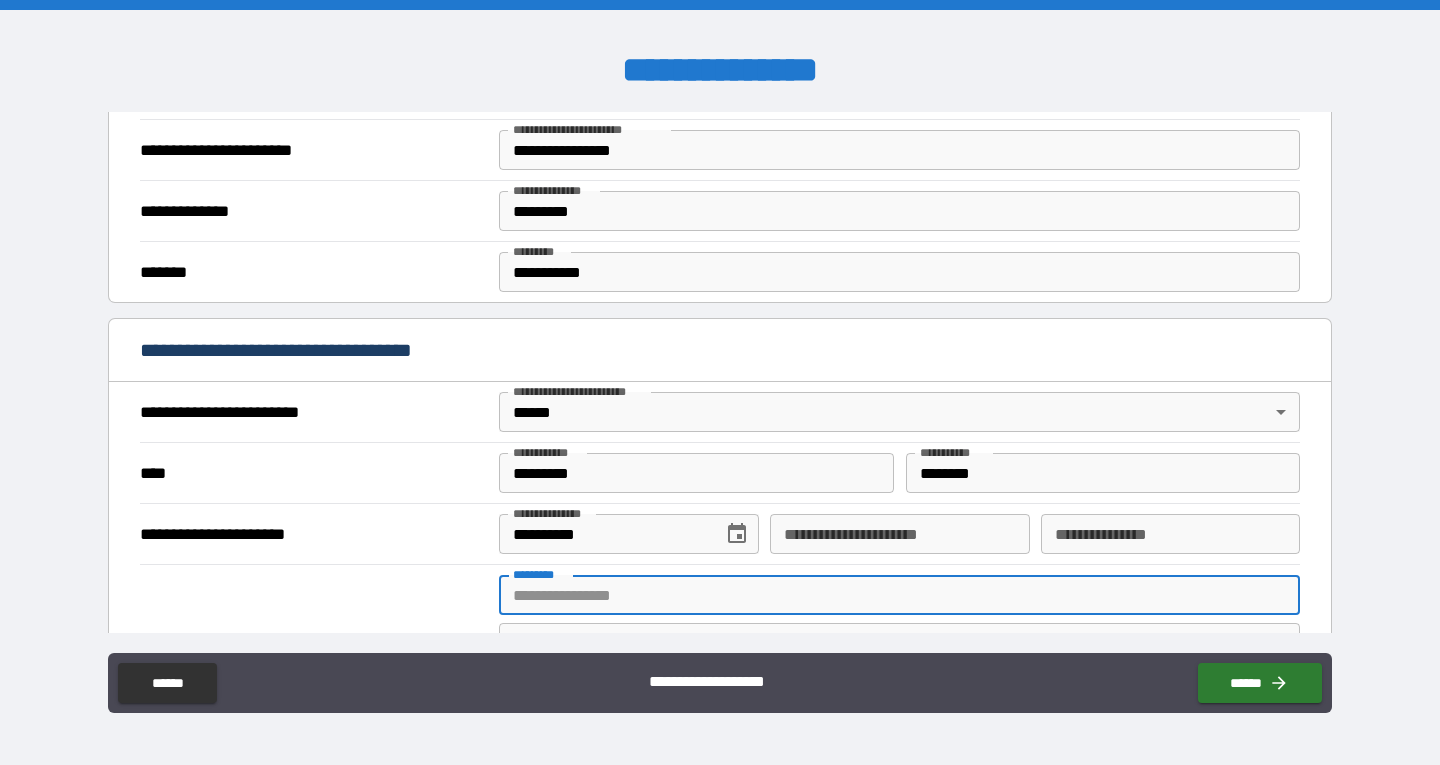 click on "*******   *" at bounding box center [899, 595] 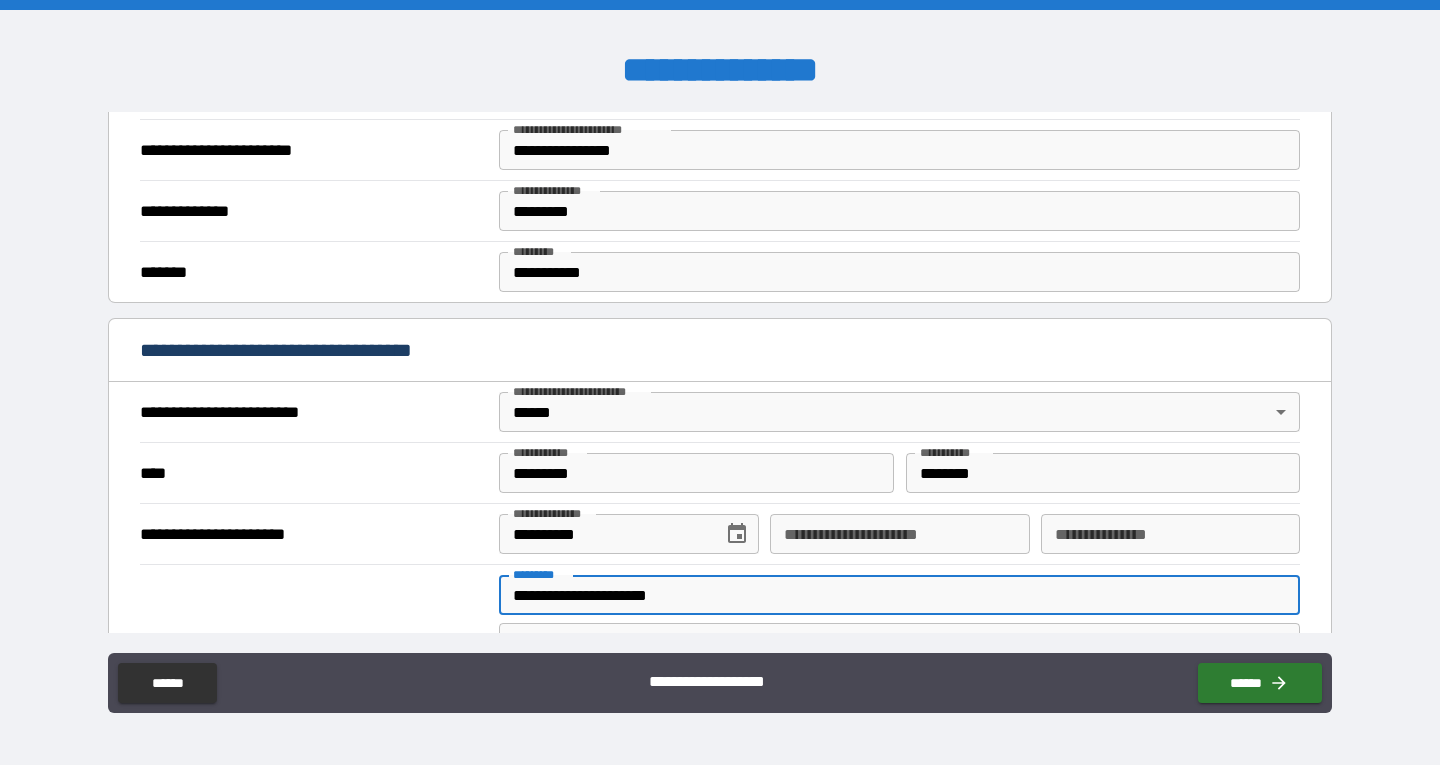 type on "*********" 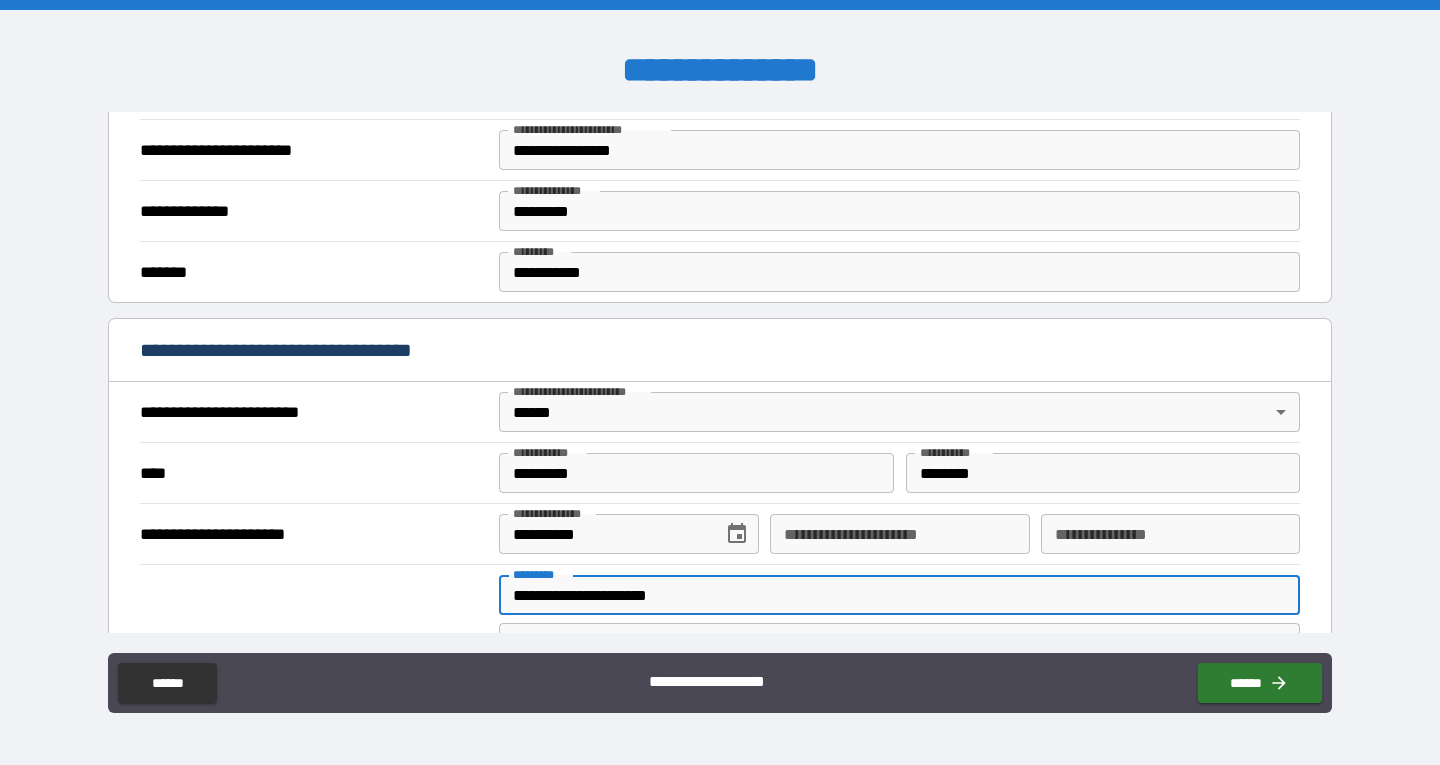 scroll, scrollTop: 908, scrollLeft: 0, axis: vertical 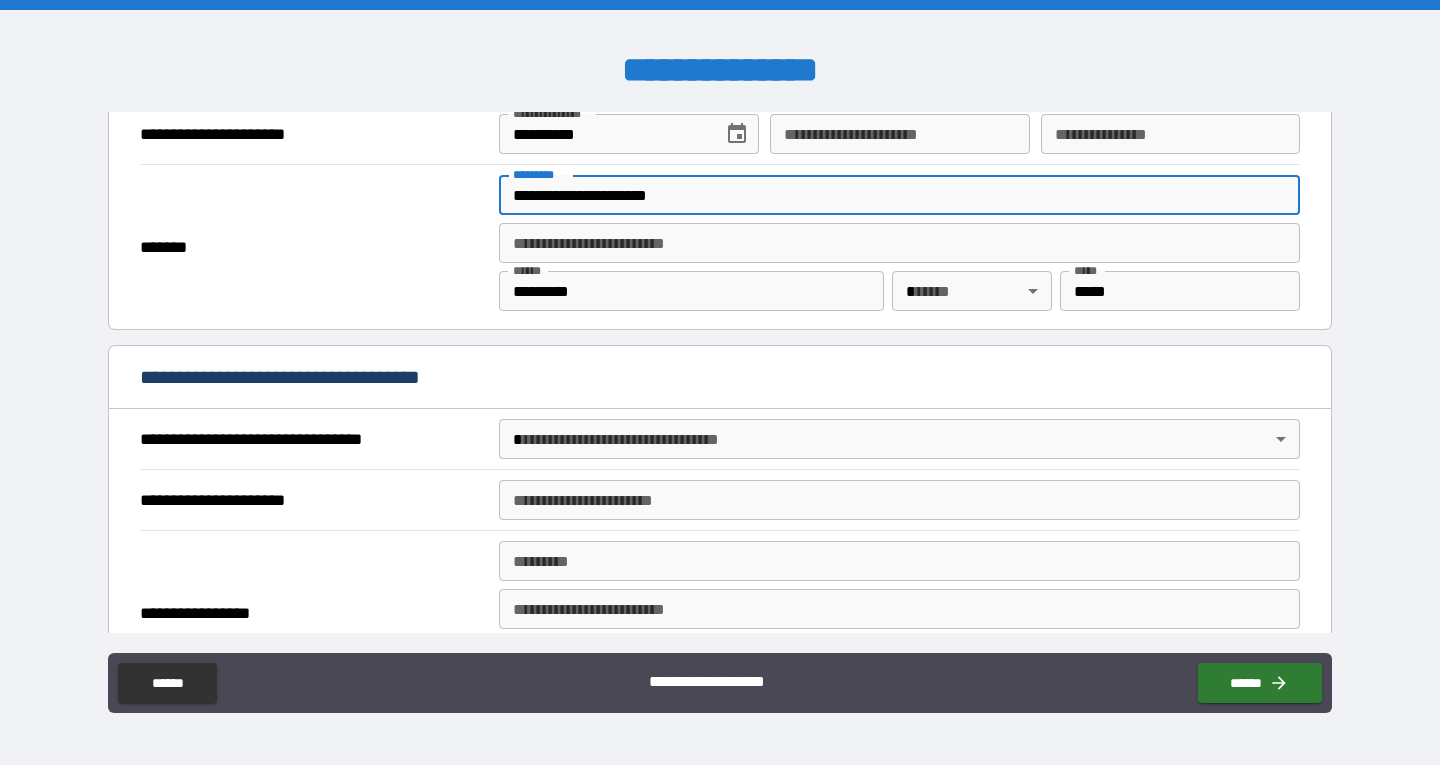 click on "**********" at bounding box center [720, 382] 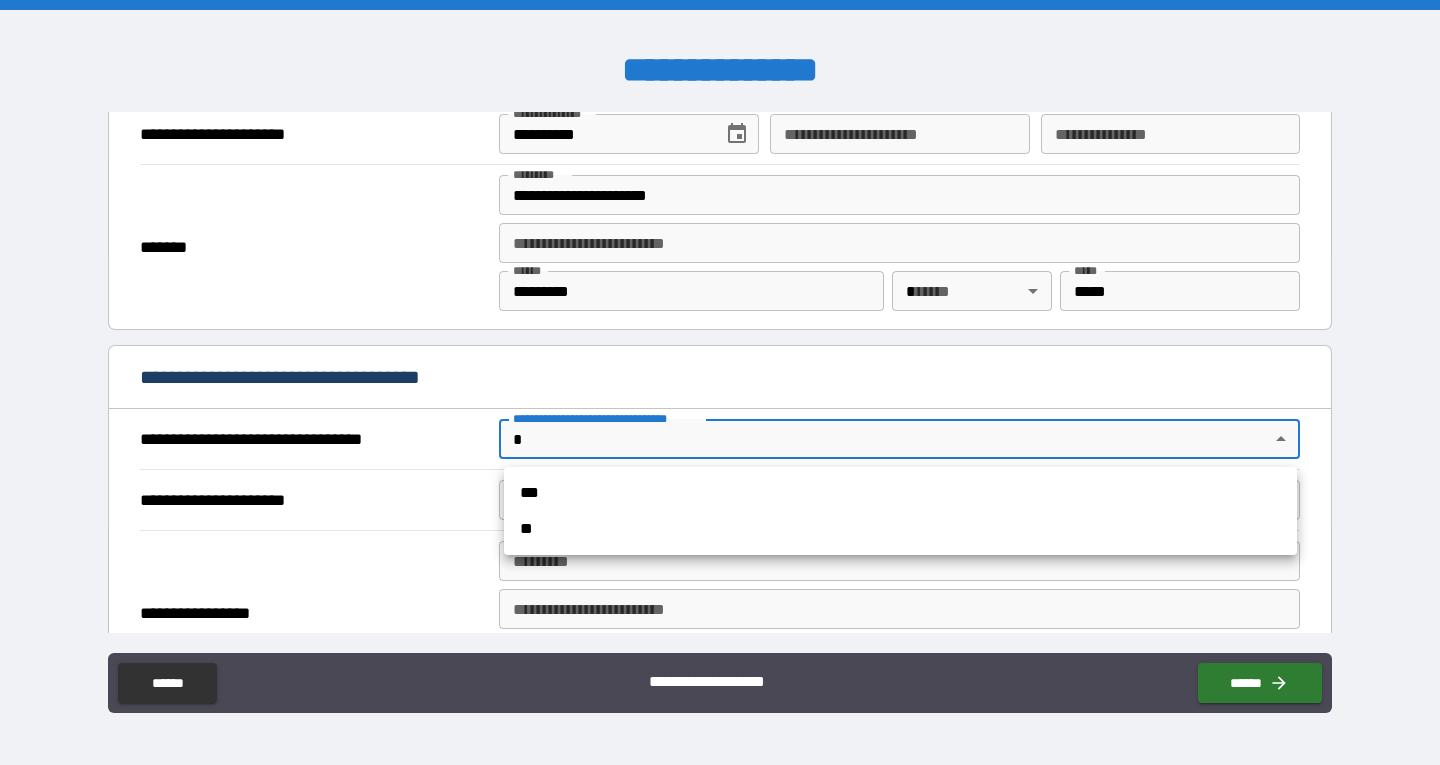 click on "***" at bounding box center [900, 493] 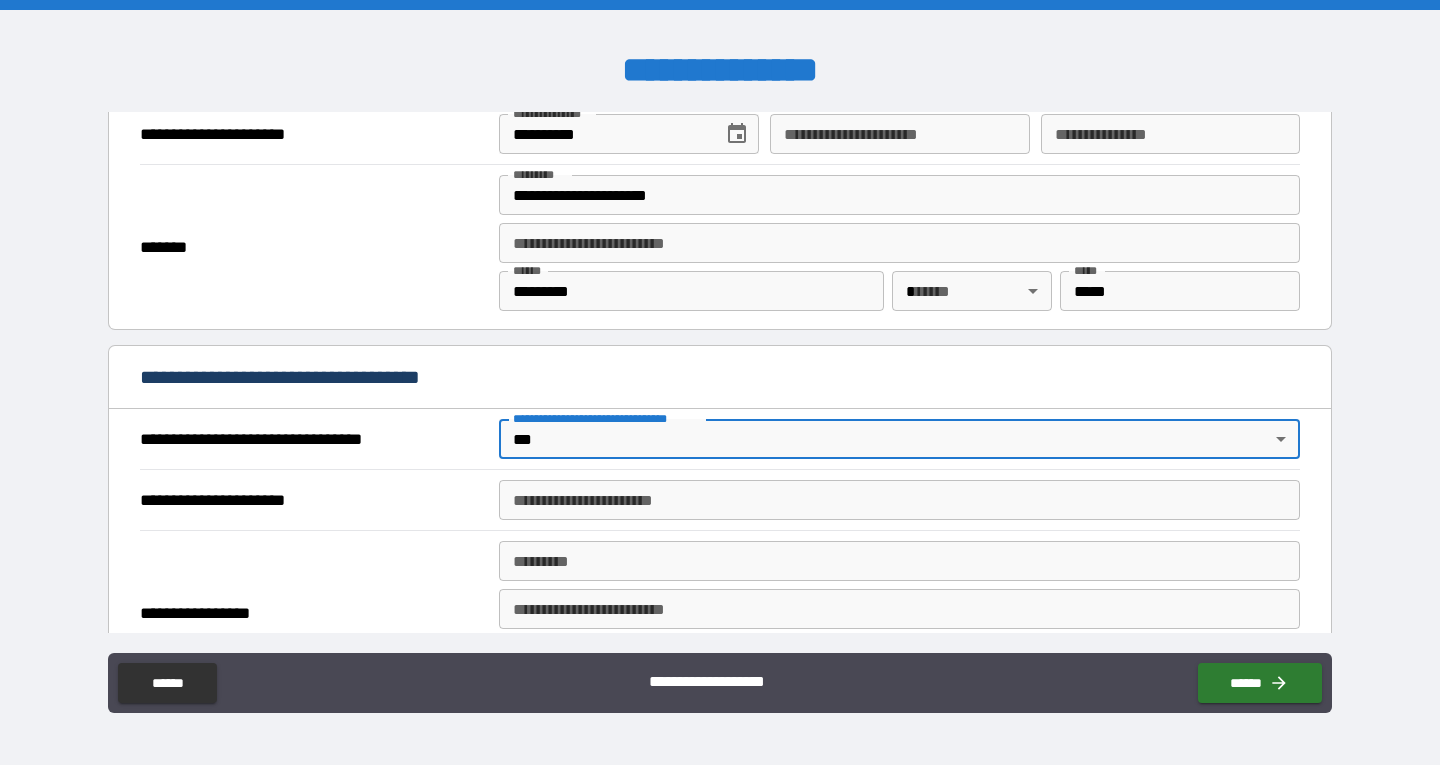 click on "**********" at bounding box center (899, 500) 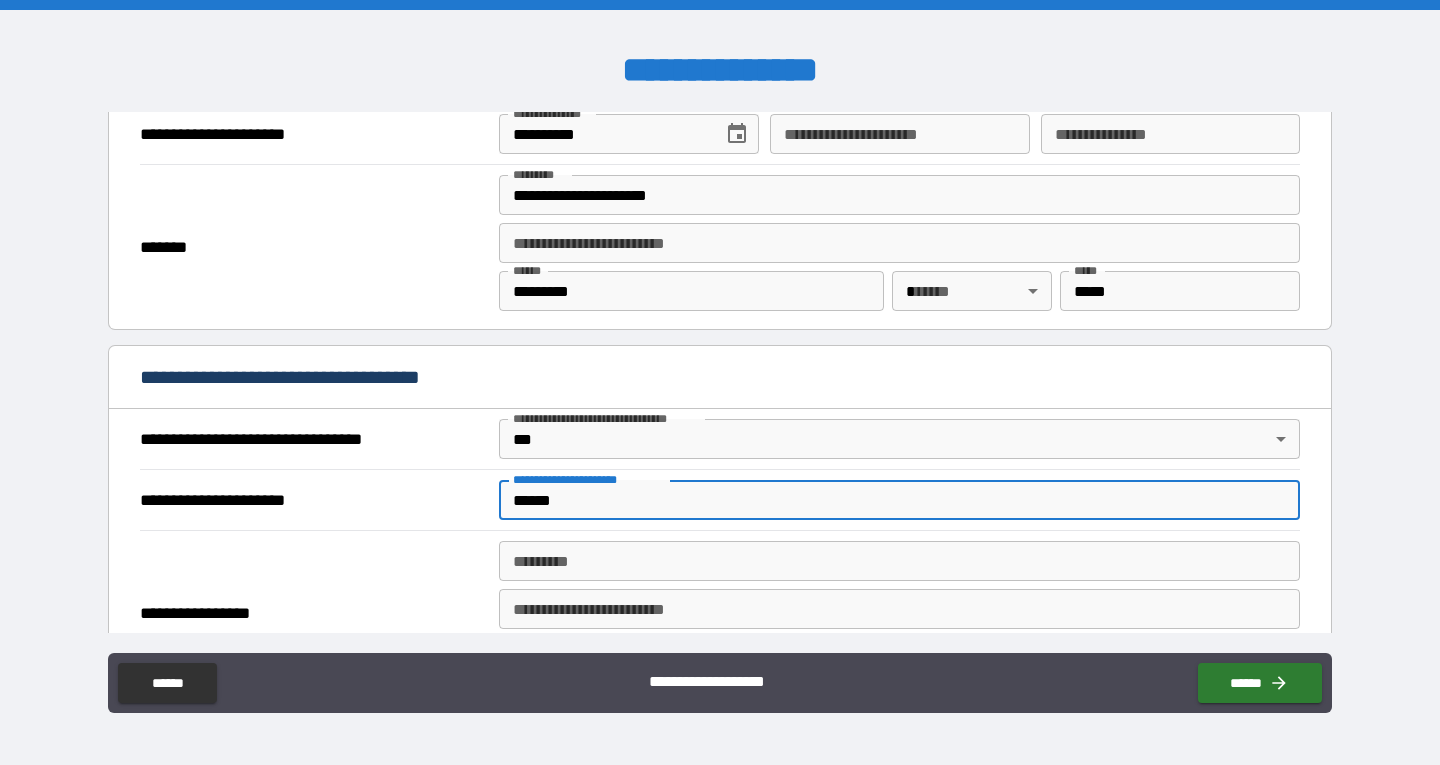 type on "******" 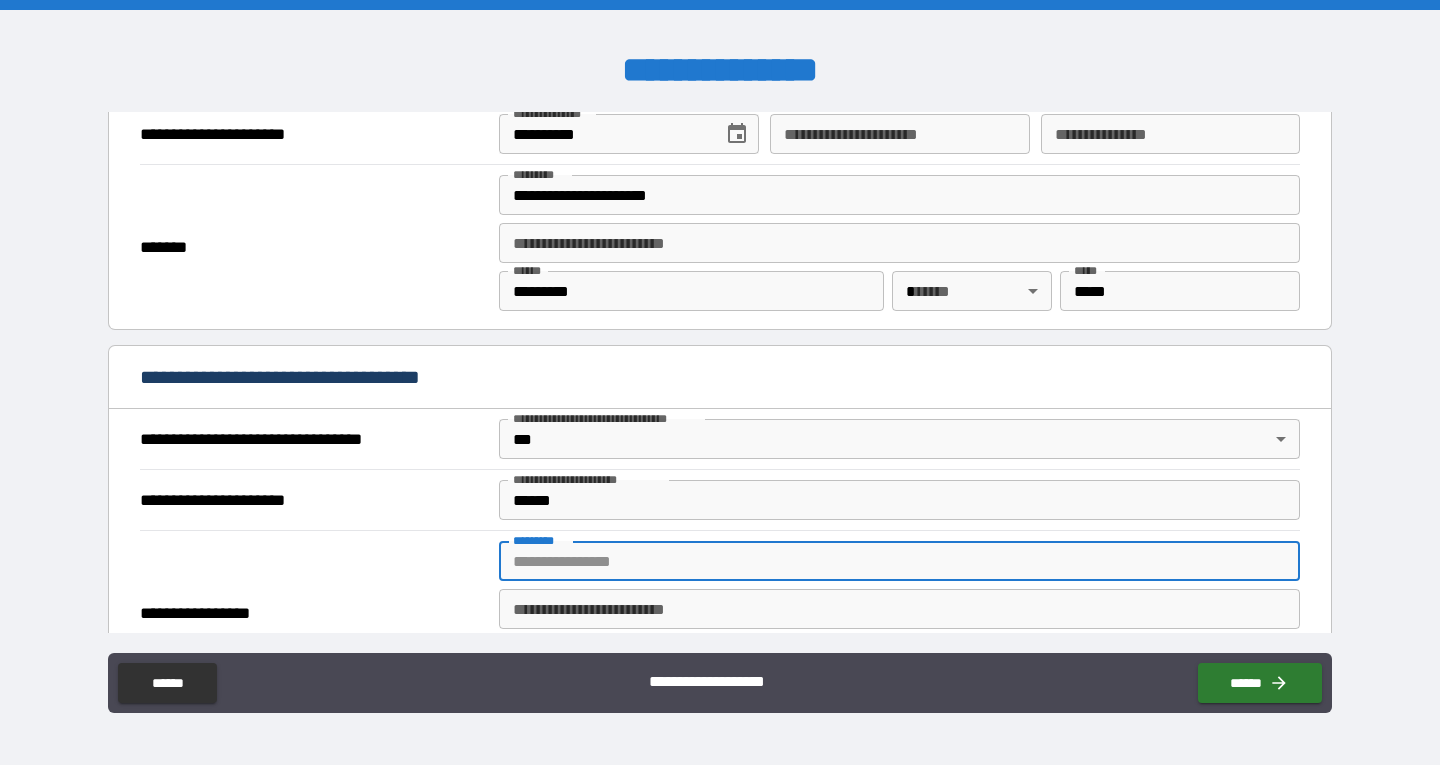click on "*******   *" at bounding box center (899, 561) 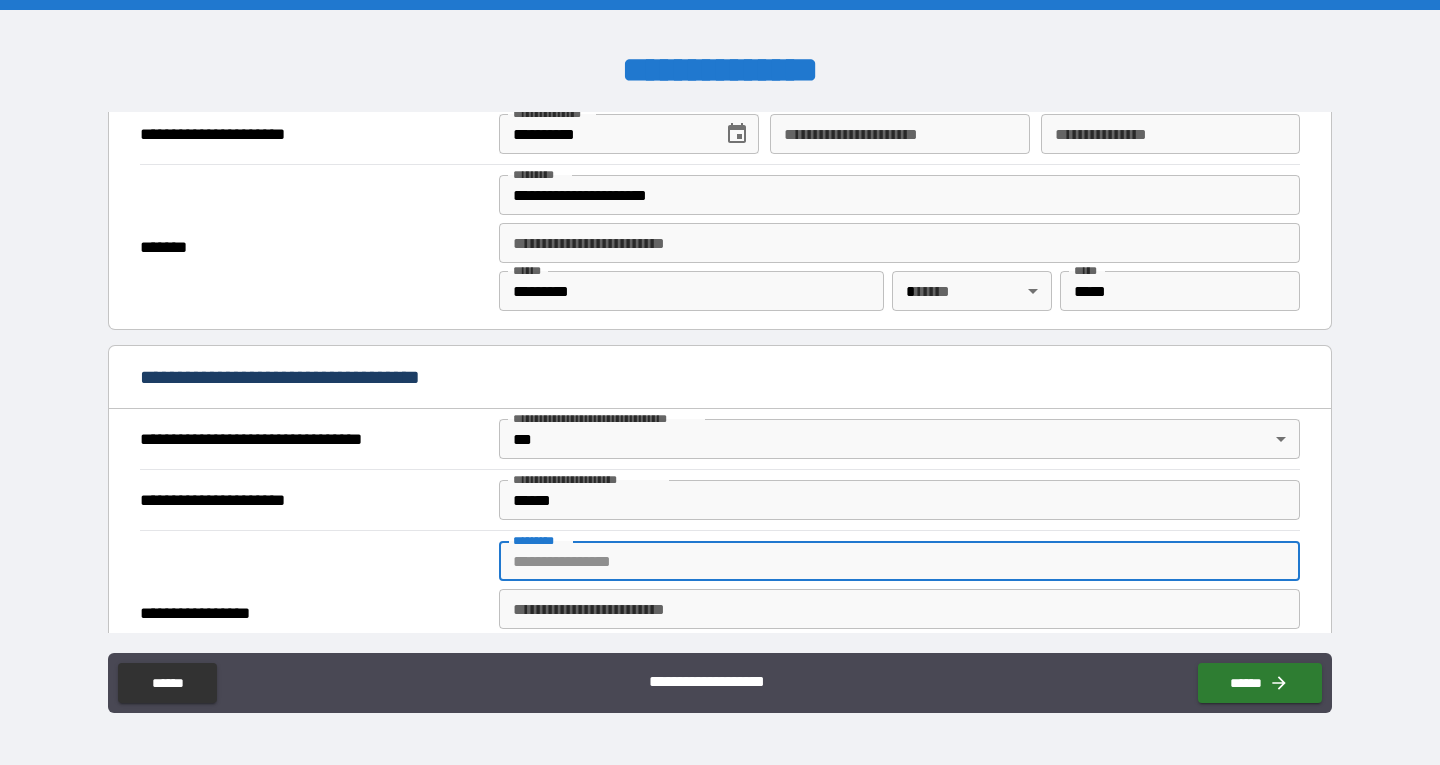 paste on "**********" 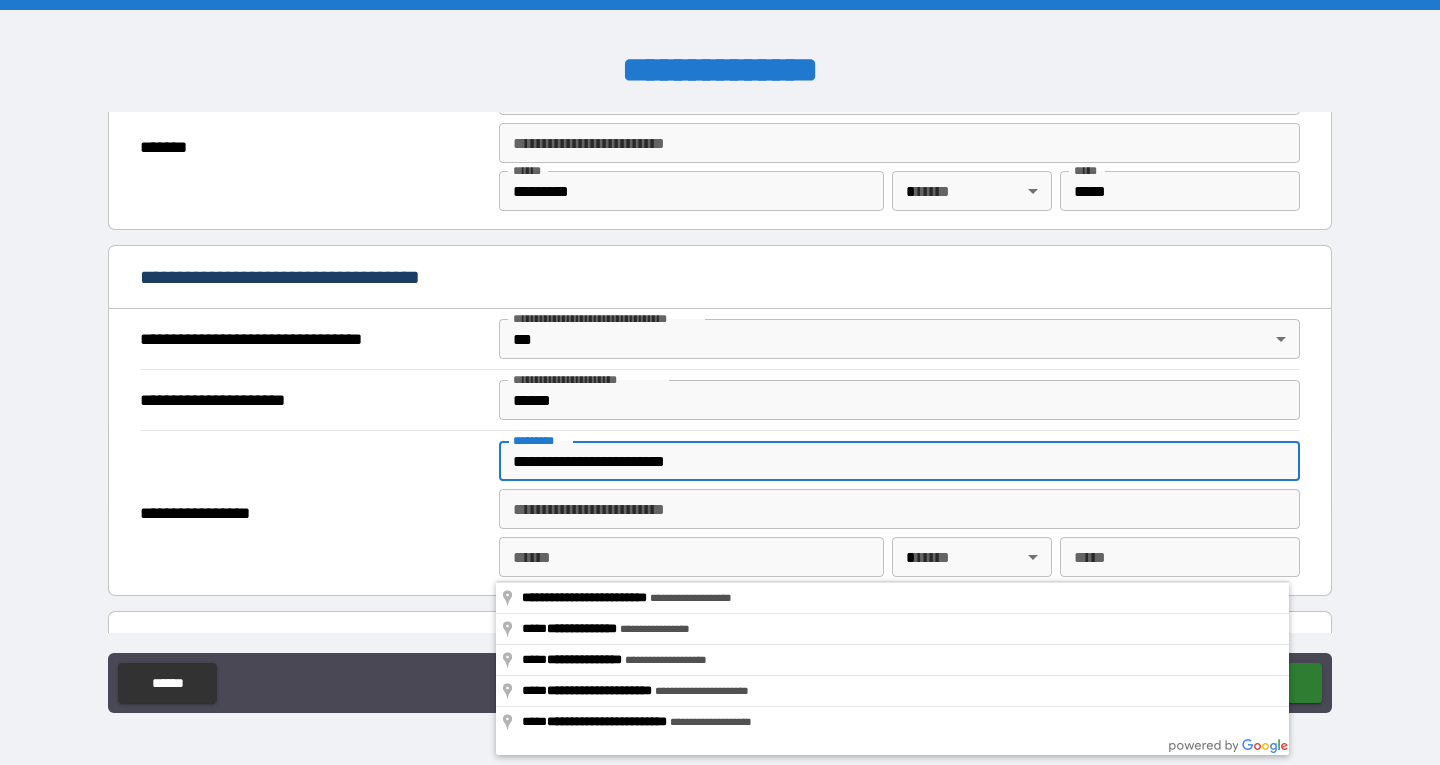 scroll, scrollTop: 1208, scrollLeft: 0, axis: vertical 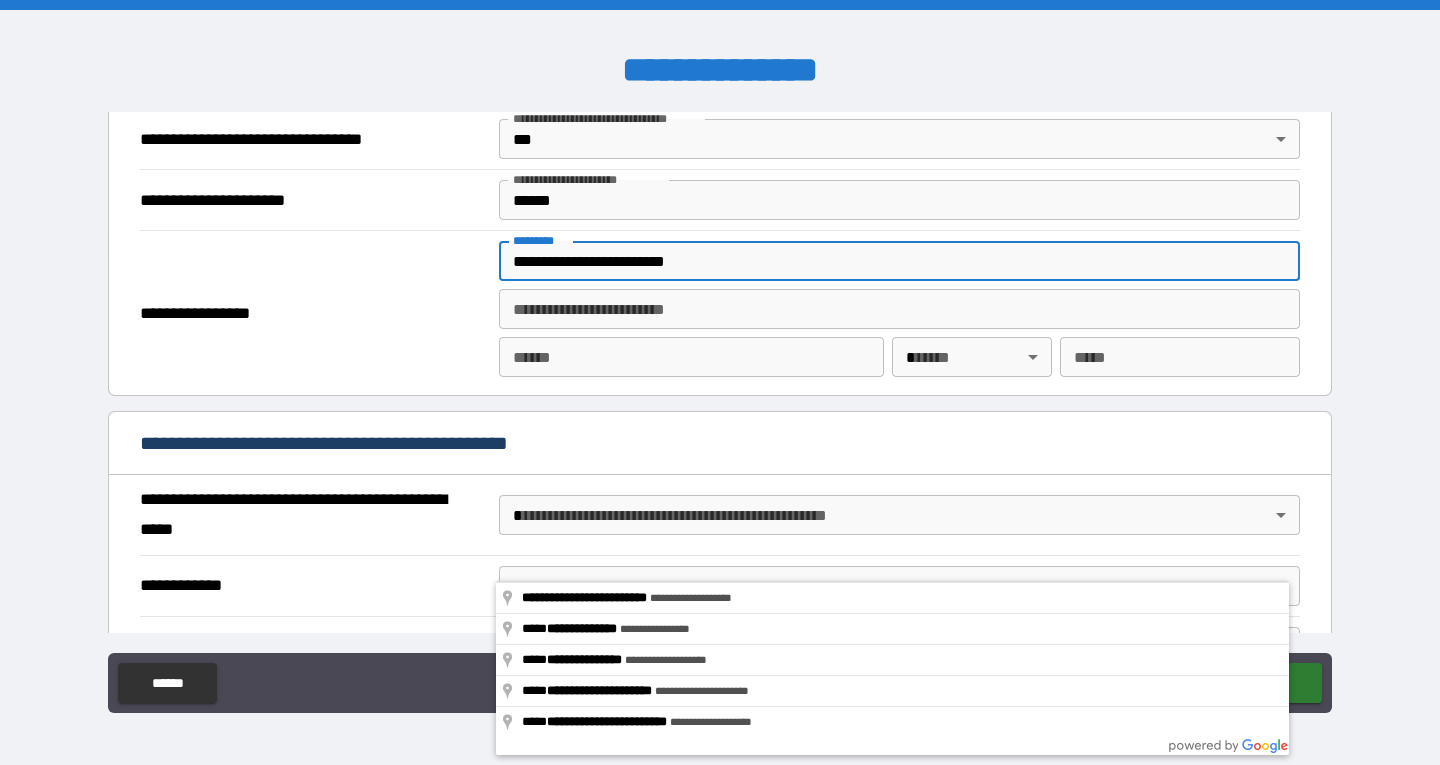 type on "**********" 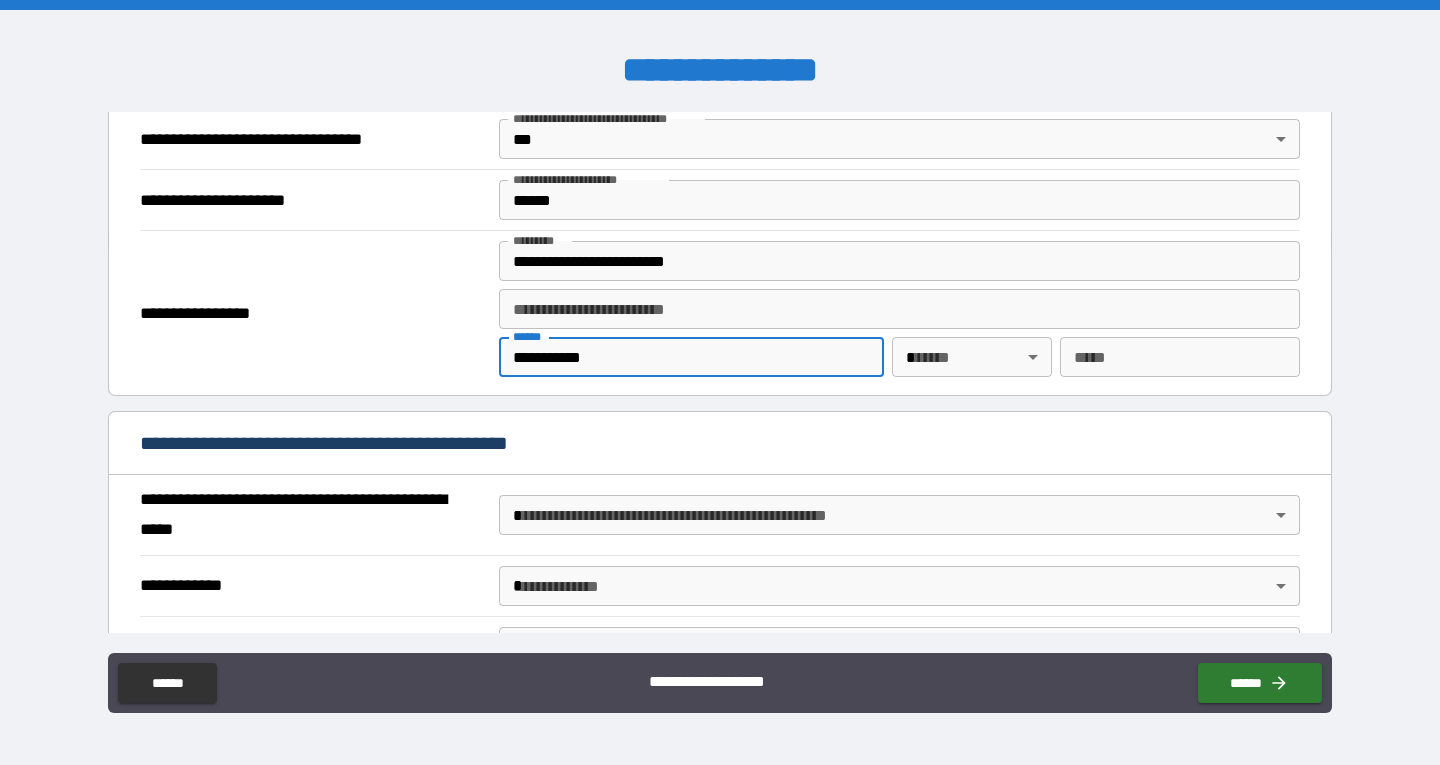 type on "**********" 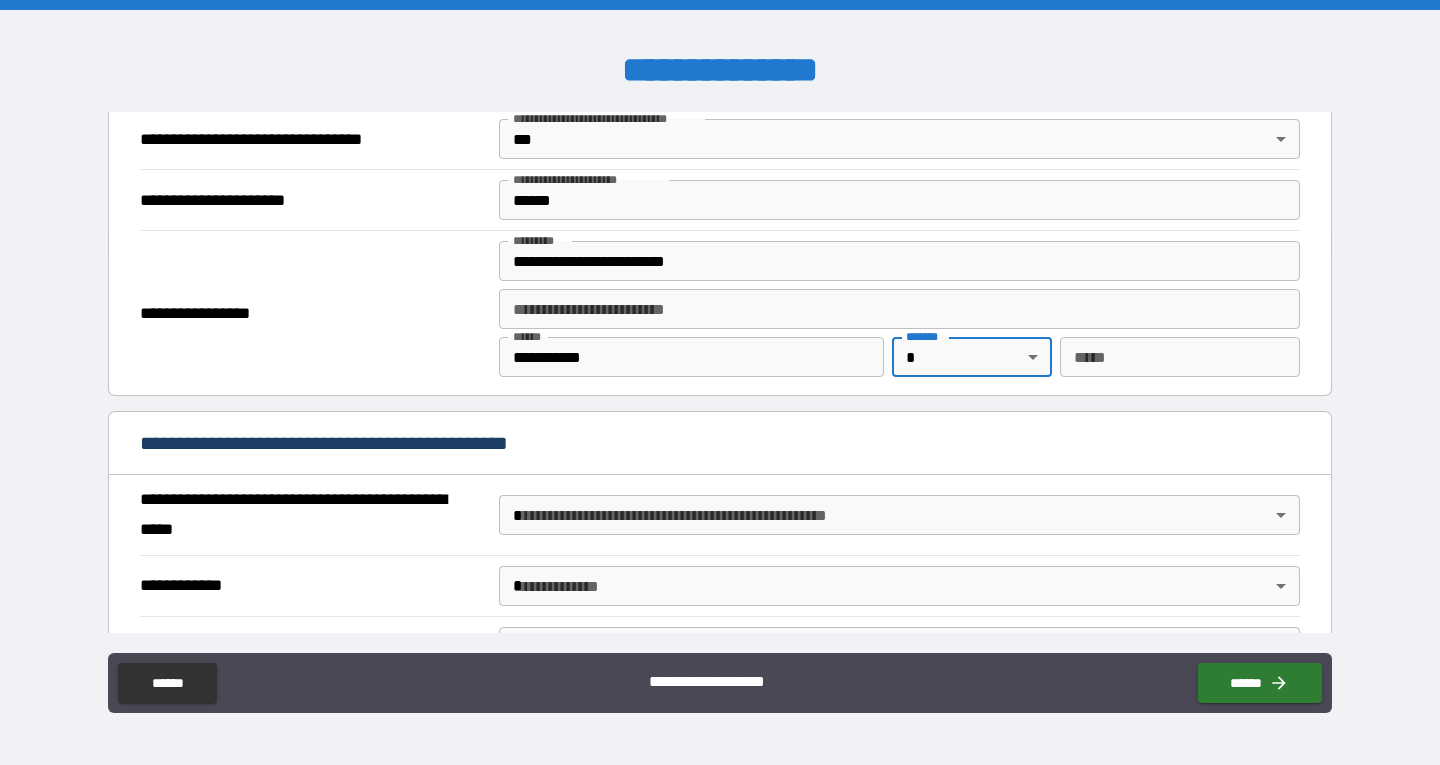 click on "**********" at bounding box center [720, 382] 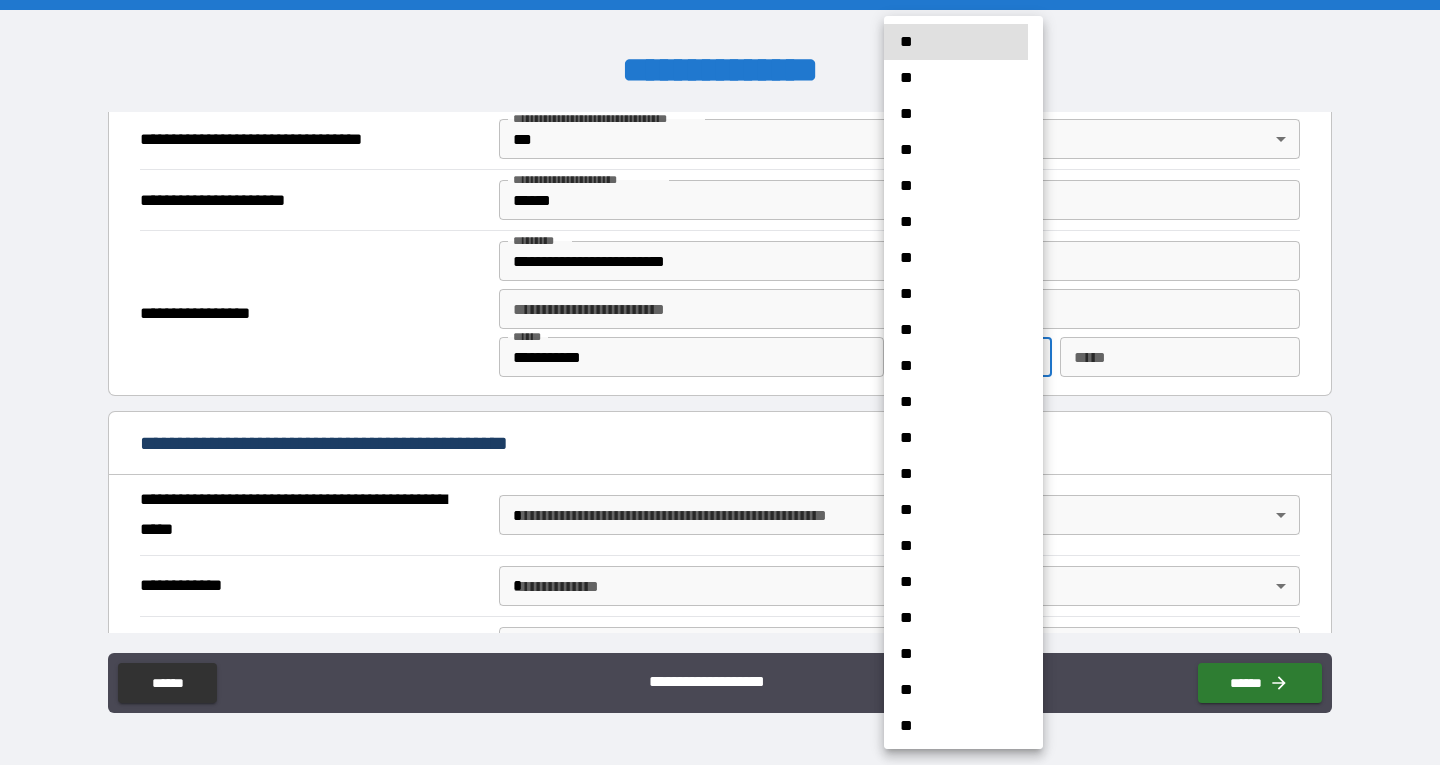 click on "**" at bounding box center [956, 222] 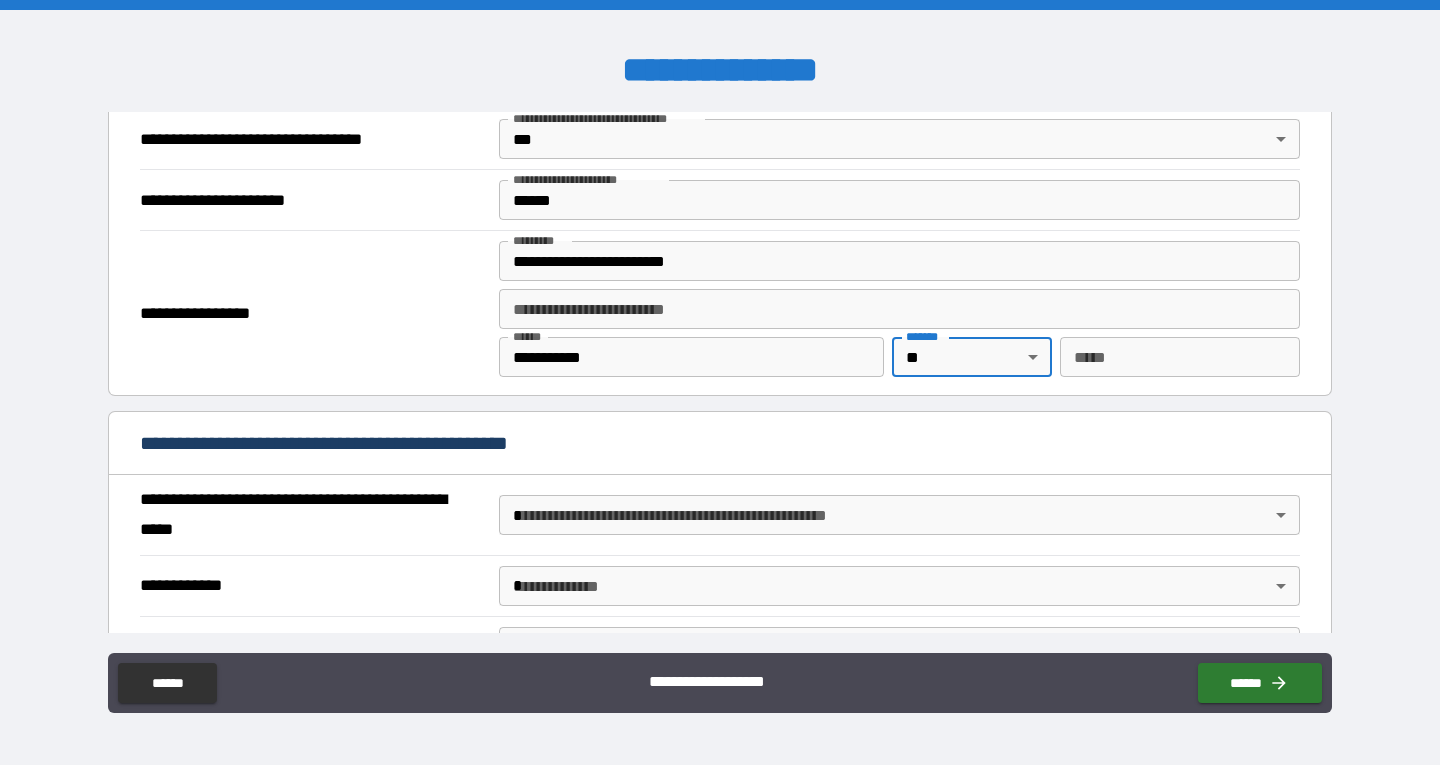 click on "***   *" at bounding box center (1180, 357) 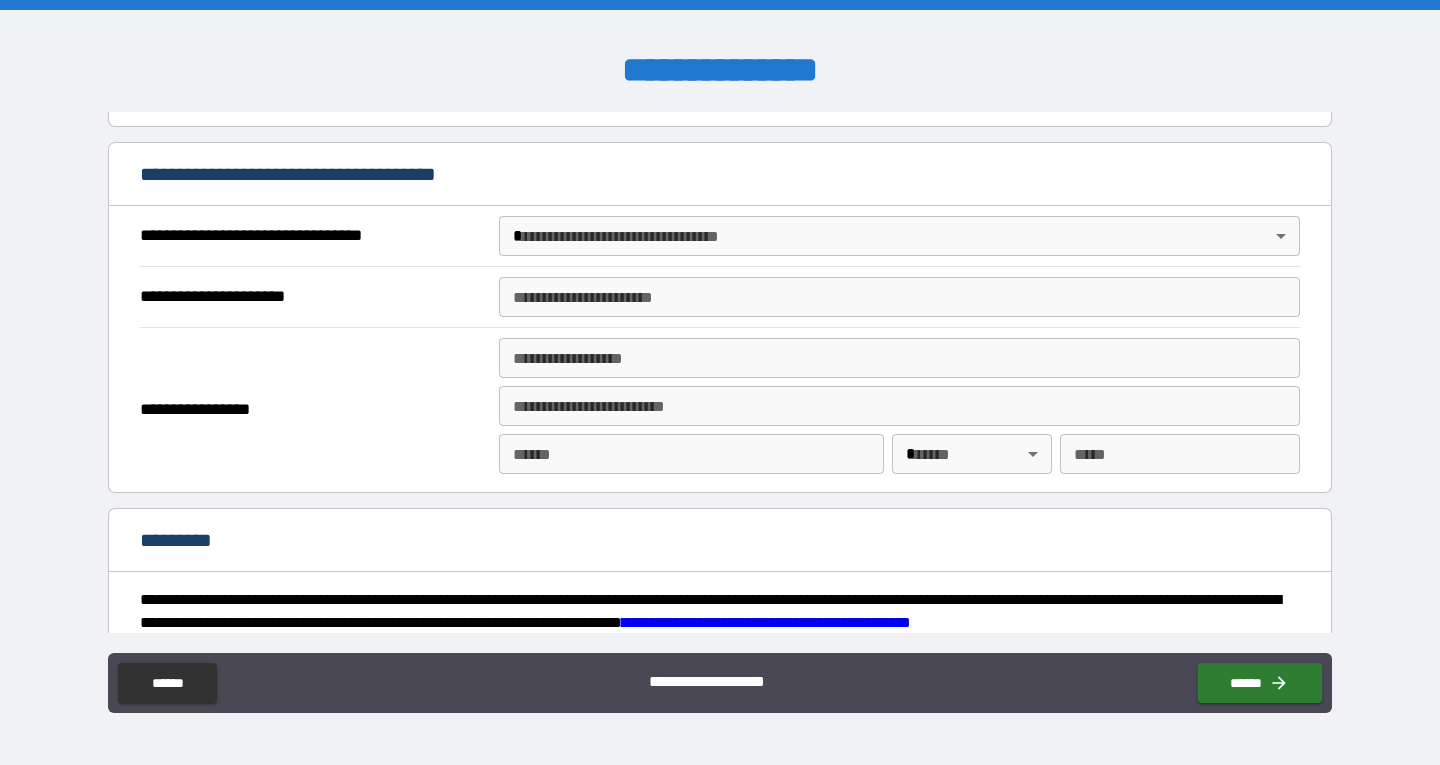 scroll, scrollTop: 2503, scrollLeft: 0, axis: vertical 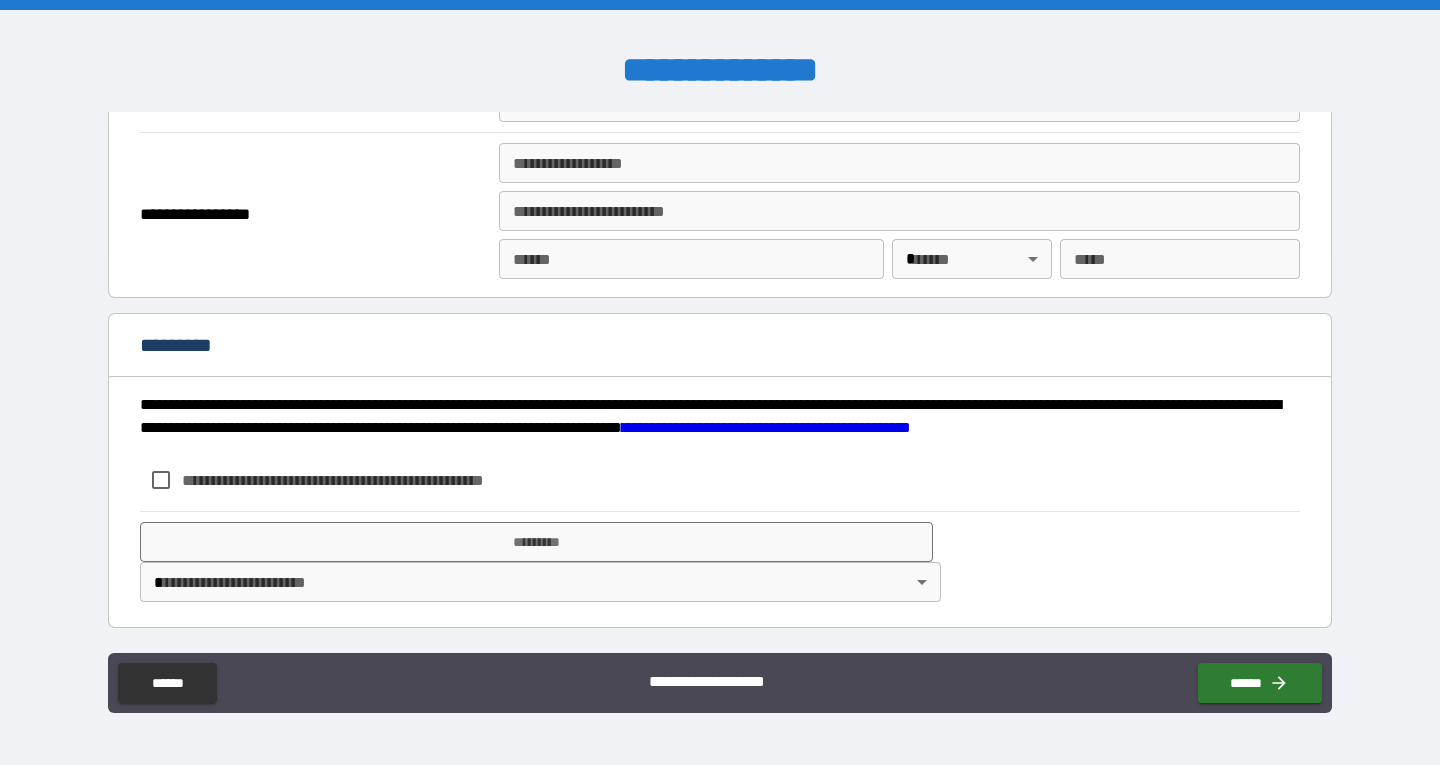 type on "*****" 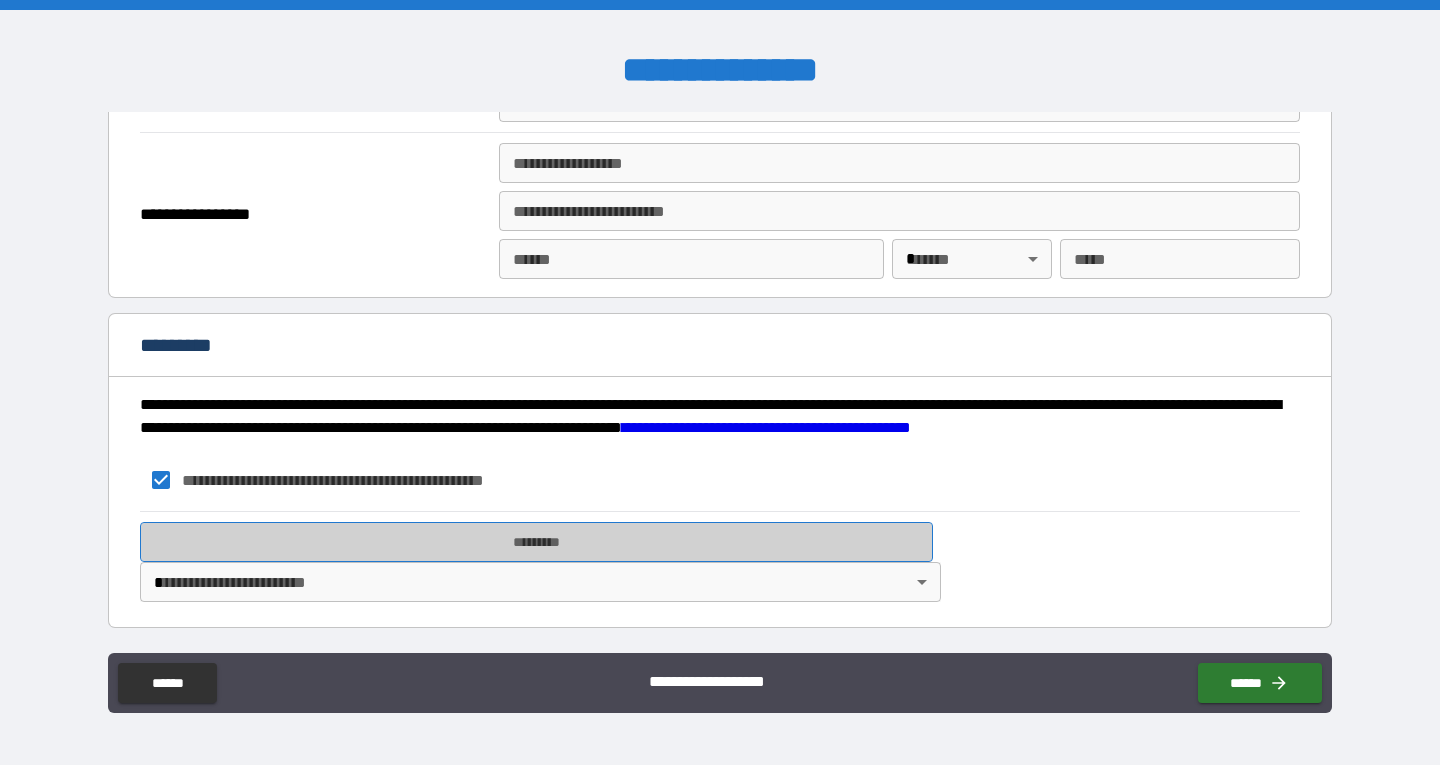 click on "*********" at bounding box center (536, 542) 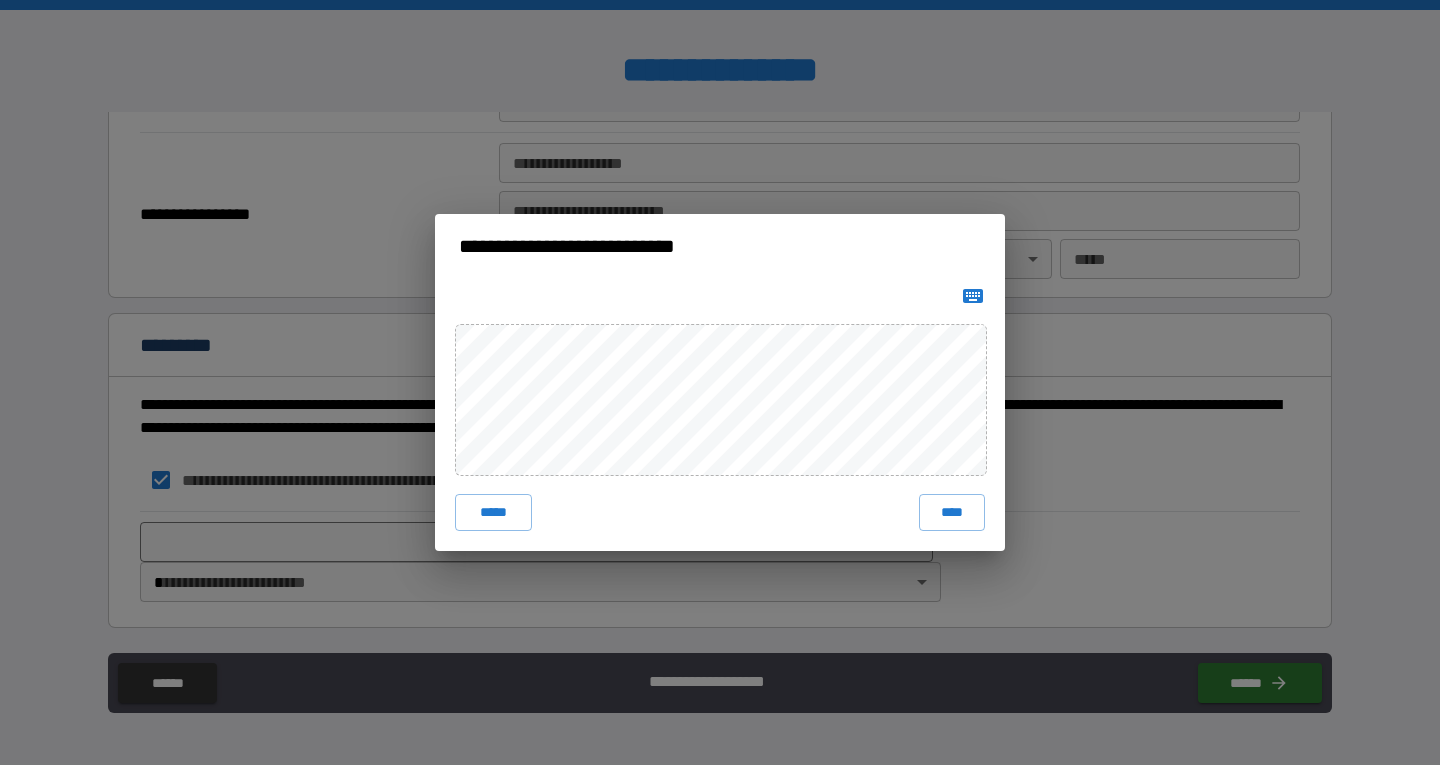 click 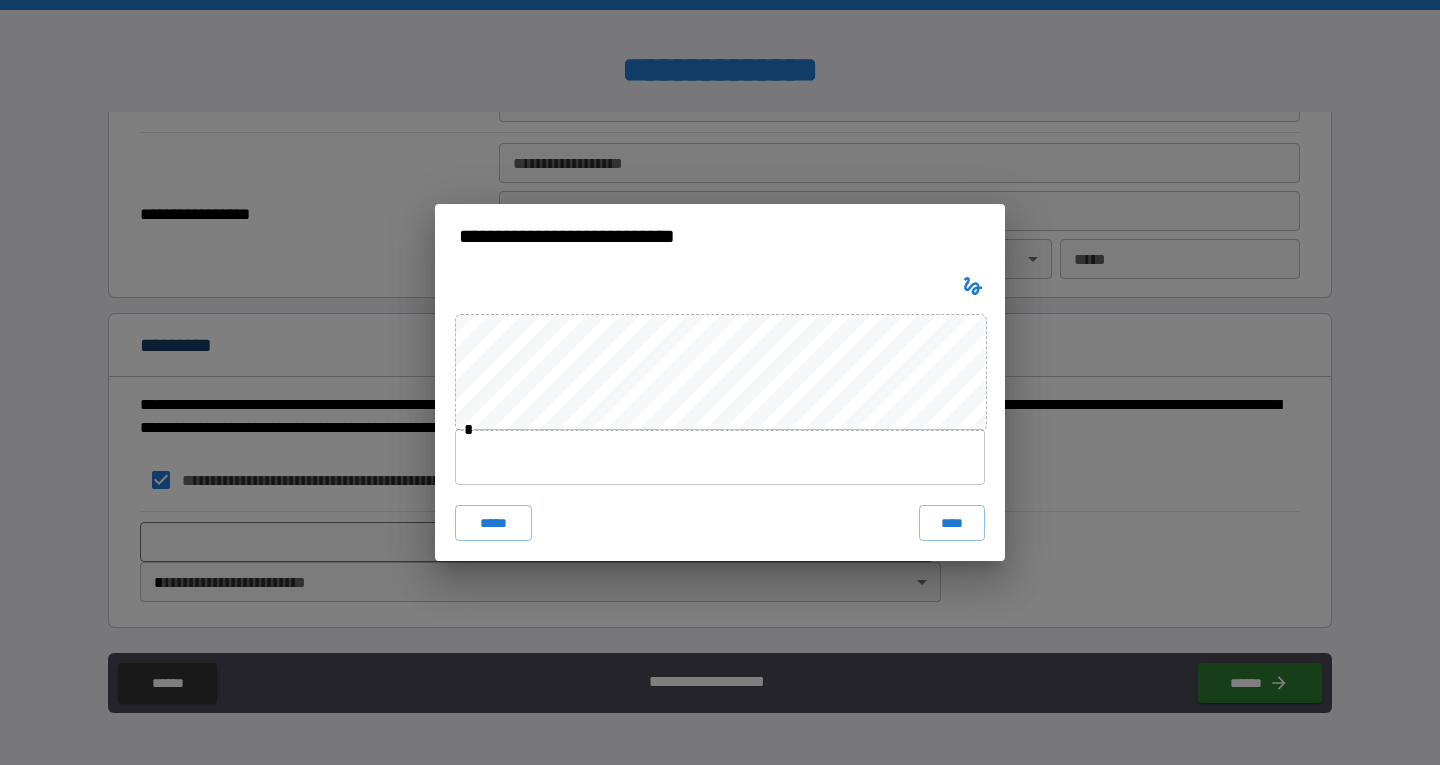 click at bounding box center [720, 457] 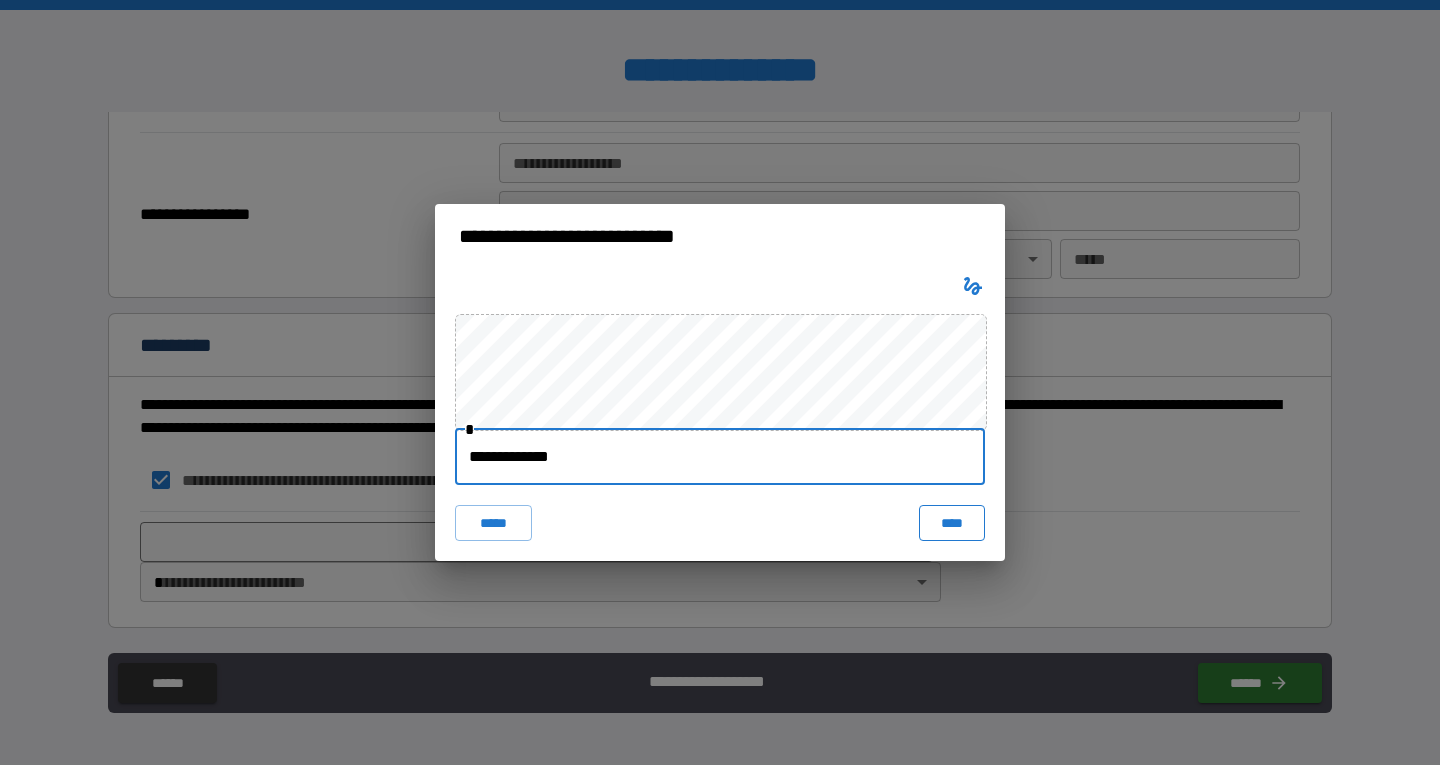 type on "**********" 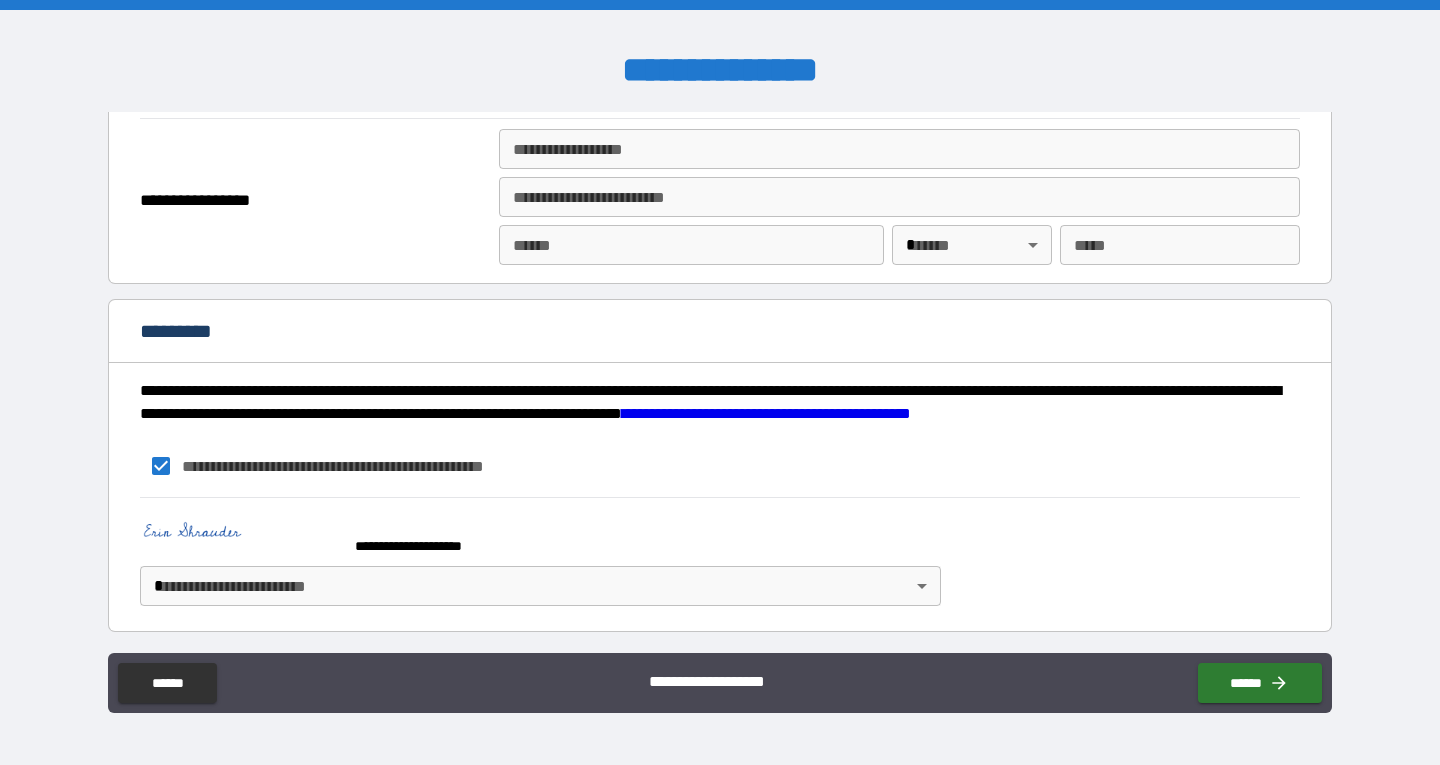 scroll, scrollTop: 2521, scrollLeft: 0, axis: vertical 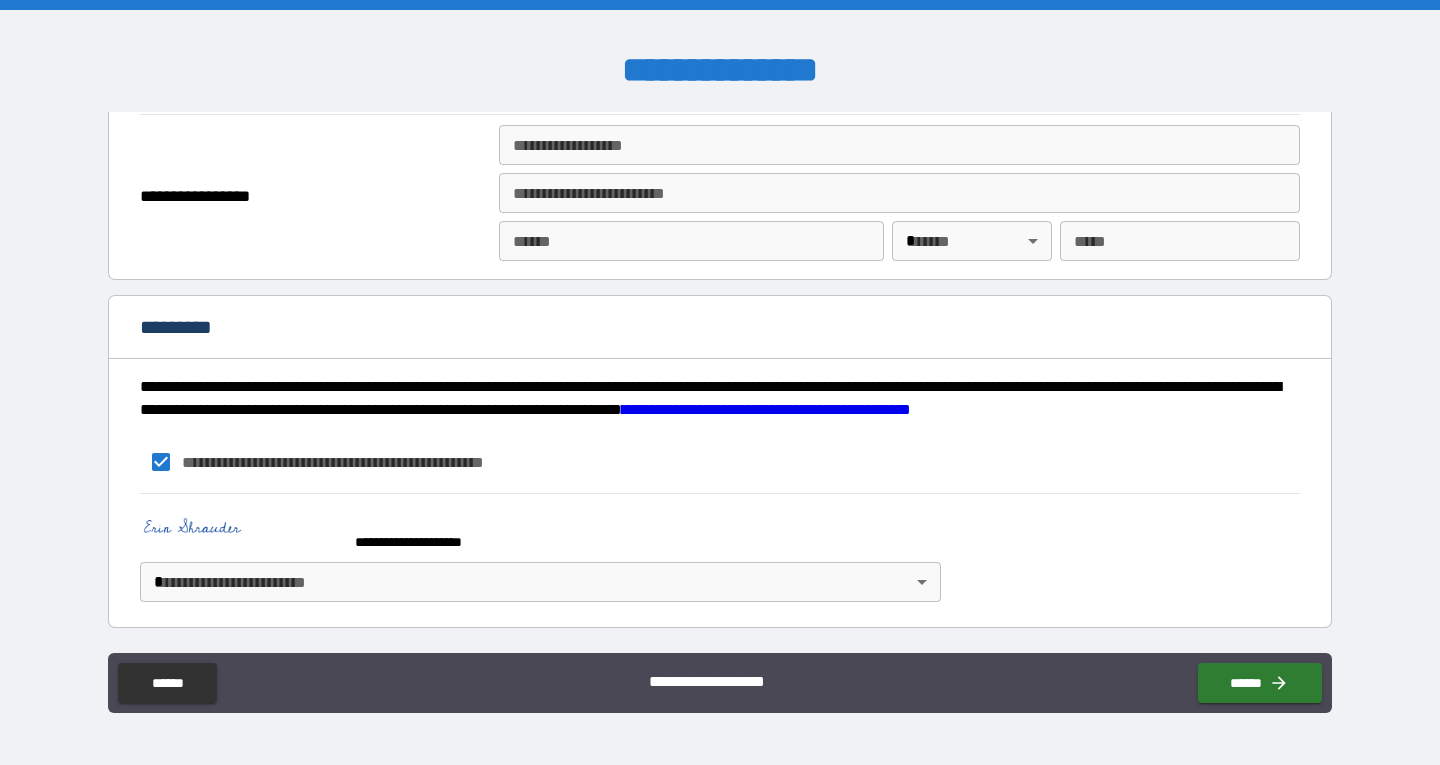 click on "**********" at bounding box center [720, 382] 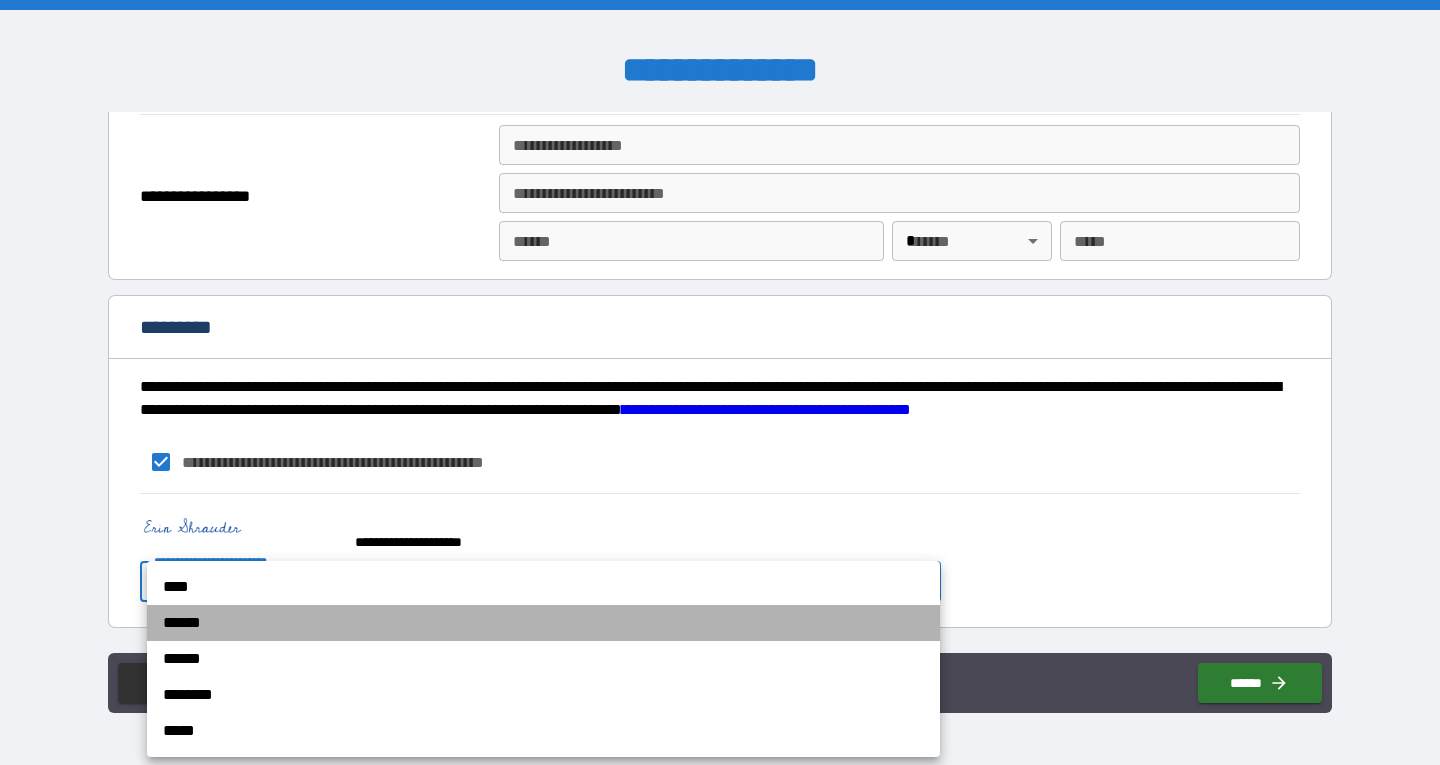 click on "******" at bounding box center [543, 623] 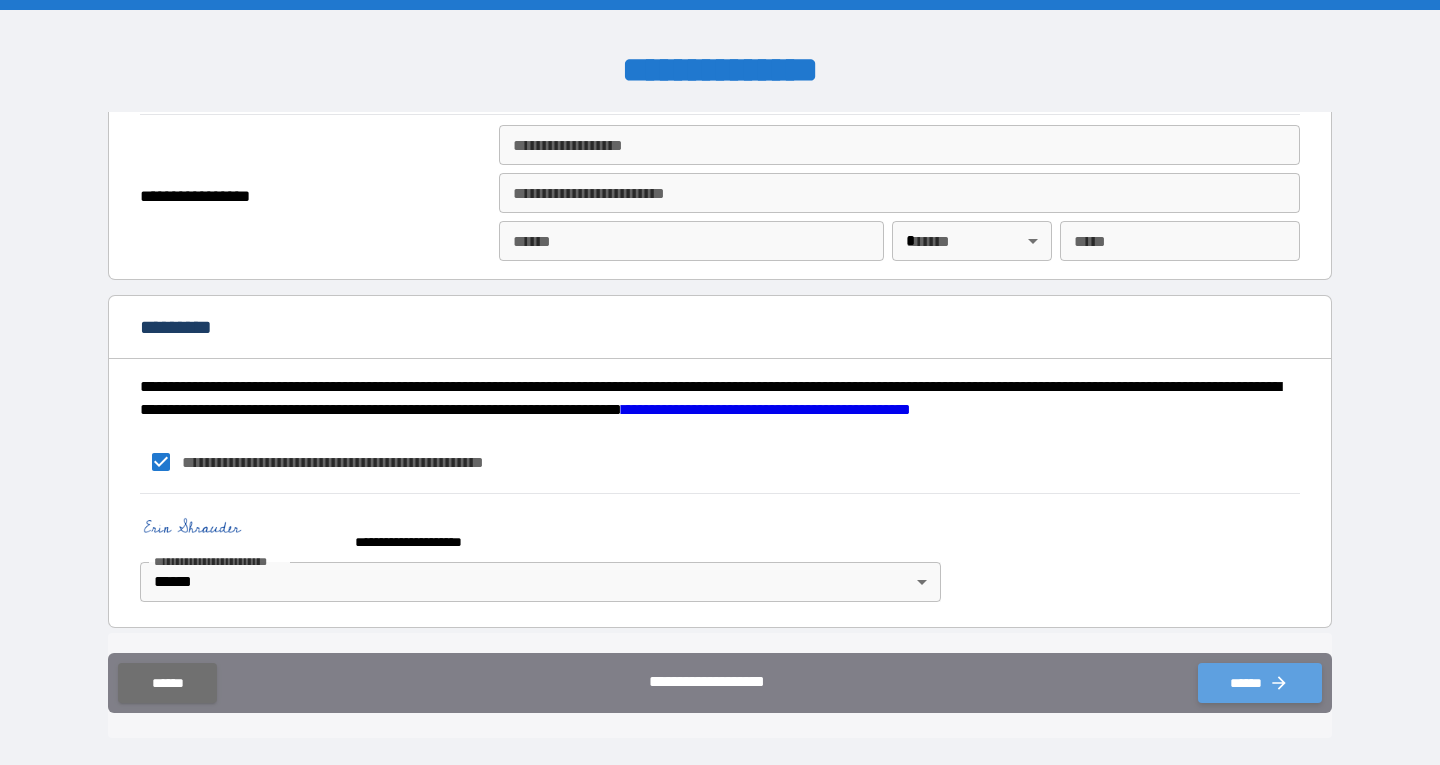 click 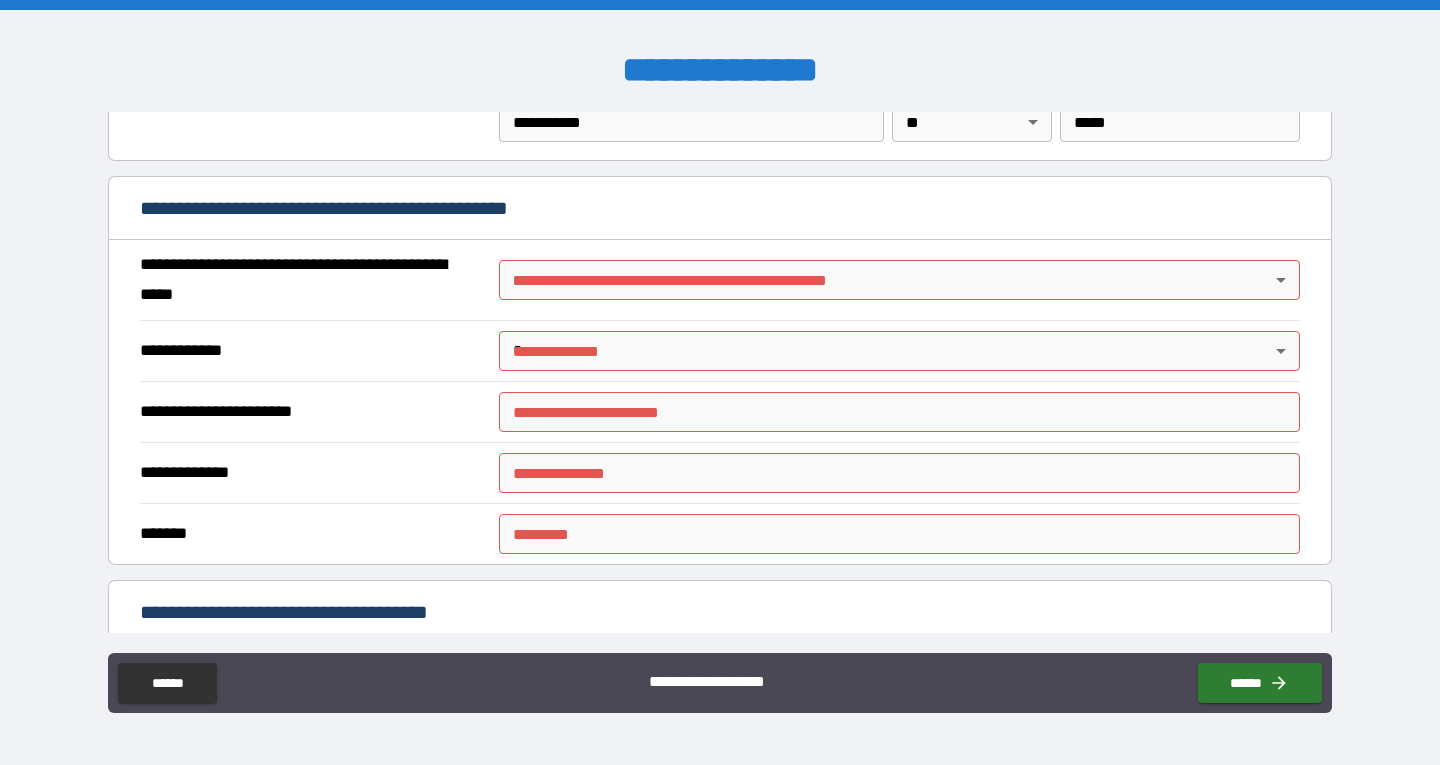scroll, scrollTop: 1421, scrollLeft: 0, axis: vertical 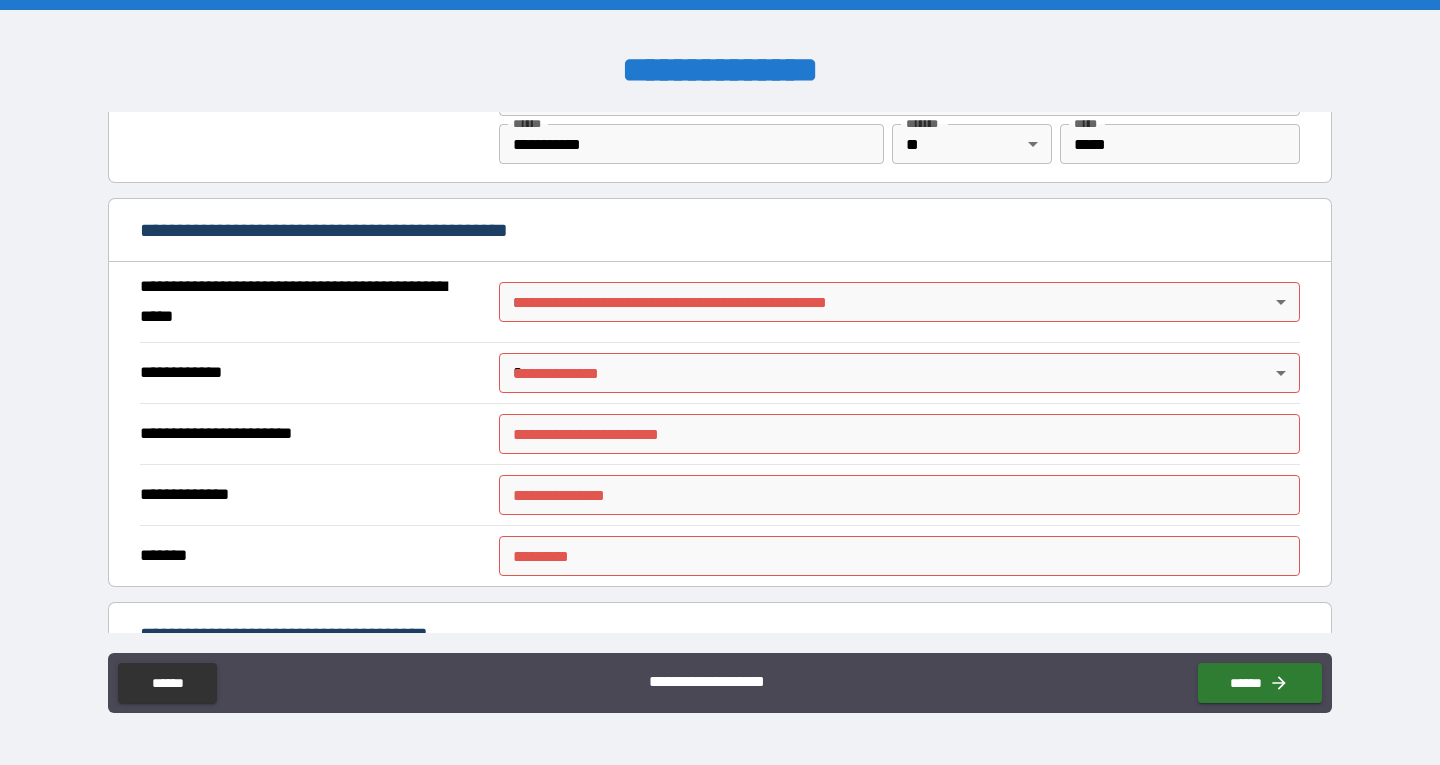 click on "**********" at bounding box center (720, 382) 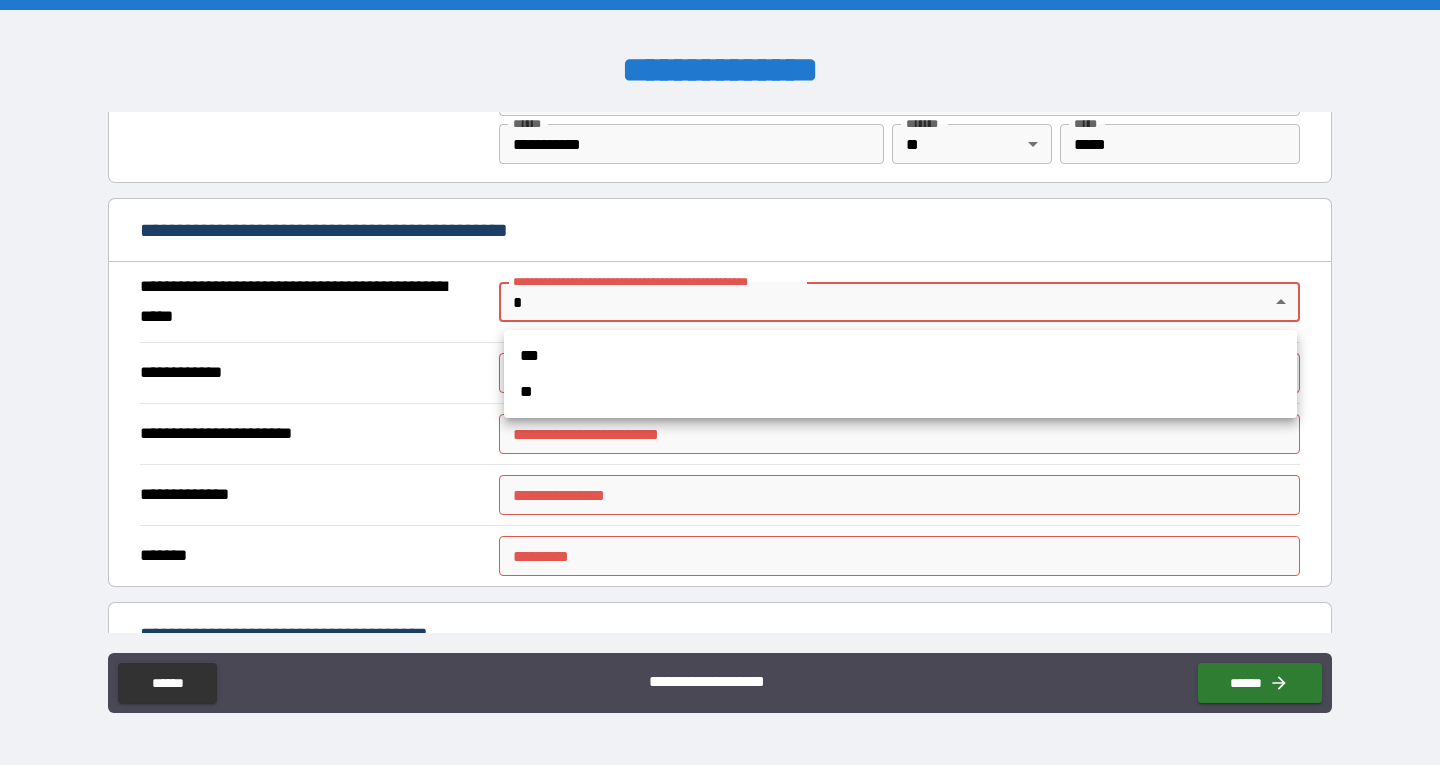click on "**" at bounding box center [900, 392] 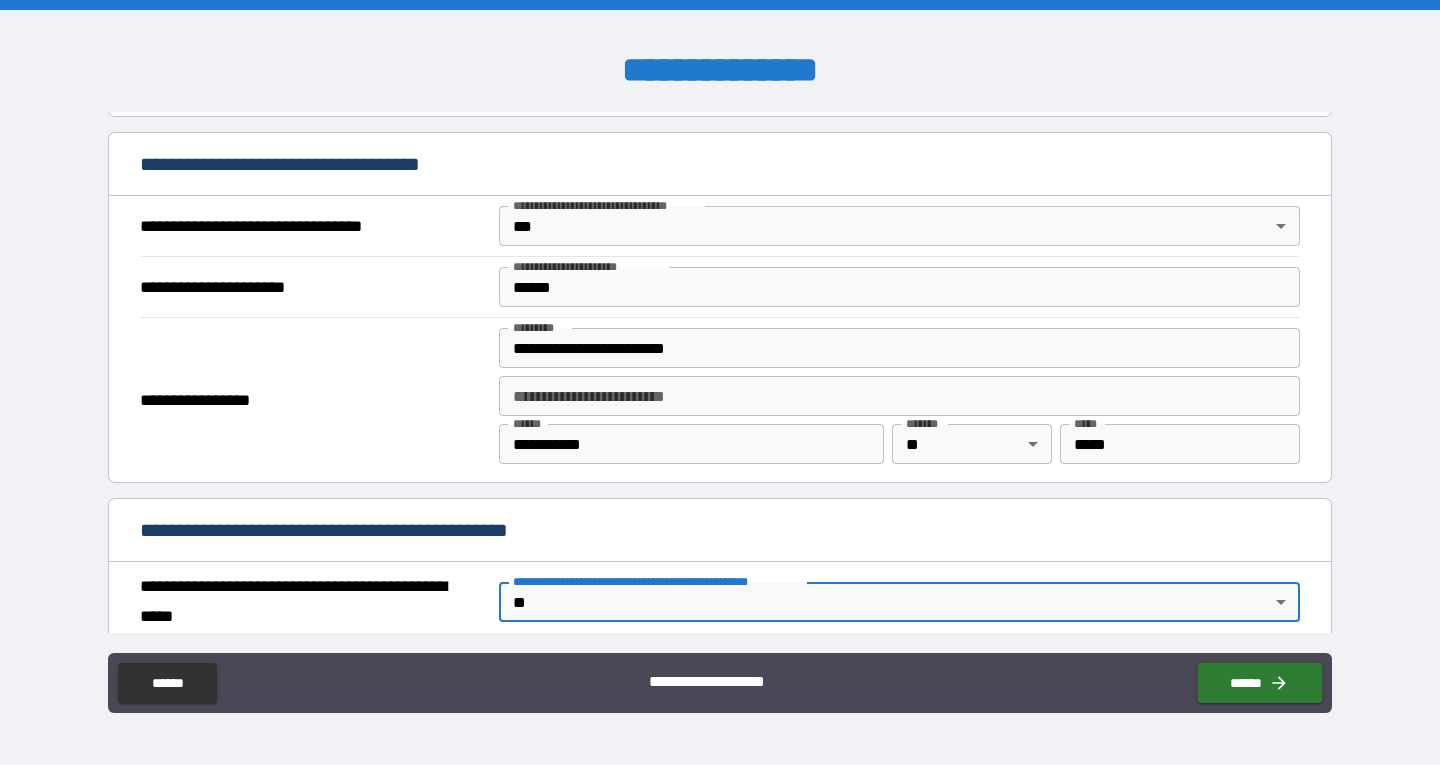 scroll, scrollTop: 921, scrollLeft: 0, axis: vertical 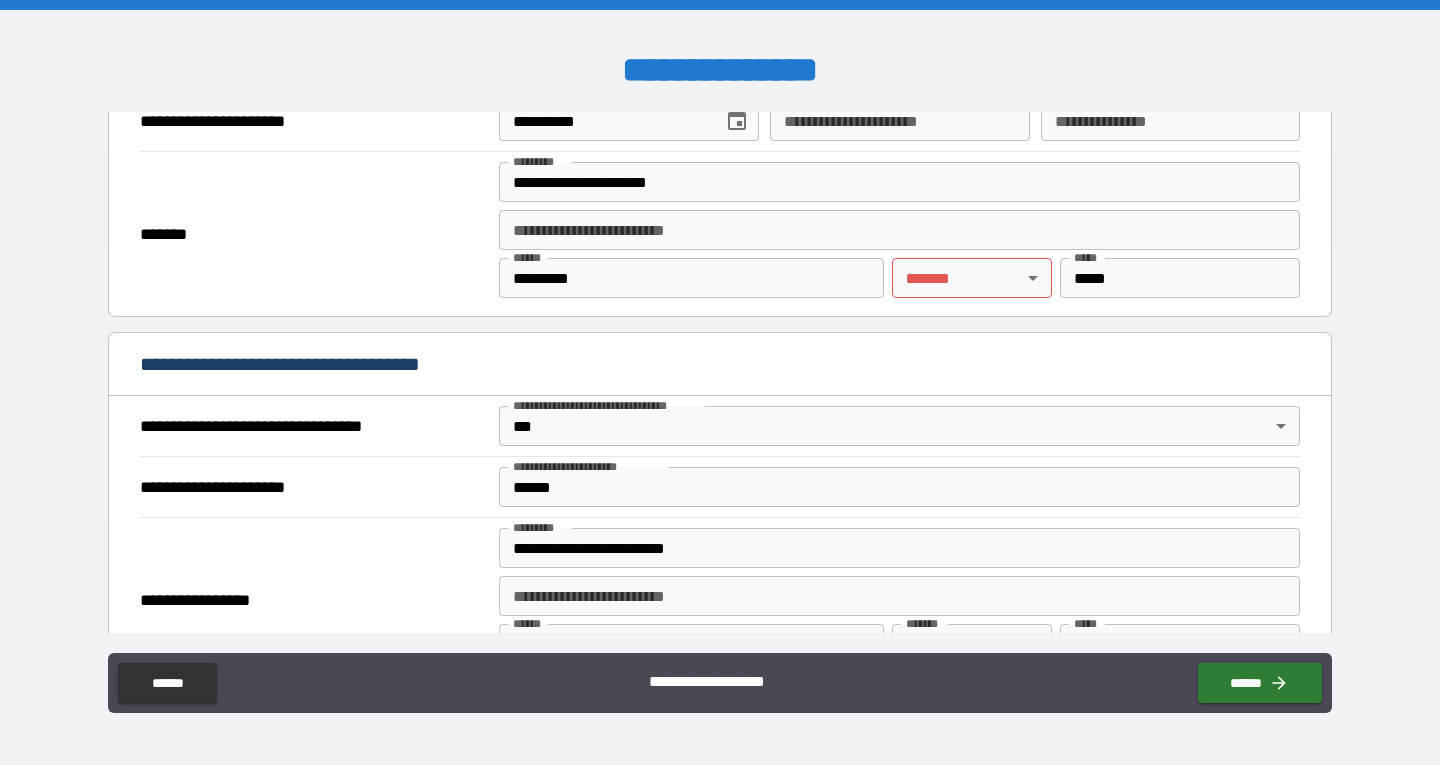 click on "**********" at bounding box center [720, 382] 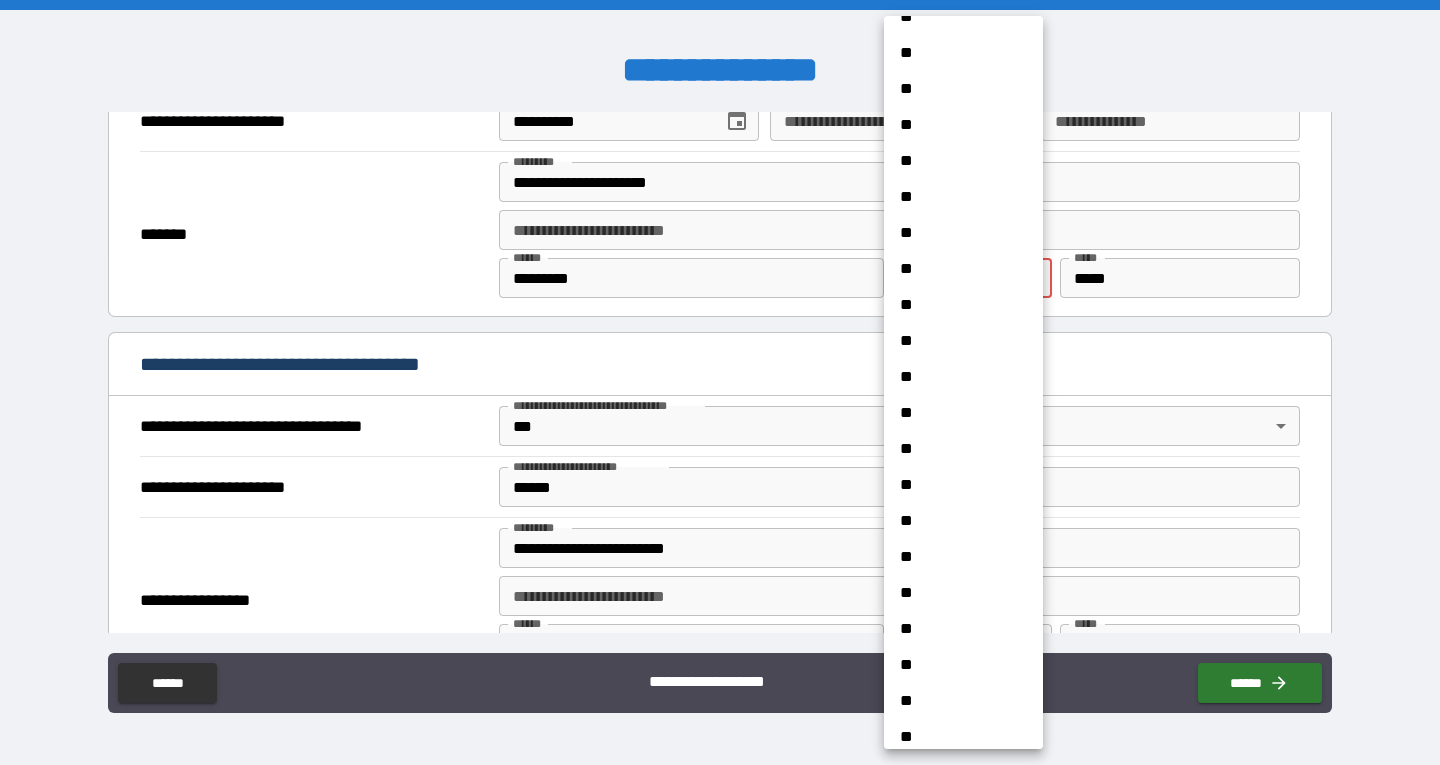 scroll, scrollTop: 1407, scrollLeft: 0, axis: vertical 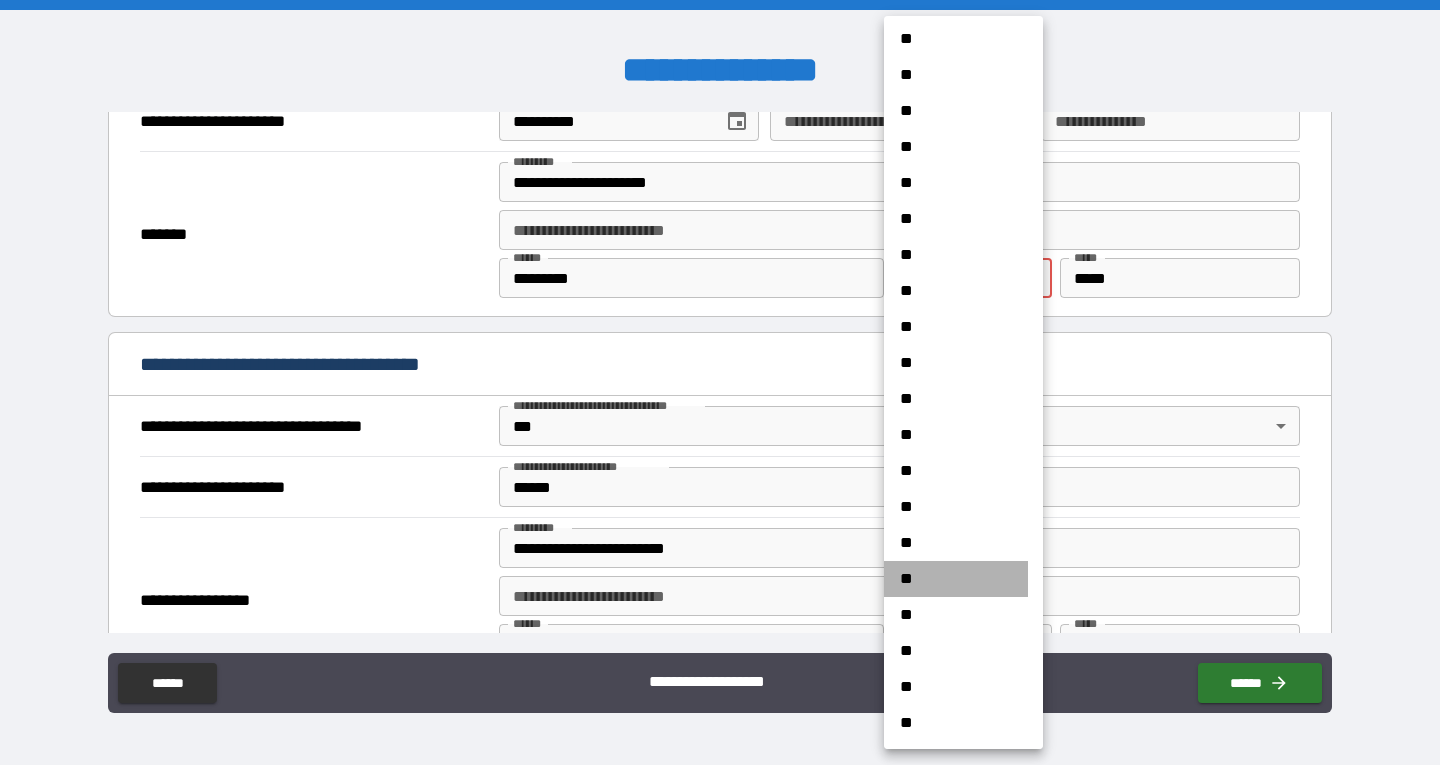 click on "**" at bounding box center [956, 579] 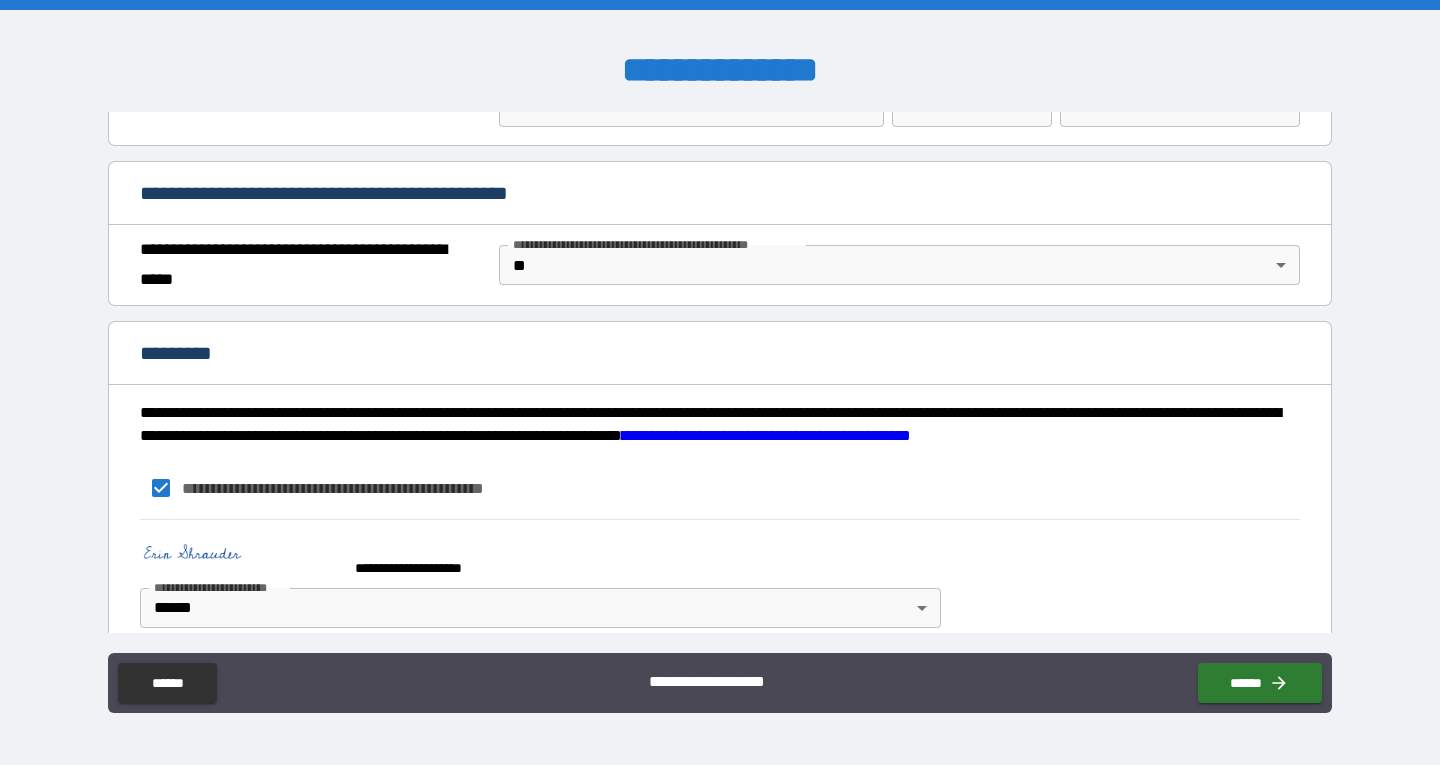 scroll, scrollTop: 1484, scrollLeft: 0, axis: vertical 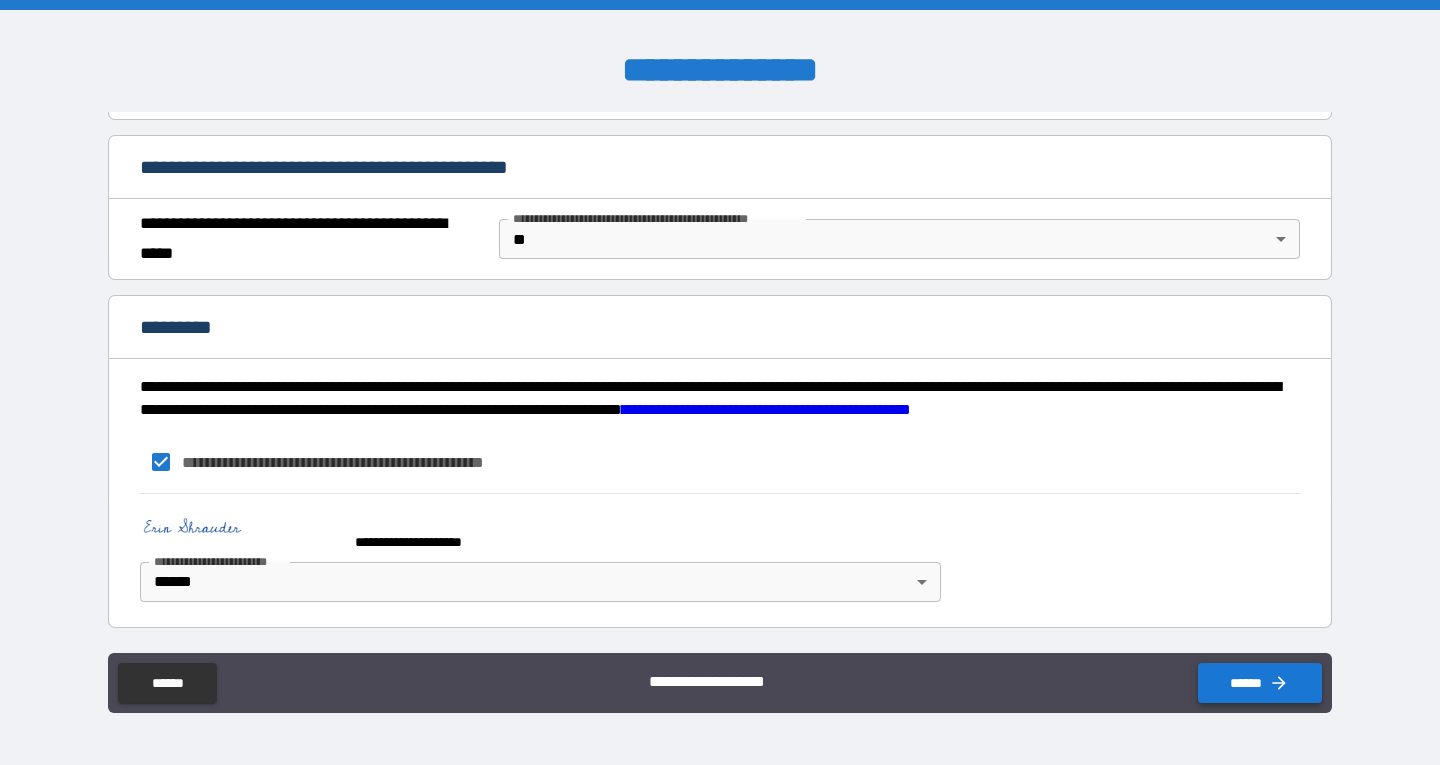 click on "******" at bounding box center (1260, 683) 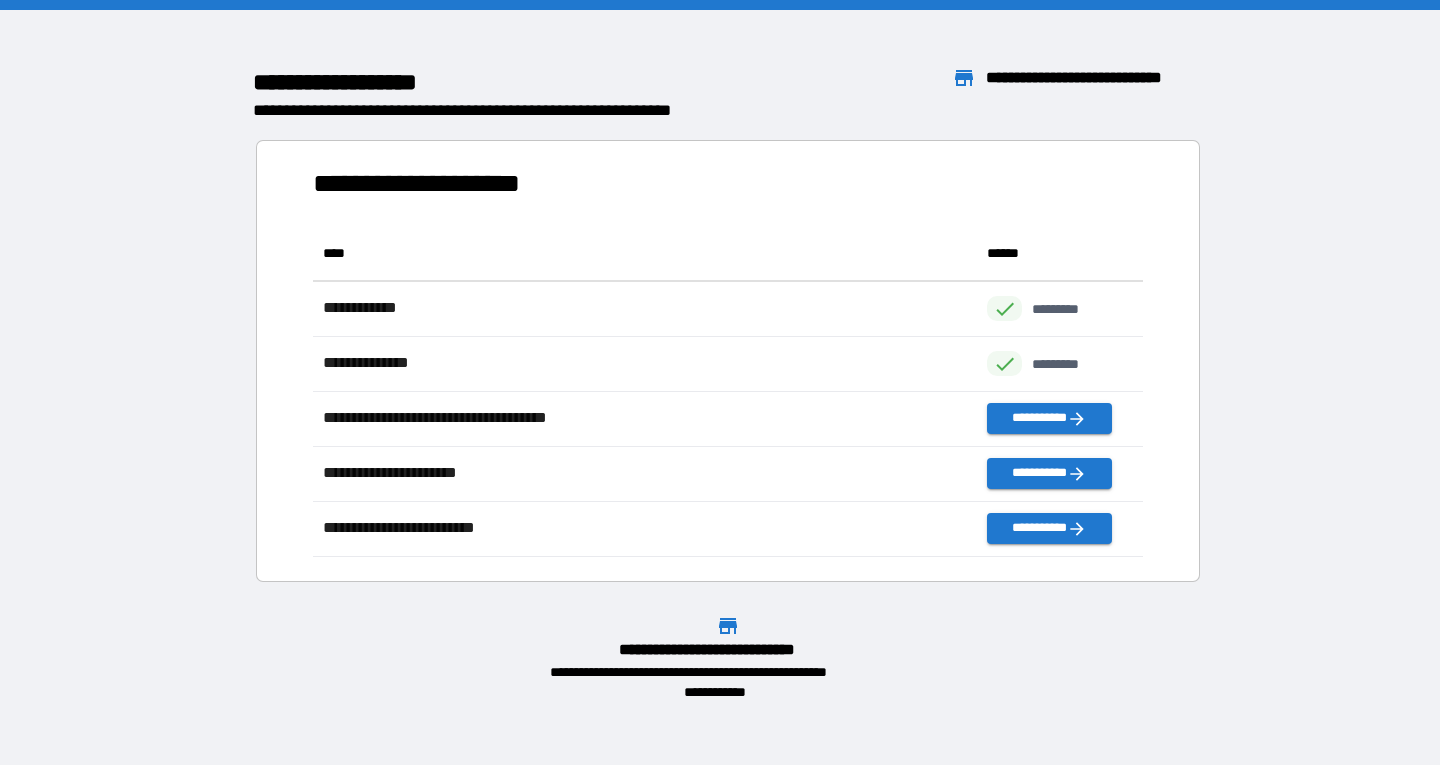 scroll, scrollTop: 16, scrollLeft: 16, axis: both 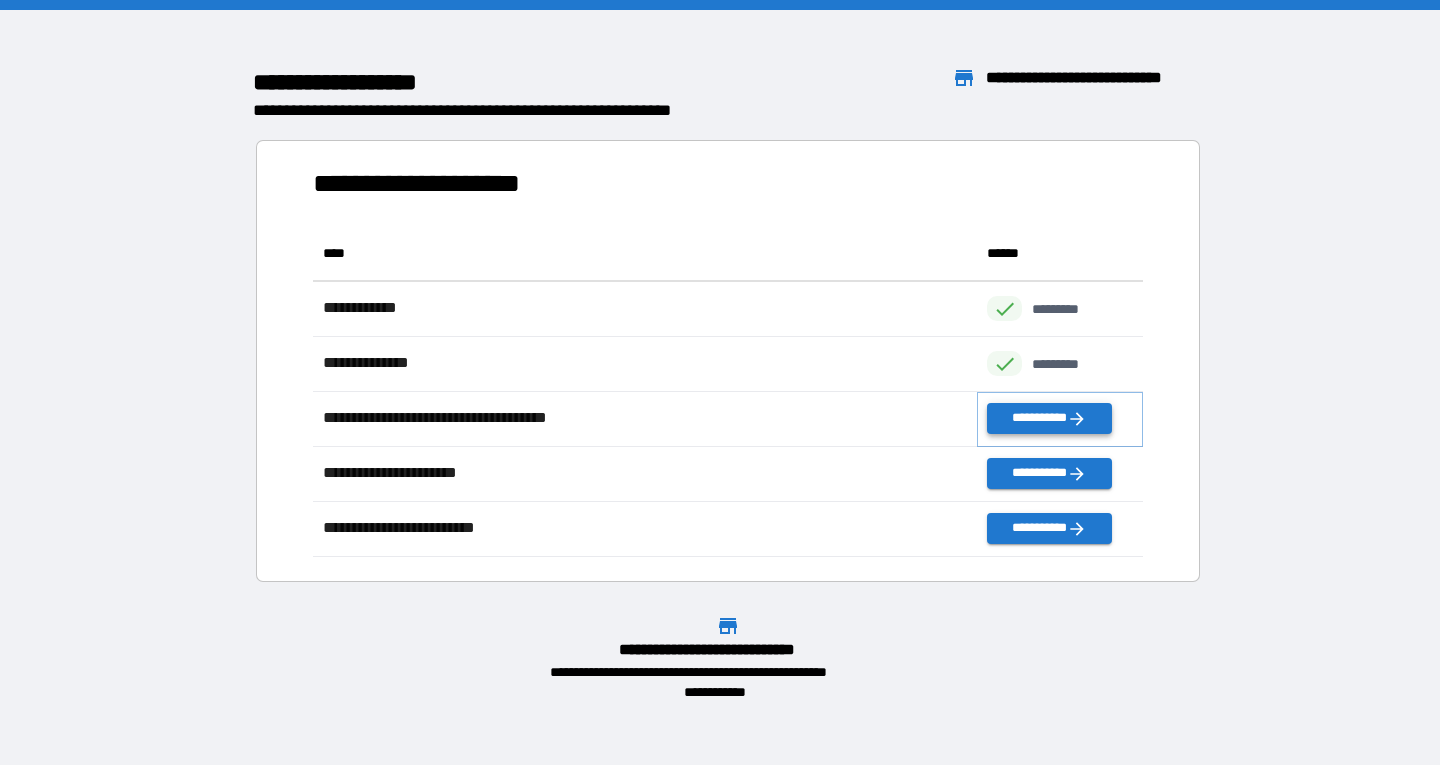 click on "**********" at bounding box center [1049, 418] 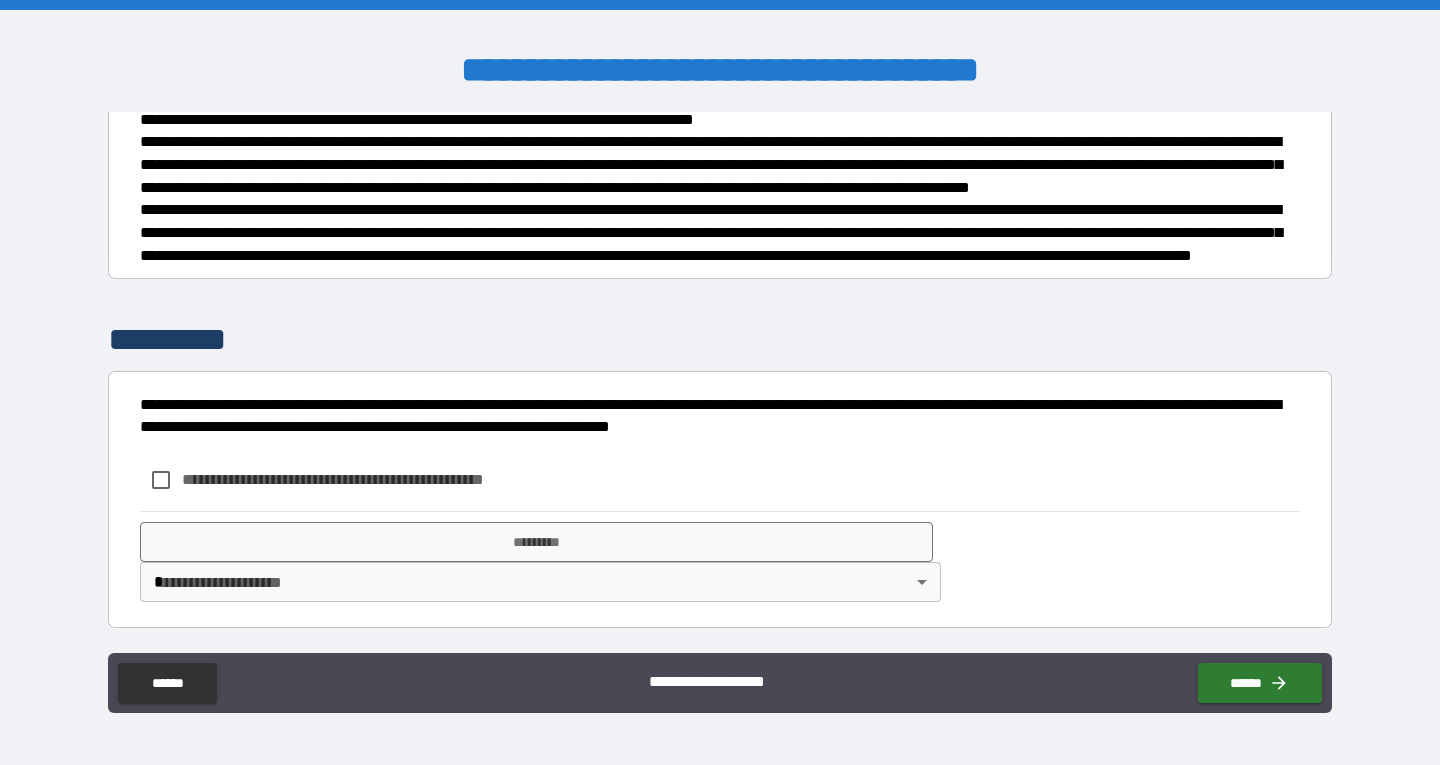 scroll, scrollTop: 861, scrollLeft: 0, axis: vertical 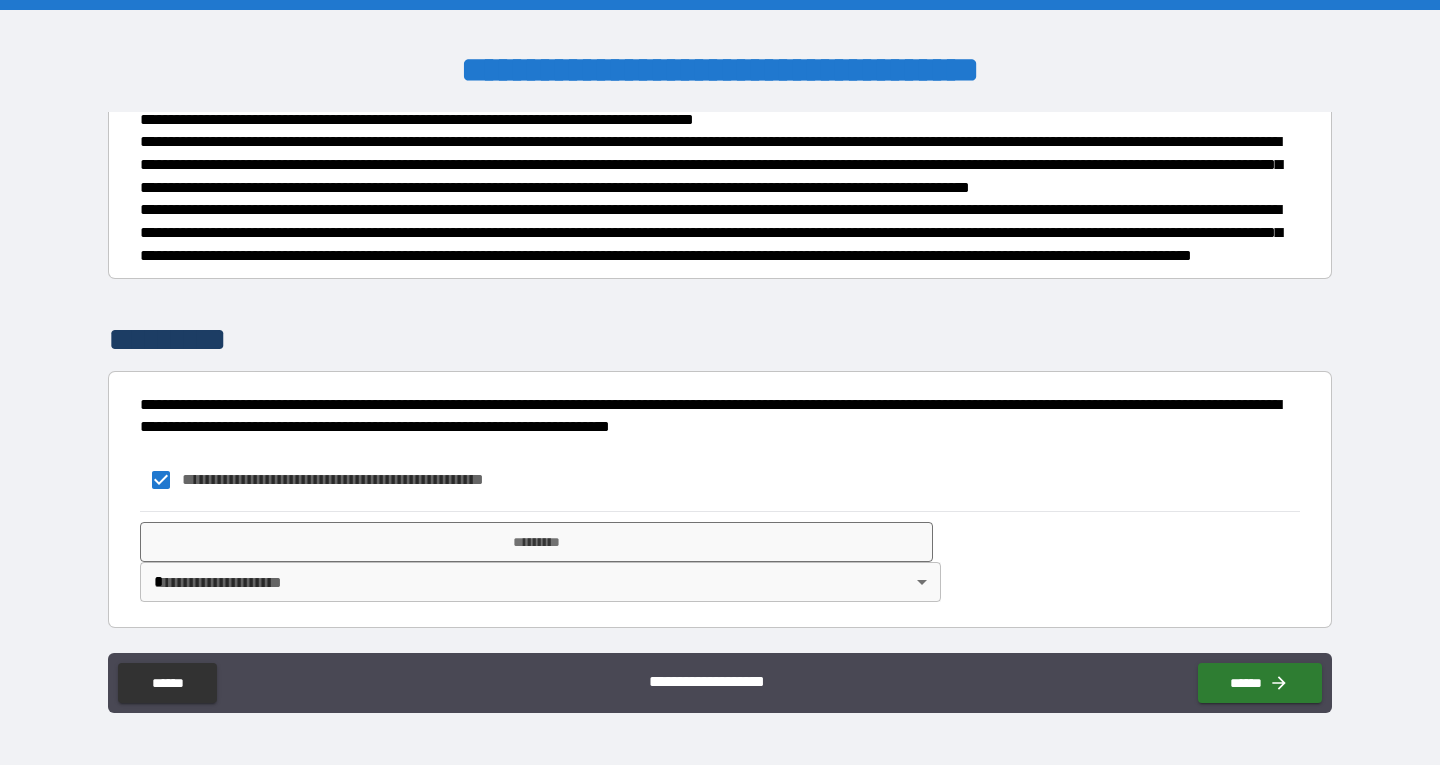 click on "**********" at bounding box center (720, 382) 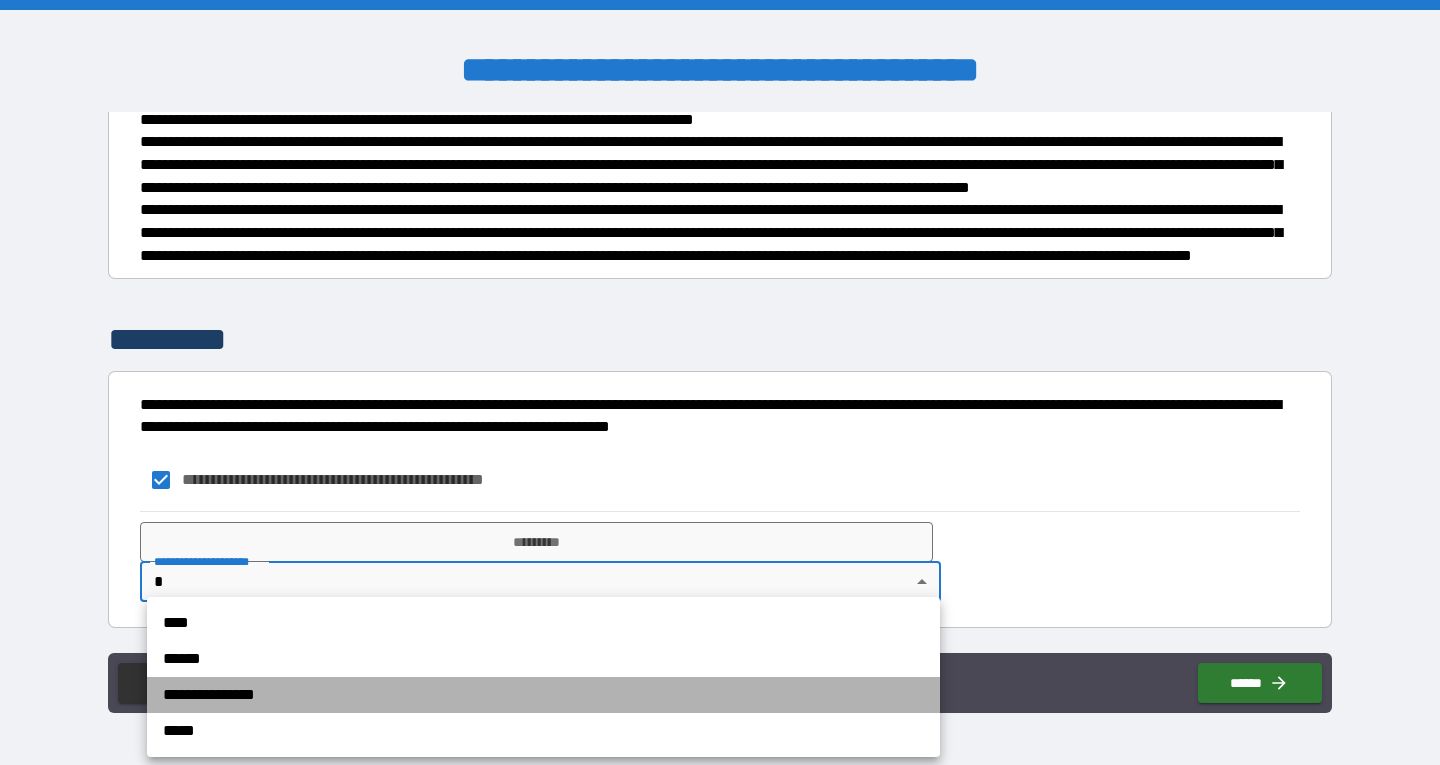 click on "**********" at bounding box center (543, 695) 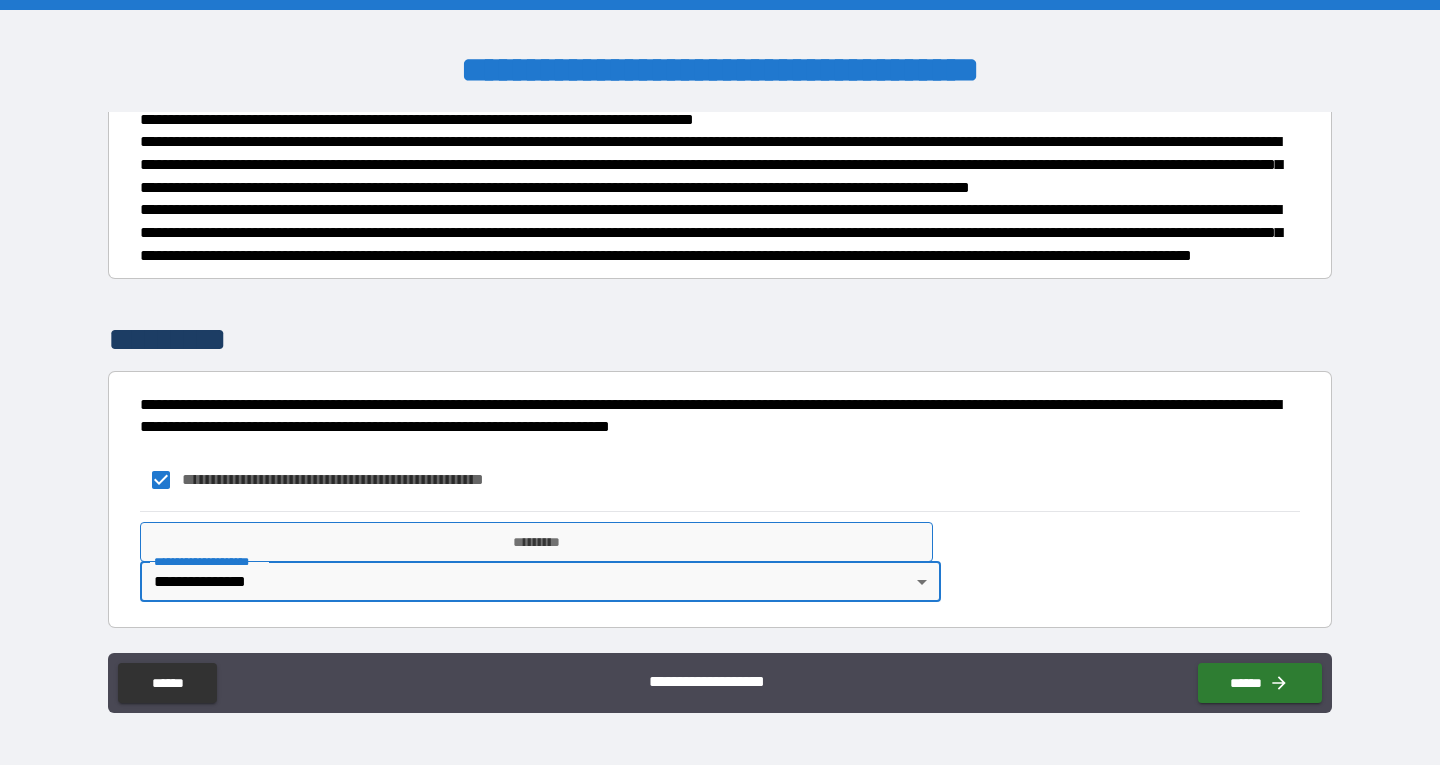 click on "*********" at bounding box center (536, 542) 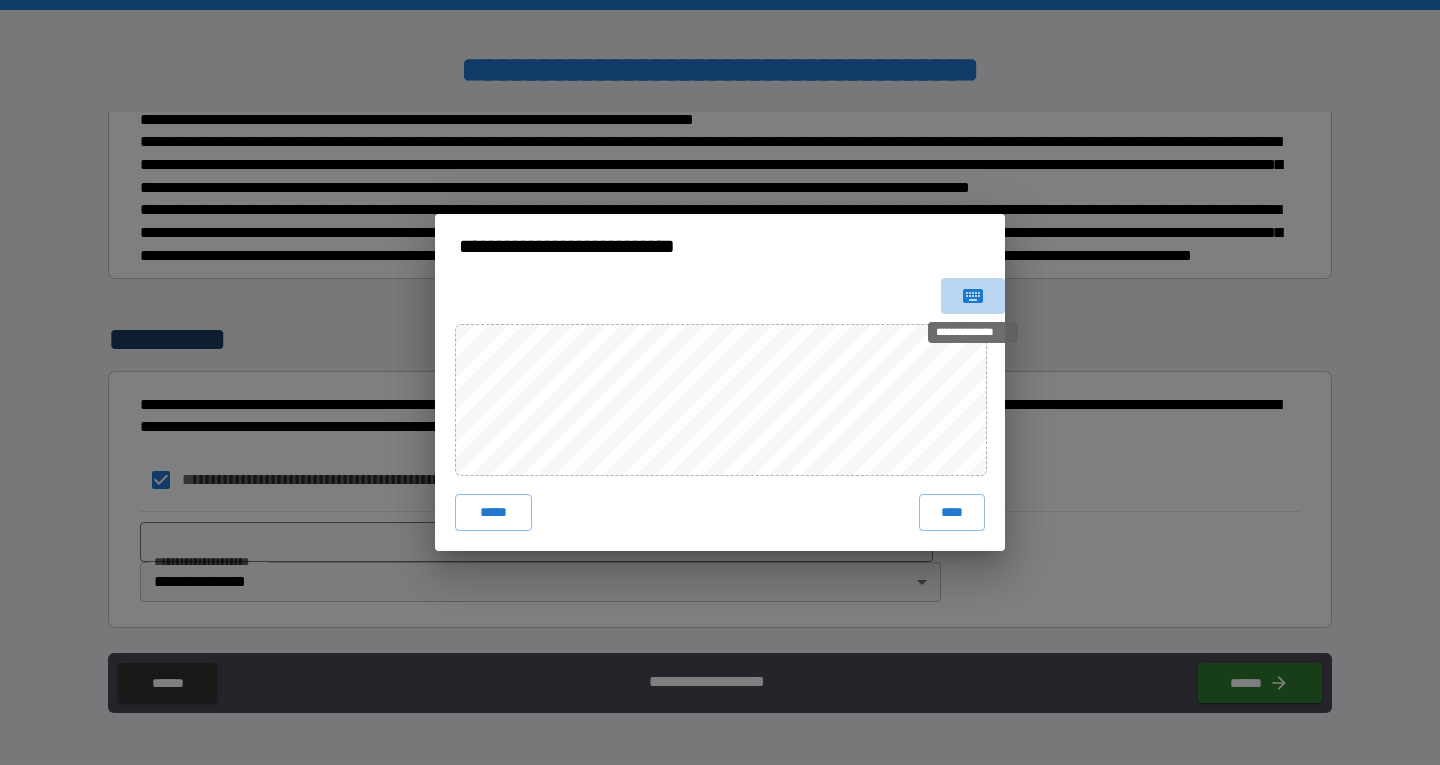 click 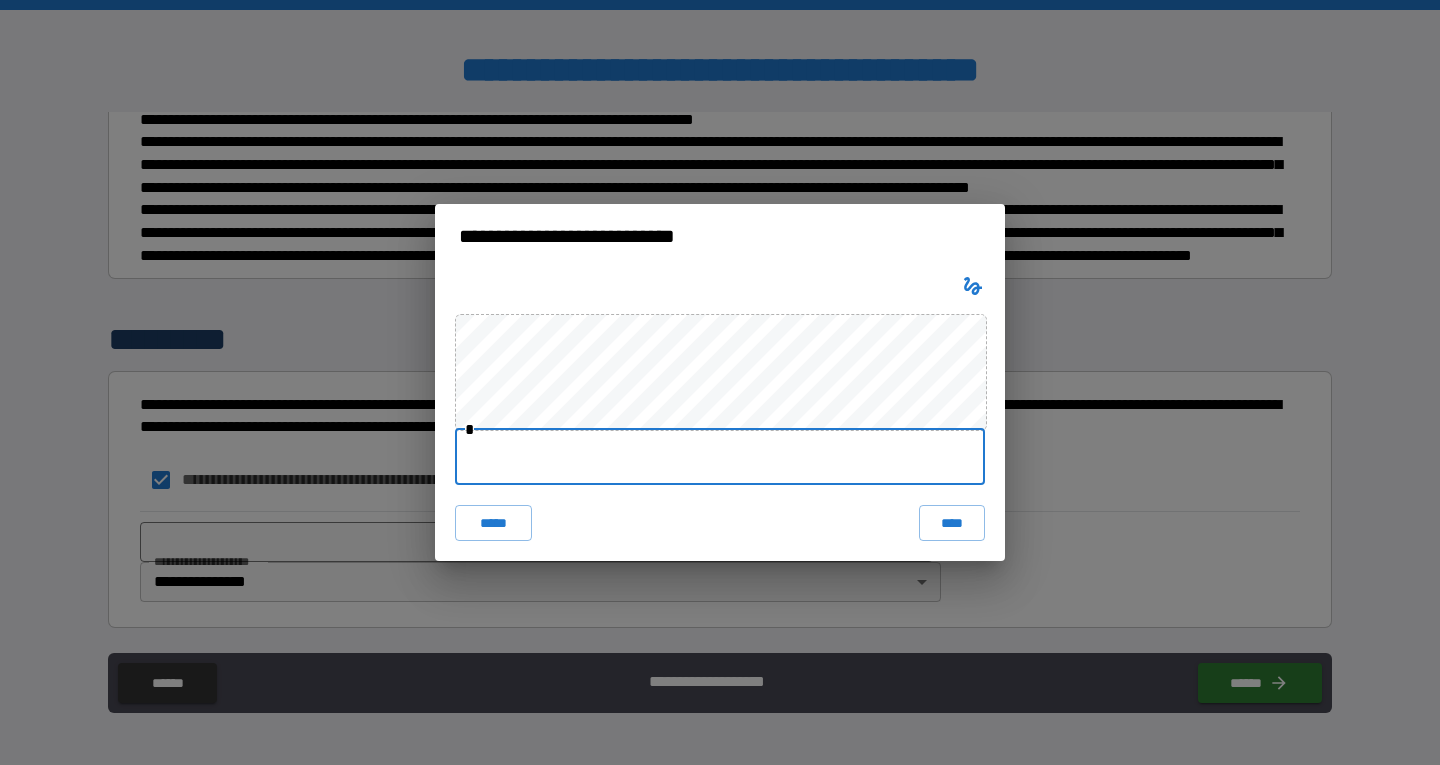 click at bounding box center (720, 457) 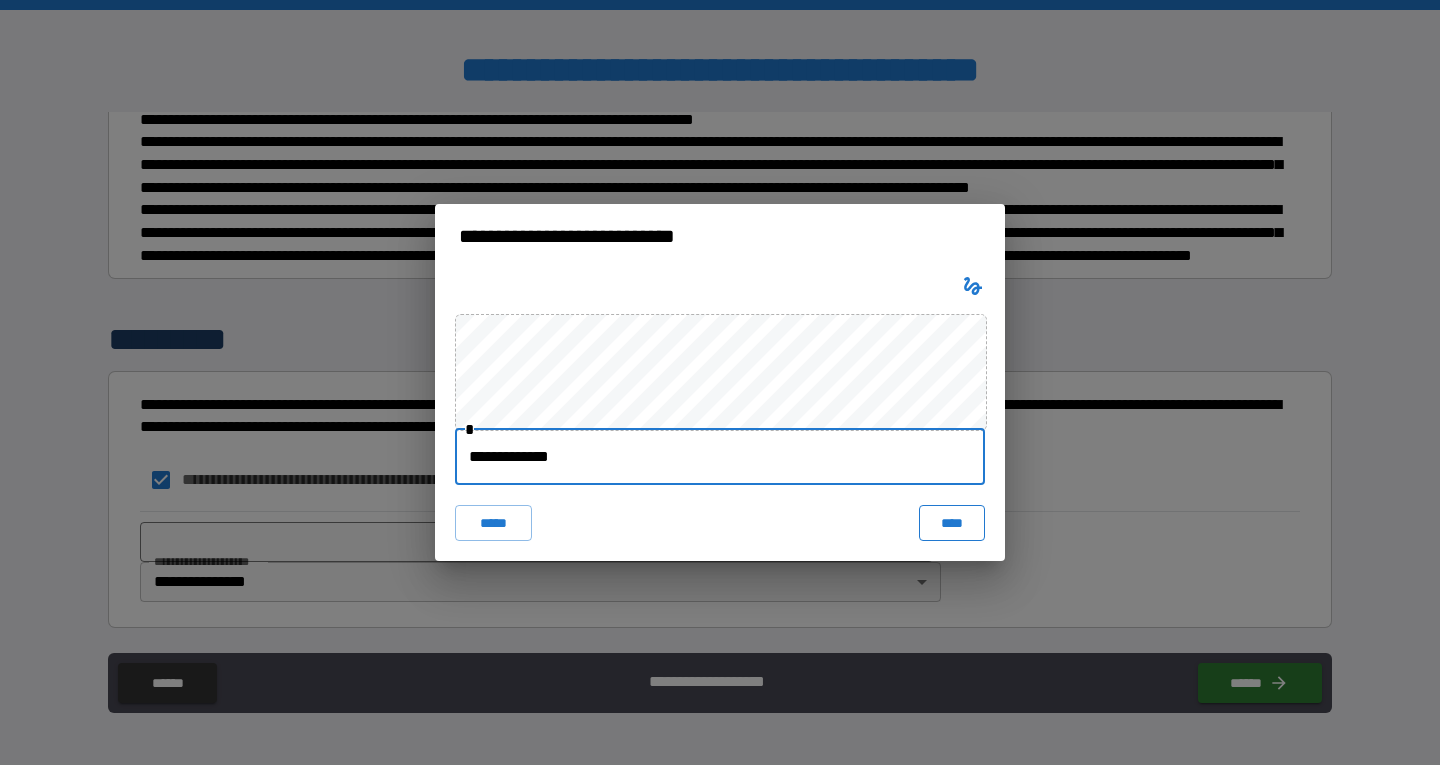 click on "****" at bounding box center (952, 523) 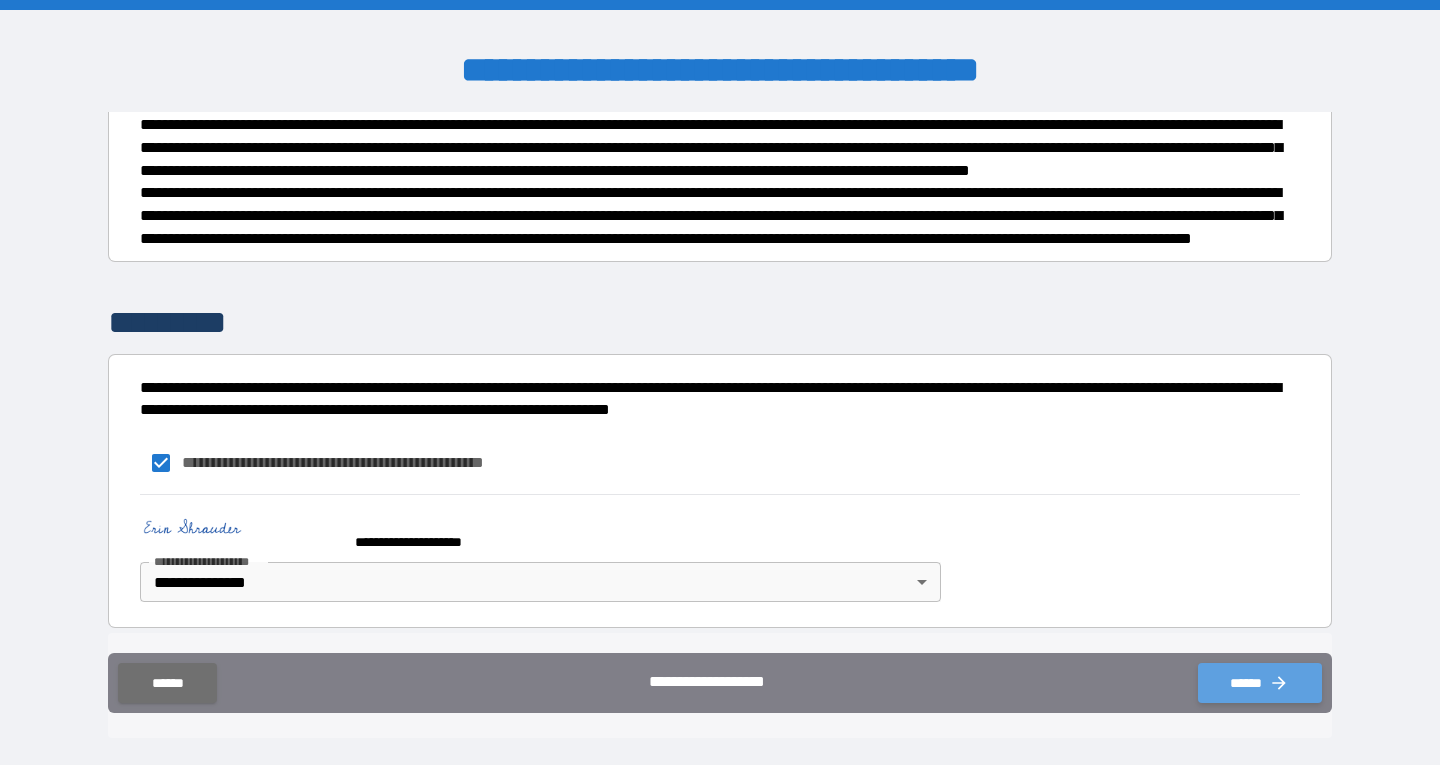 click on "******" at bounding box center [1260, 683] 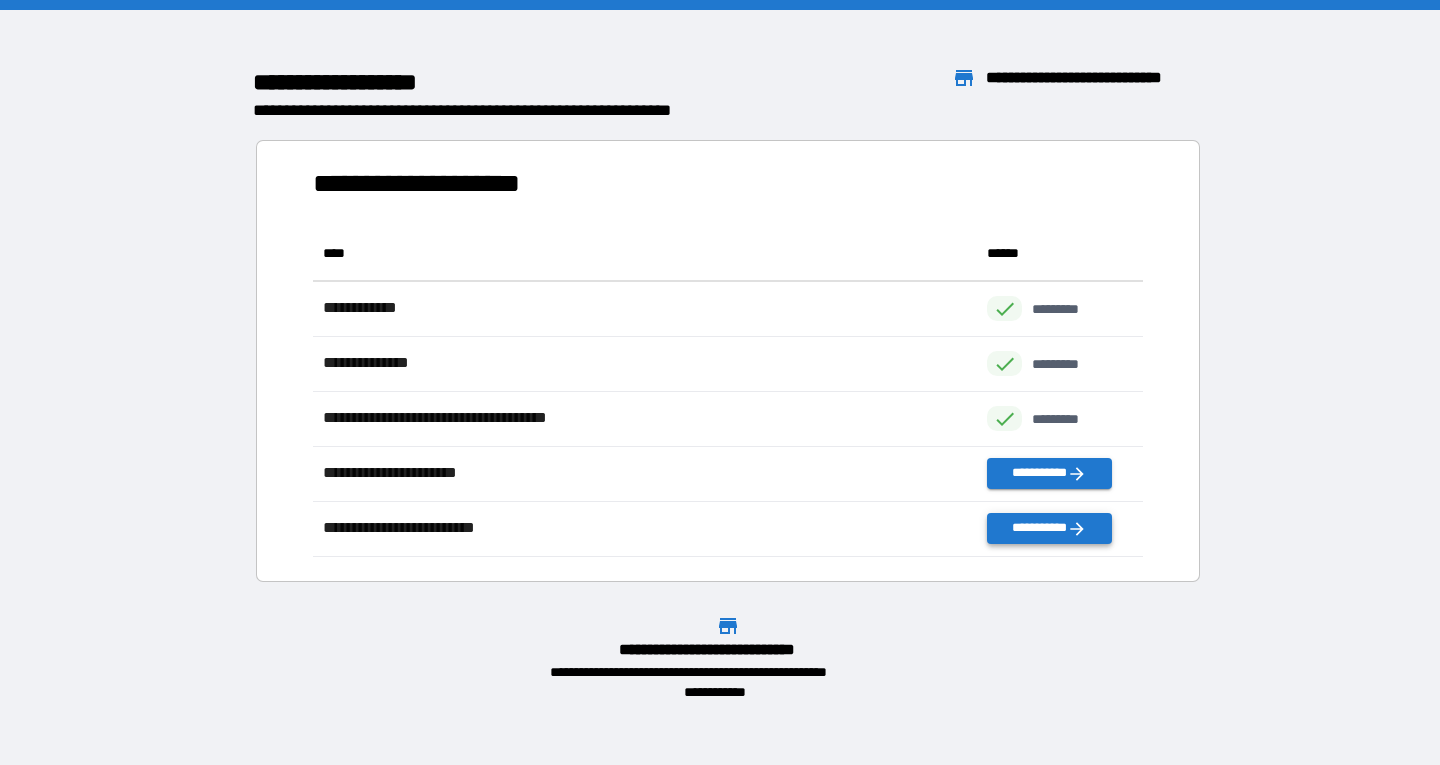scroll, scrollTop: 16, scrollLeft: 16, axis: both 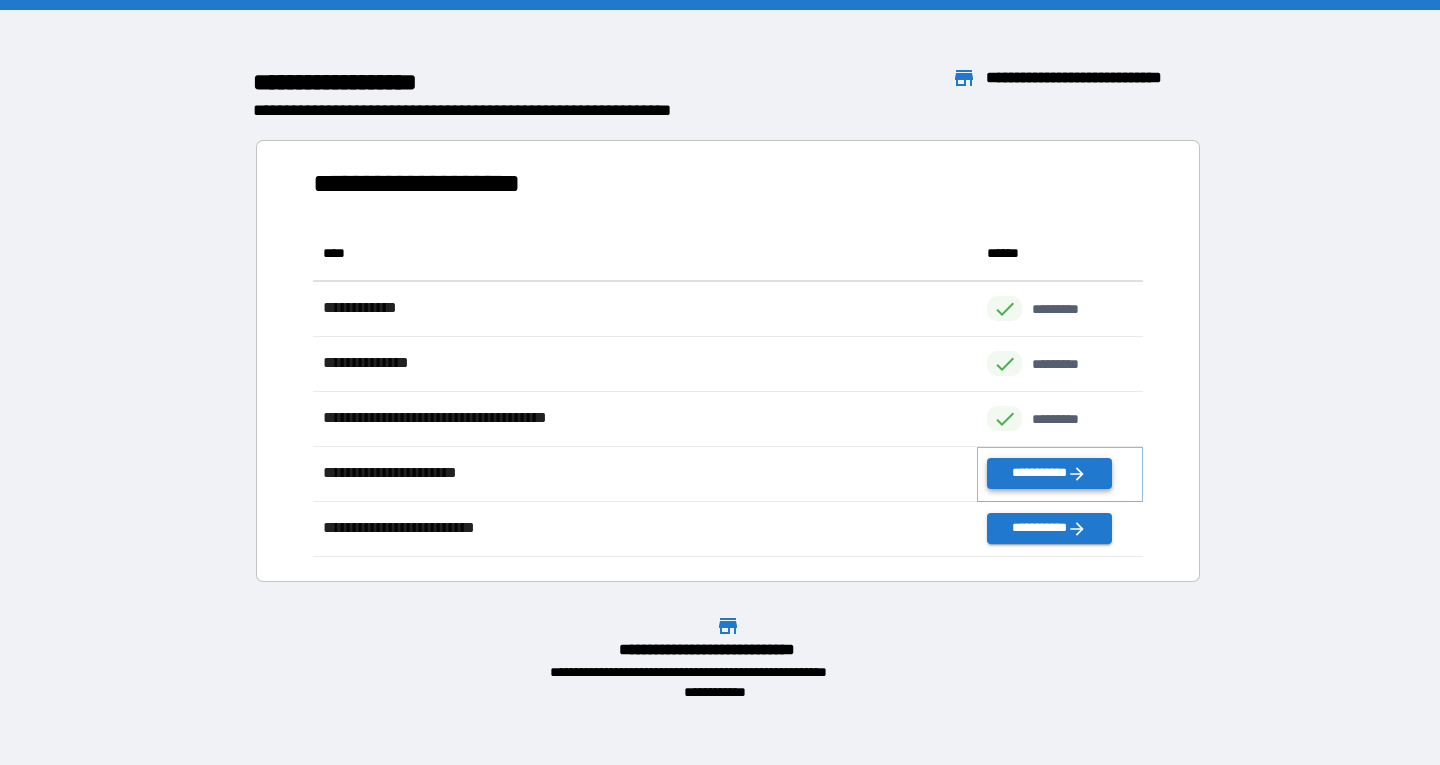 click on "**********" at bounding box center [1049, 473] 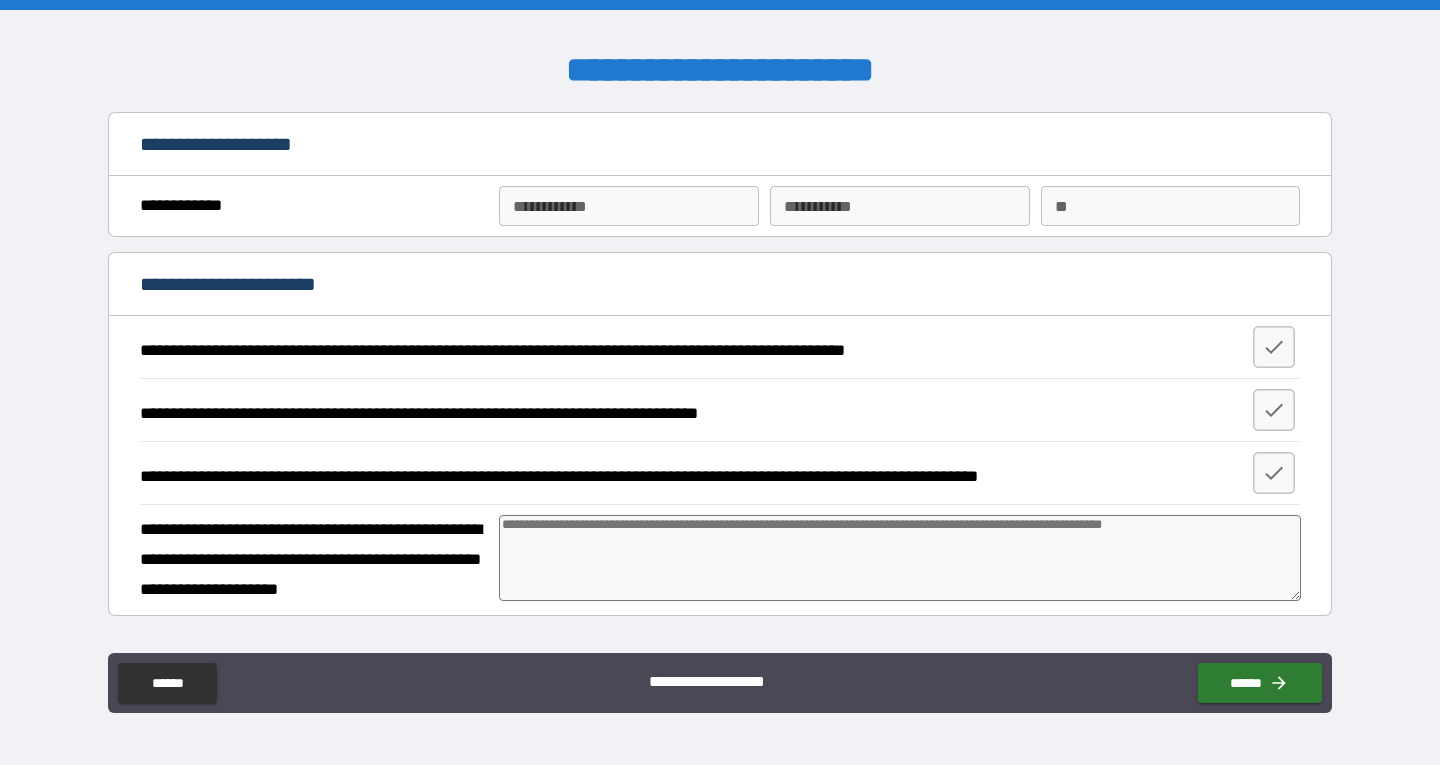 type on "*" 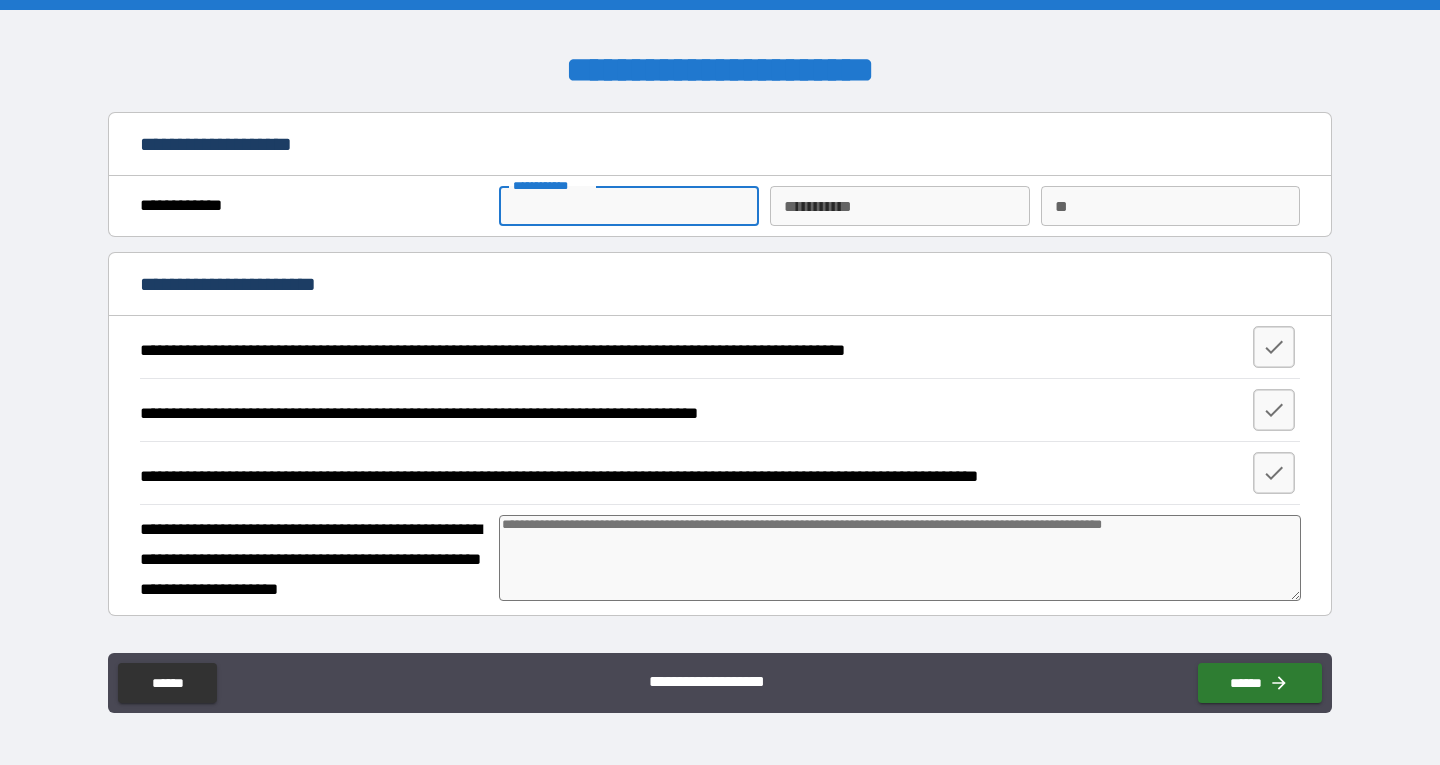 type on "*" 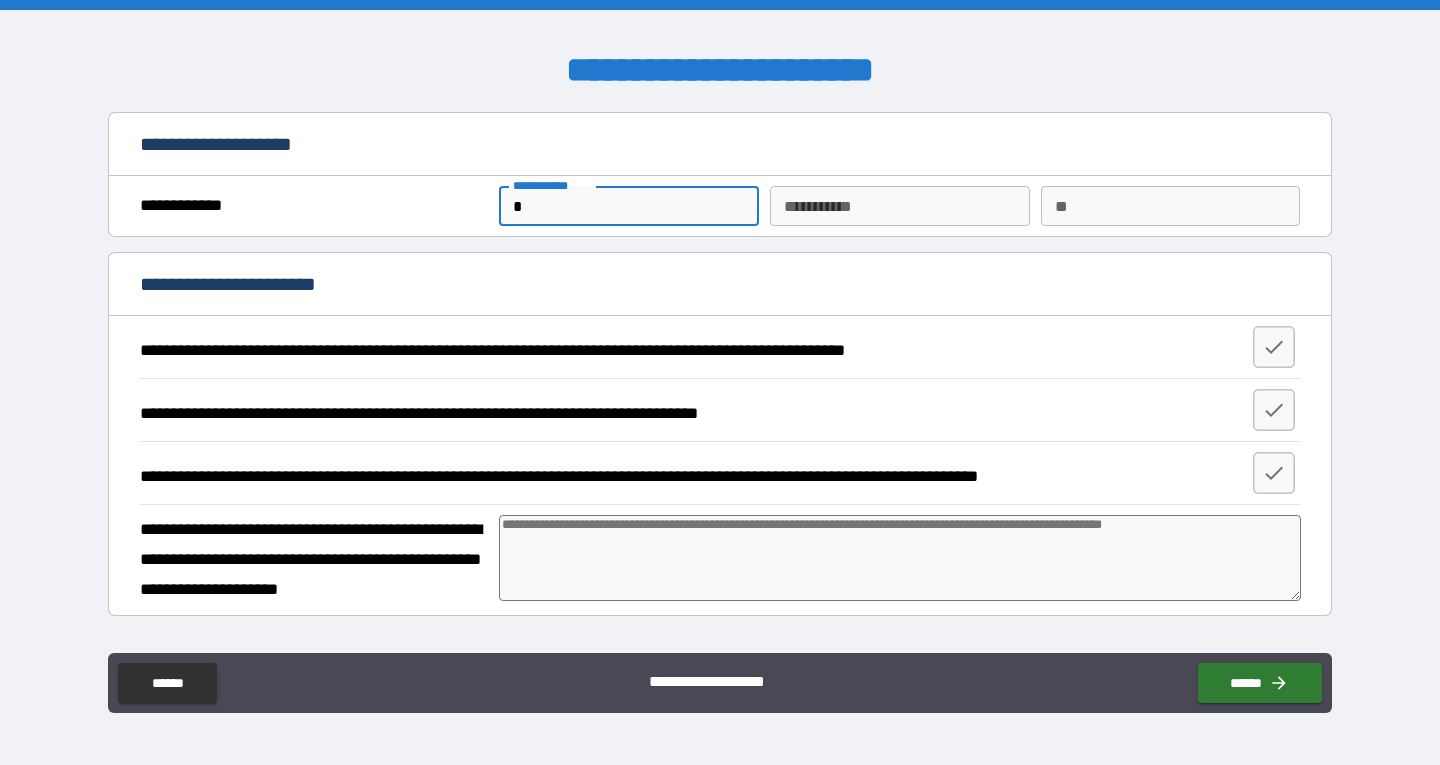 type on "**" 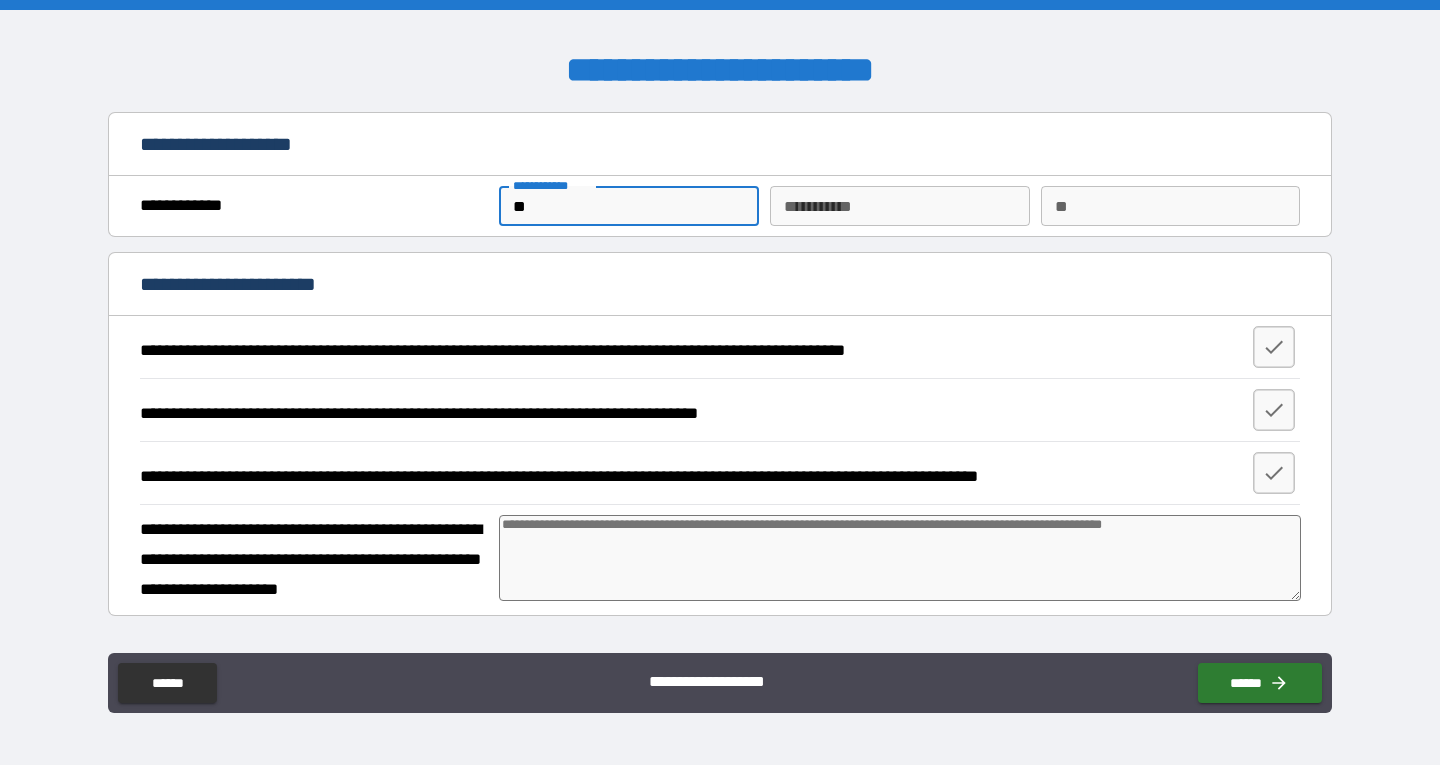 type on "***" 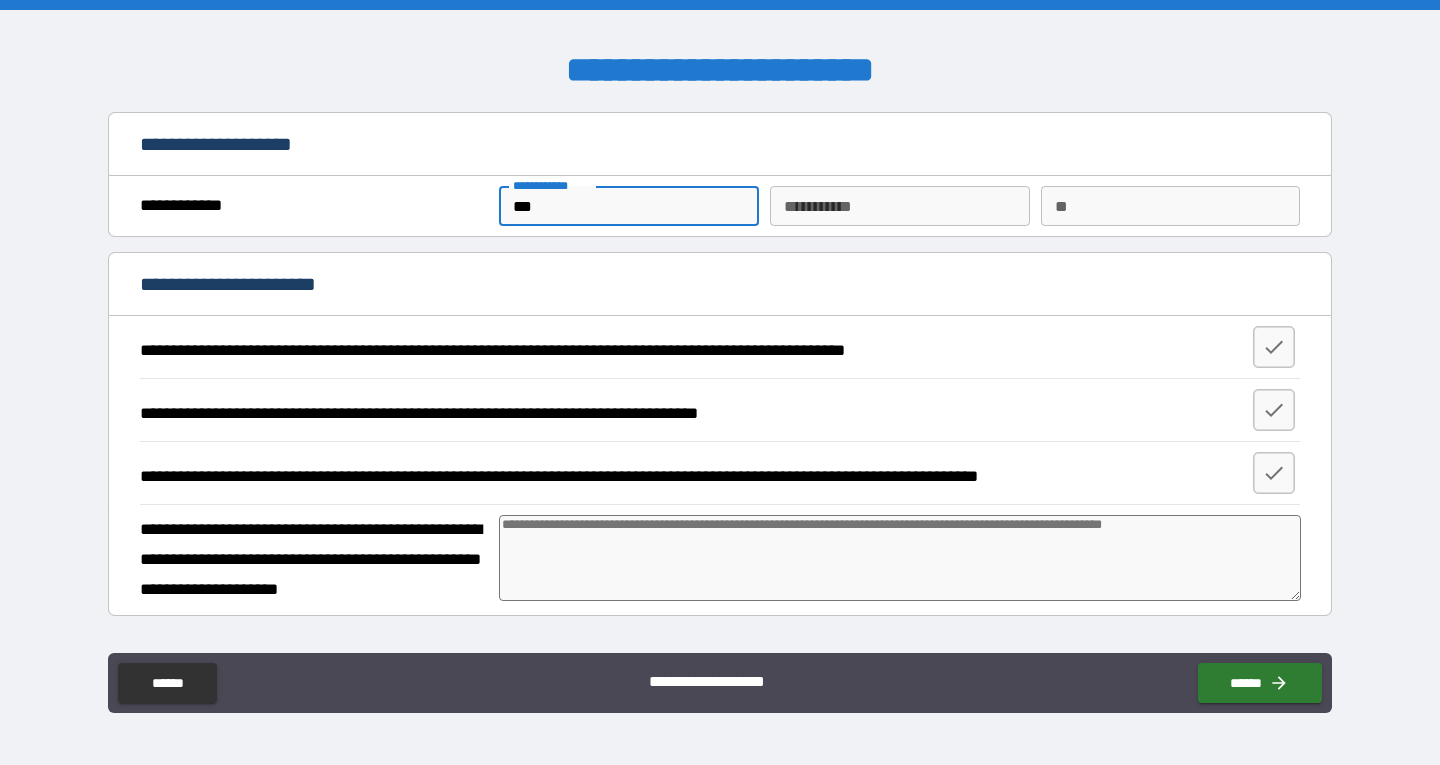 type on "*" 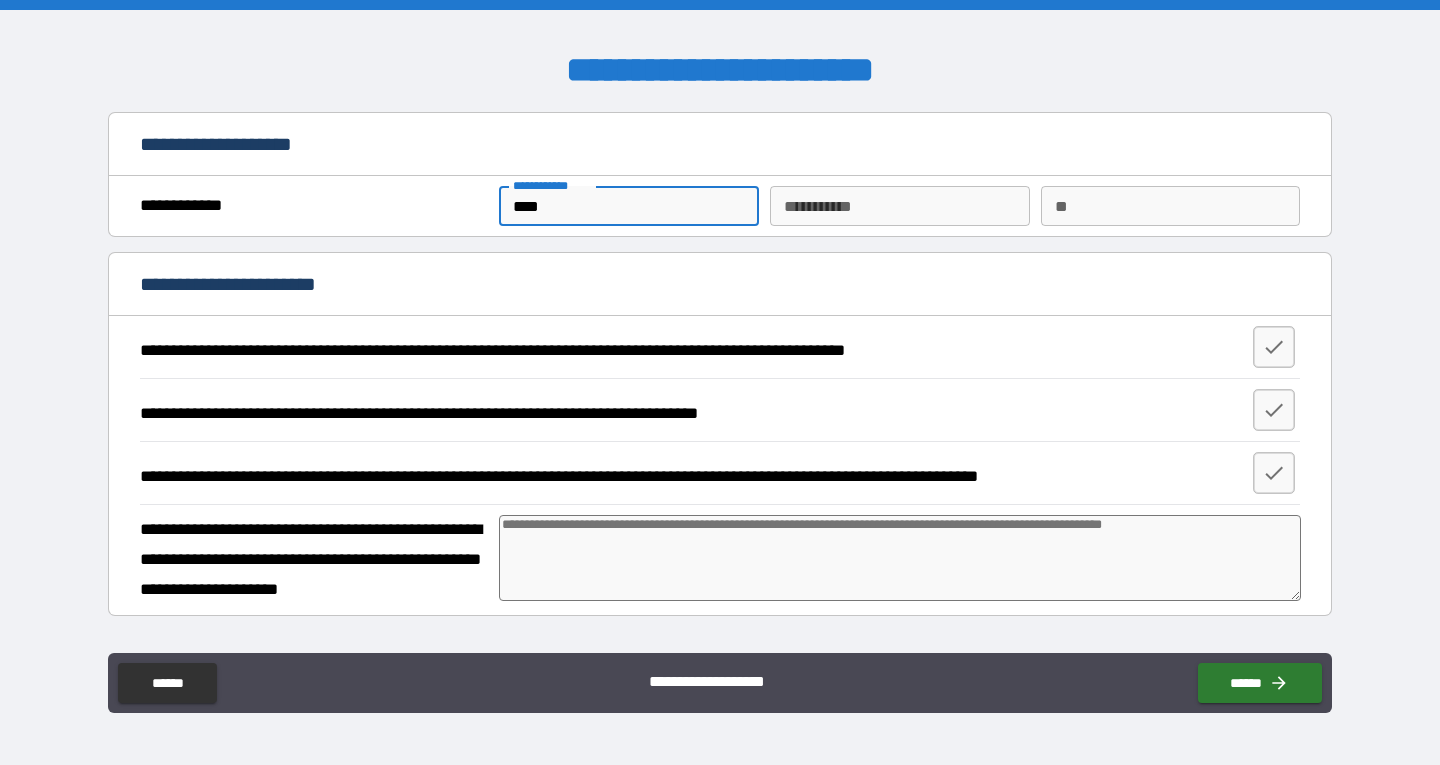 type on "*" 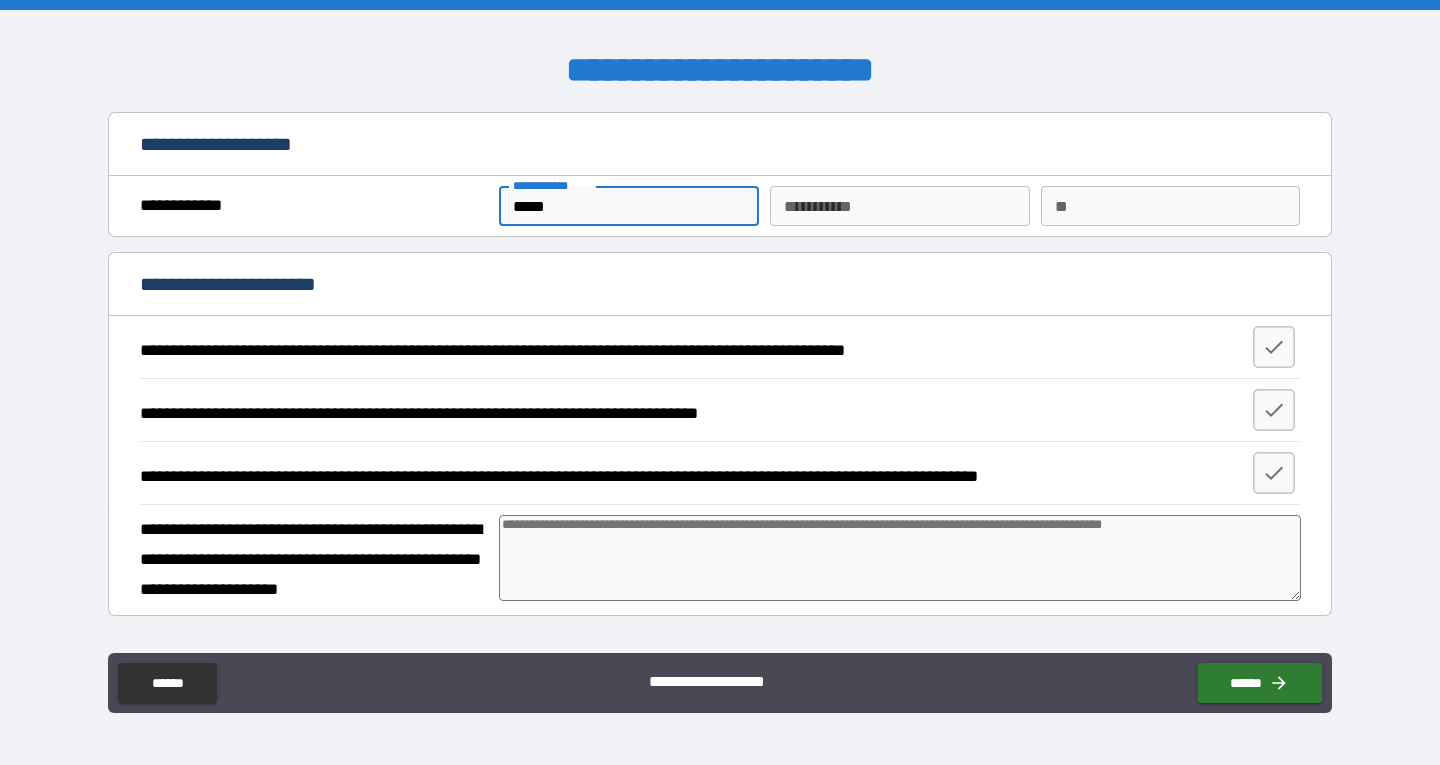 type on "*" 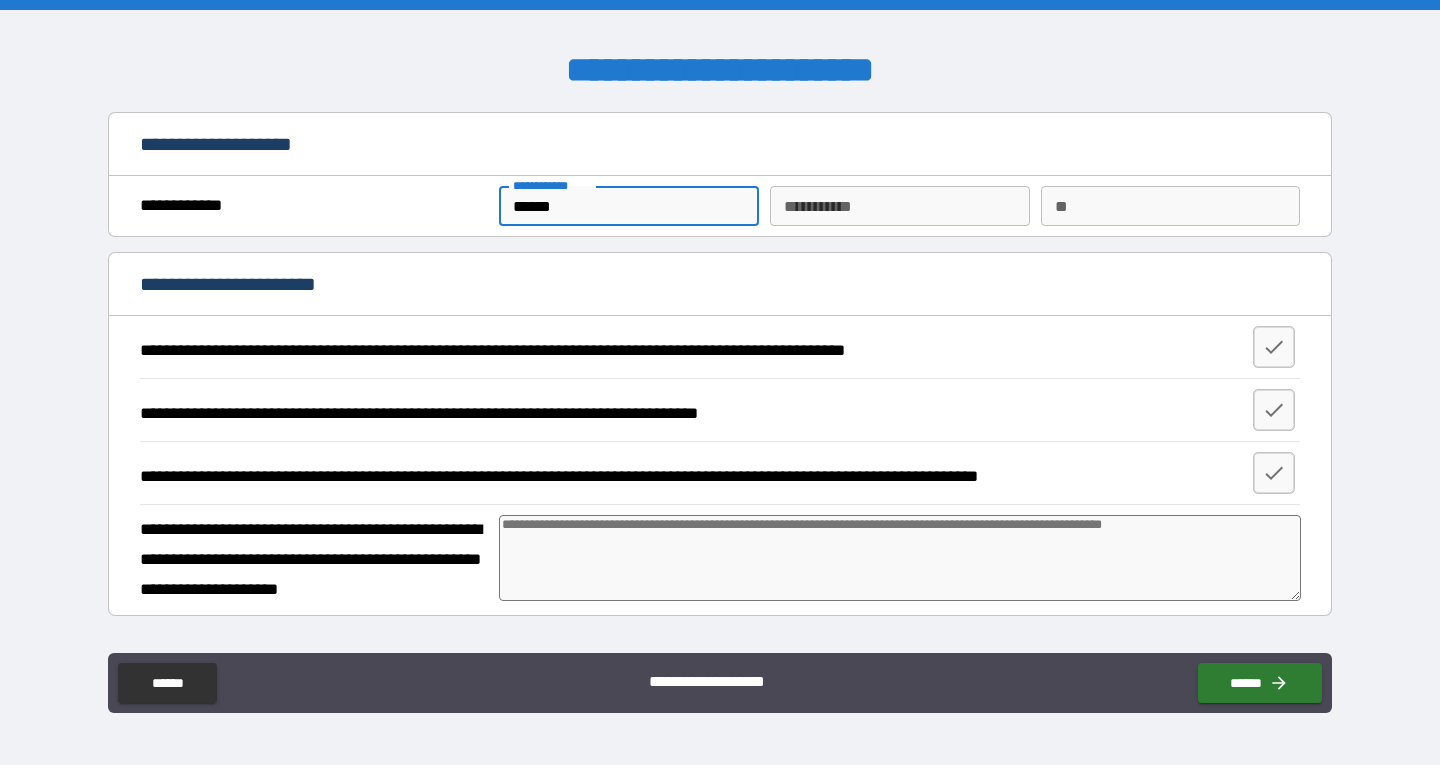 type on "*" 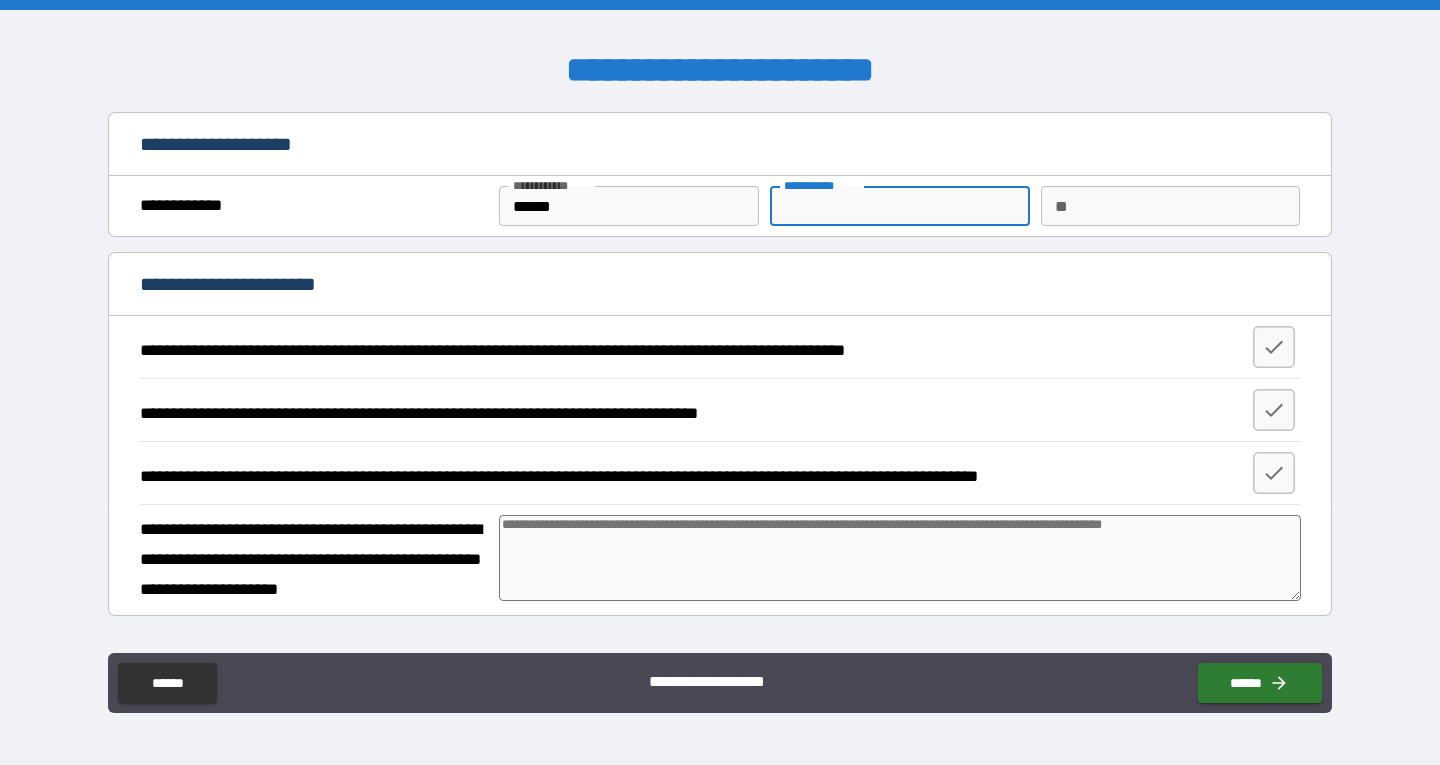 type on "*" 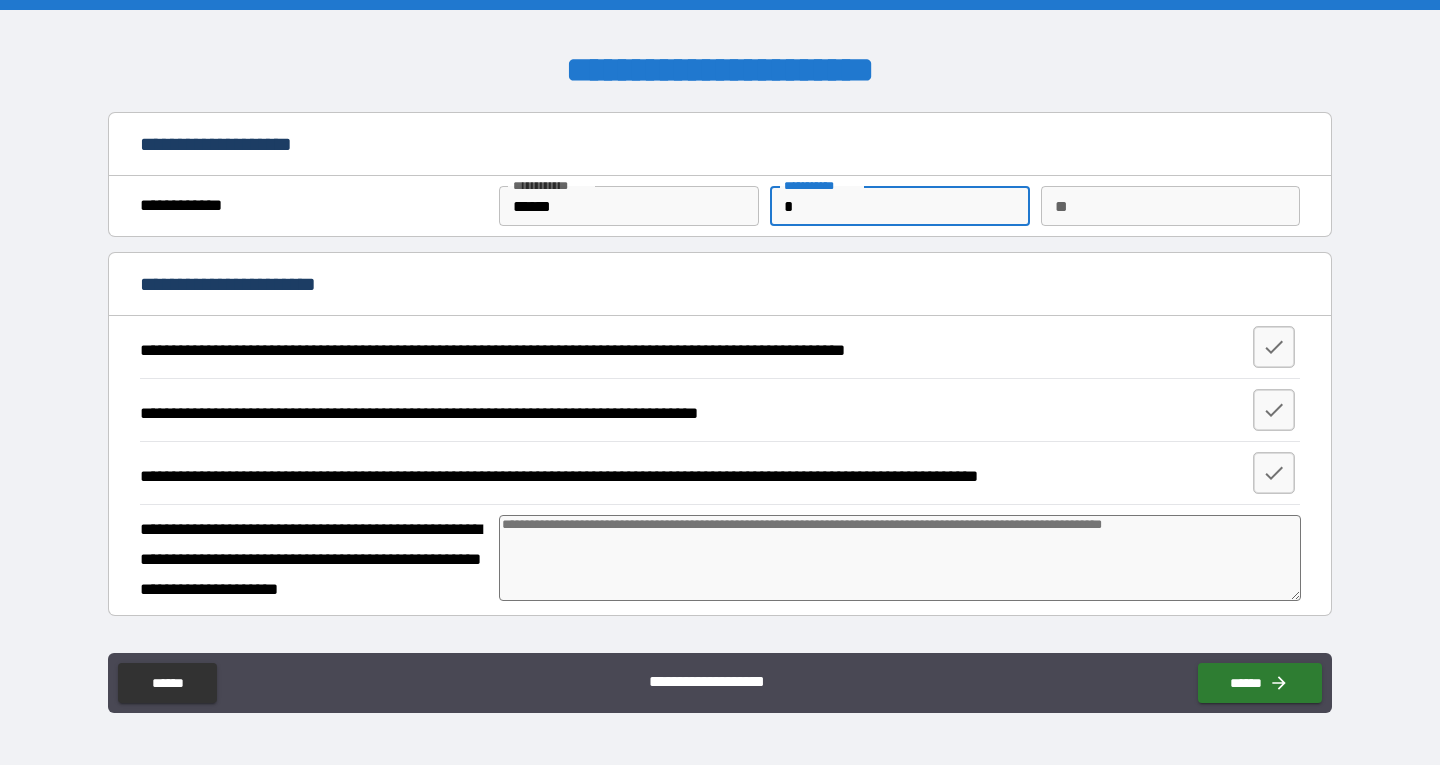 type on "**" 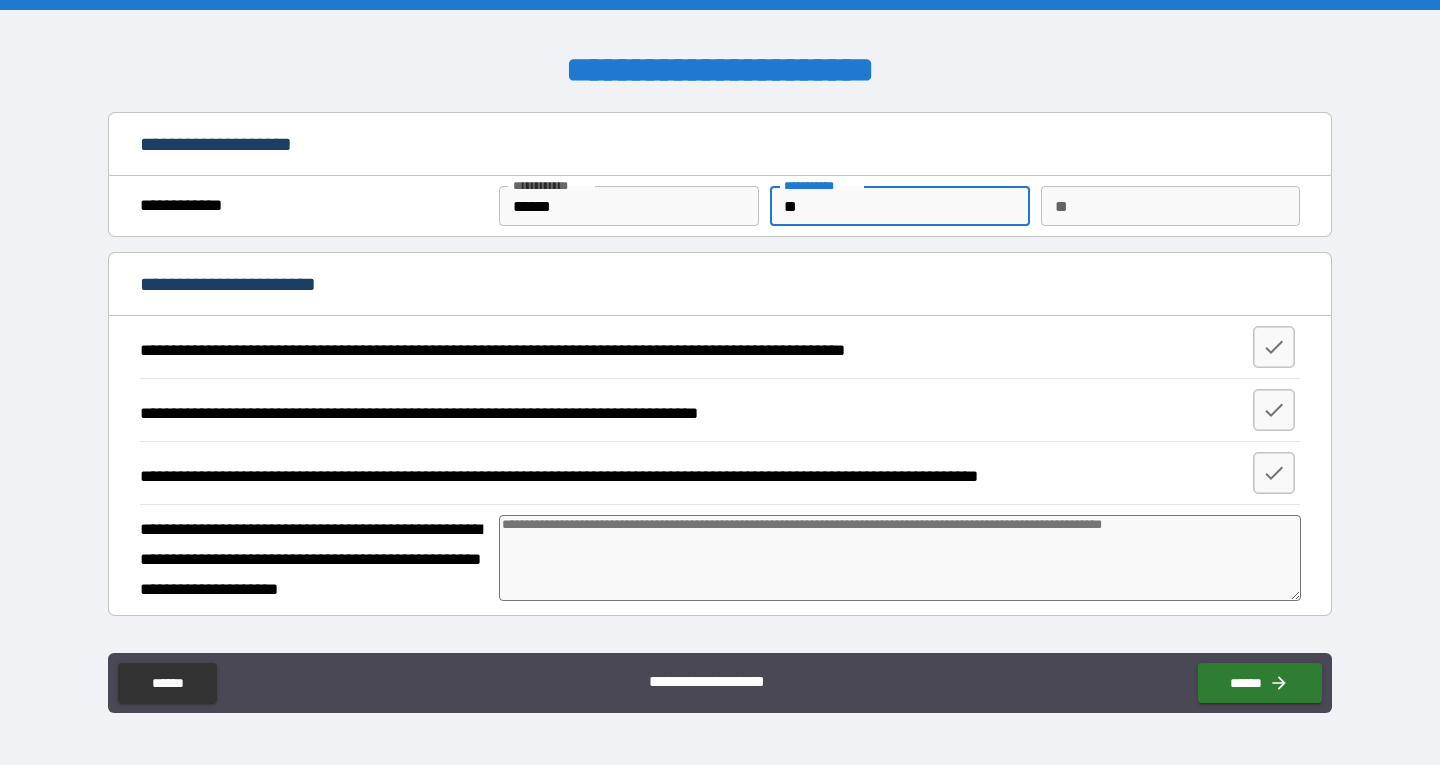 type on "*" 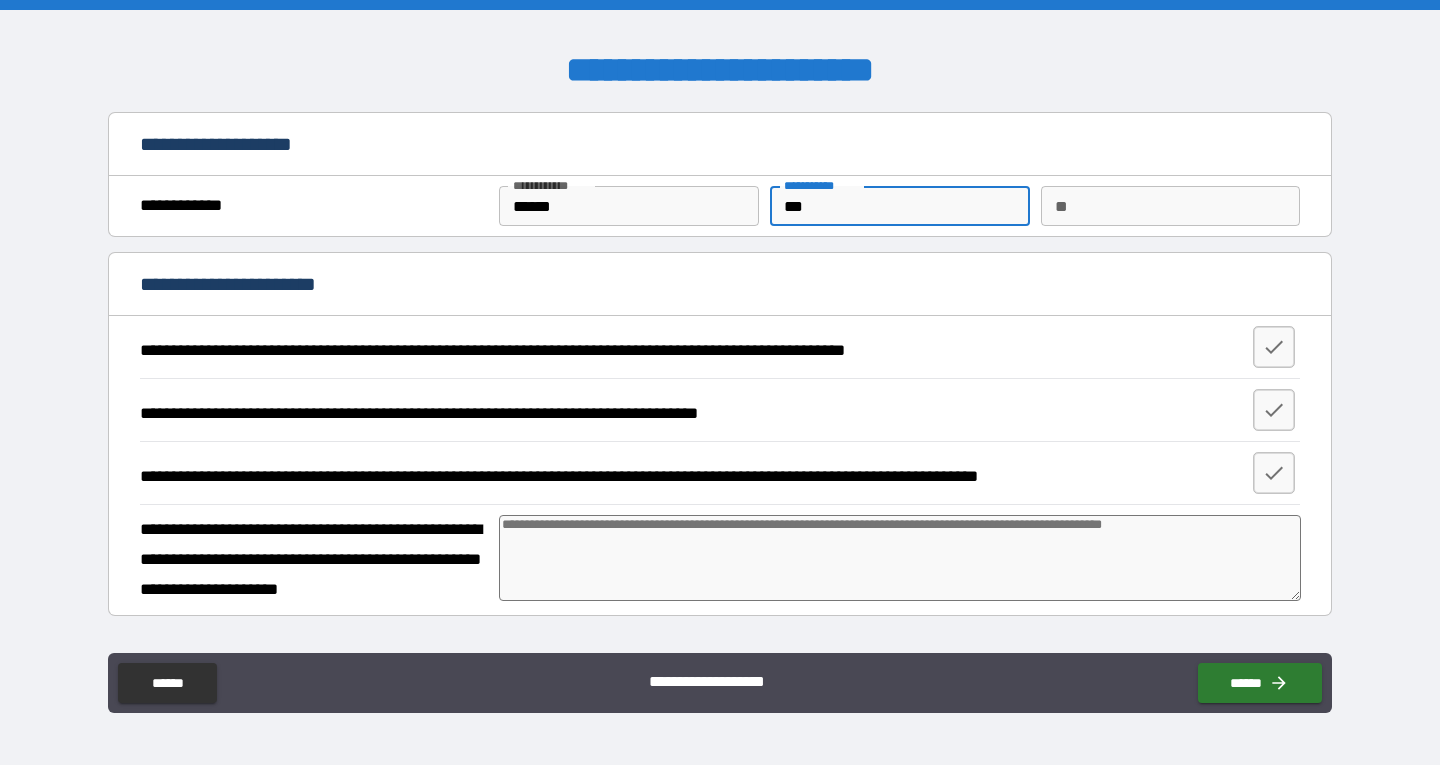type on "****" 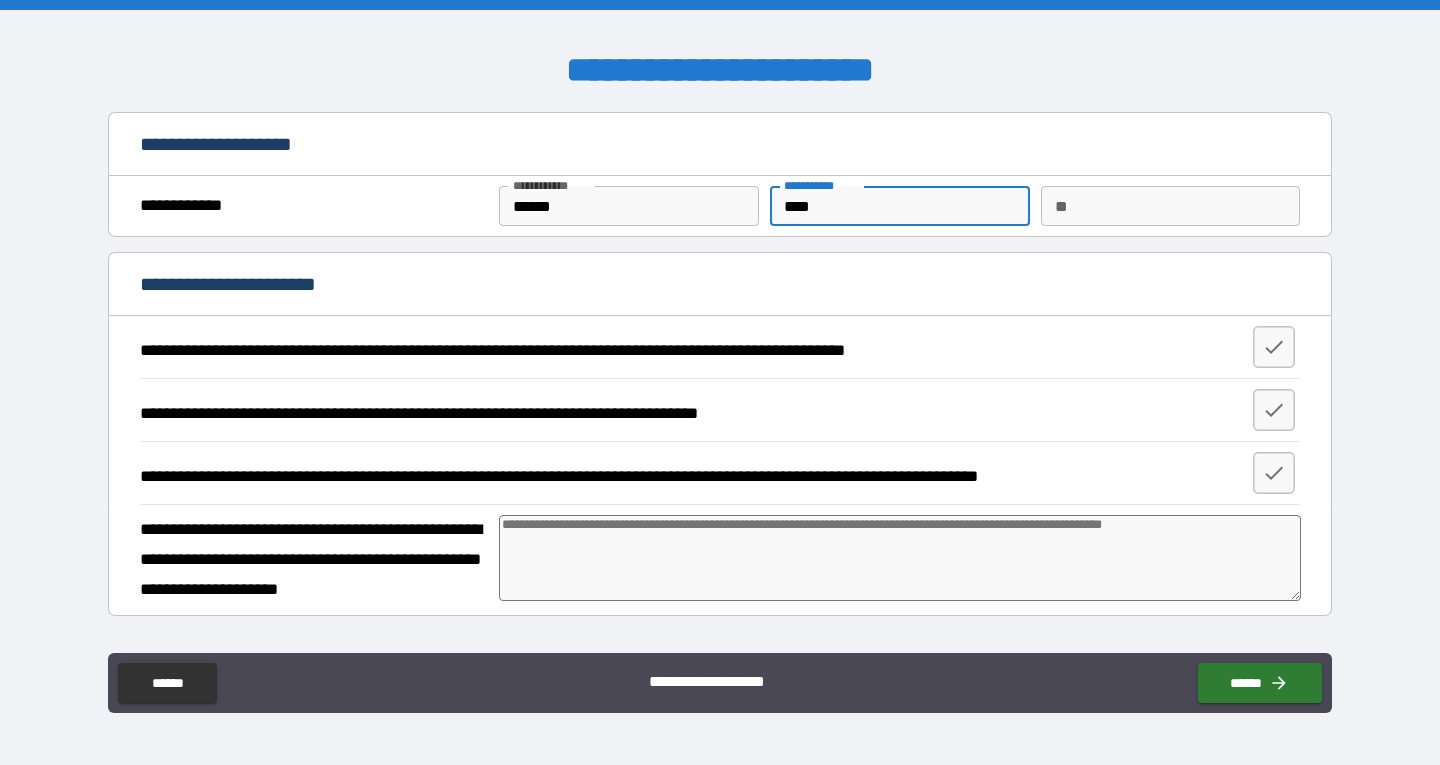 type on "*****" 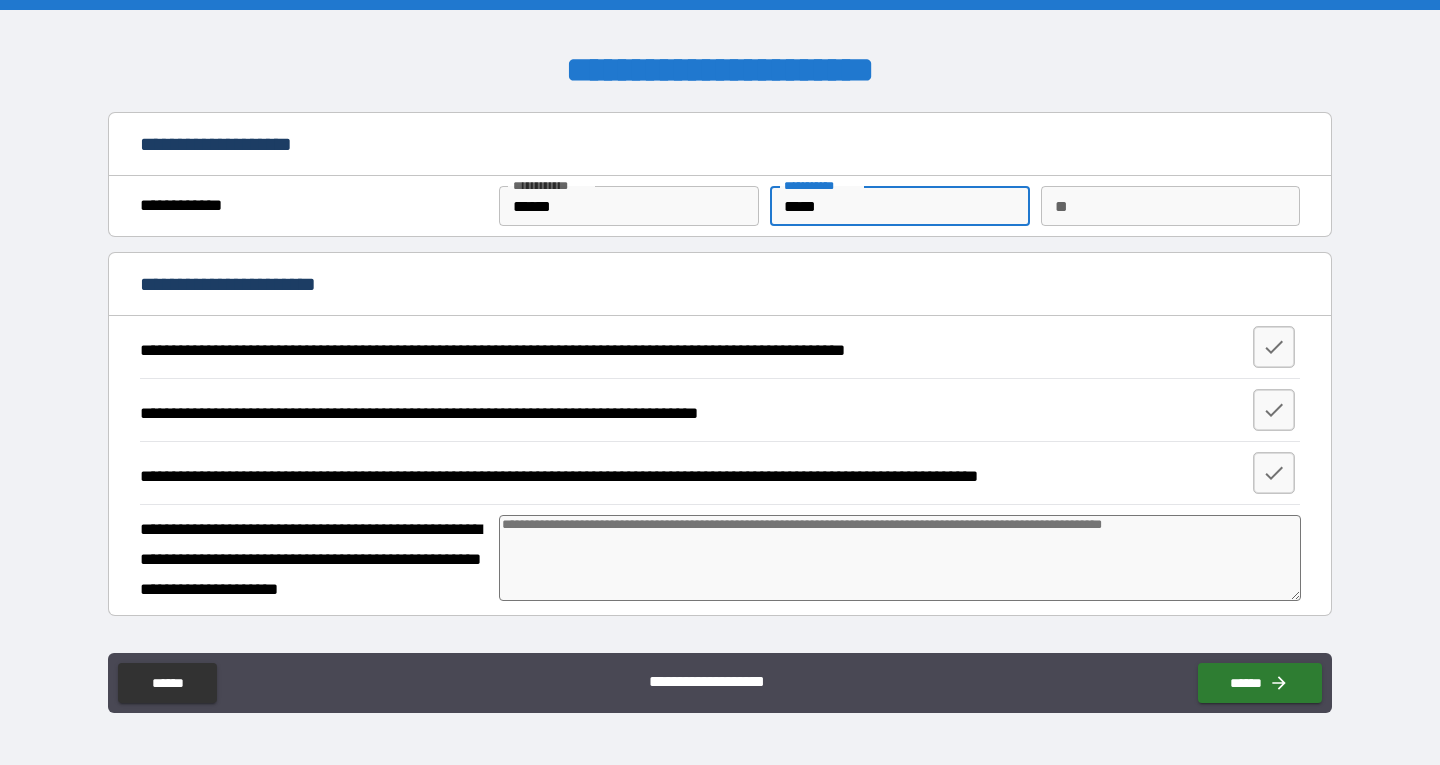 type on "******" 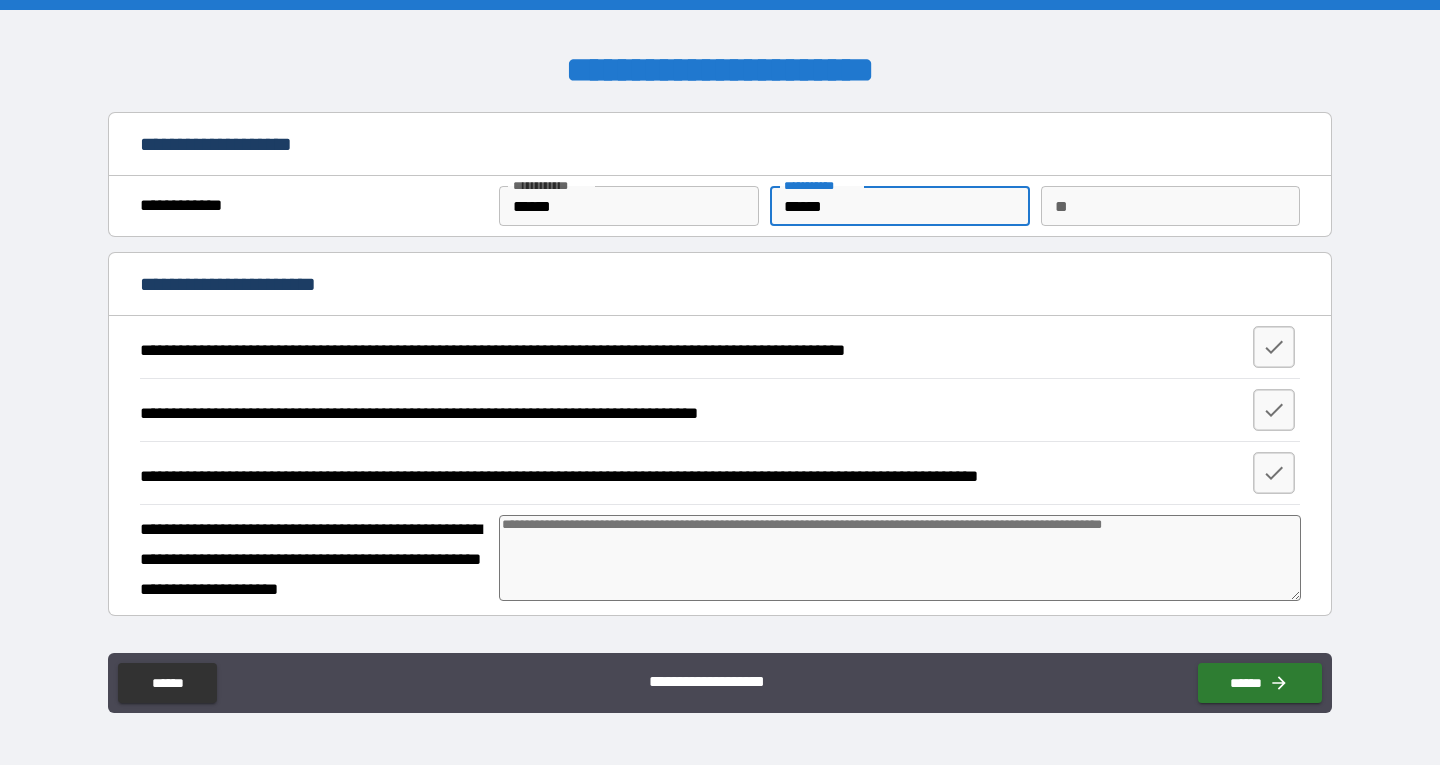 type on "*******" 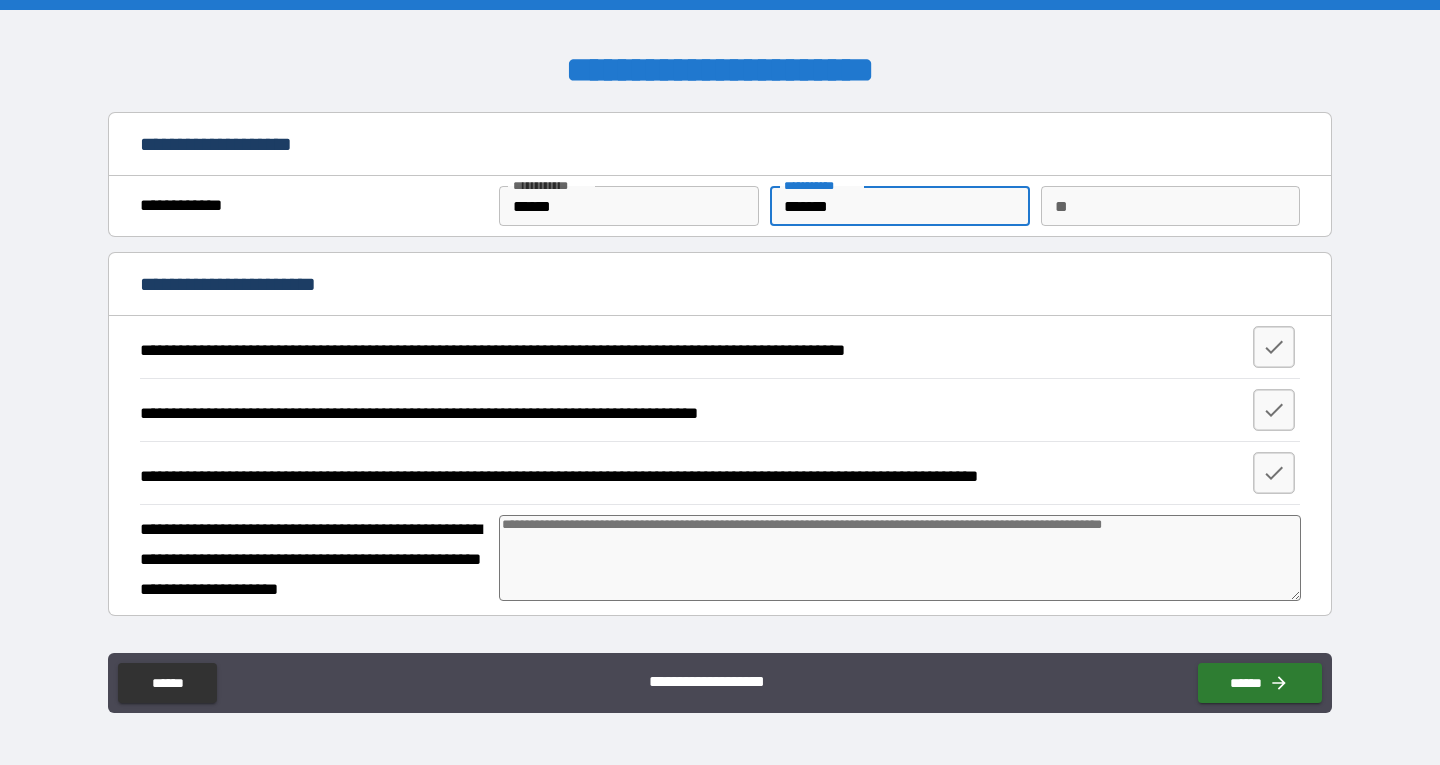 type on "********" 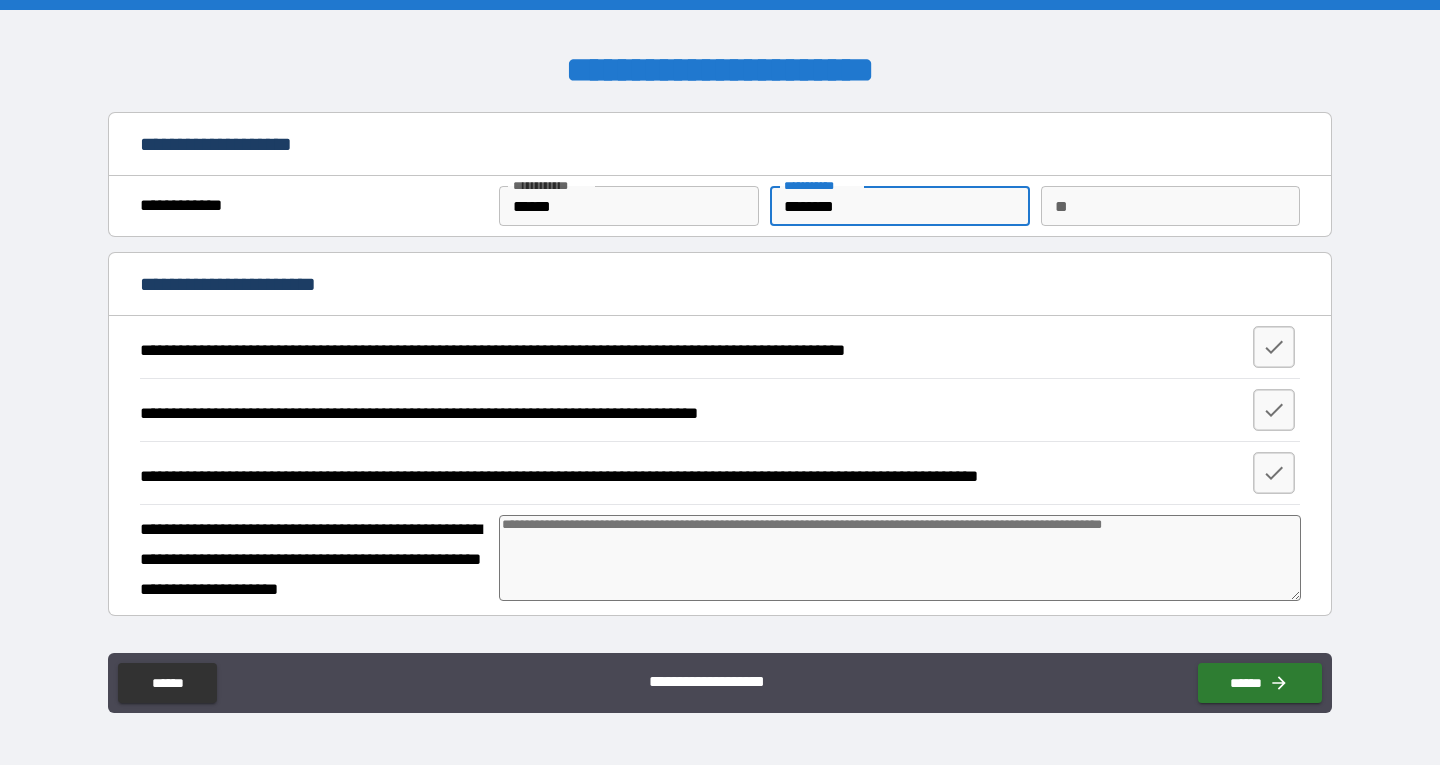 type on "*" 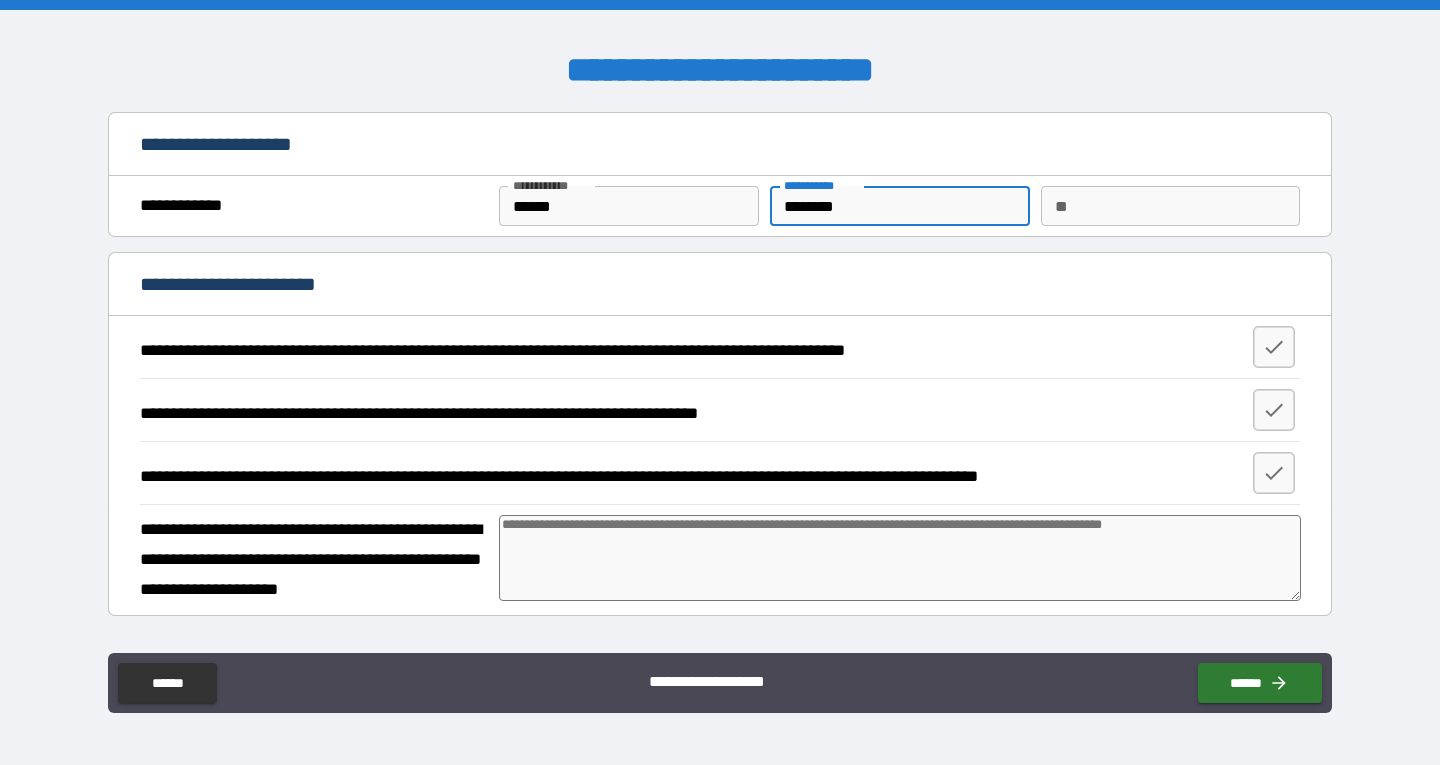 type on "********" 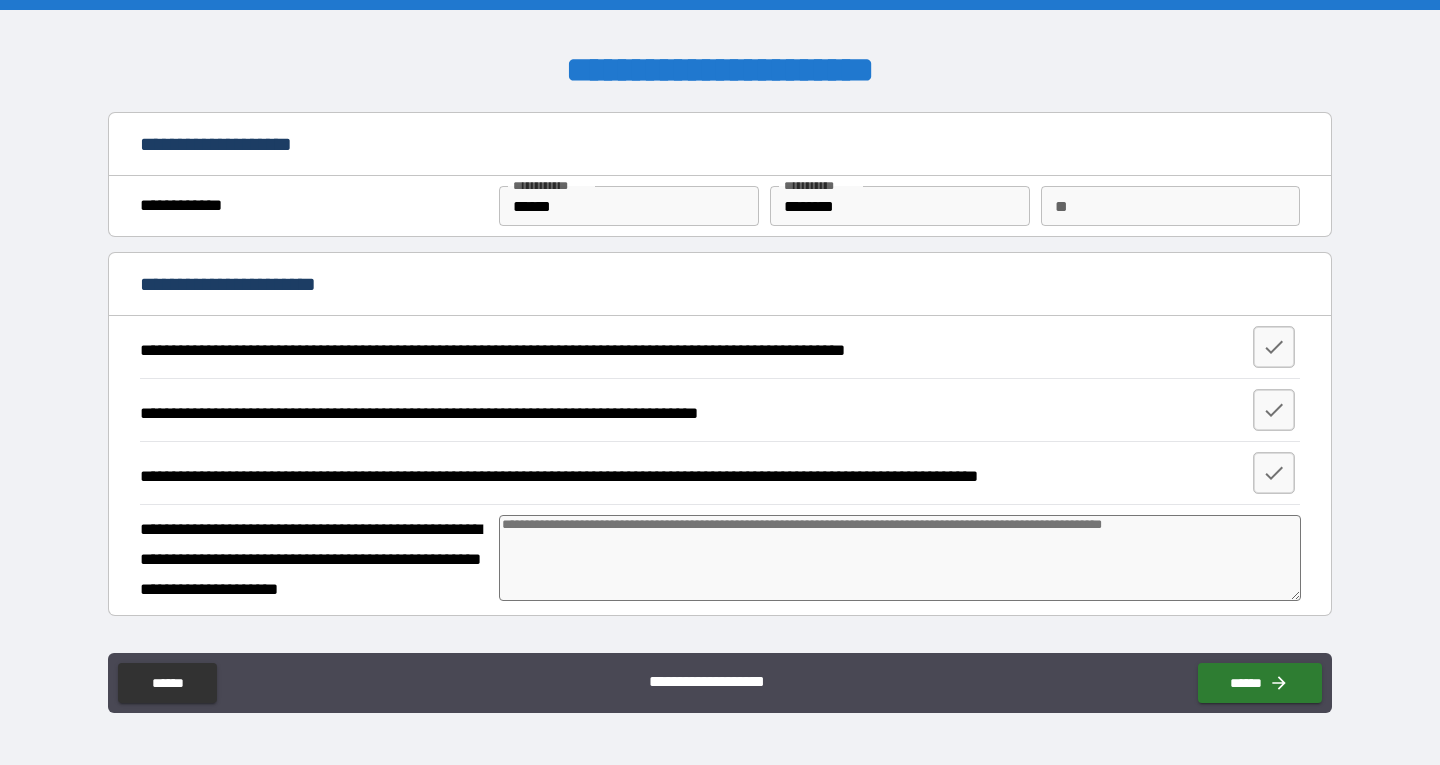 type on "*" 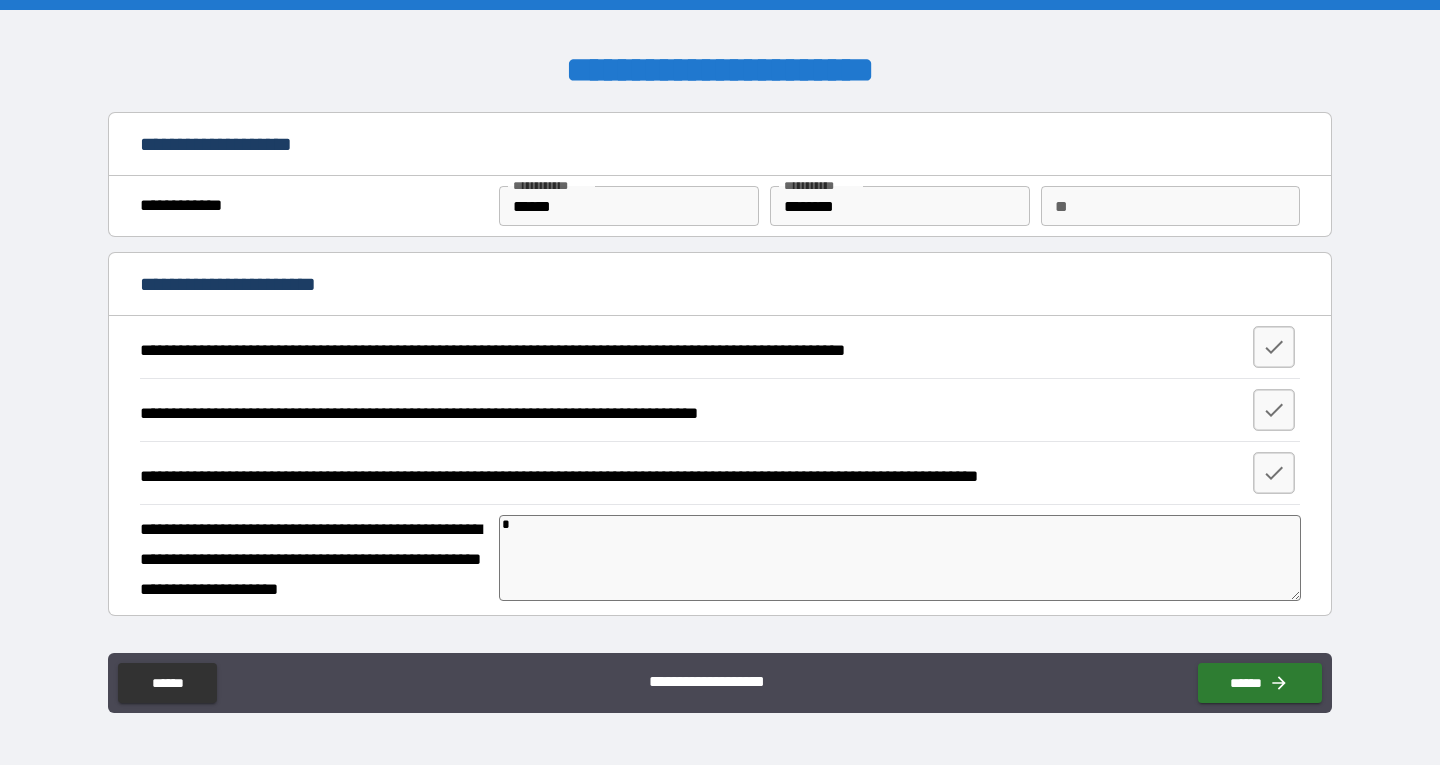 type on "*" 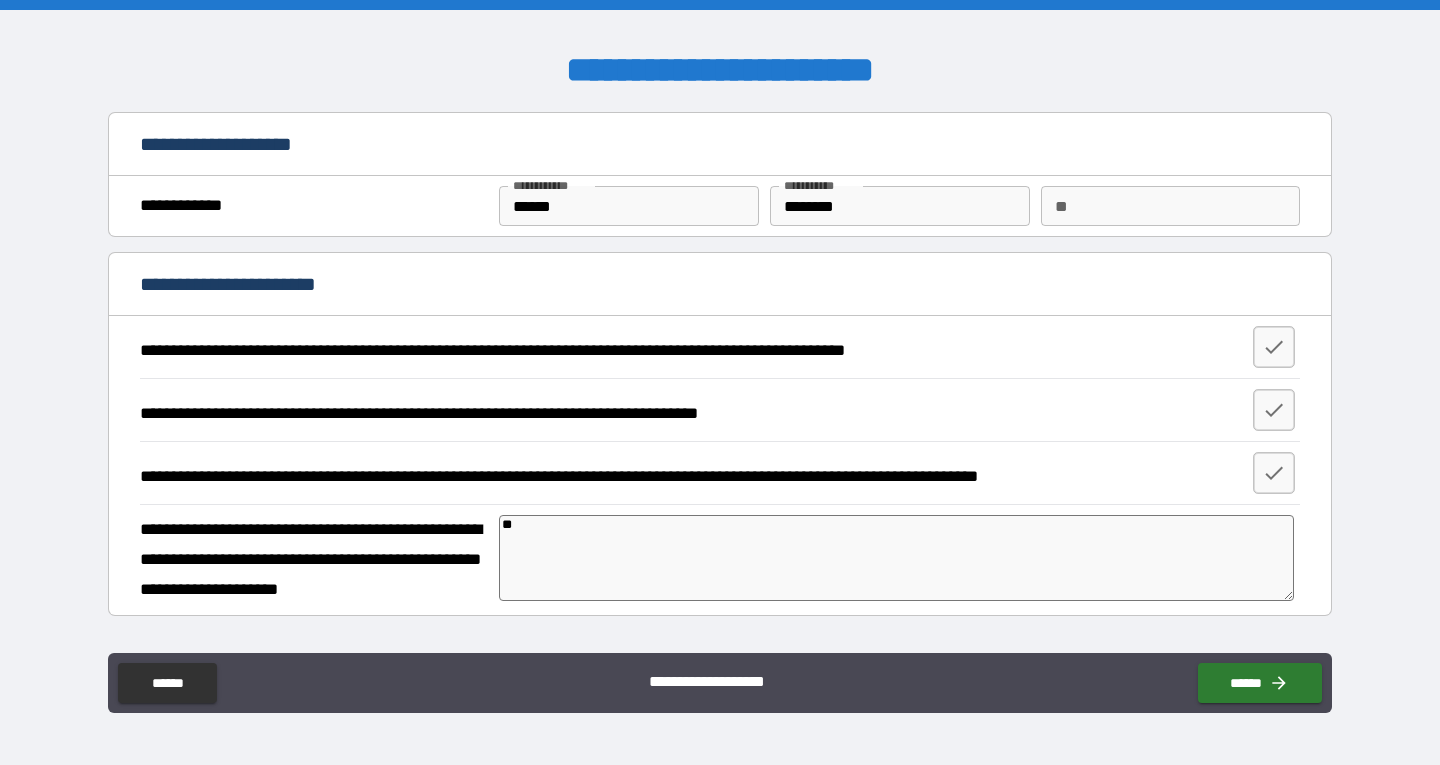 type on "***" 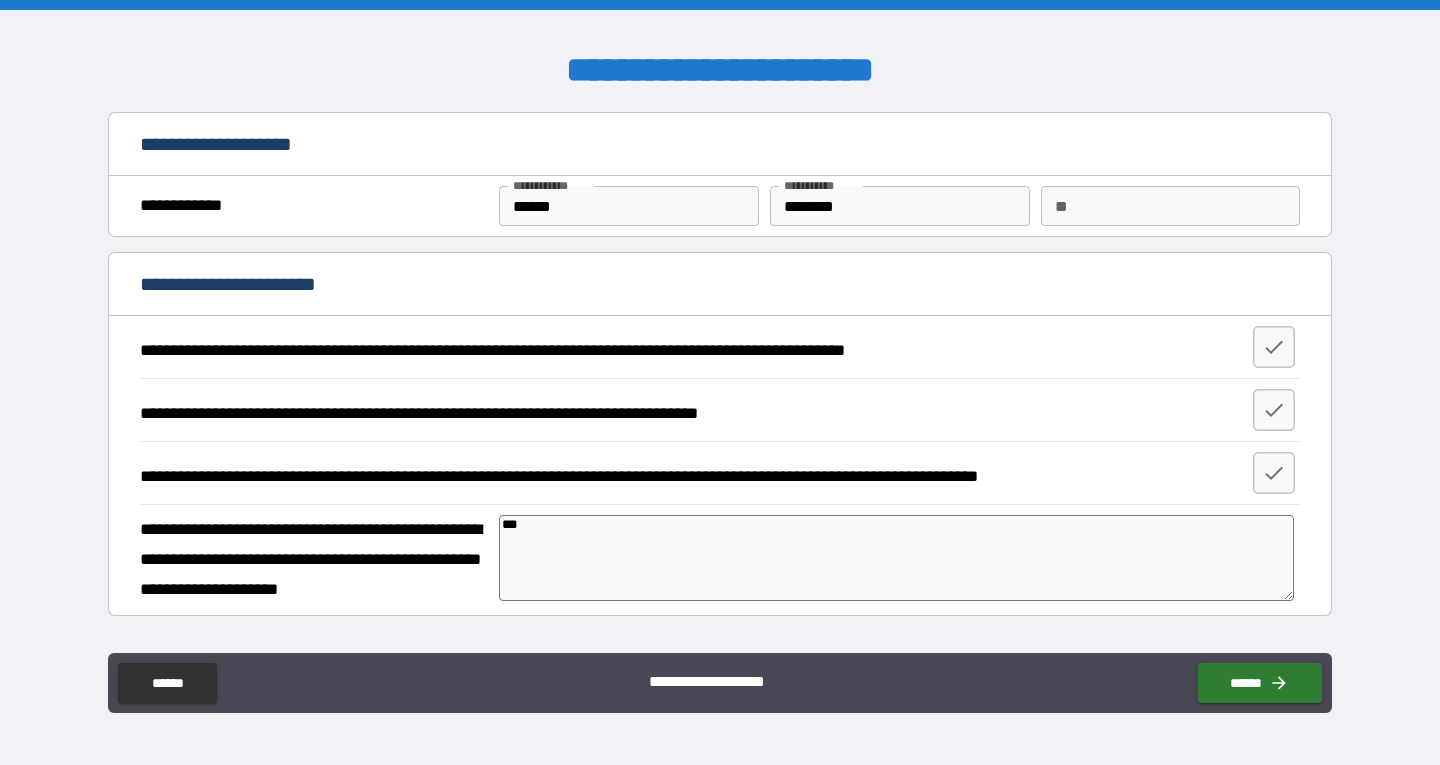 type on "****" 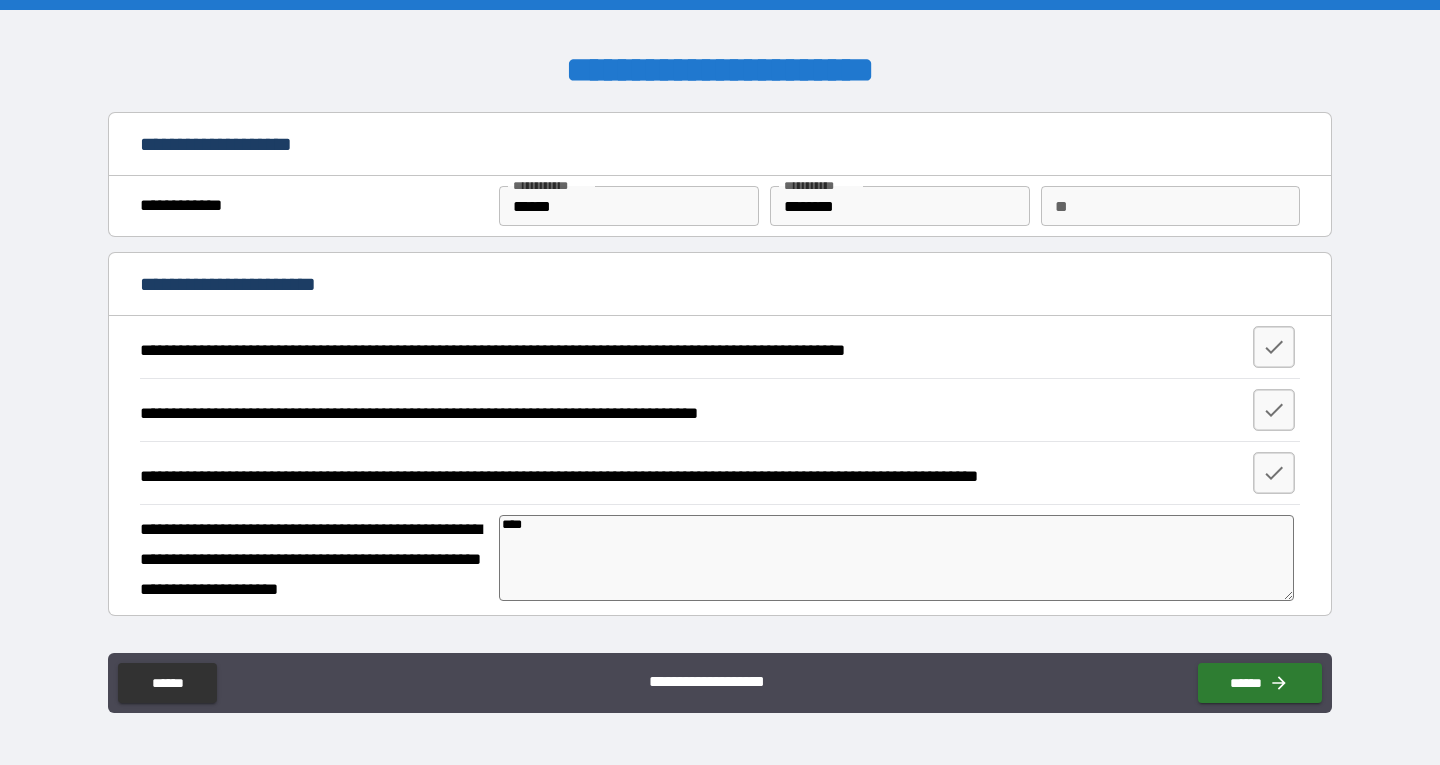 type on "****" 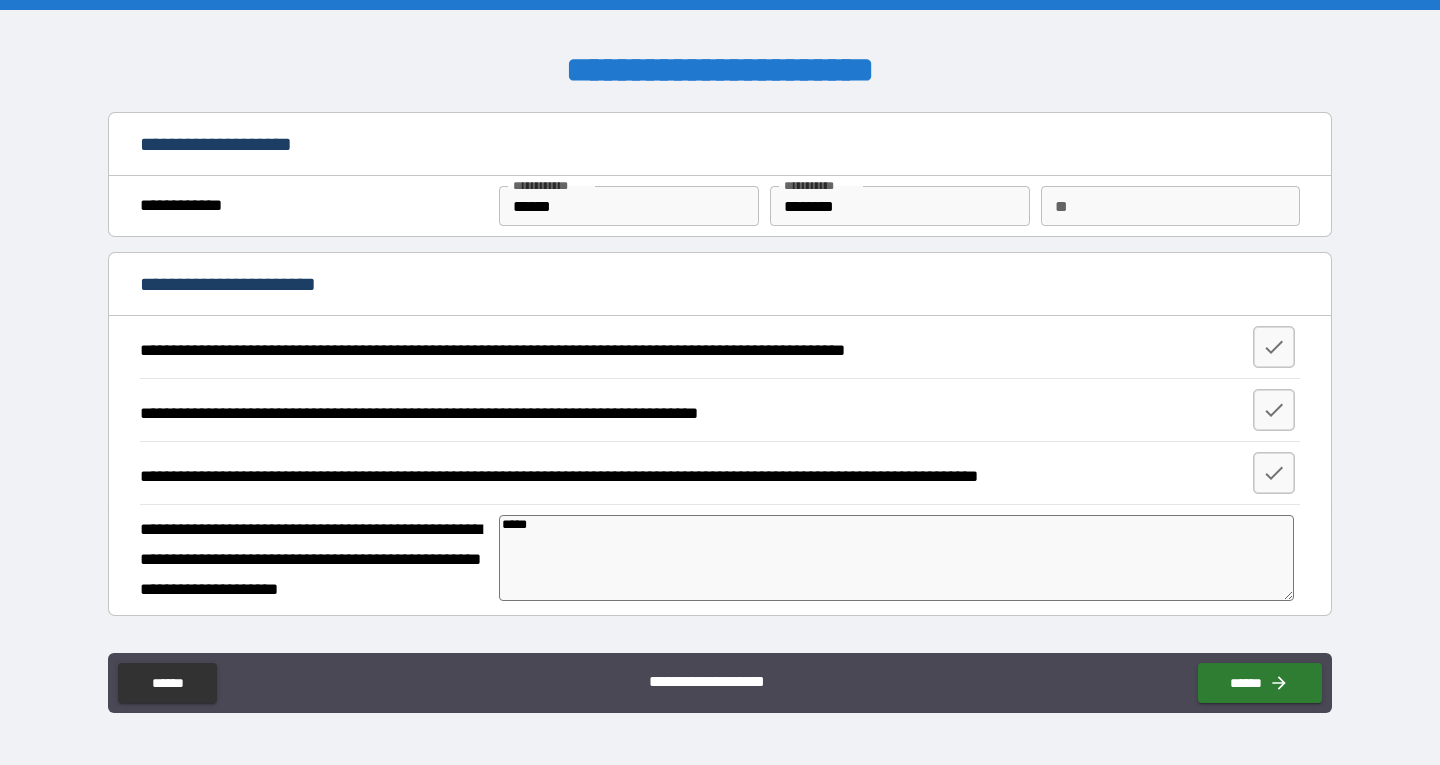type on "*" 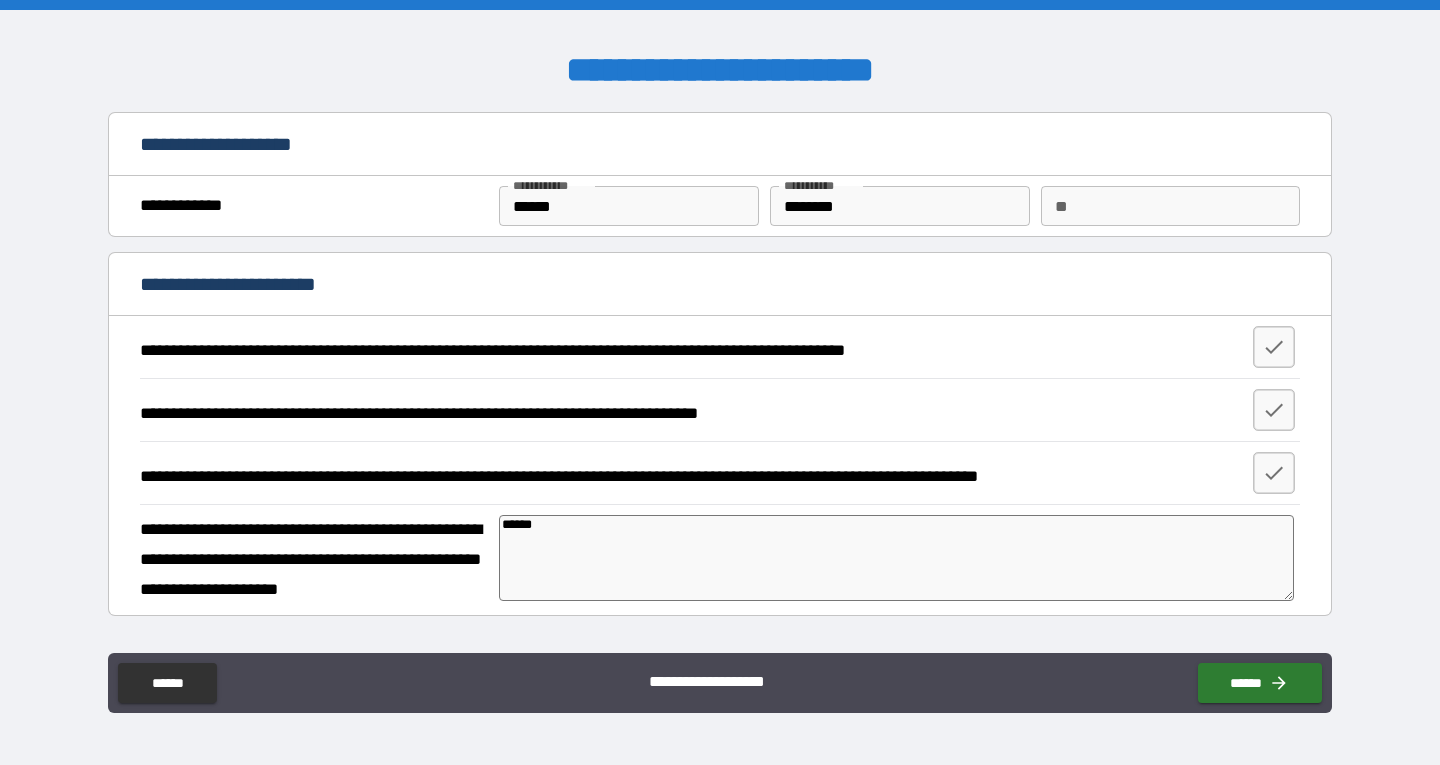 type on "*******" 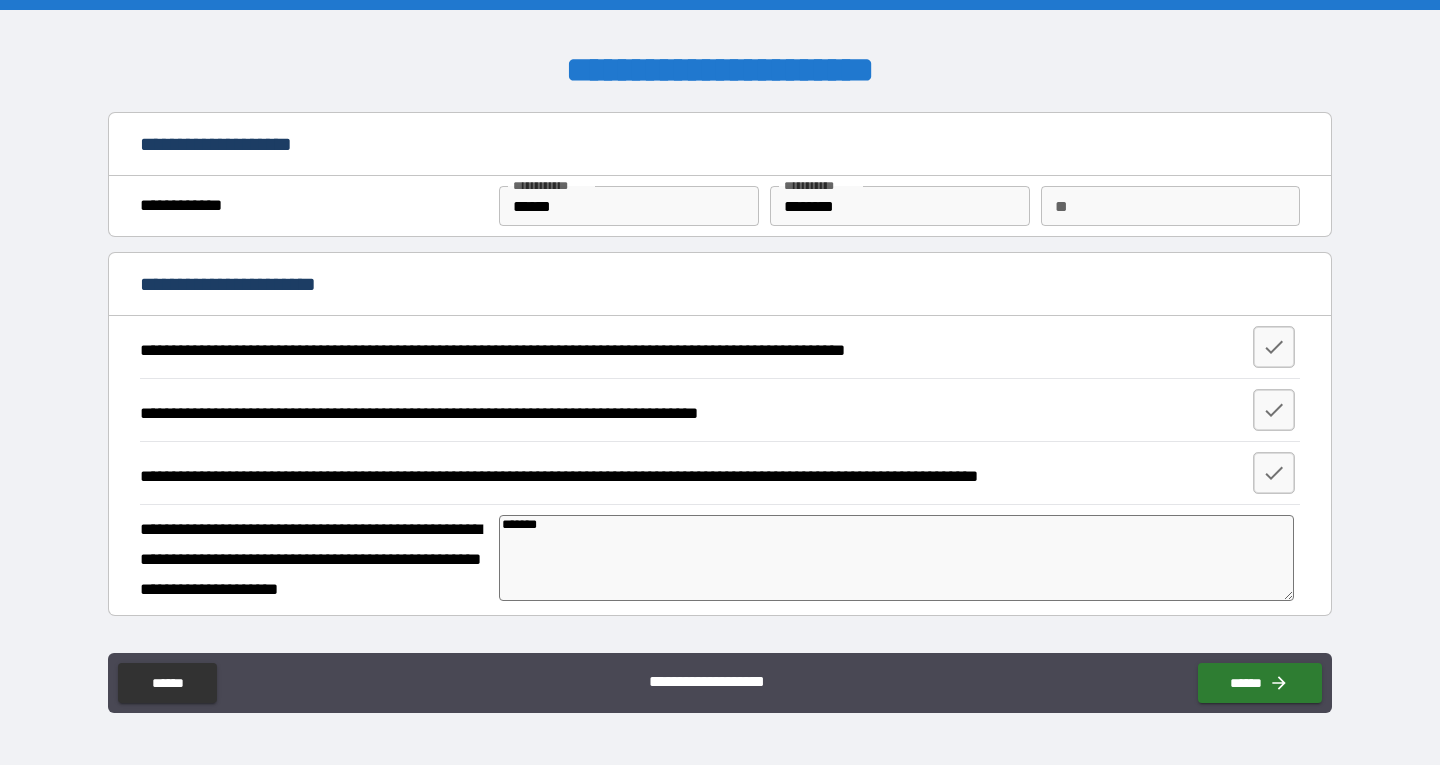 type on "********" 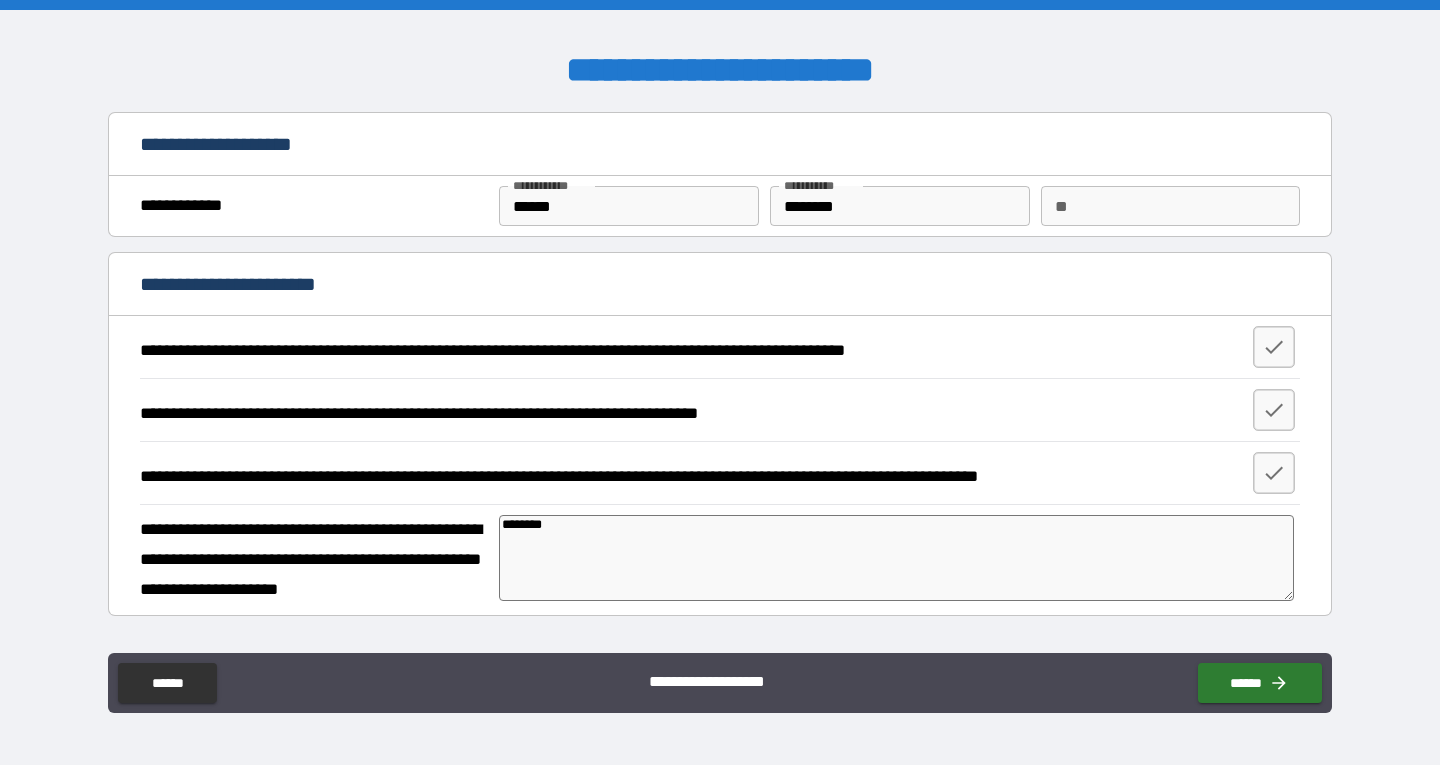 type on "*********" 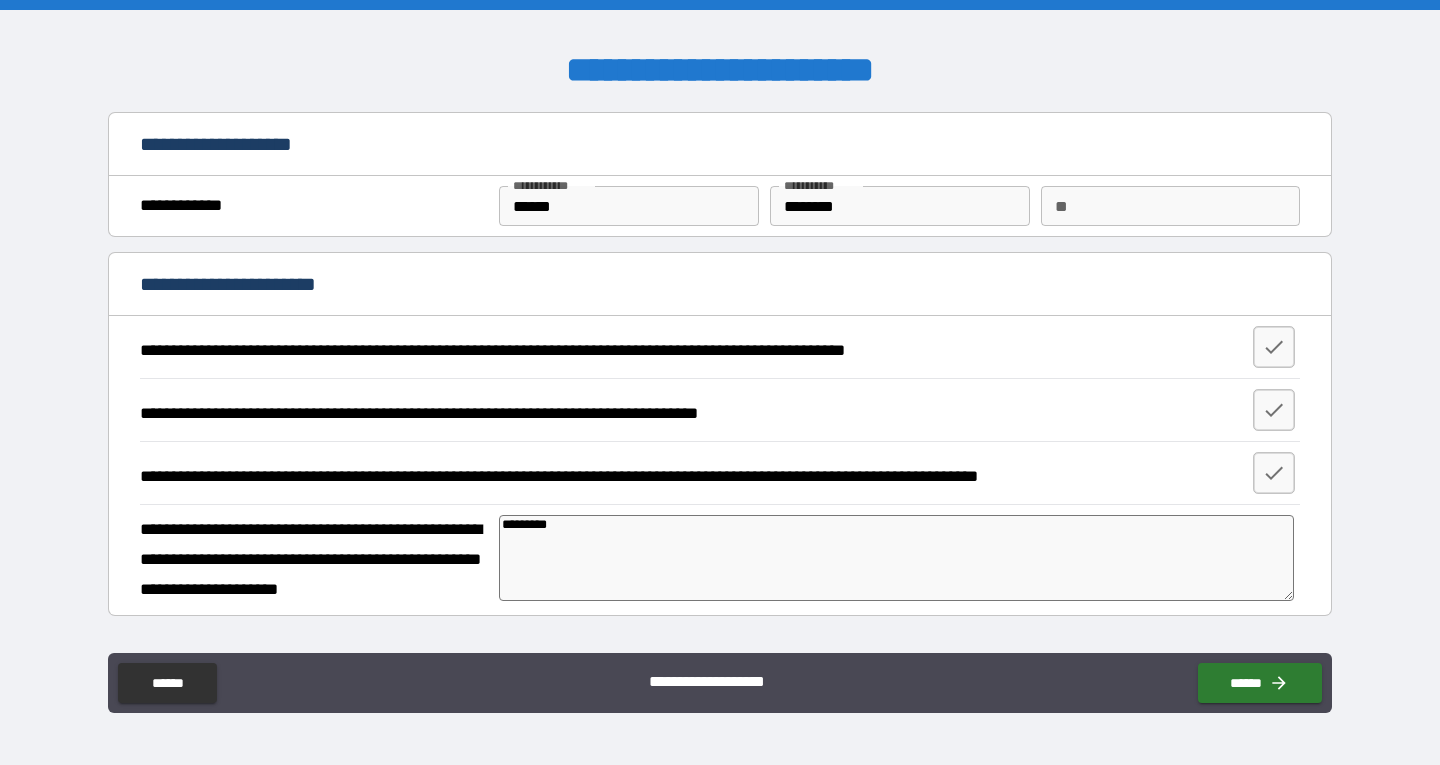 type on "*" 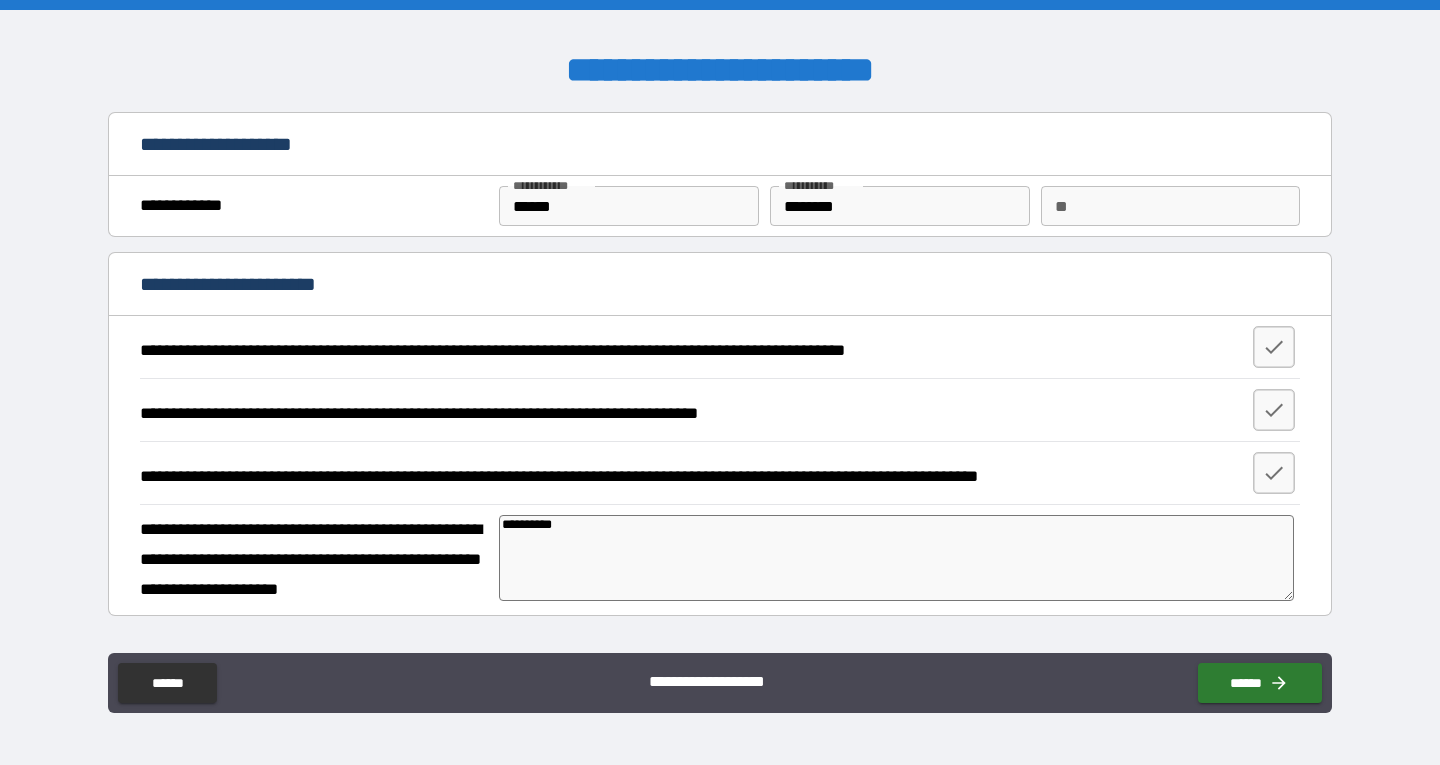type on "**********" 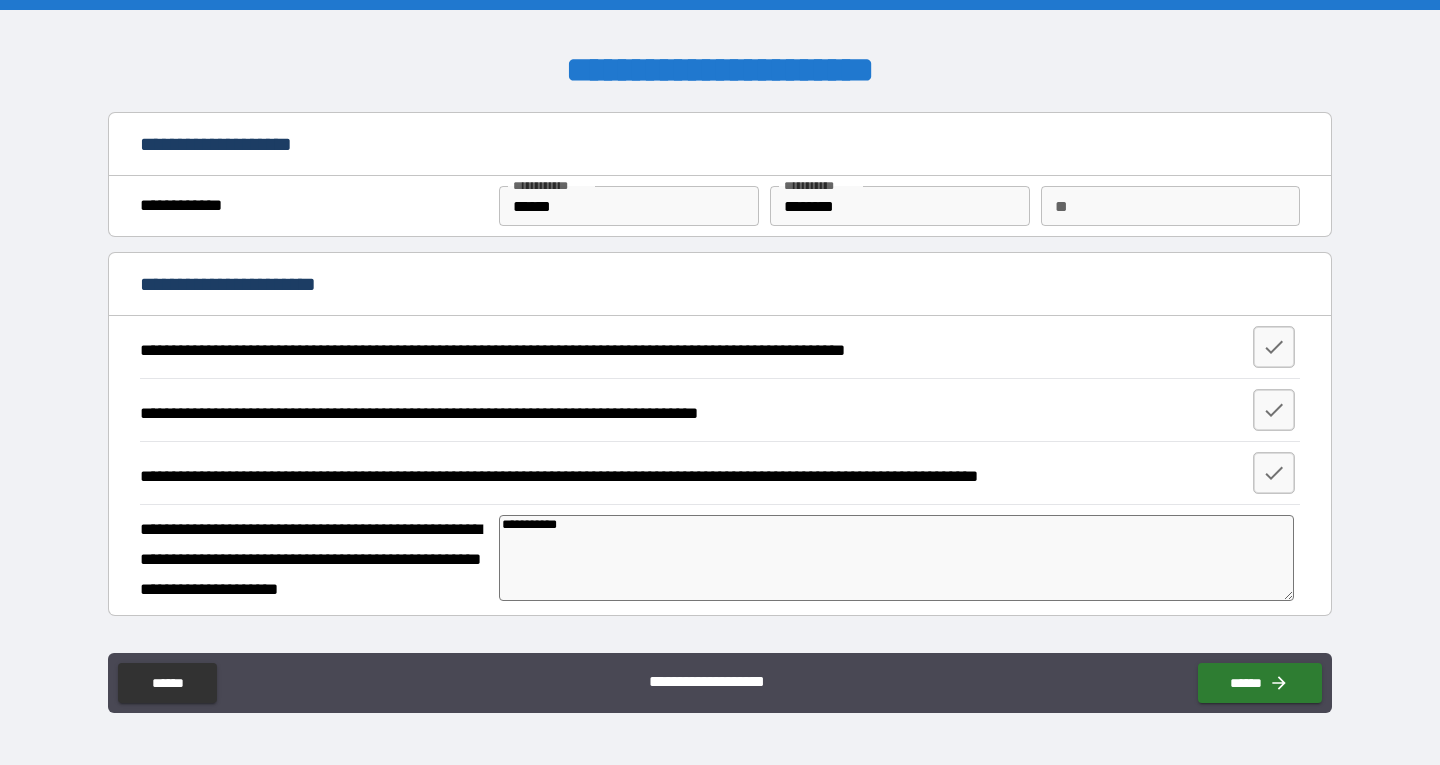 type on "*" 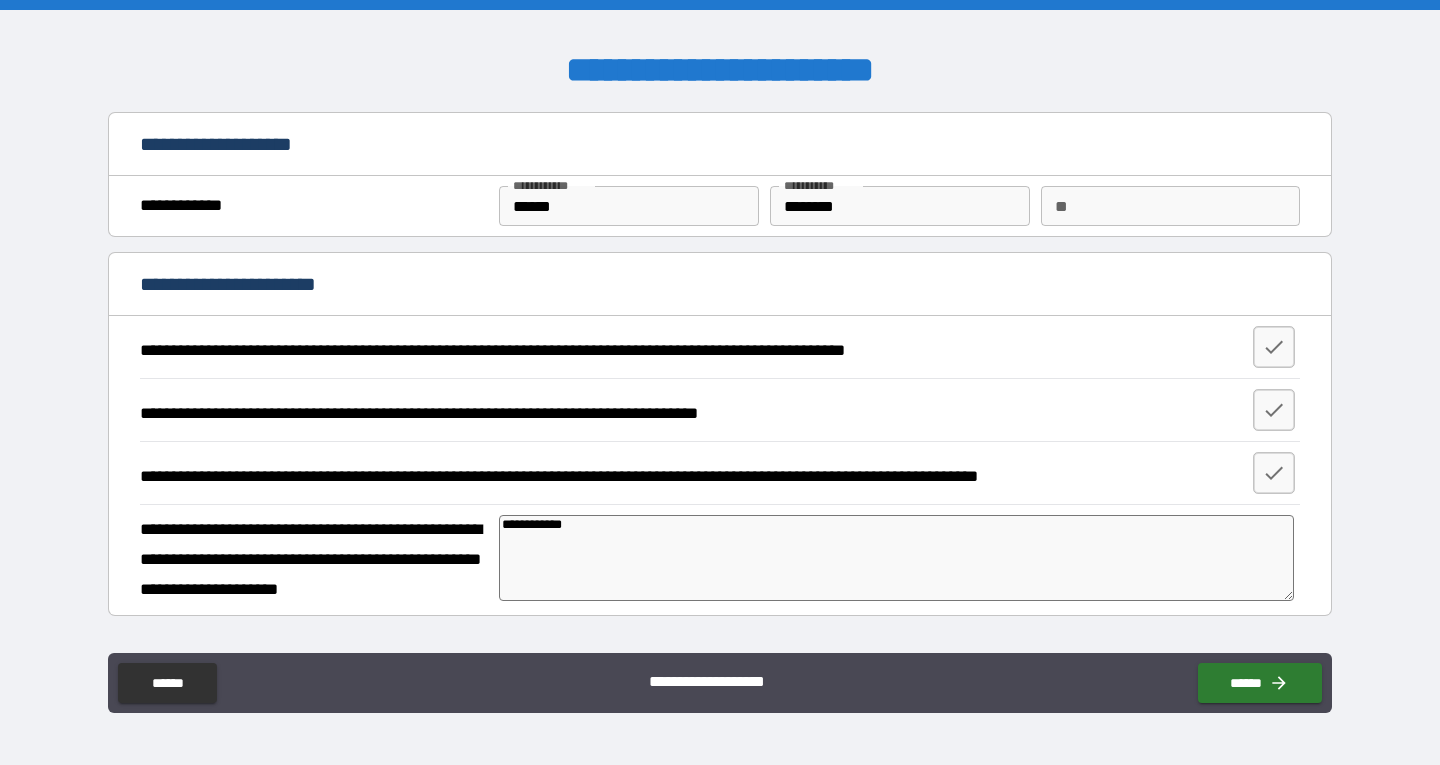 type on "**********" 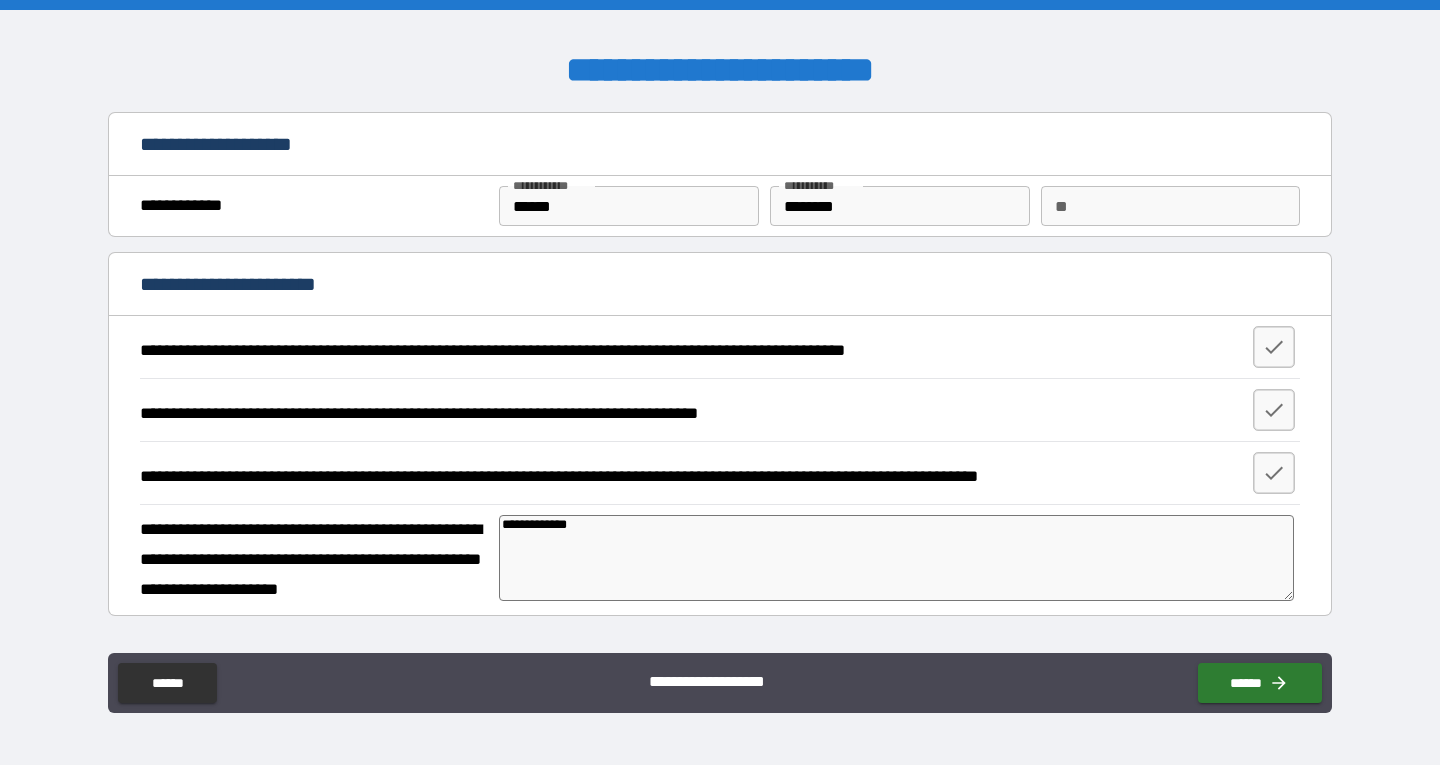type on "*" 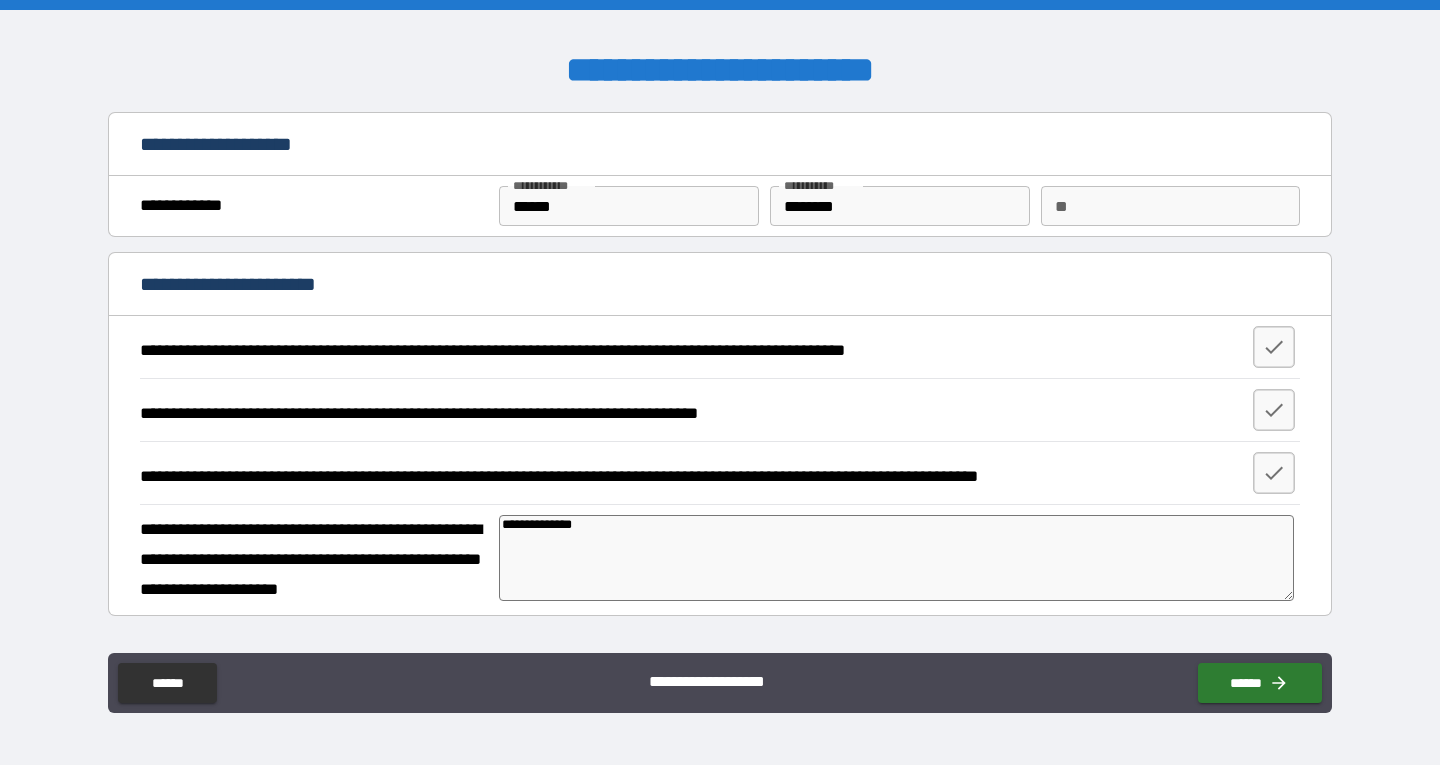 type on "**********" 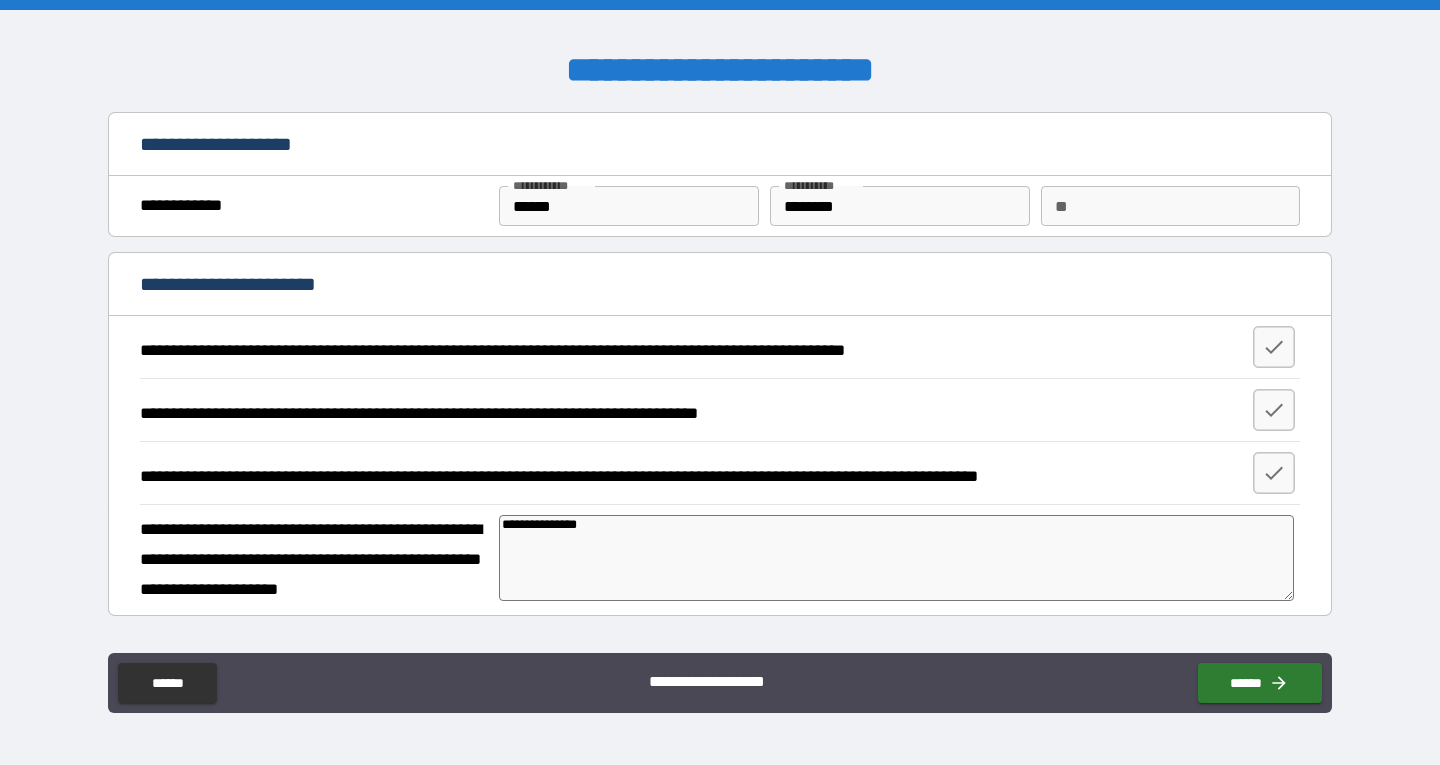 type on "*" 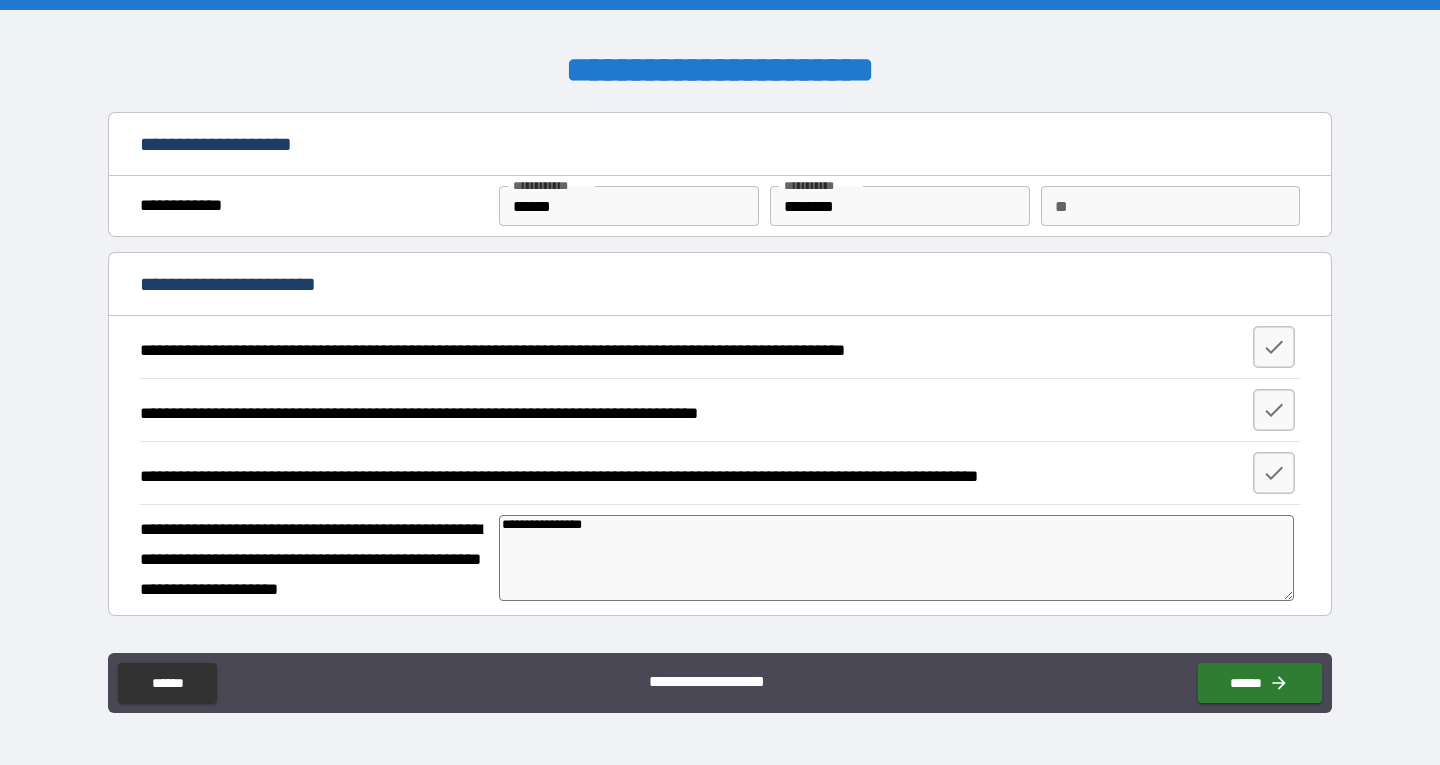 type on "*" 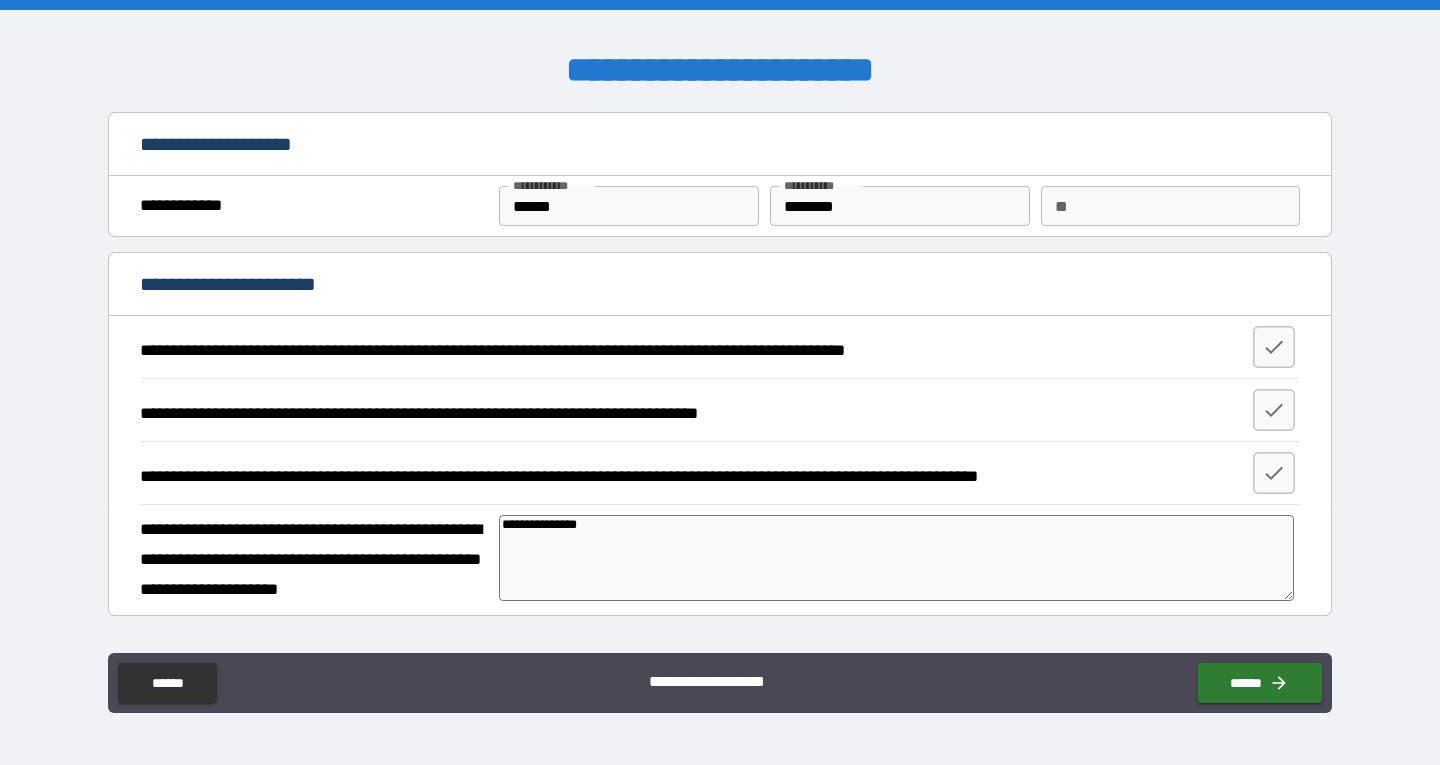 type on "*" 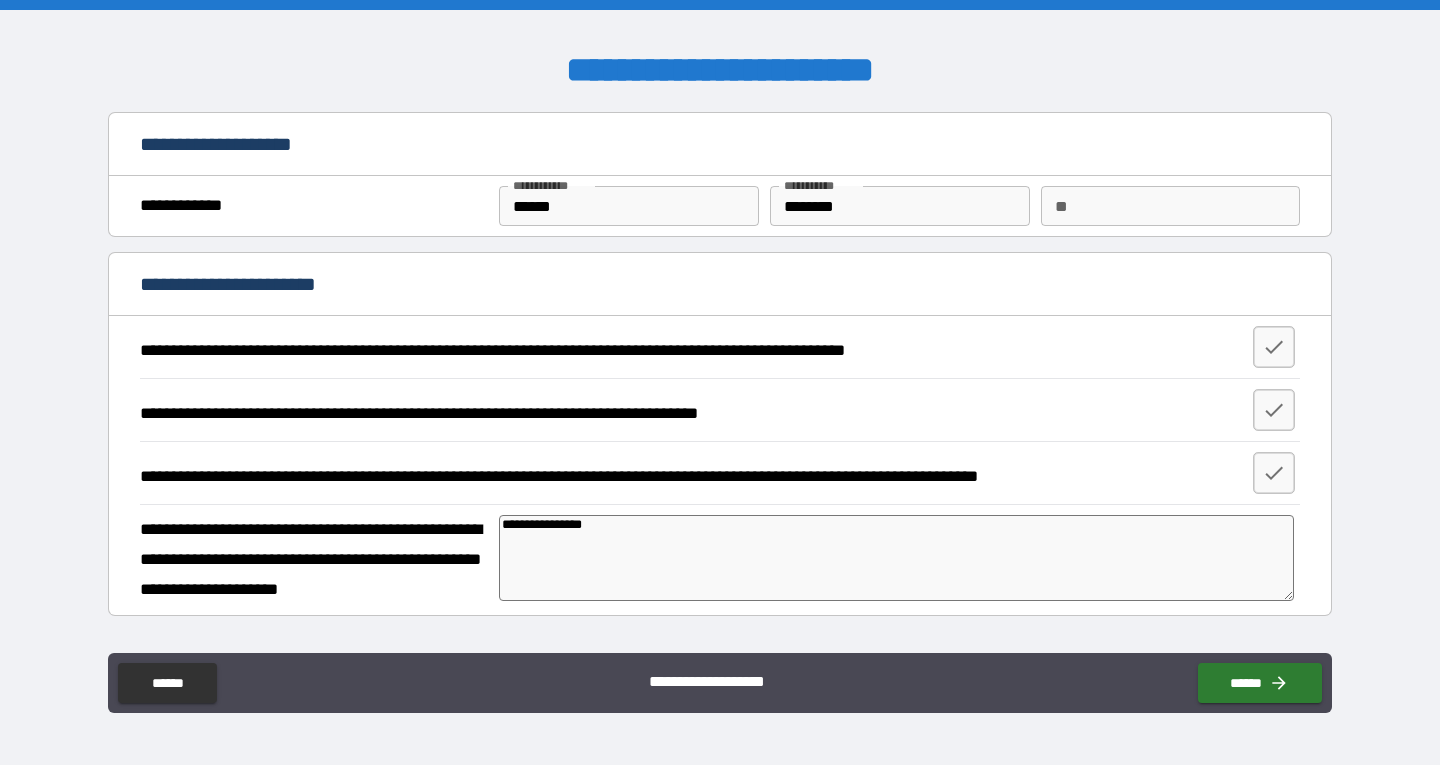 type on "*" 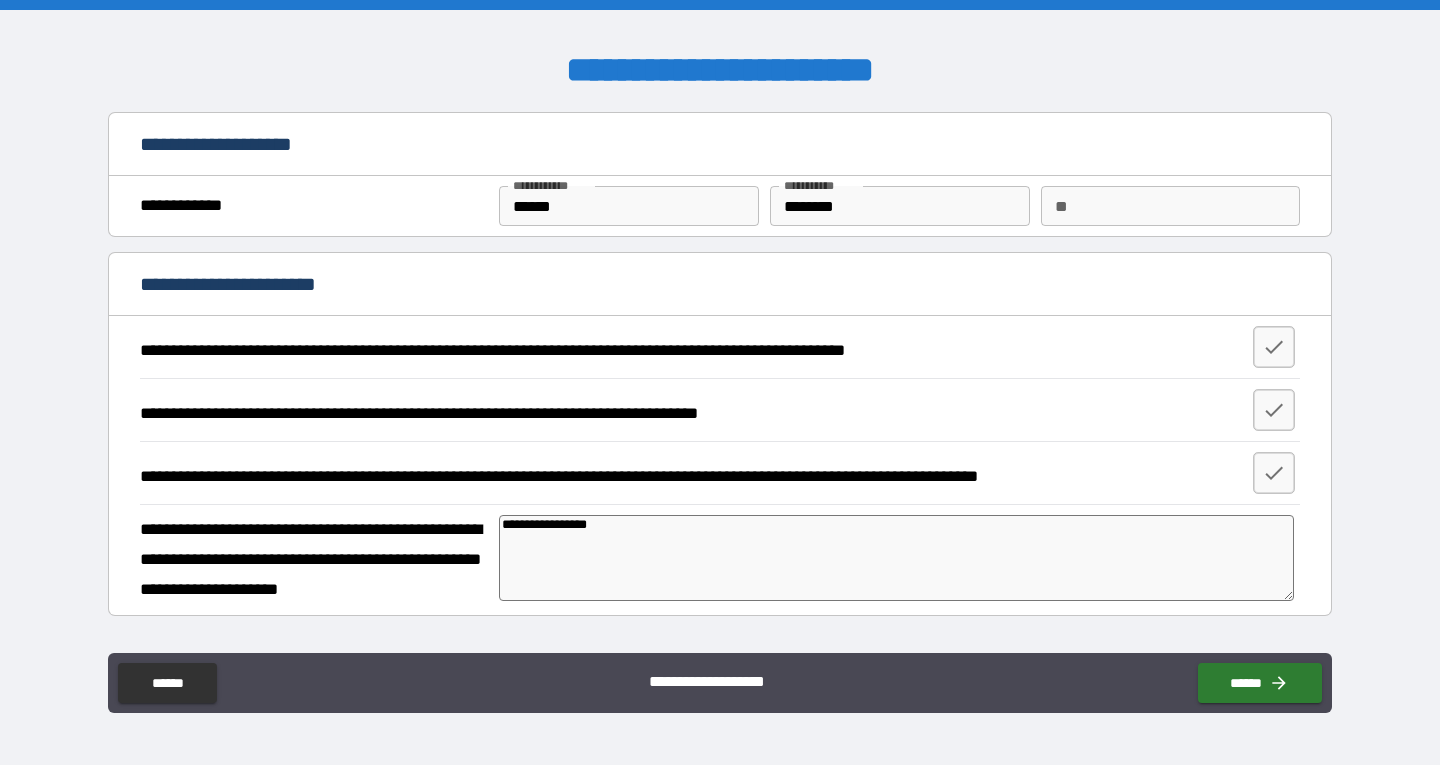 type on "**********" 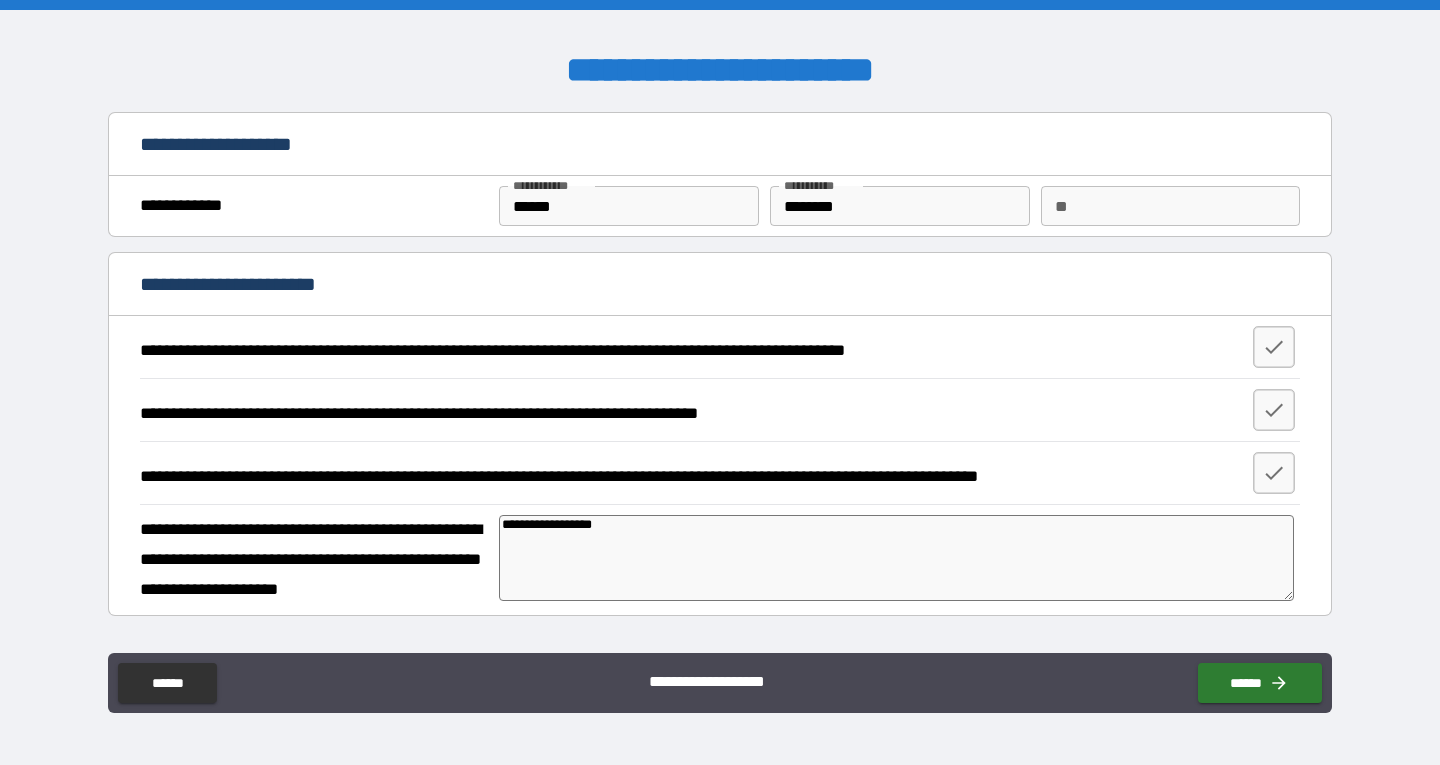type on "*" 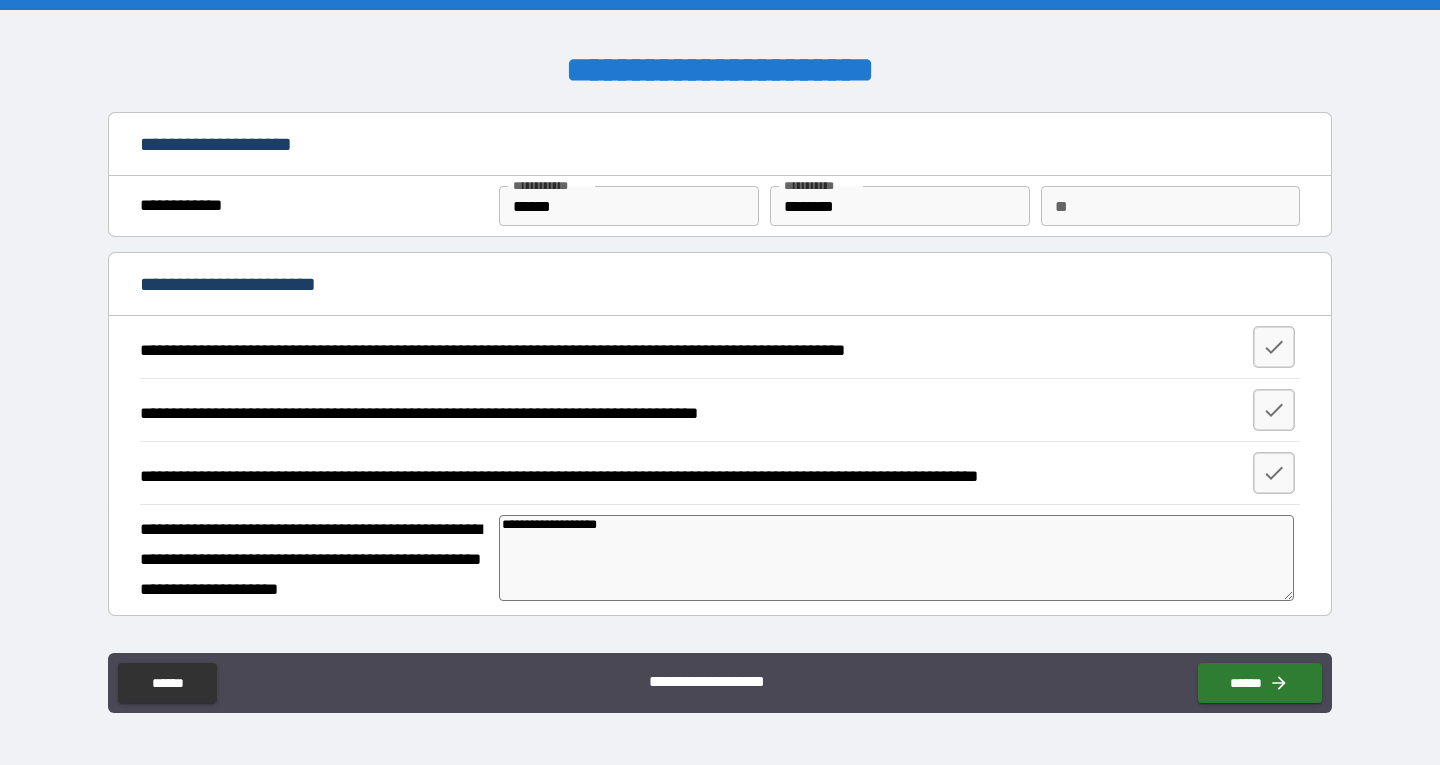 type on "**********" 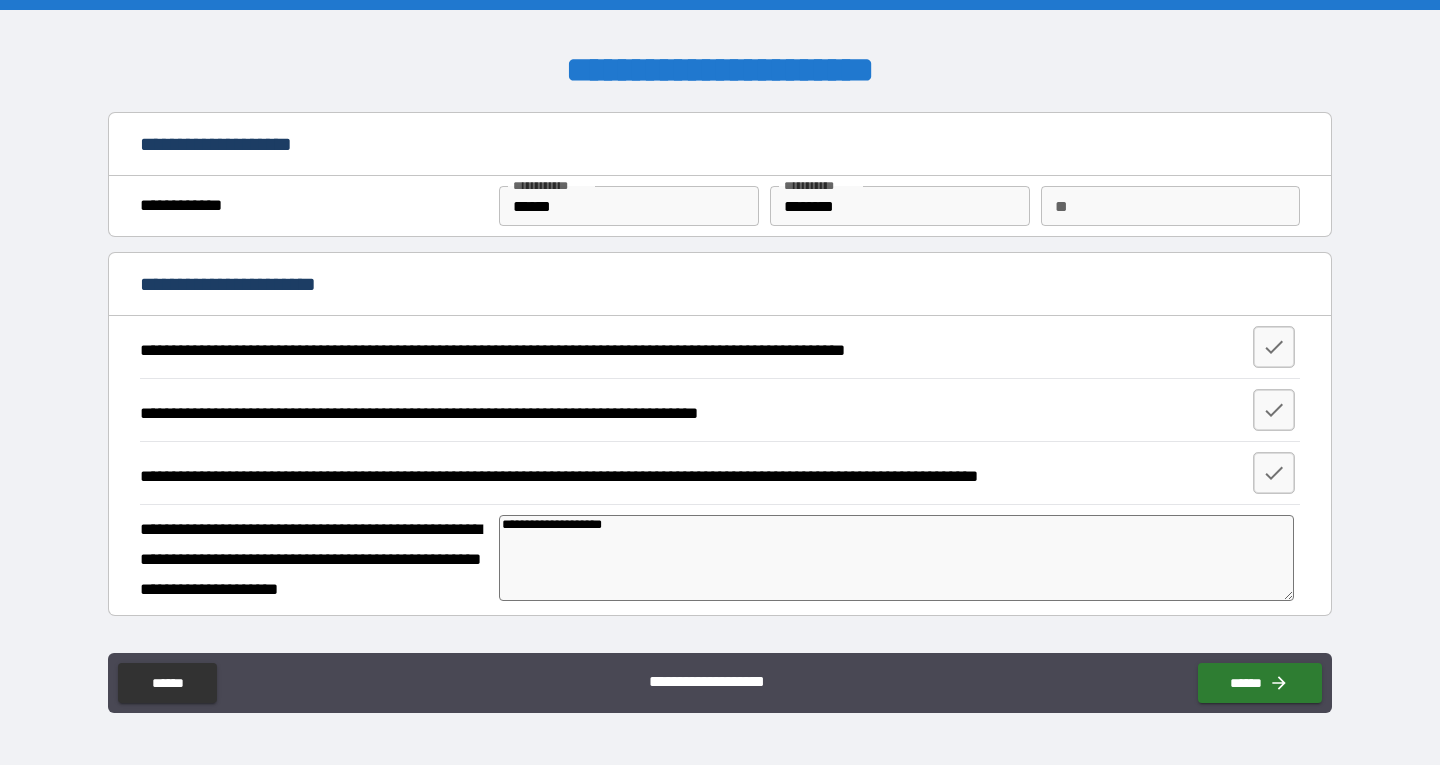 type on "**********" 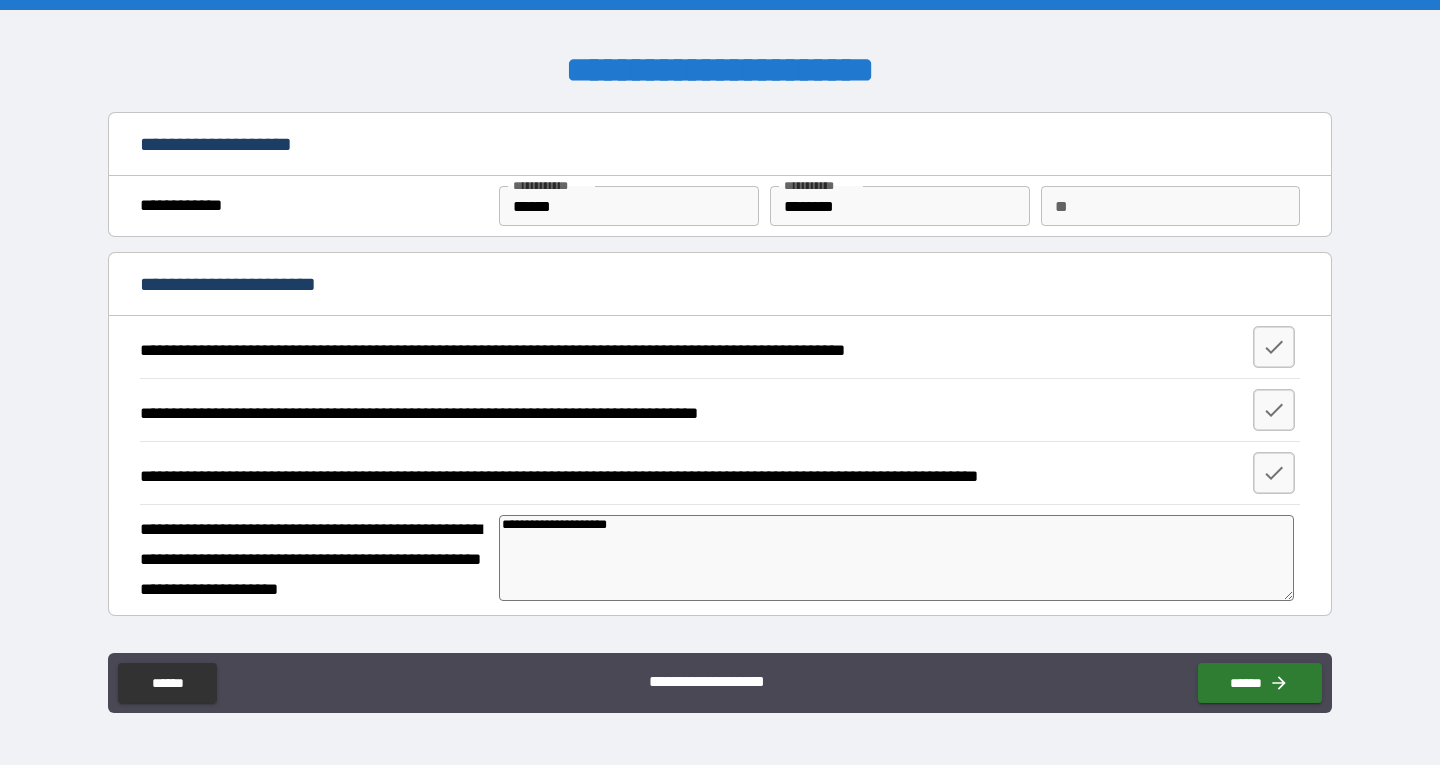 type on "**********" 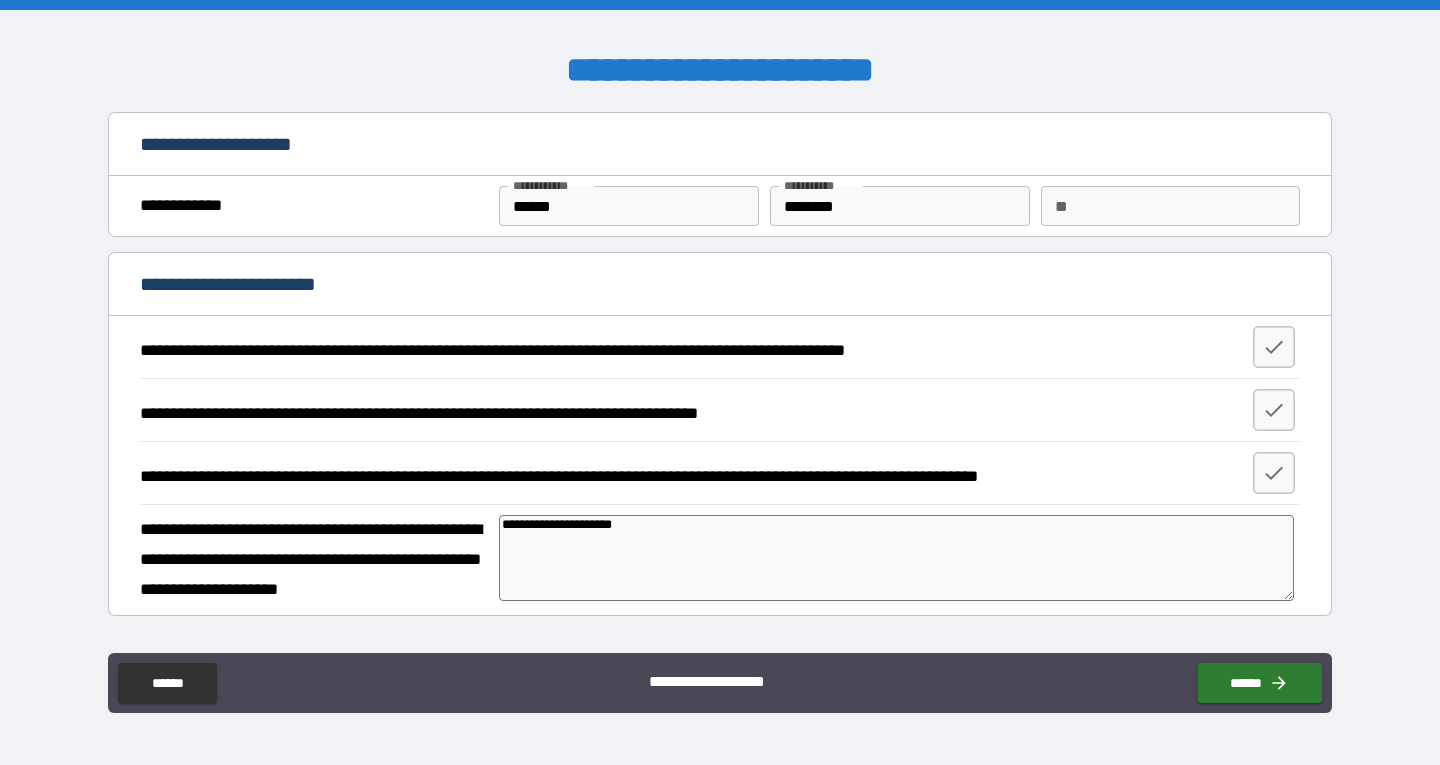 type on "**********" 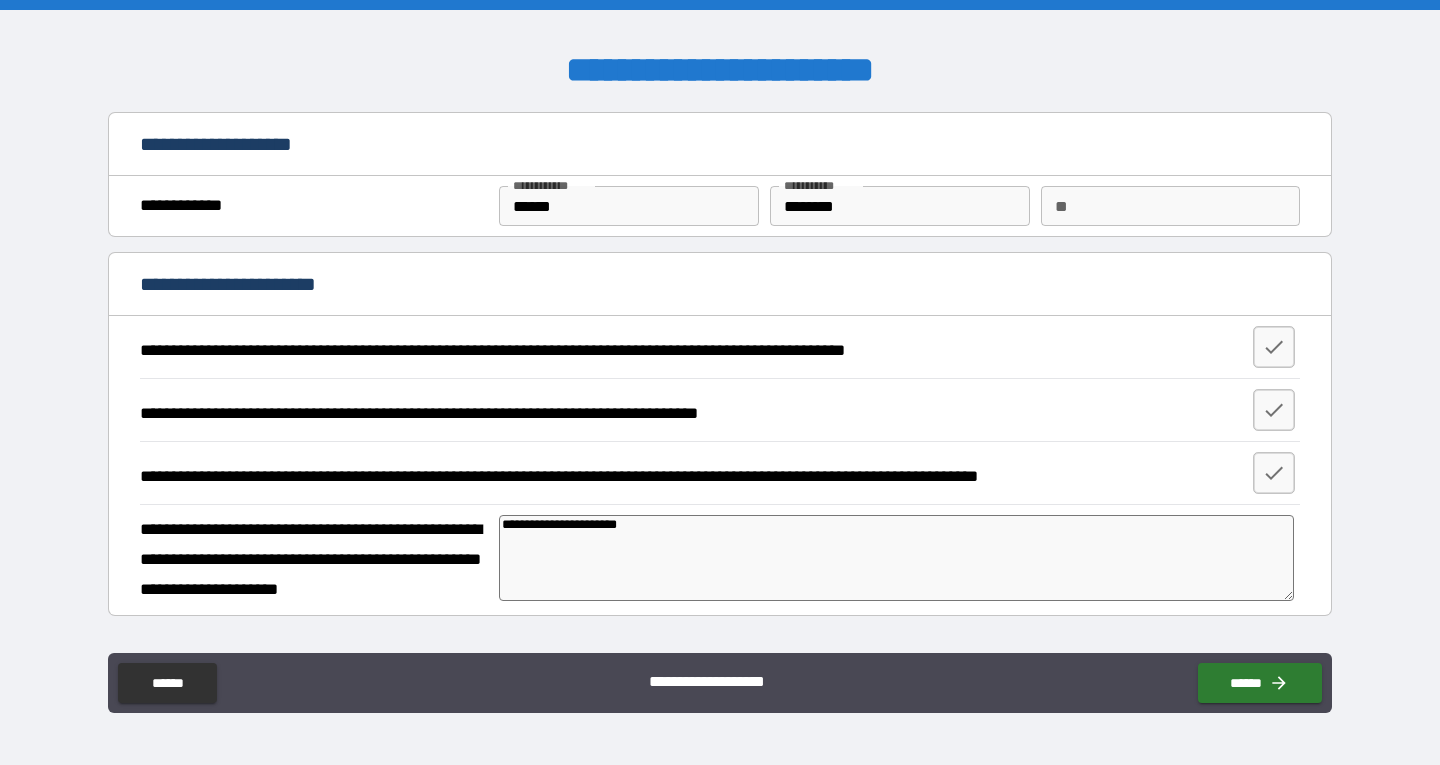 type on "**********" 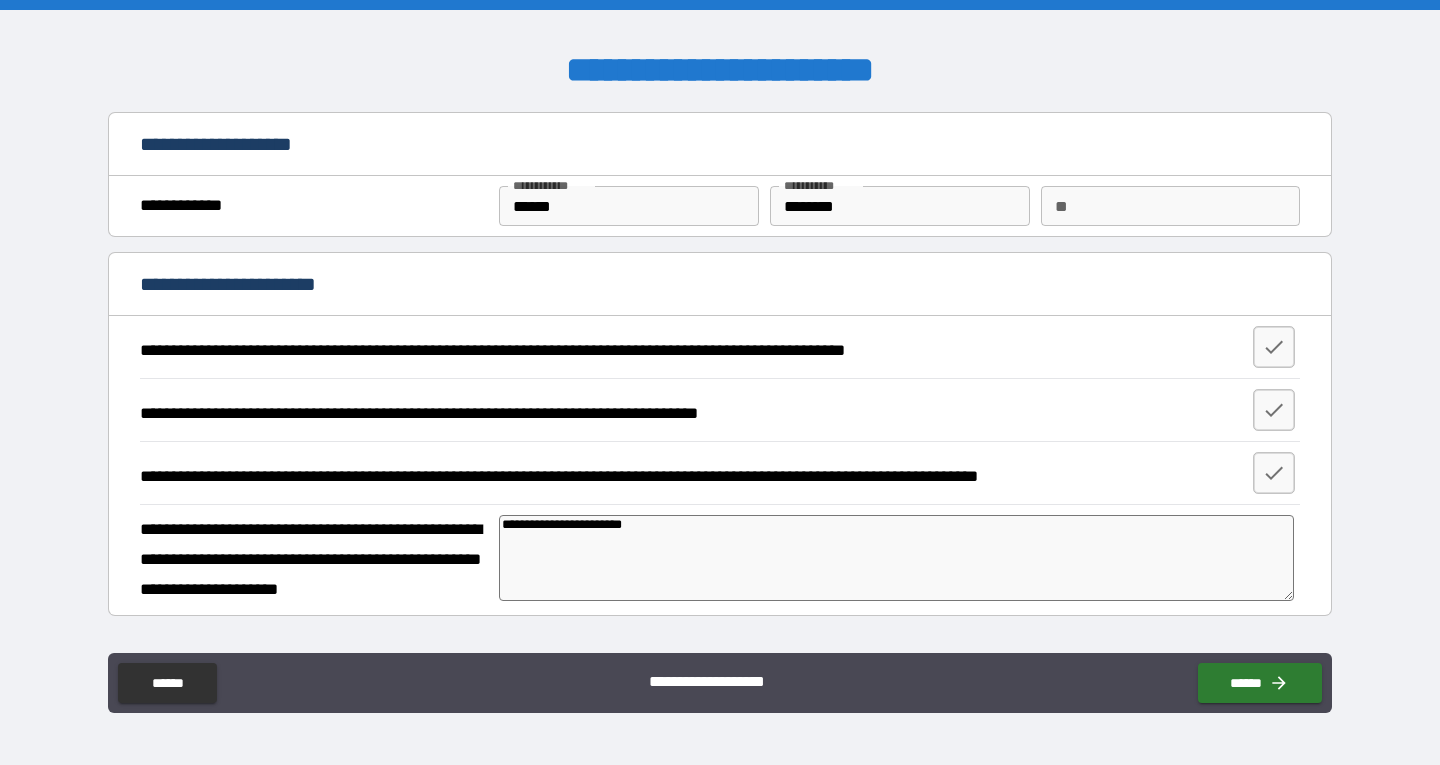 type on "**********" 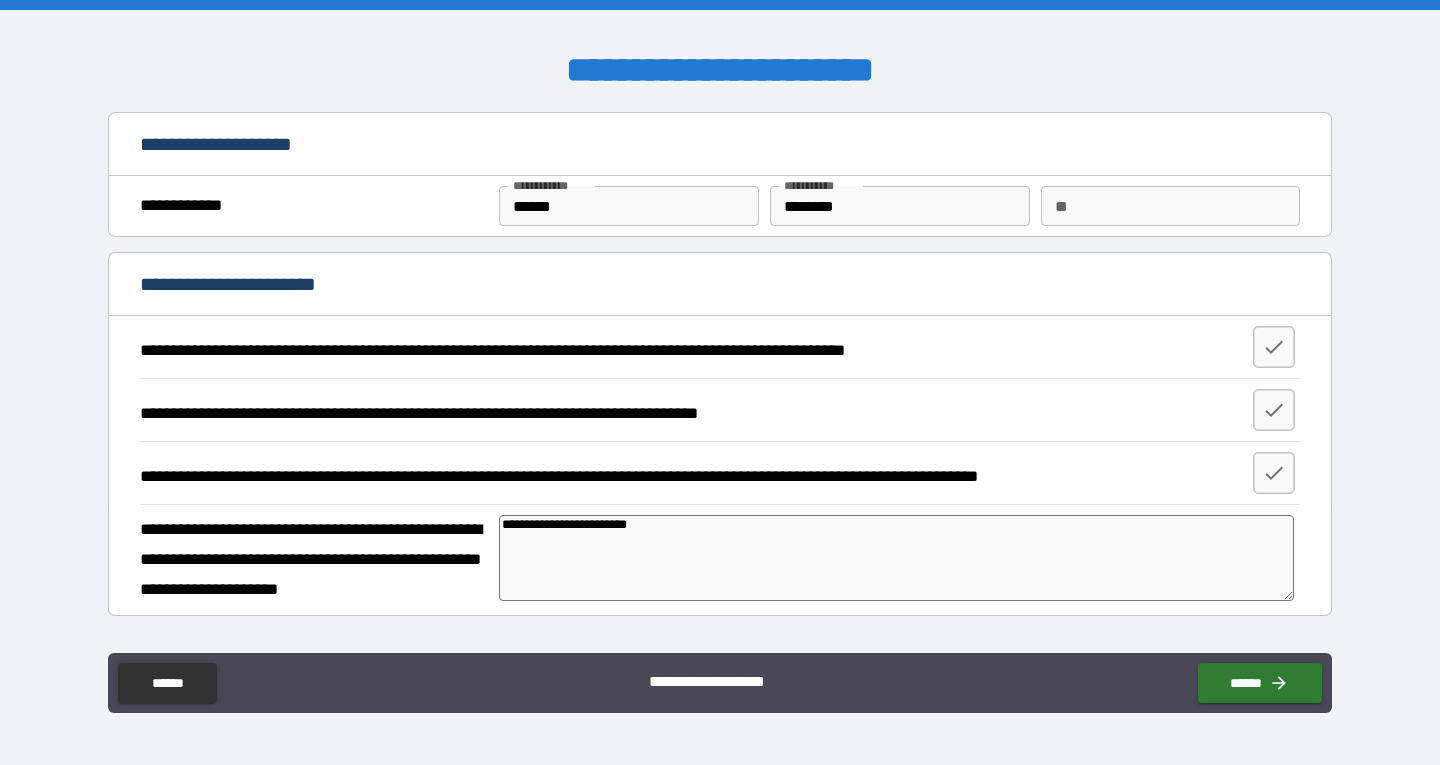 type on "*" 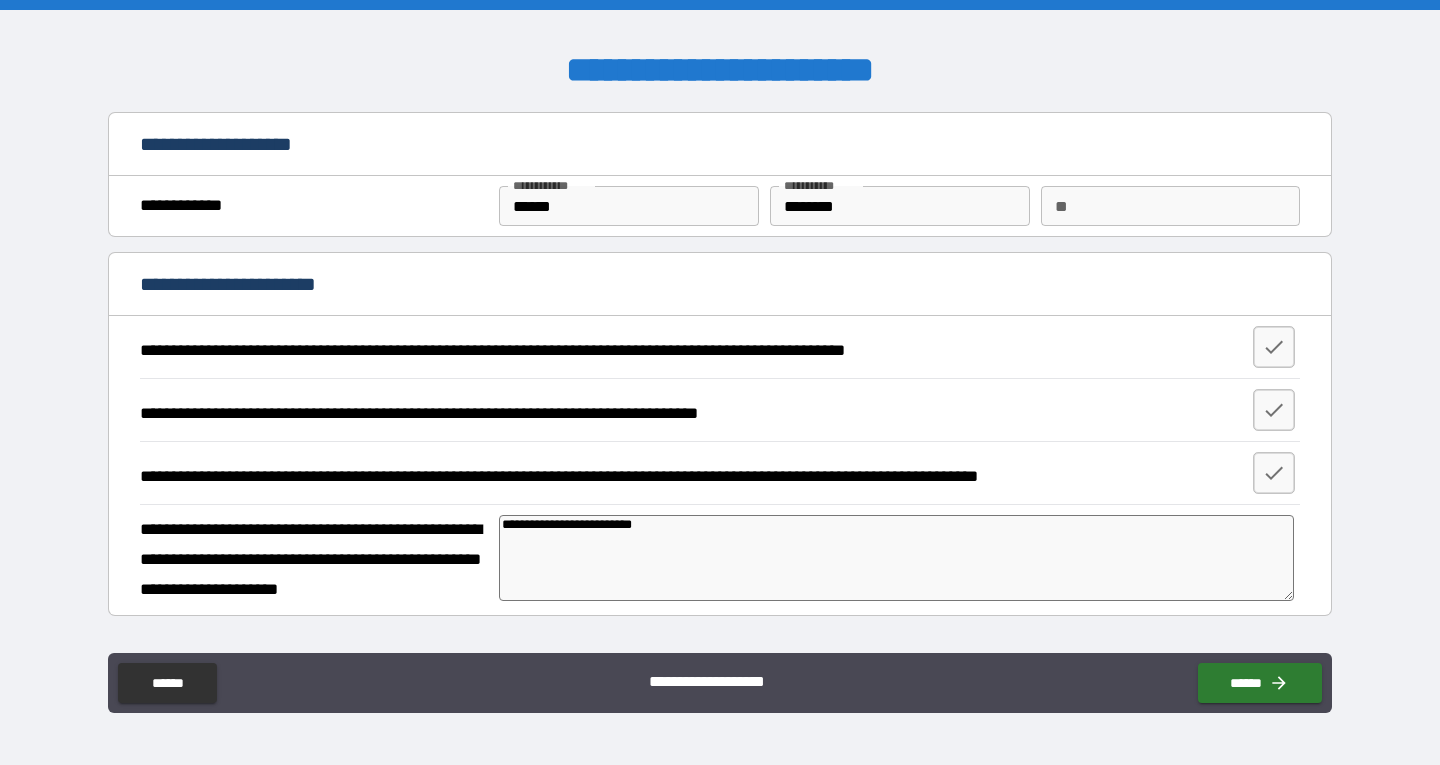 type on "*" 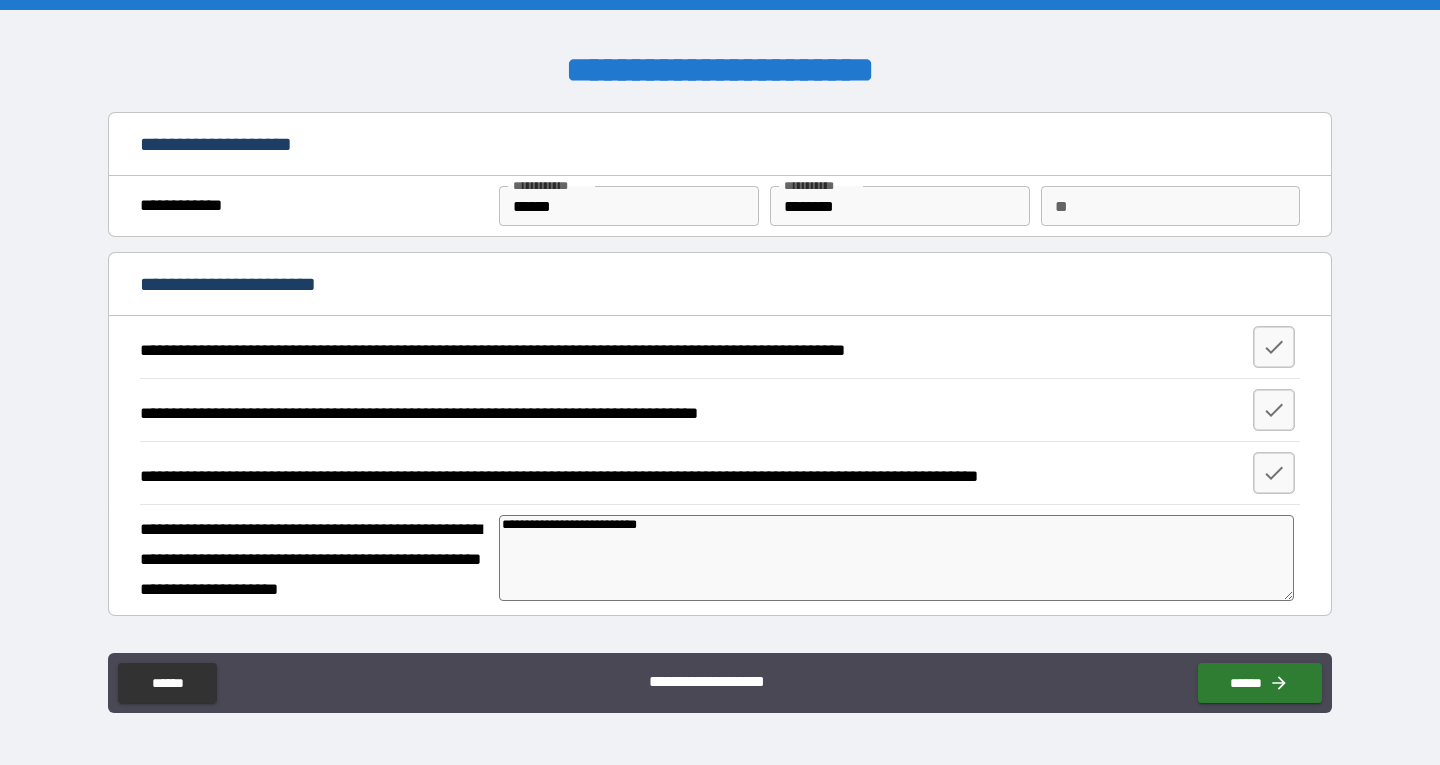 type on "**********" 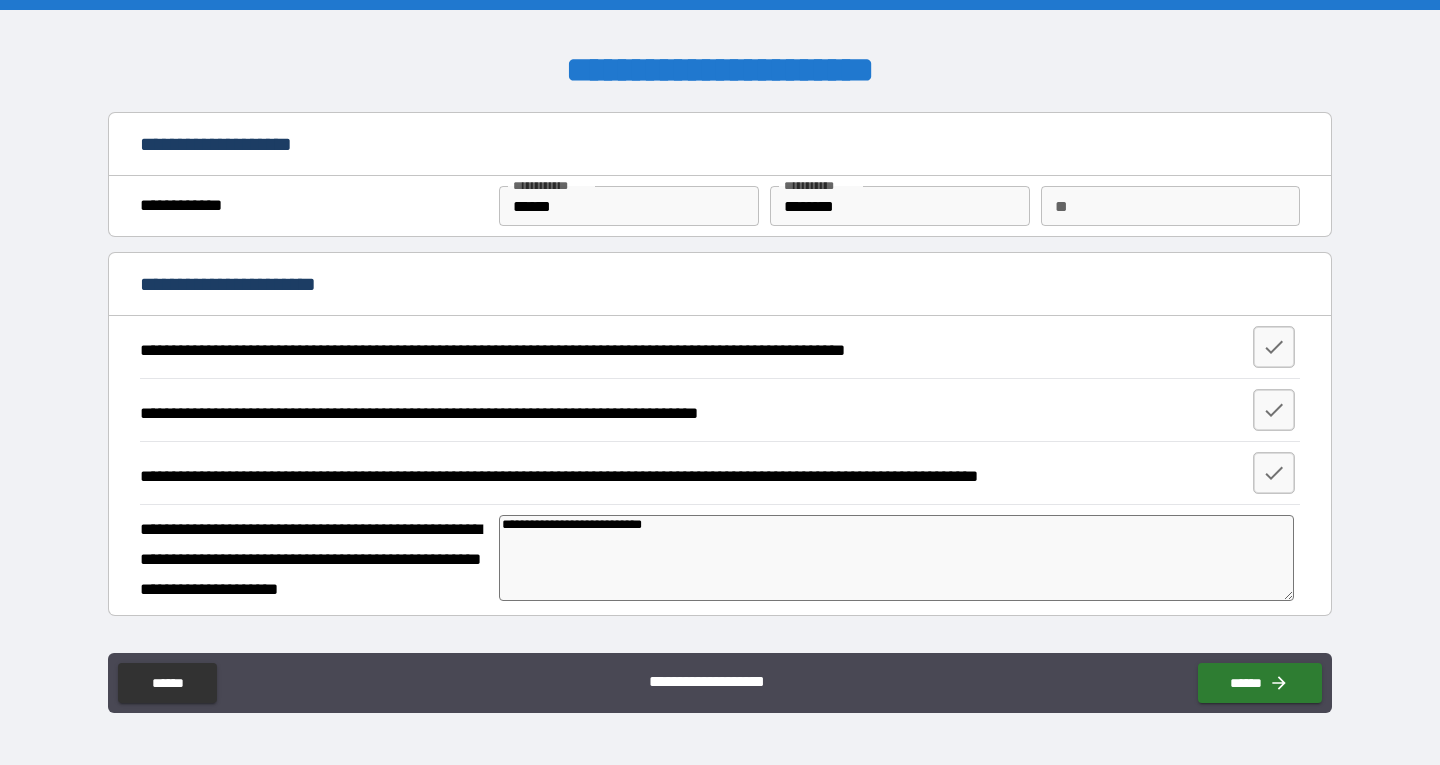 type on "**********" 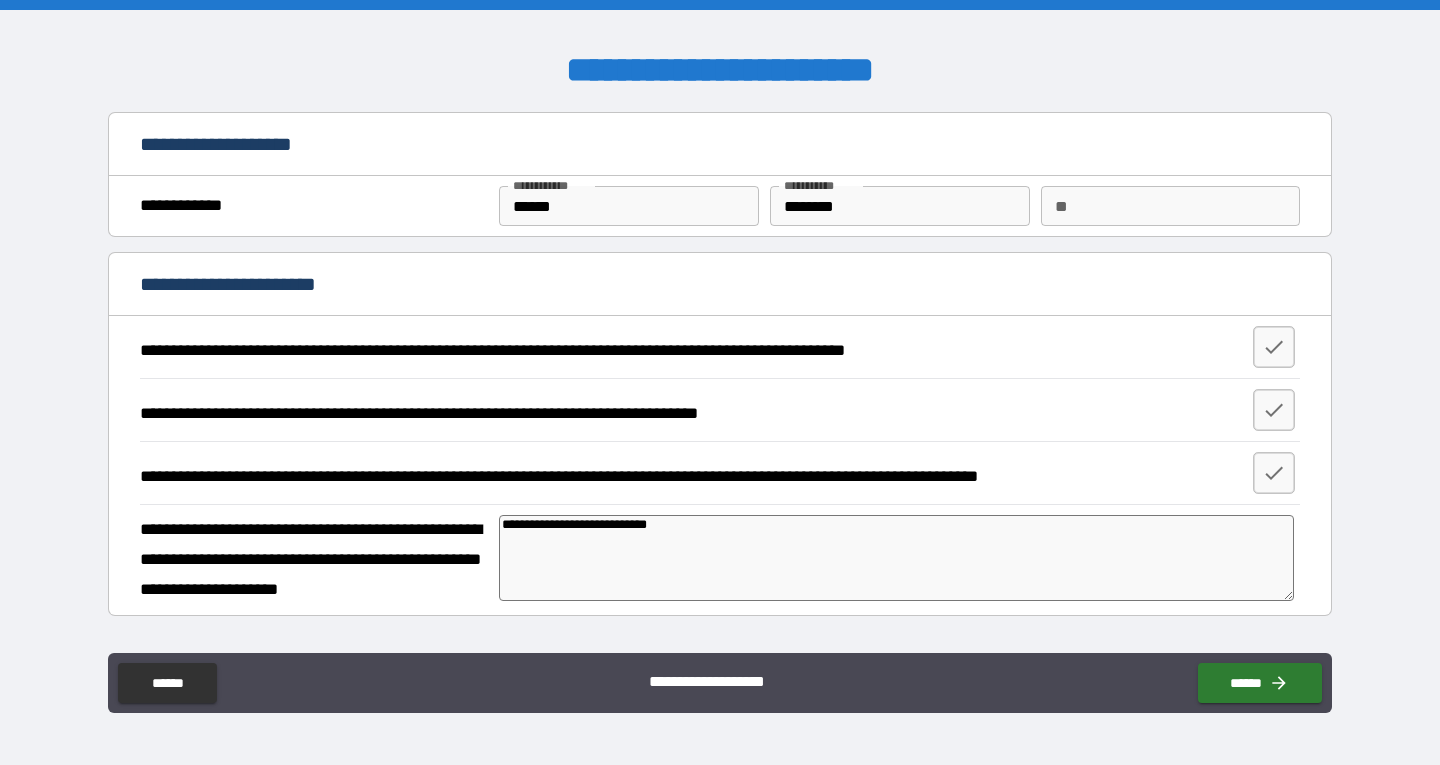 type on "**********" 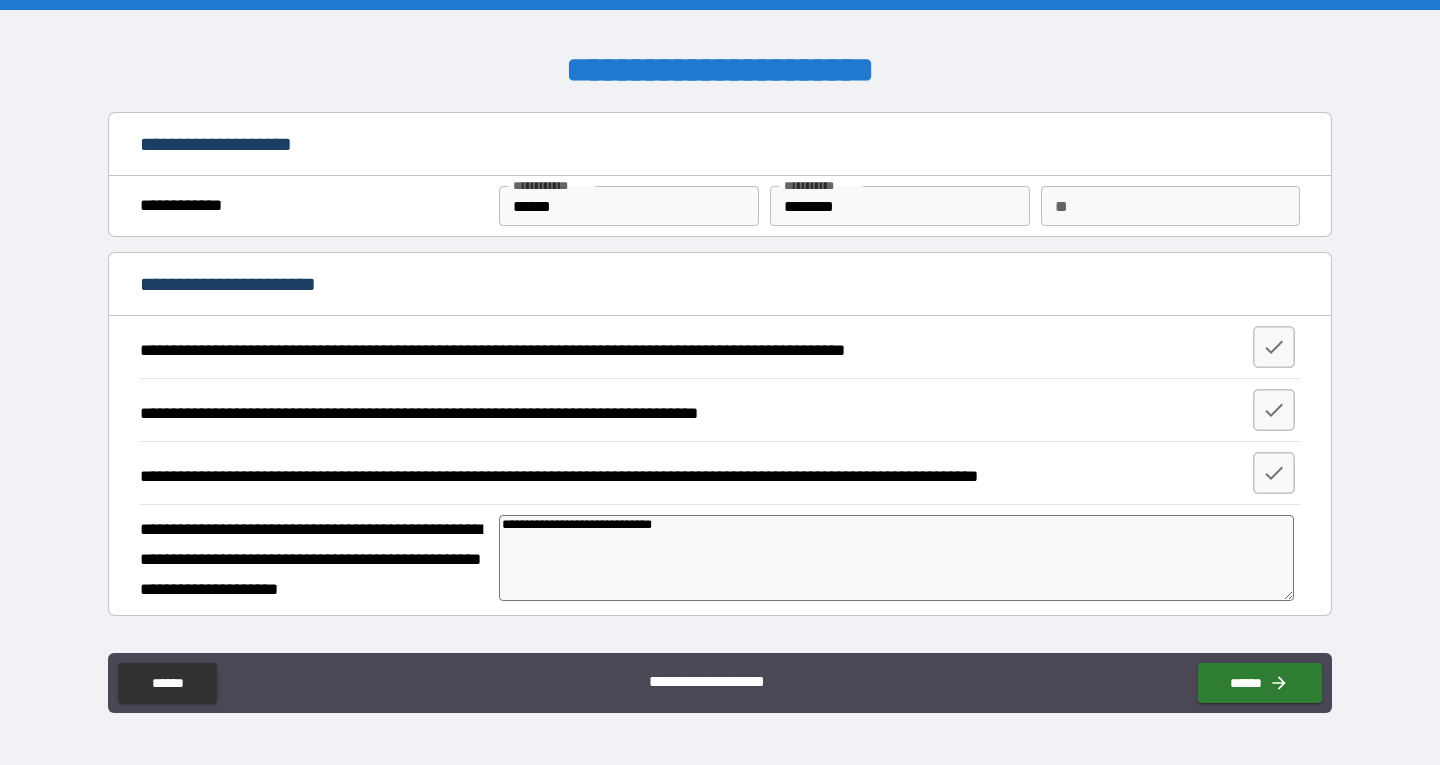 type on "**********" 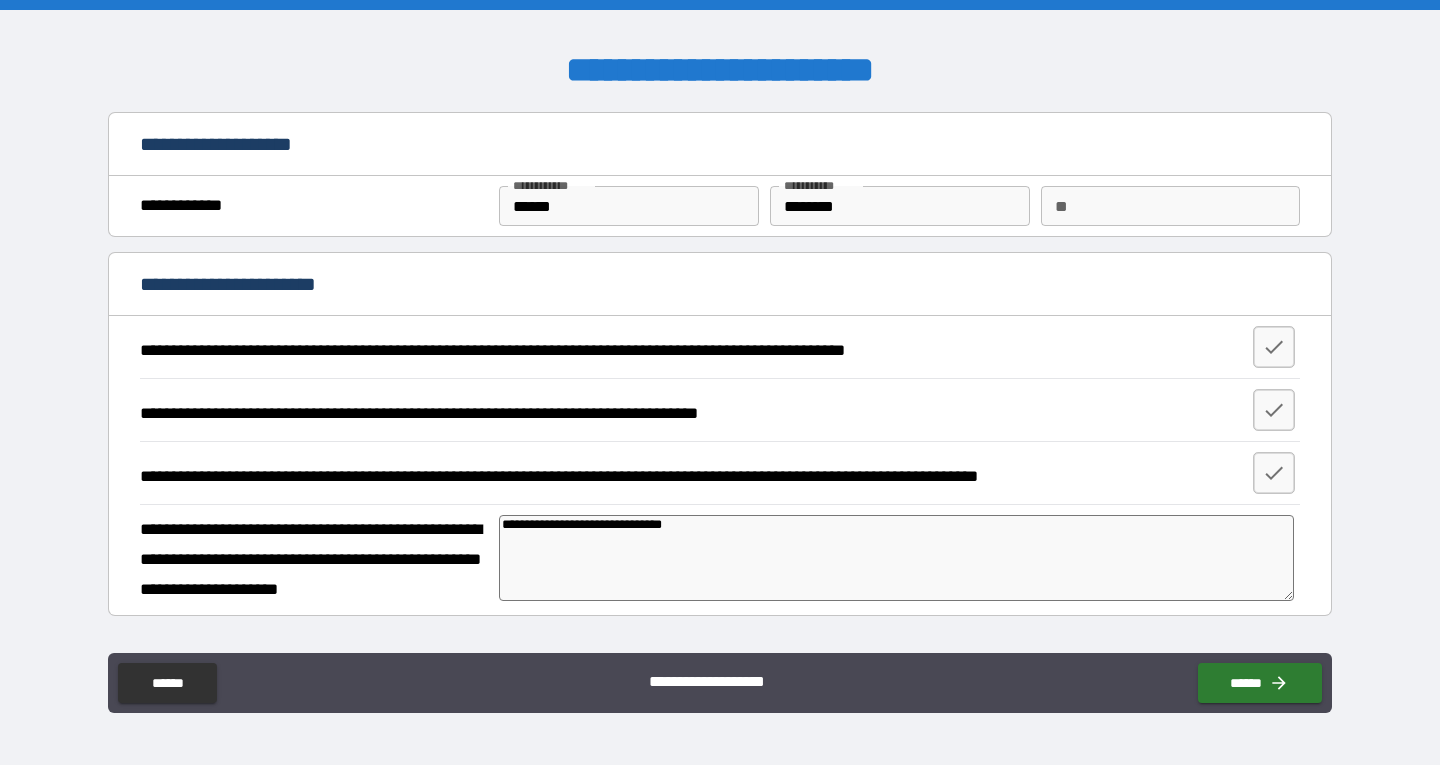 type on "**********" 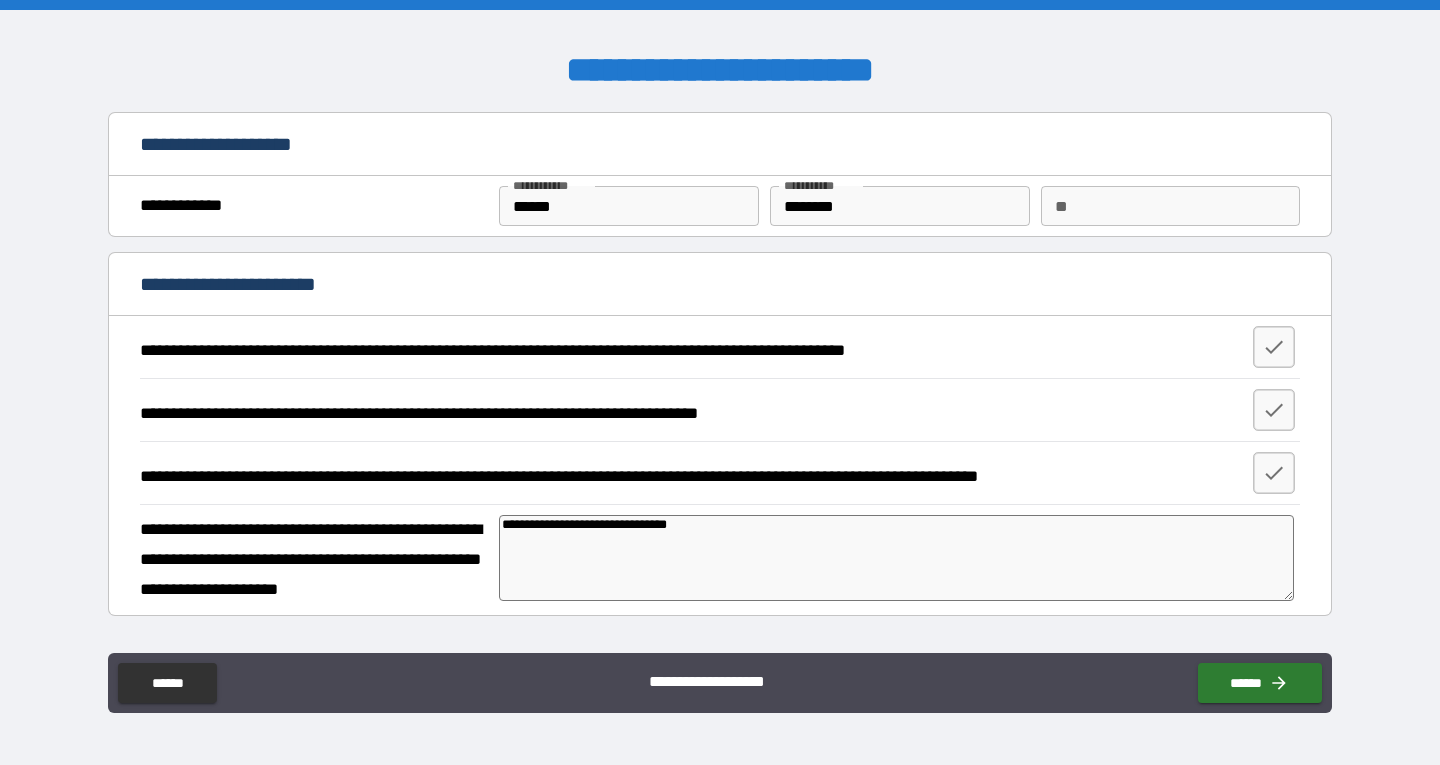 type on "*" 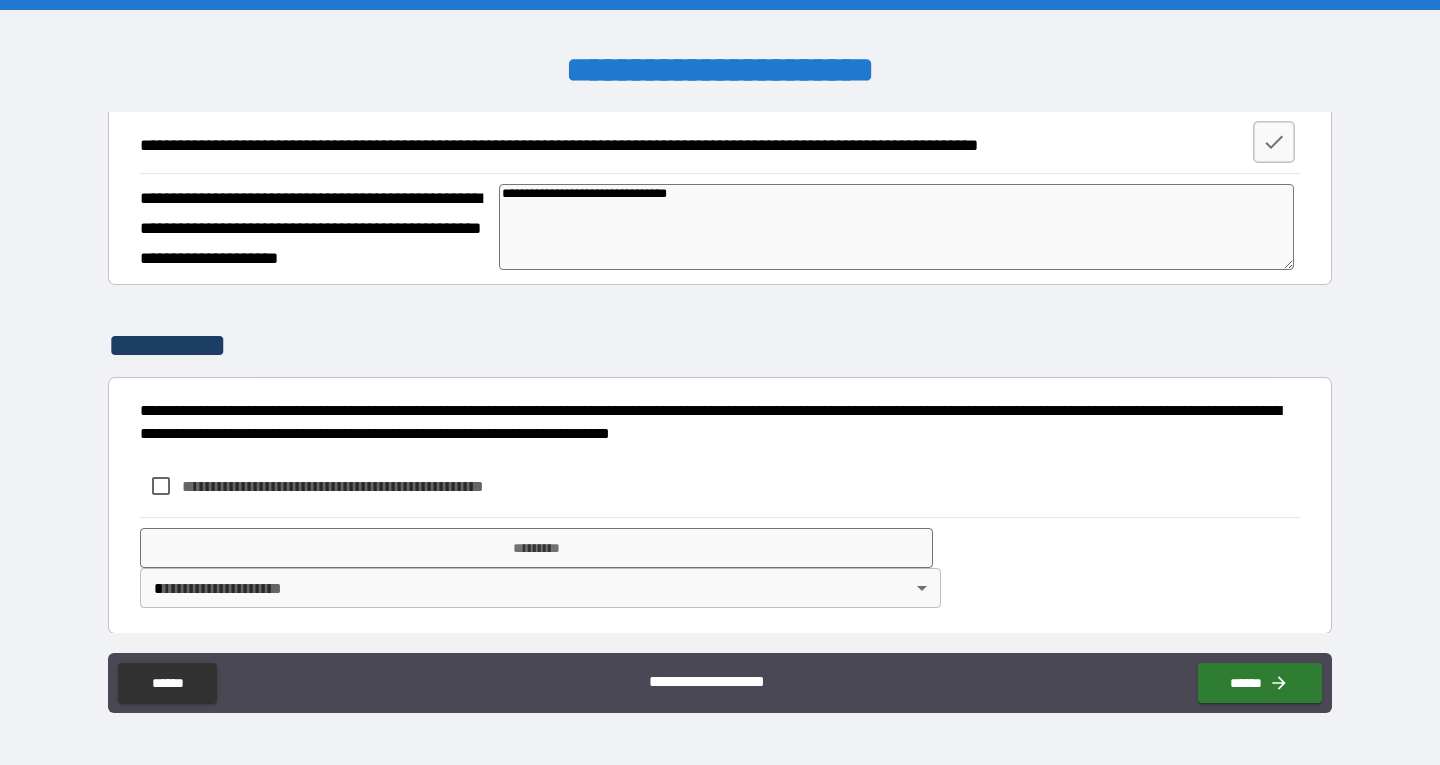 scroll, scrollTop: 337, scrollLeft: 0, axis: vertical 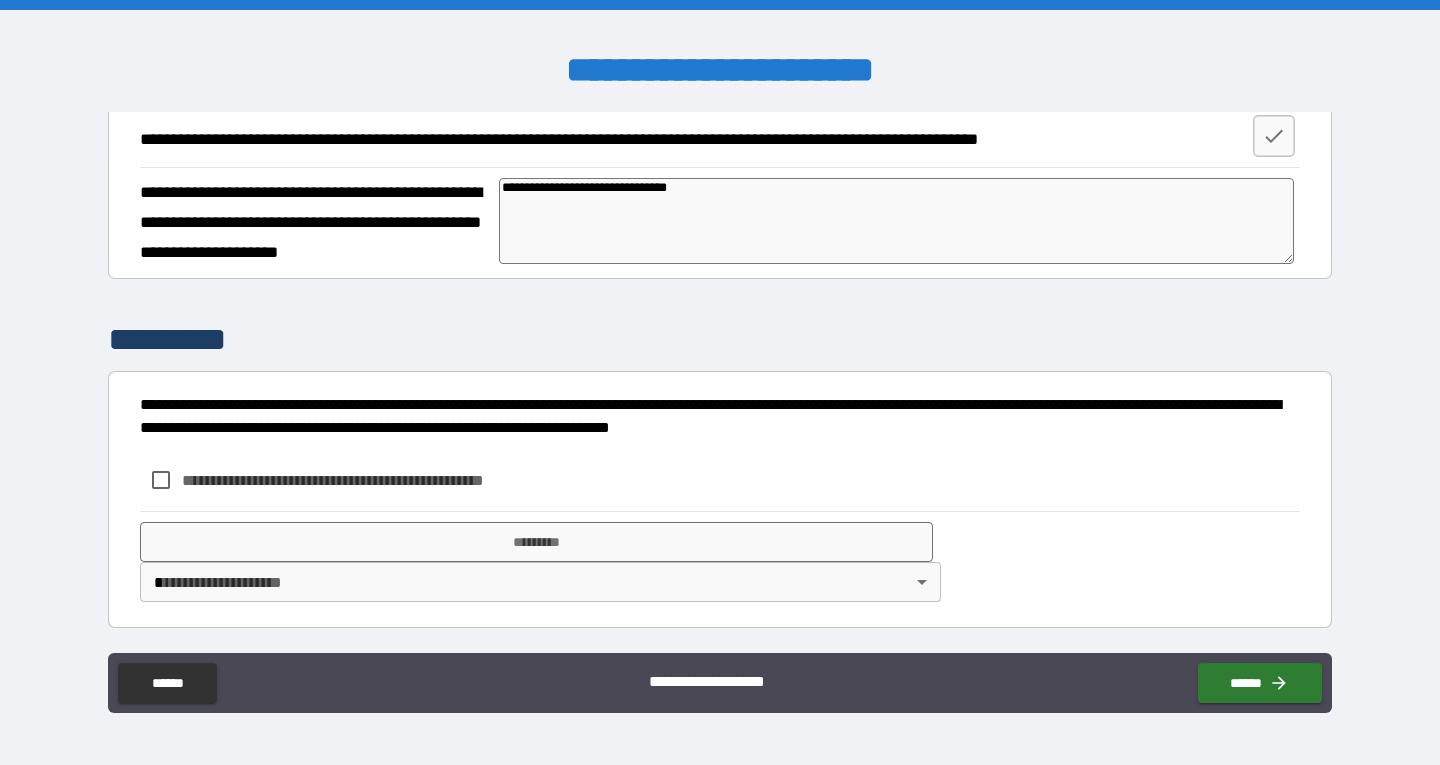 type on "**********" 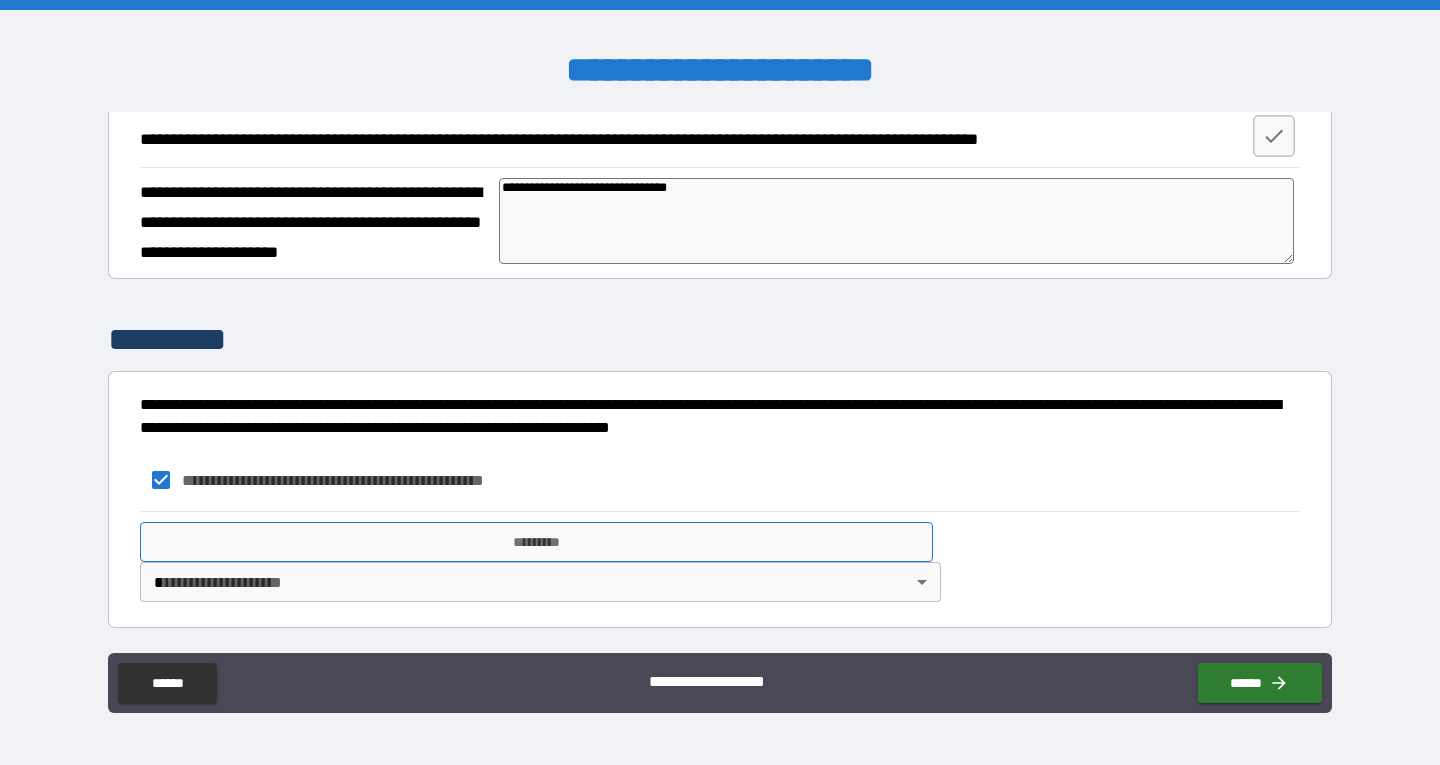 type on "*" 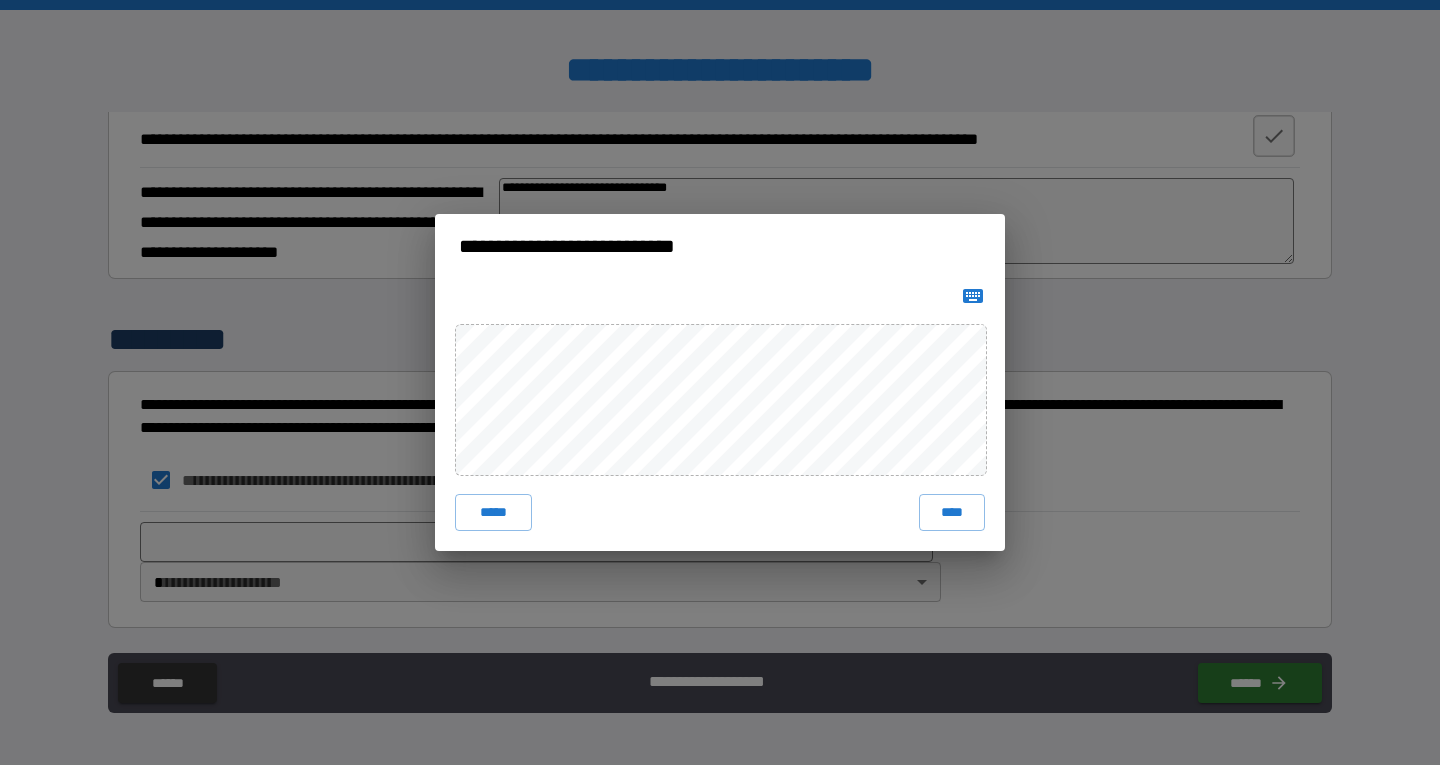 click 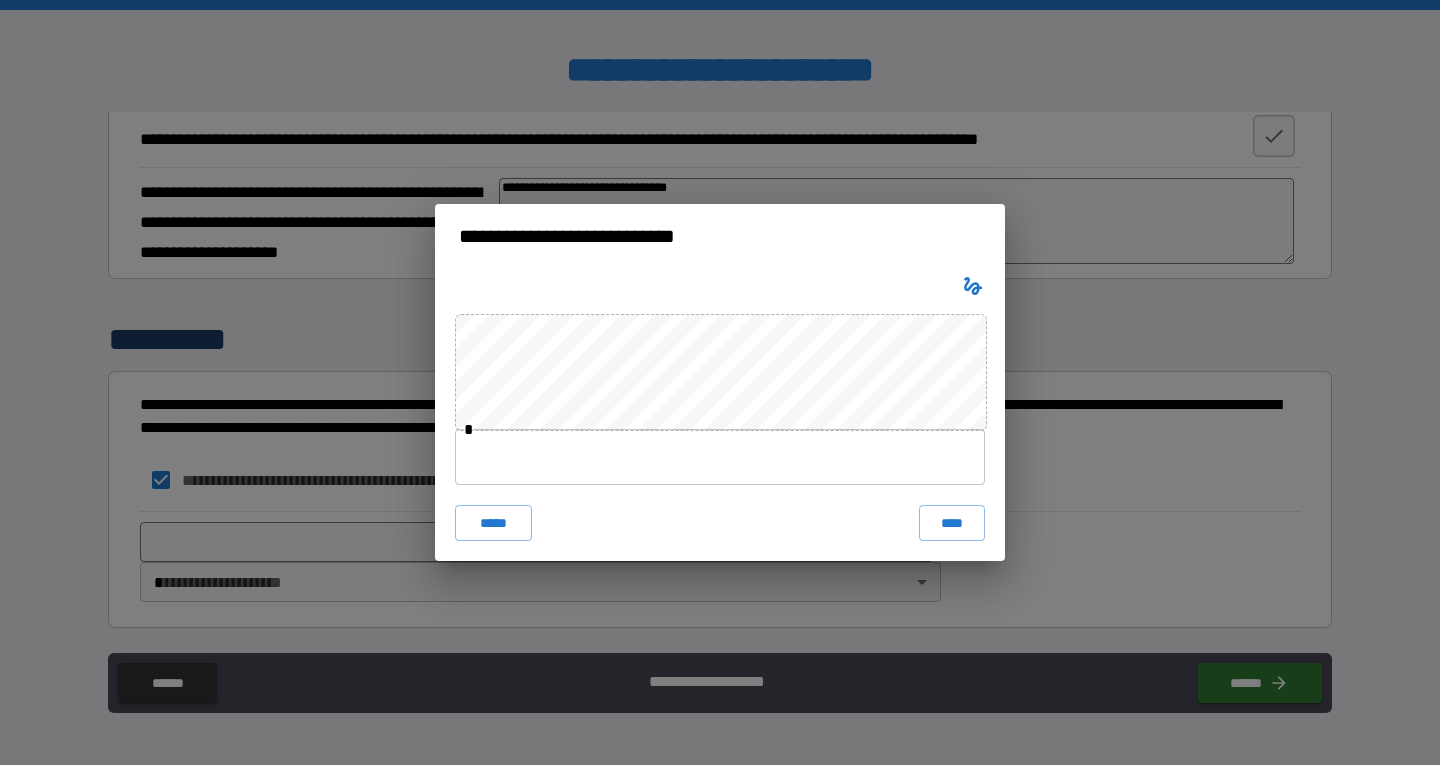 click at bounding box center (720, 457) 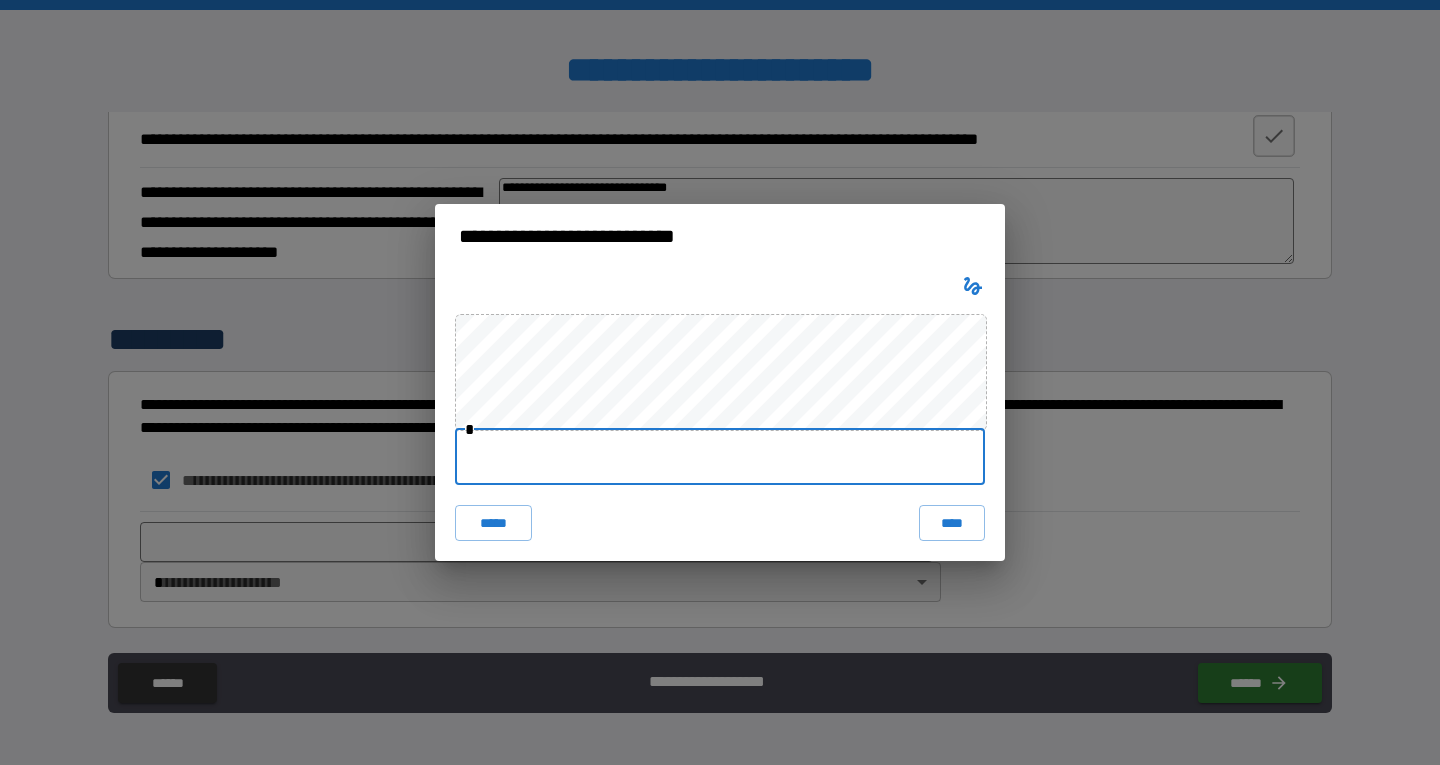 type on "**********" 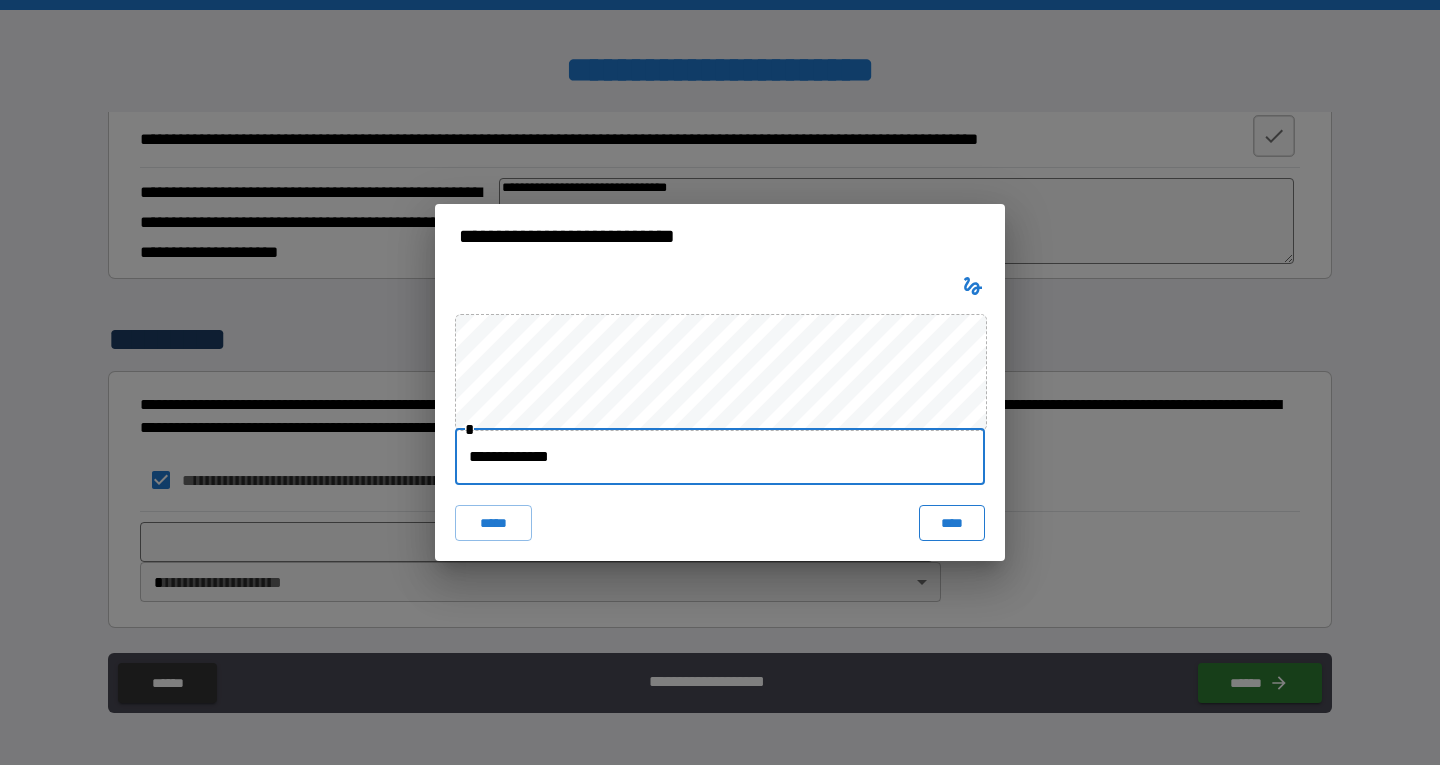 click on "****" at bounding box center [952, 523] 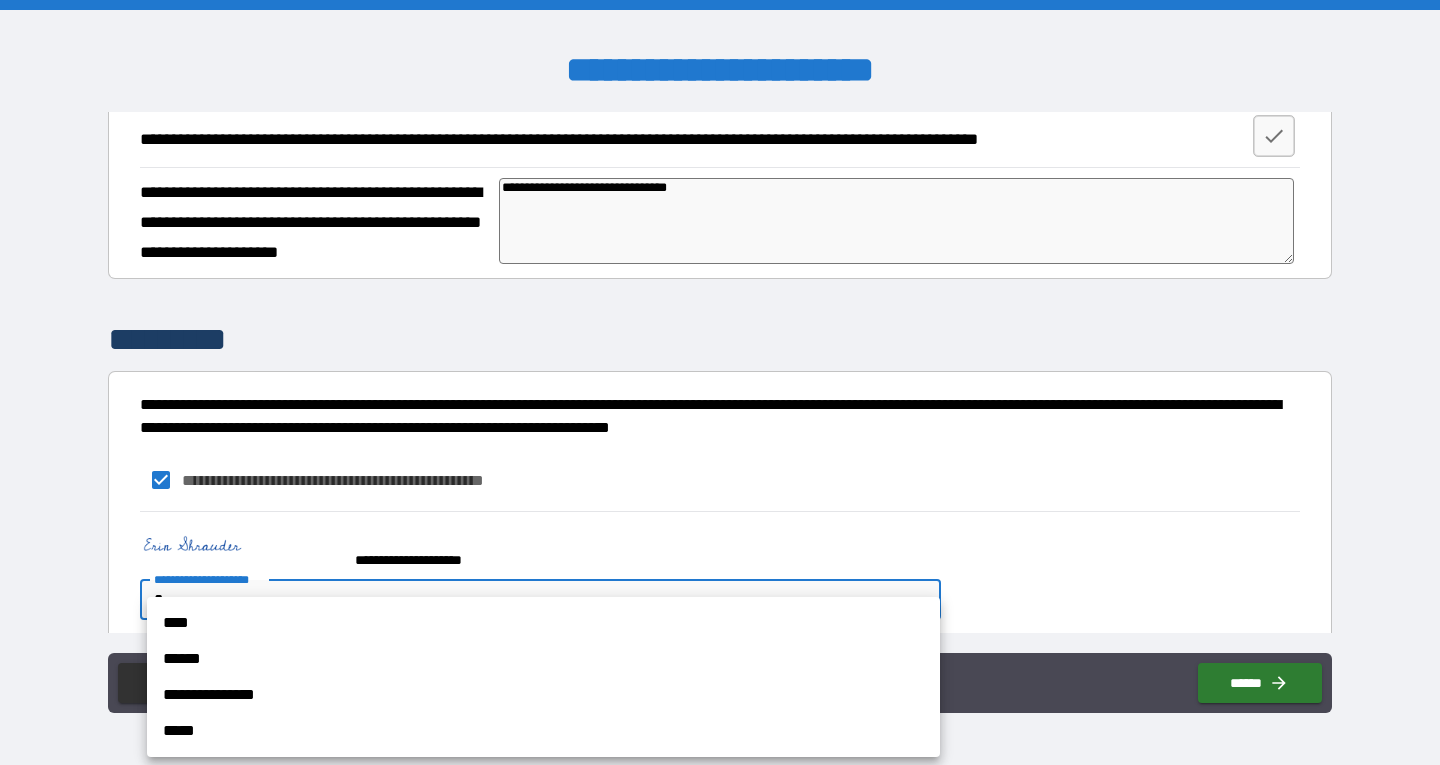 click on "**********" at bounding box center [720, 382] 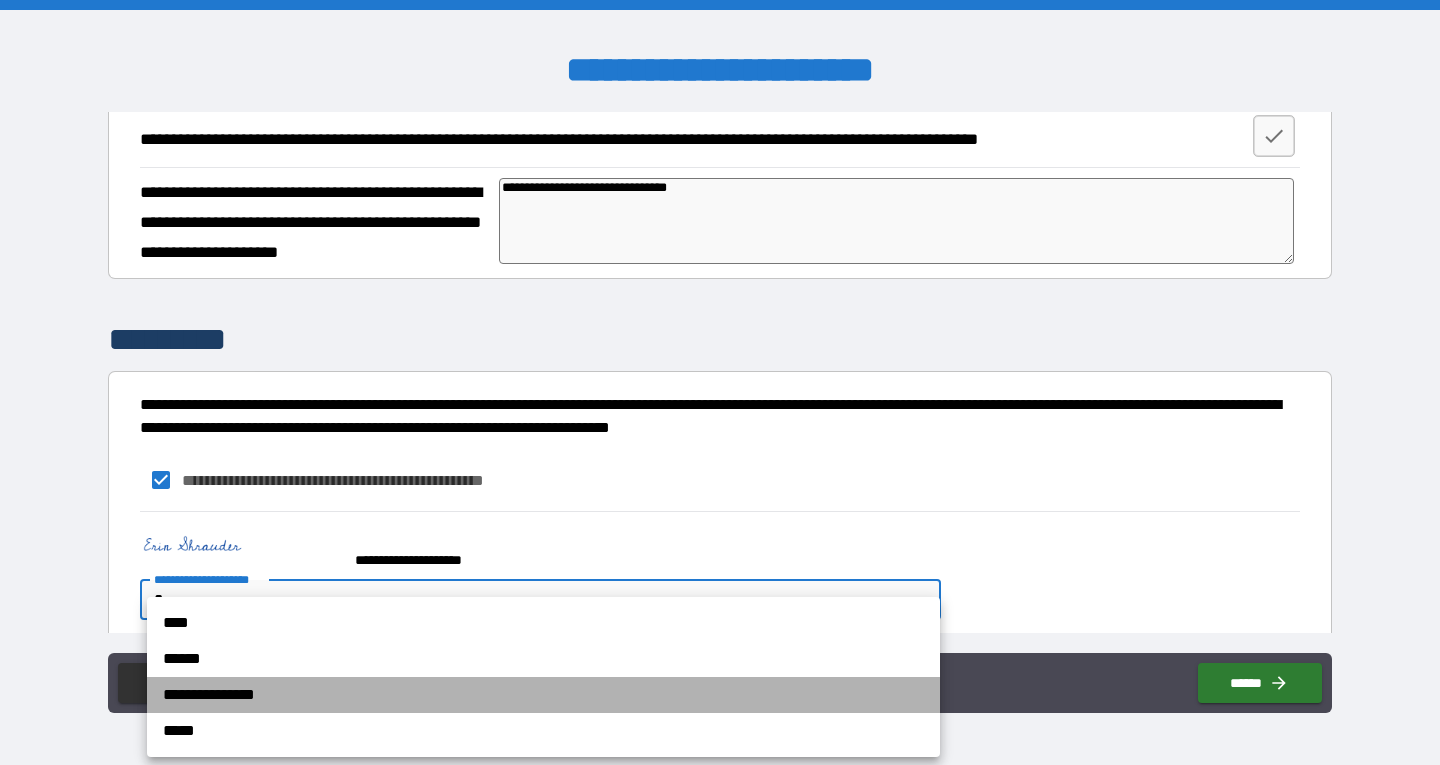 click on "**********" at bounding box center [543, 695] 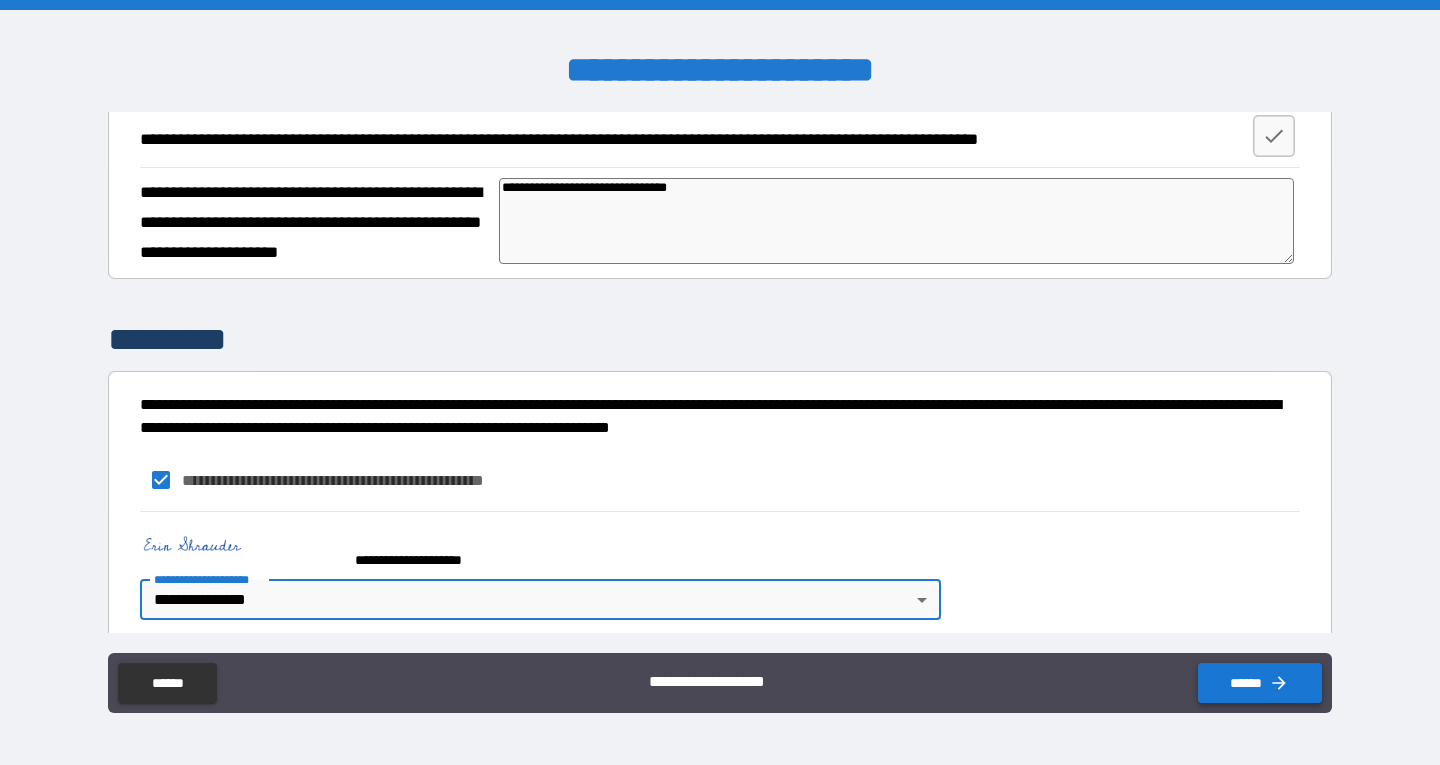 click on "******" at bounding box center (1260, 683) 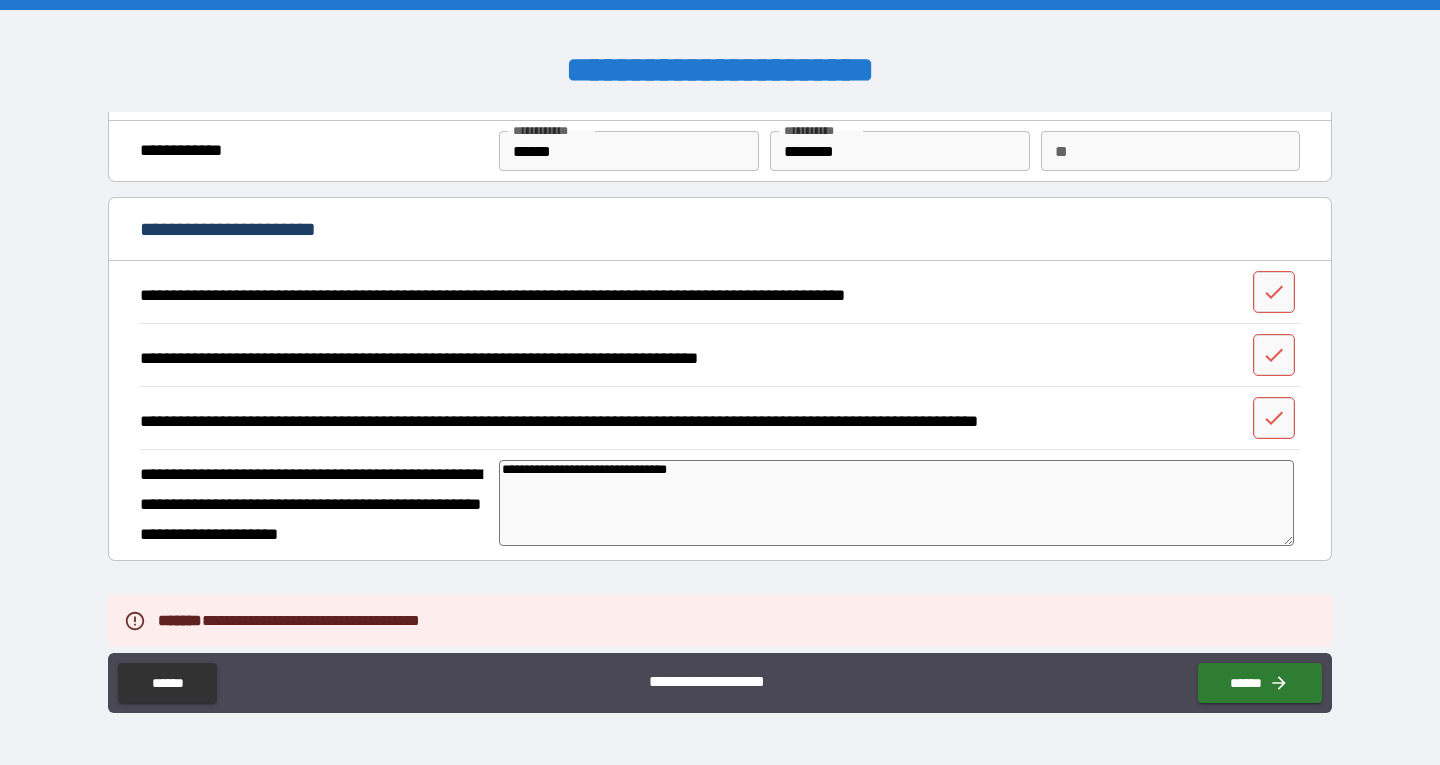 scroll, scrollTop: 0, scrollLeft: 0, axis: both 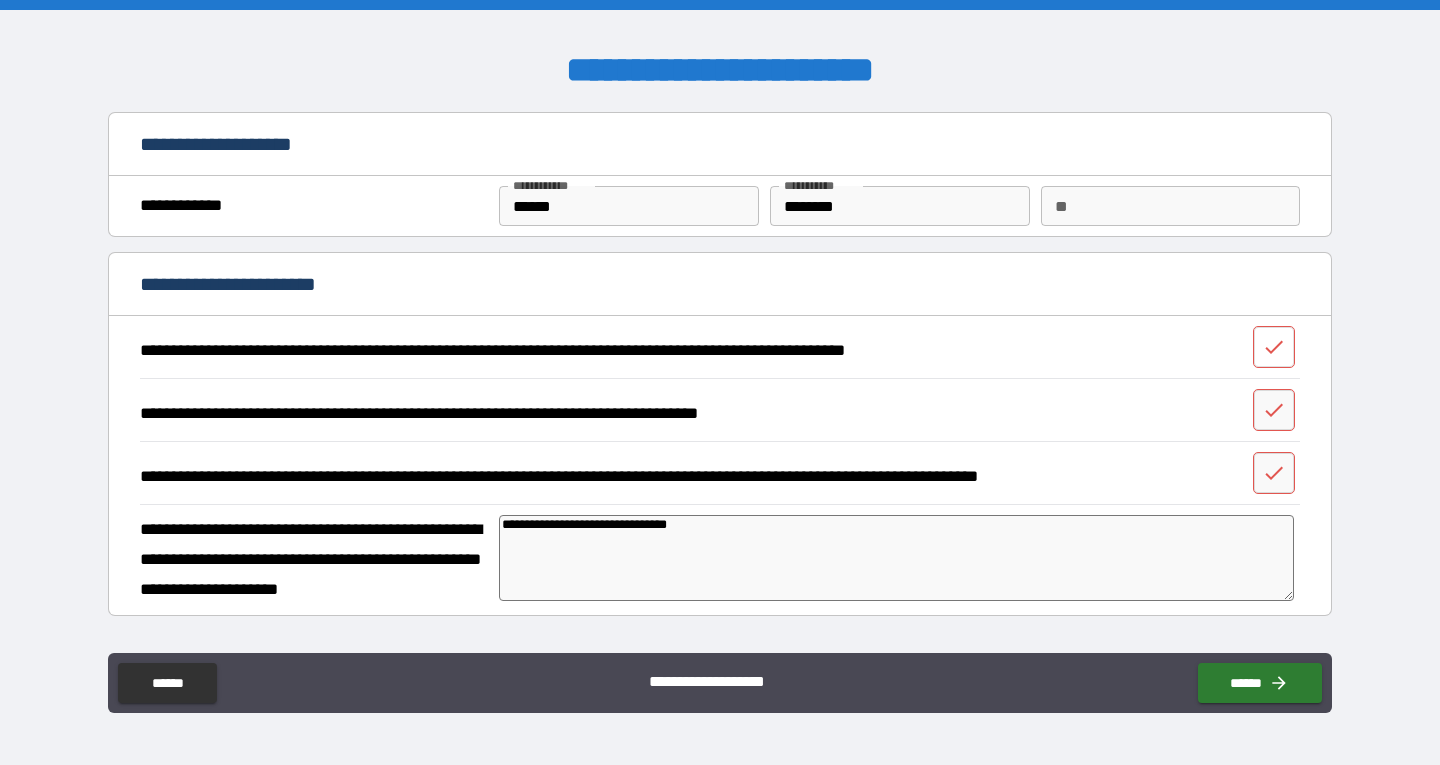 click at bounding box center (1274, 347) 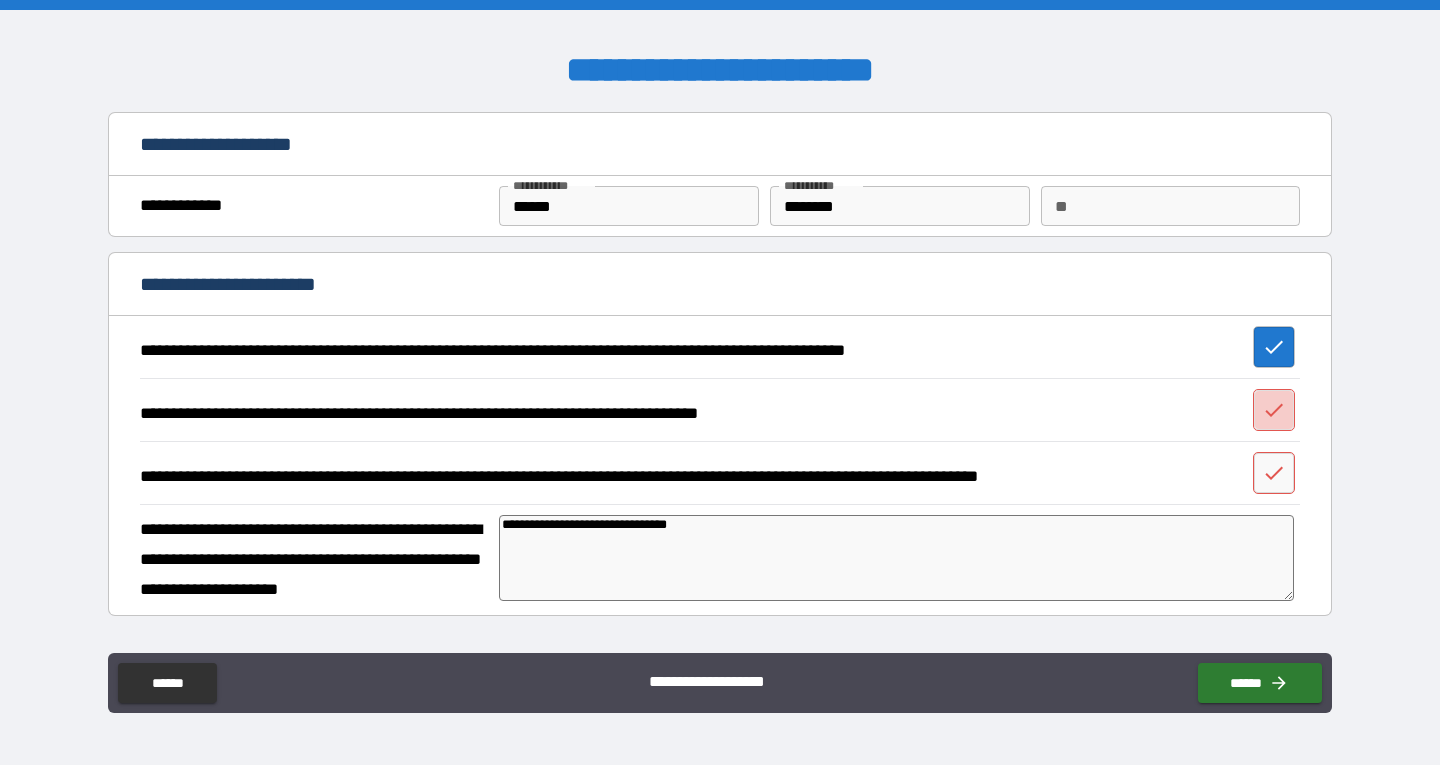 click at bounding box center [1274, 410] 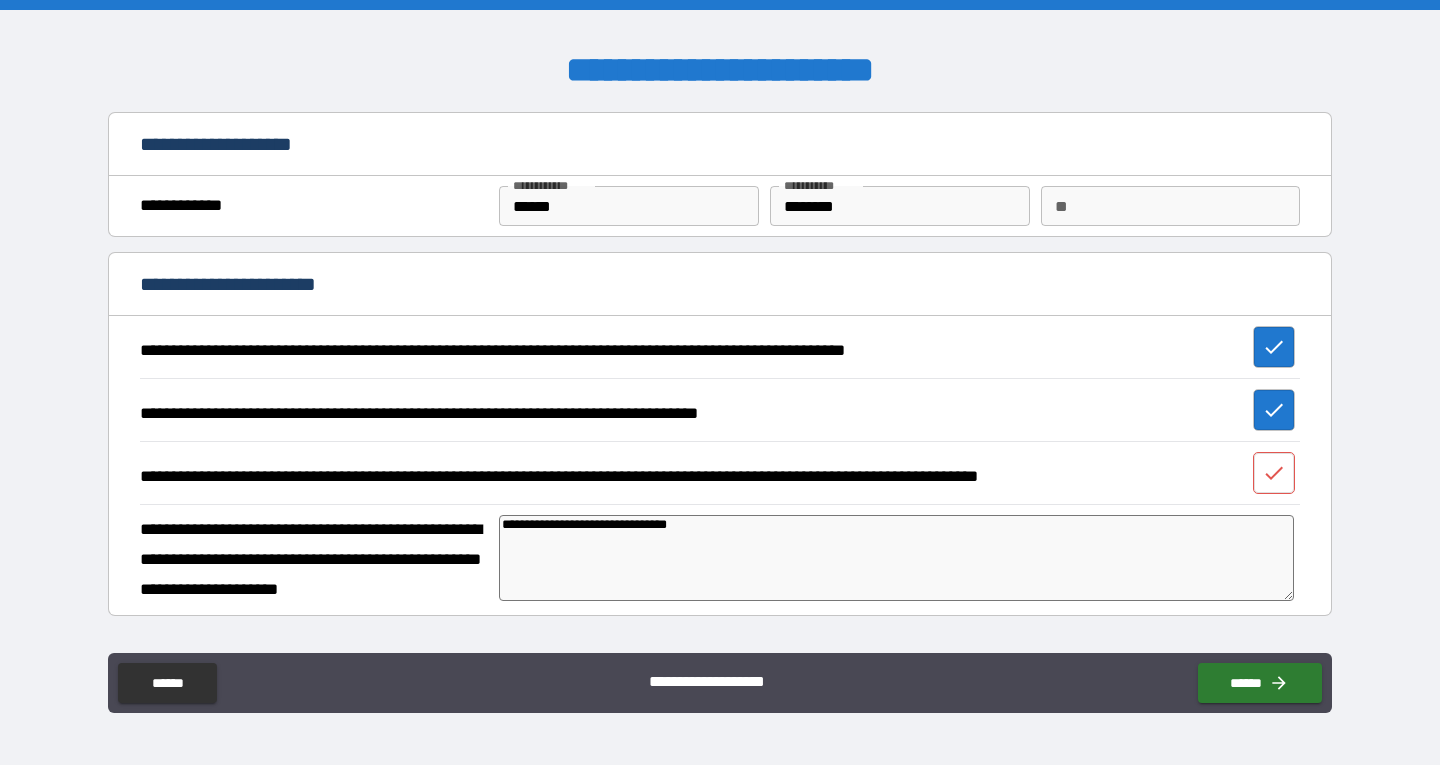 click 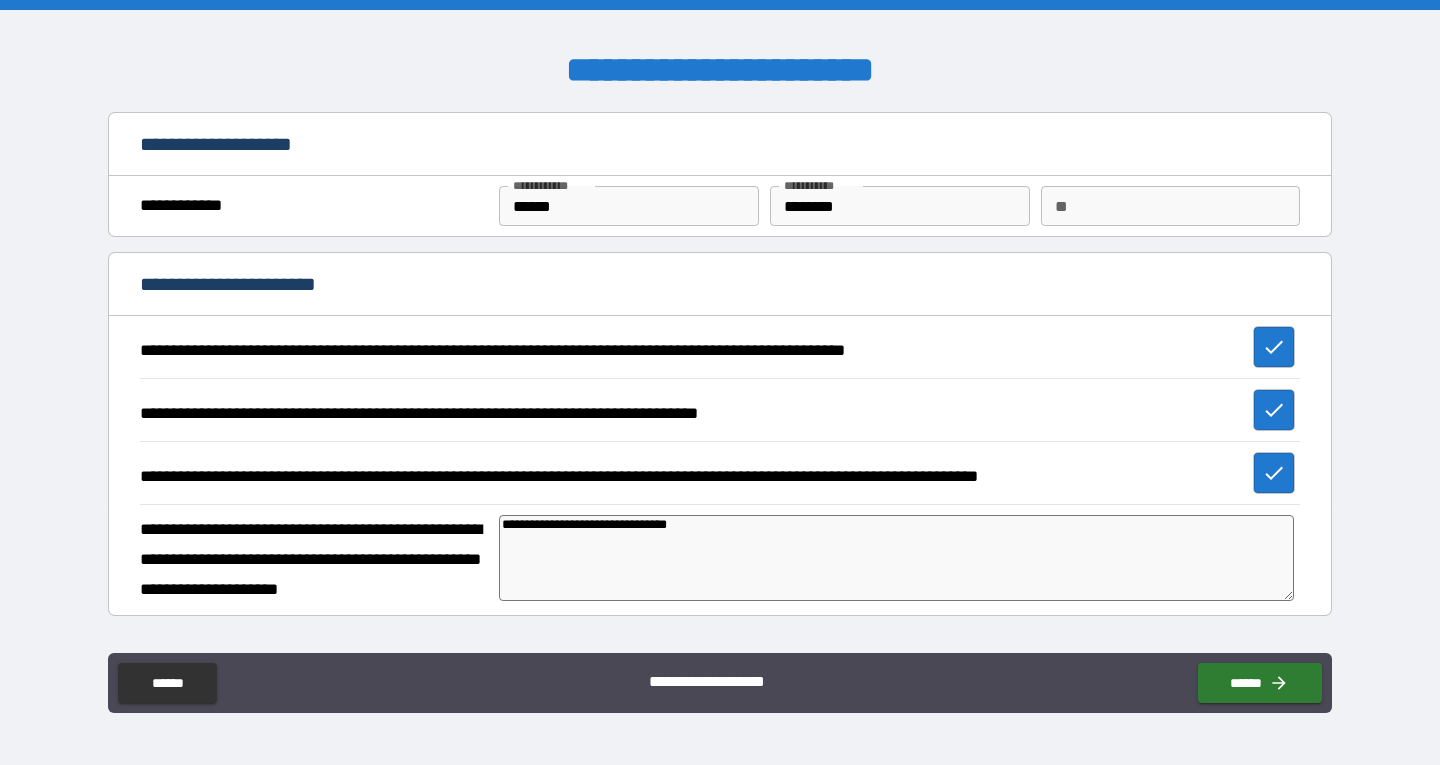 type on "*" 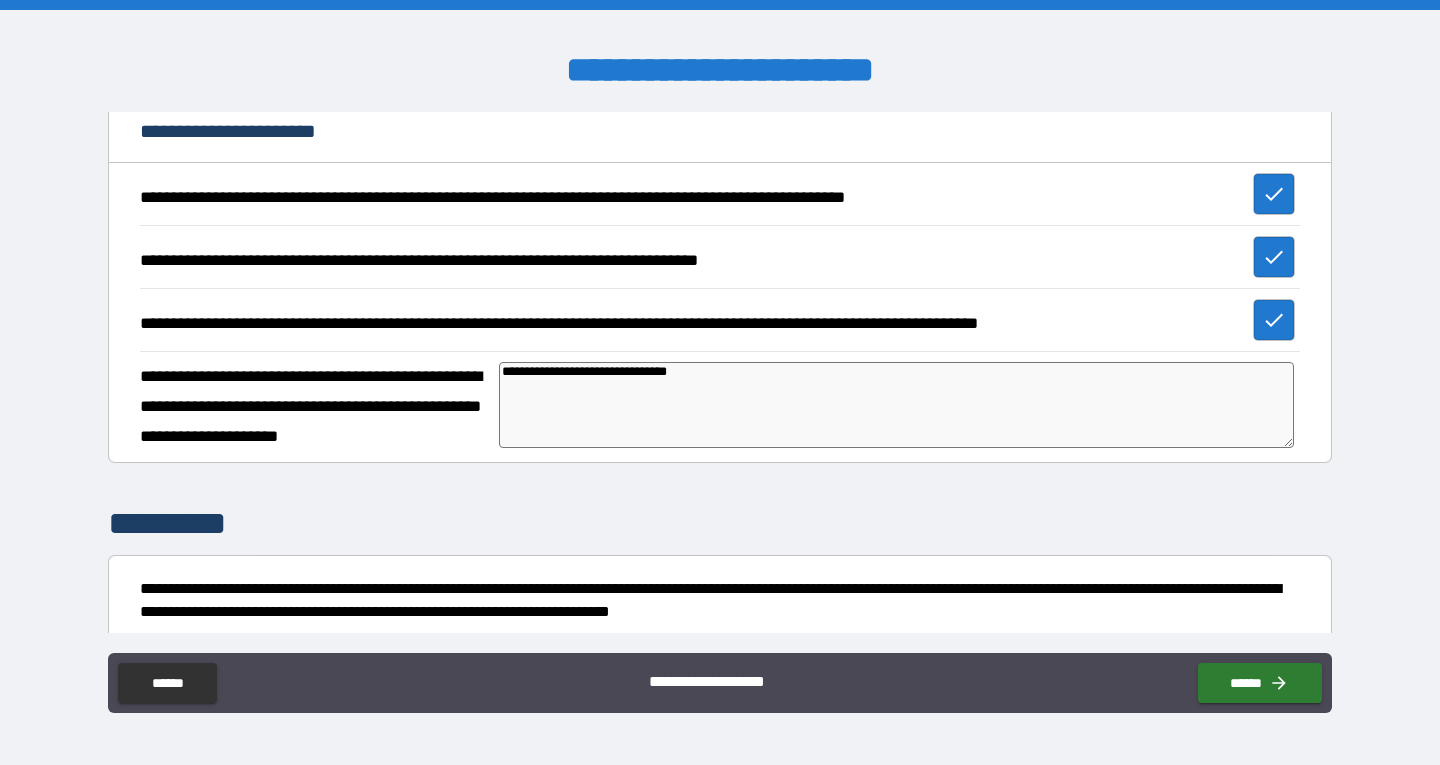 scroll, scrollTop: 300, scrollLeft: 0, axis: vertical 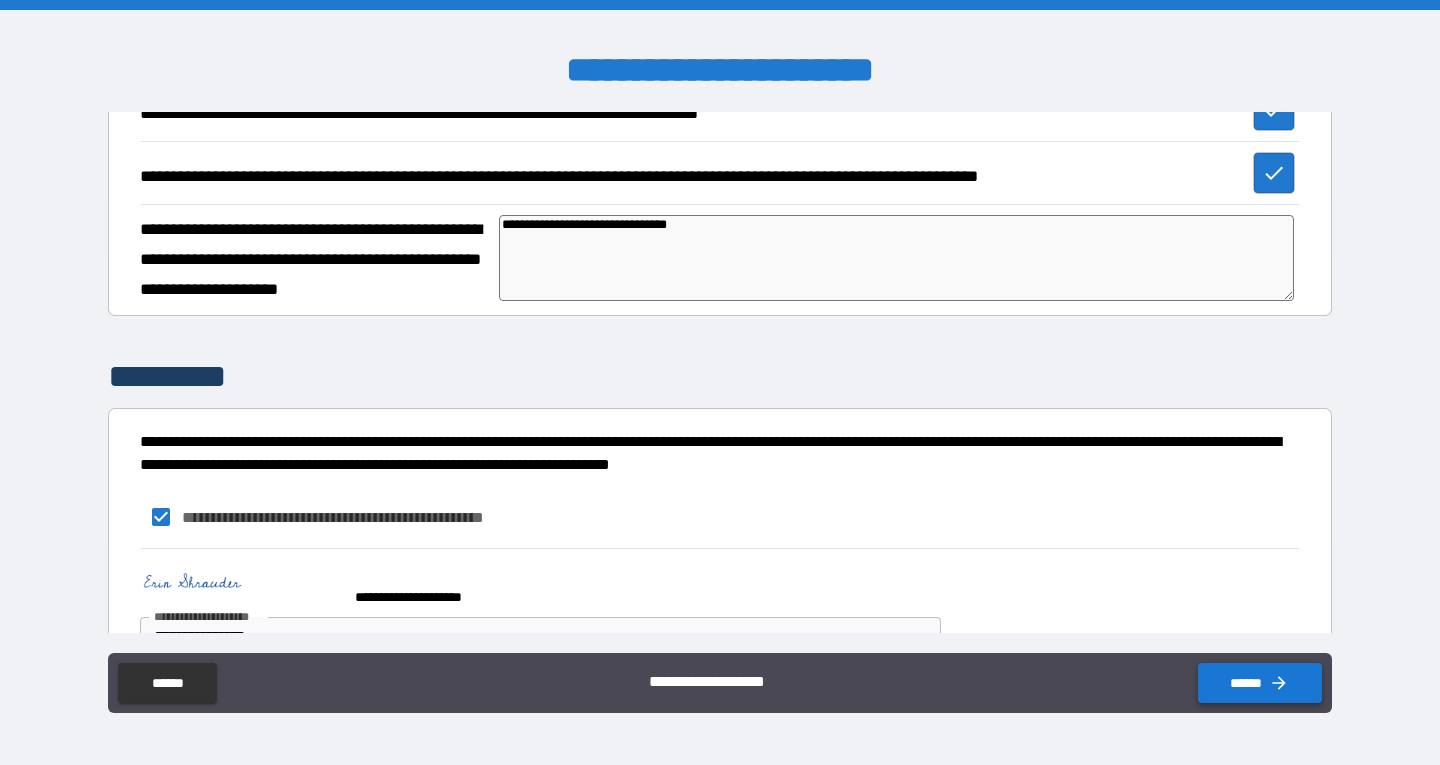 click on "******" at bounding box center (1260, 683) 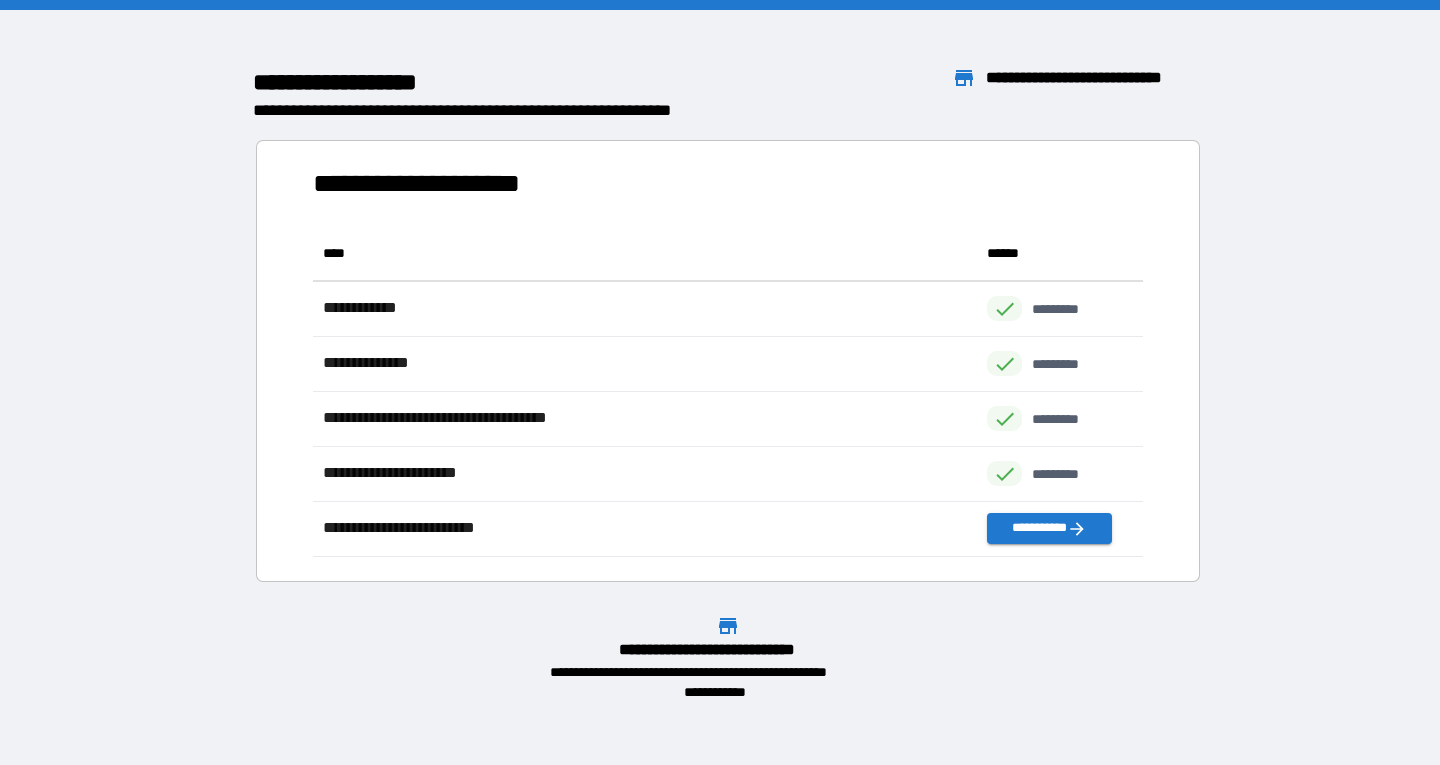 scroll, scrollTop: 16, scrollLeft: 16, axis: both 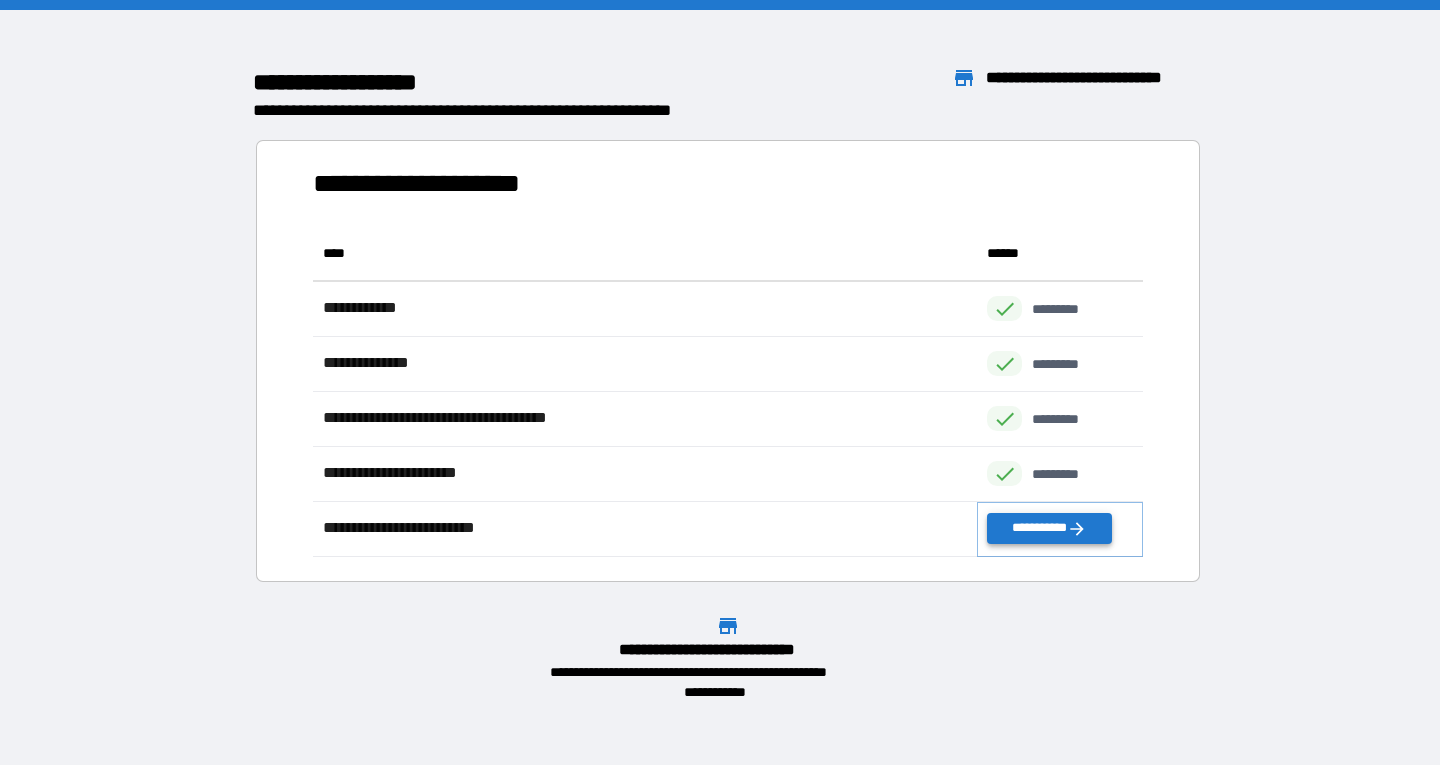 click on "**********" at bounding box center (1049, 528) 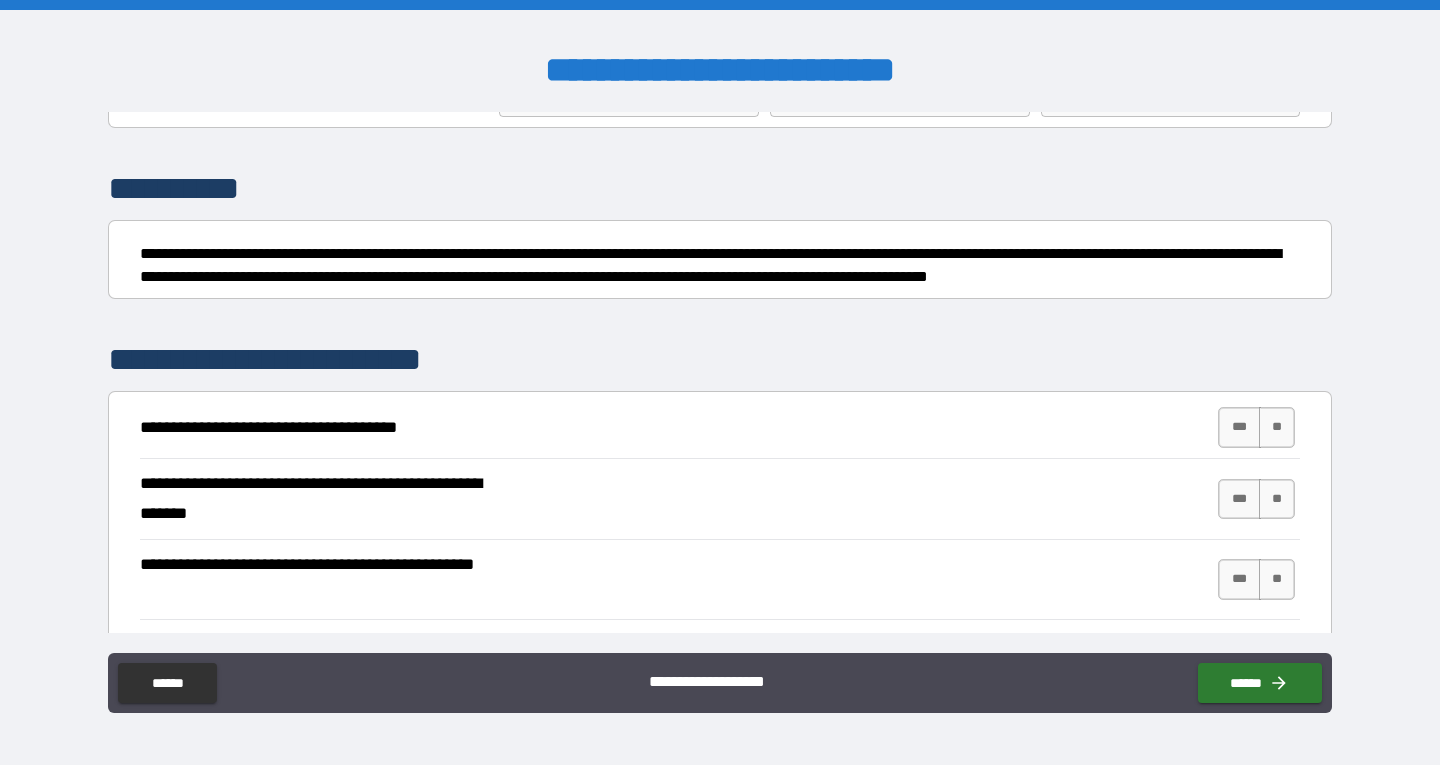 scroll, scrollTop: 200, scrollLeft: 0, axis: vertical 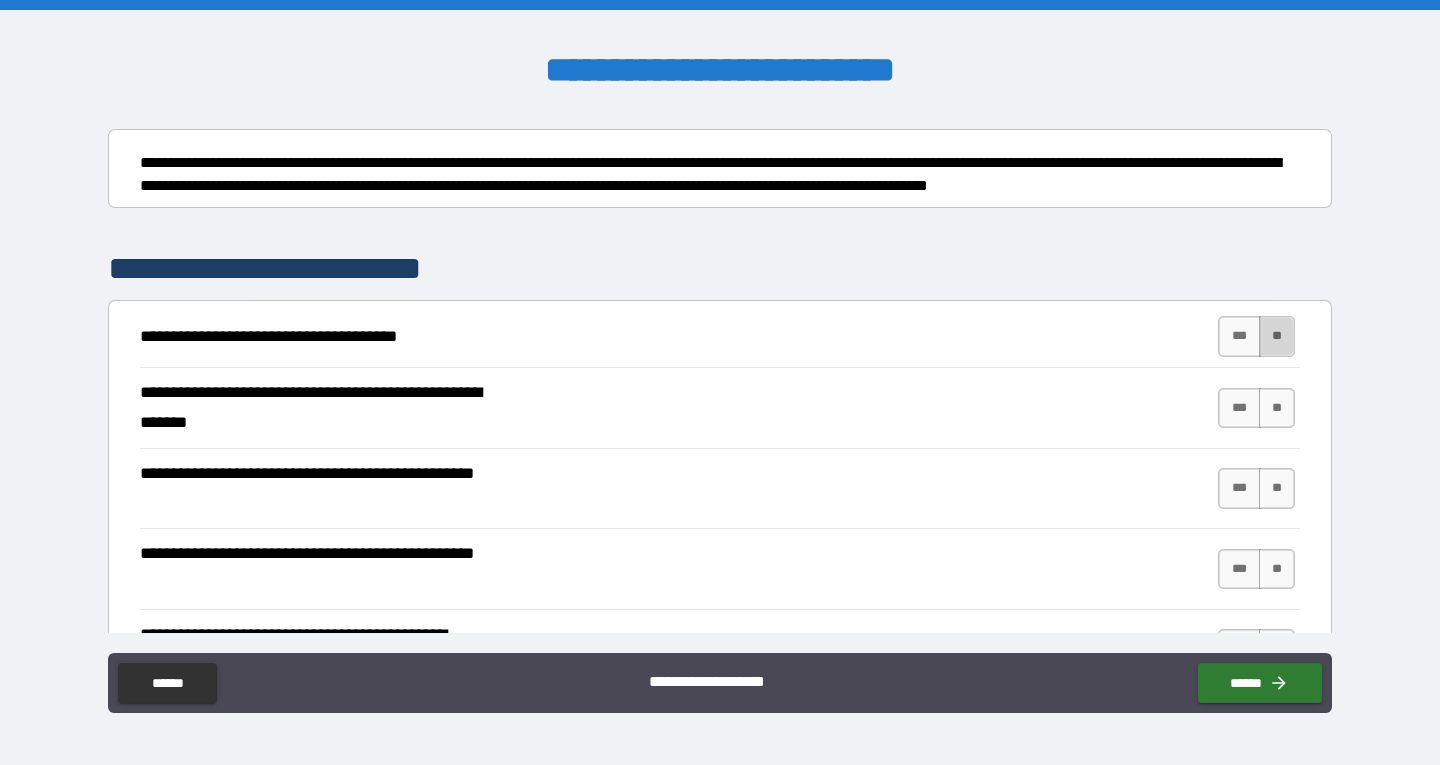 click on "**" at bounding box center (1277, 336) 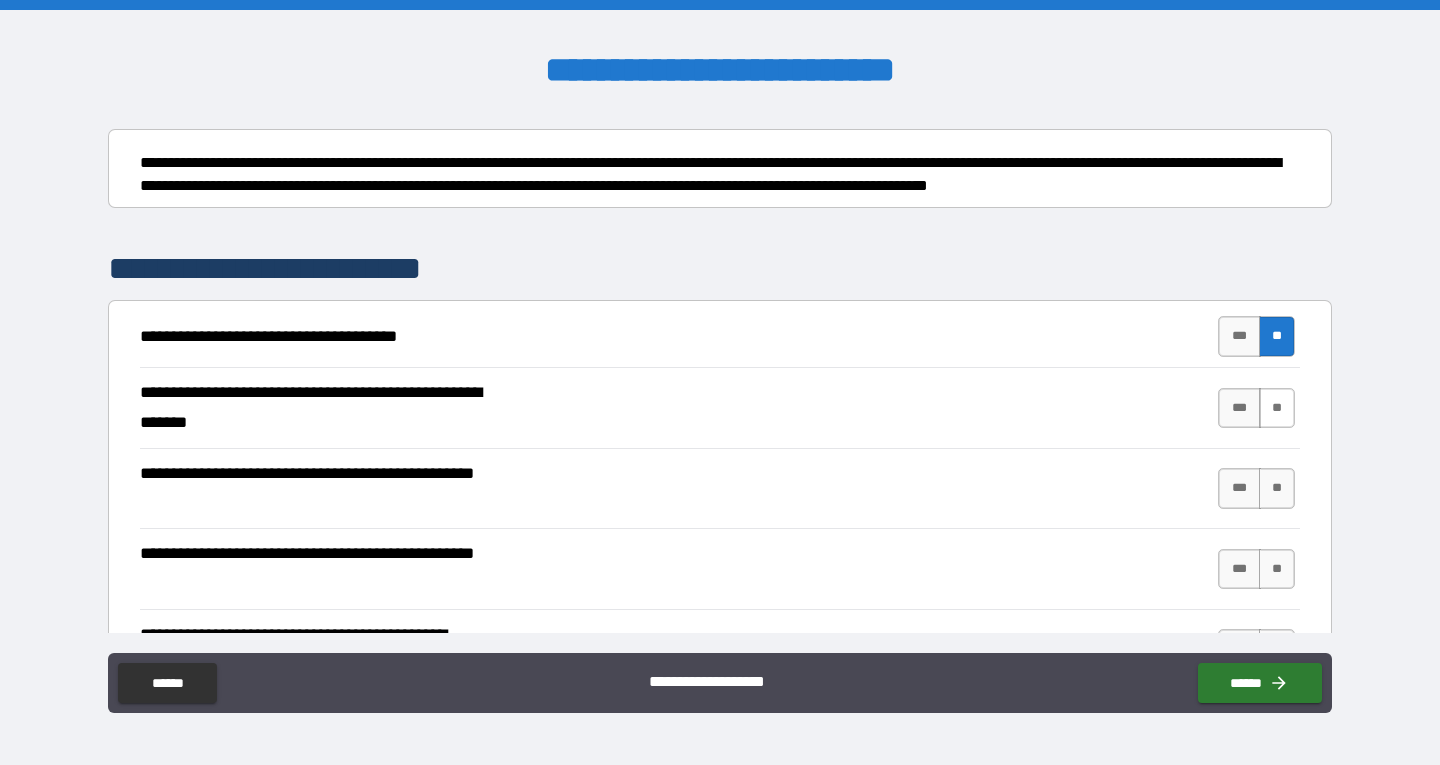 click on "**" at bounding box center (1277, 408) 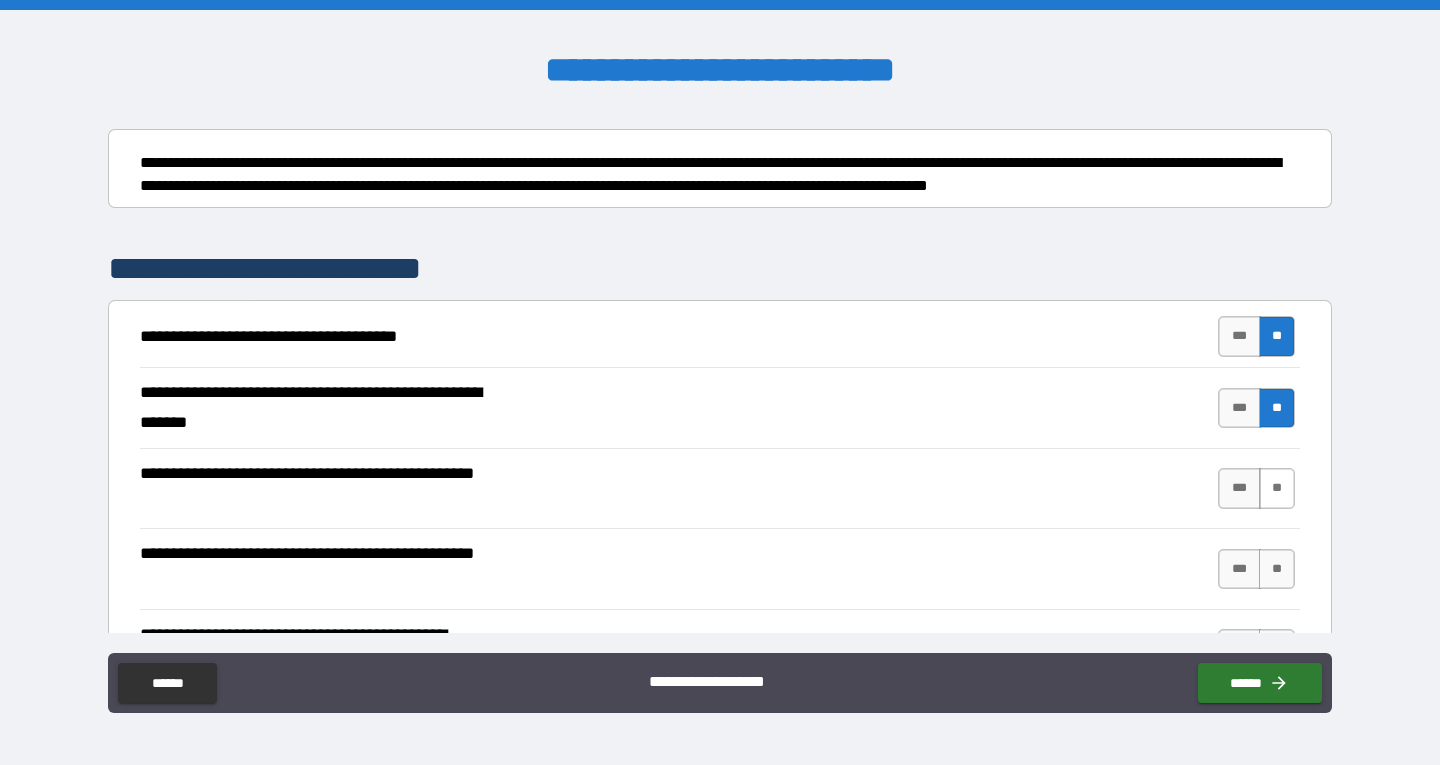 click on "**" at bounding box center [1277, 488] 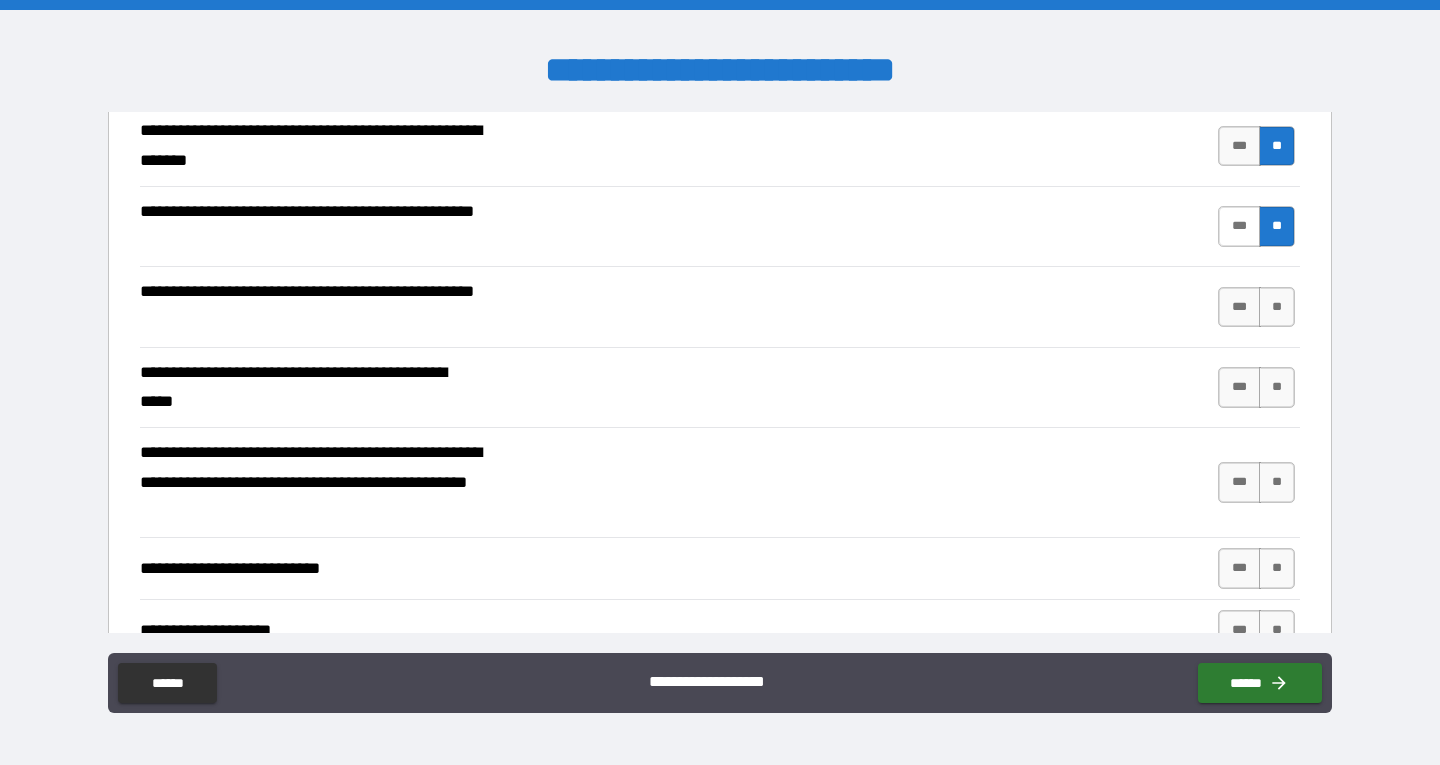 scroll, scrollTop: 500, scrollLeft: 0, axis: vertical 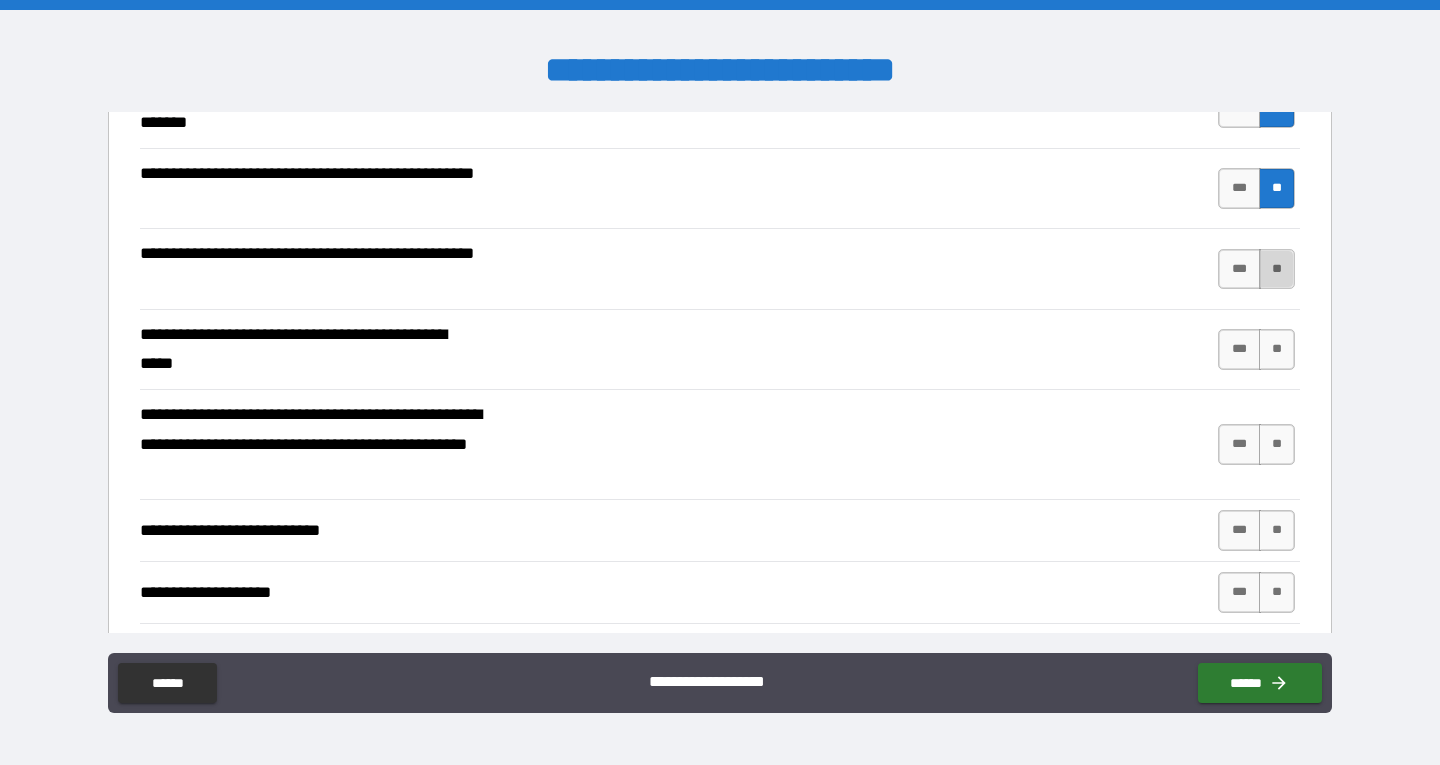 click on "**" at bounding box center [1277, 269] 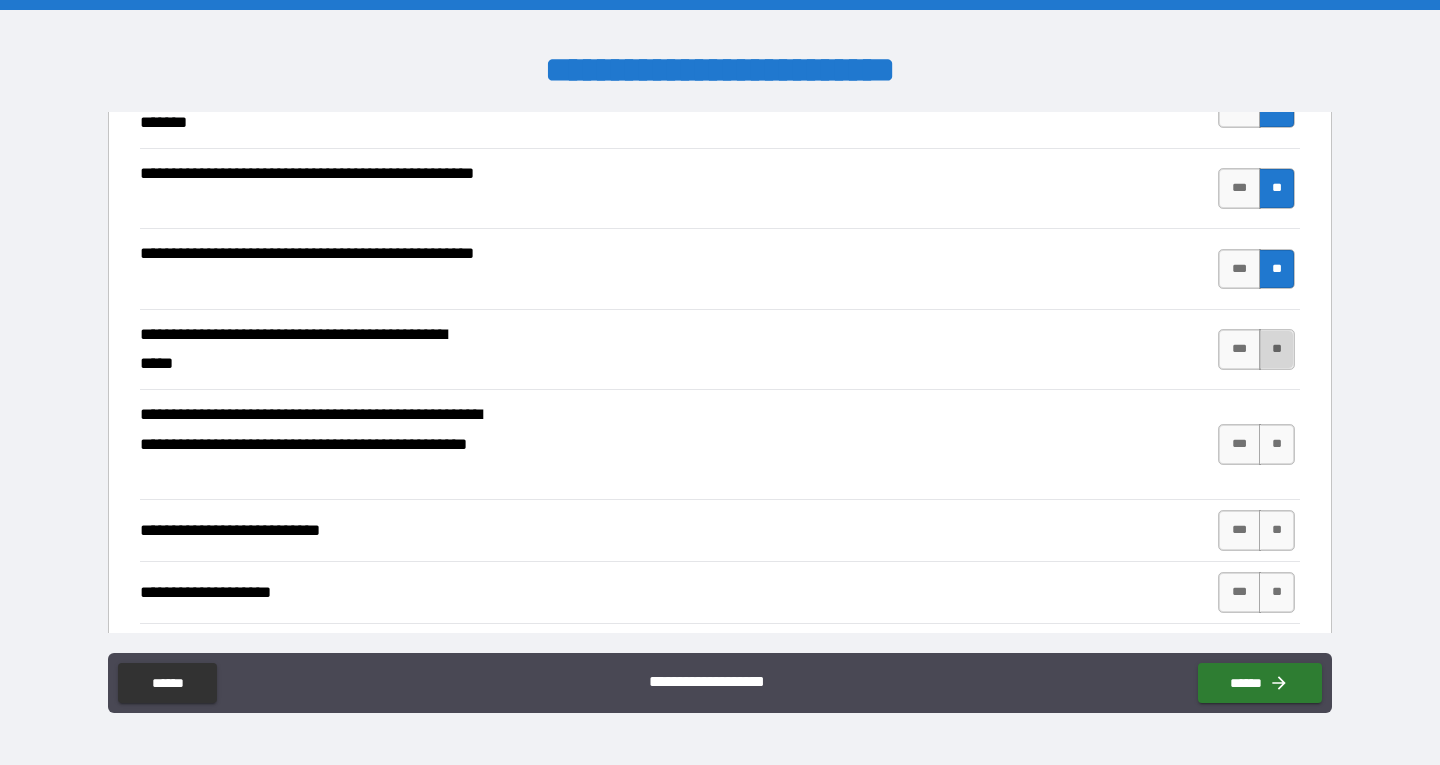 click on "**" at bounding box center (1277, 349) 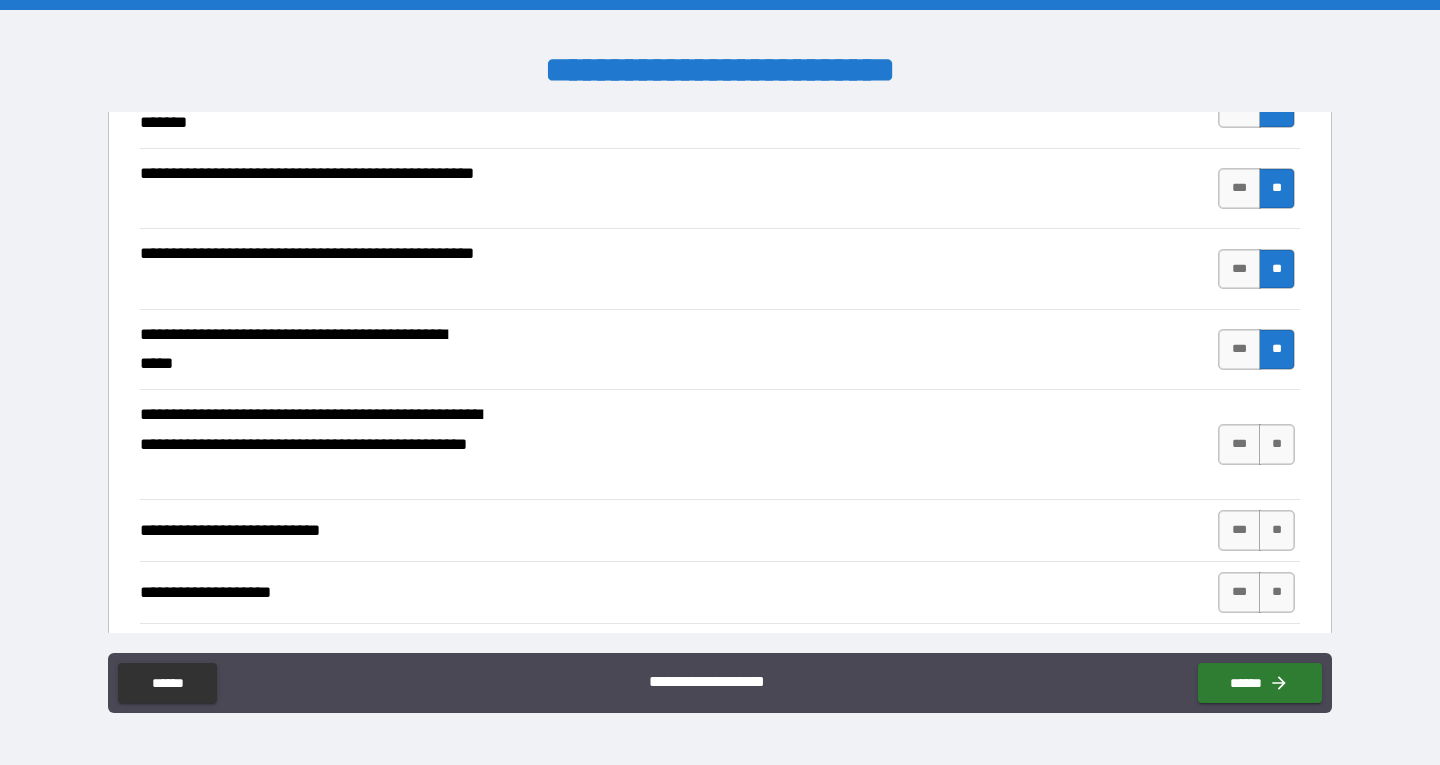 scroll, scrollTop: 700, scrollLeft: 0, axis: vertical 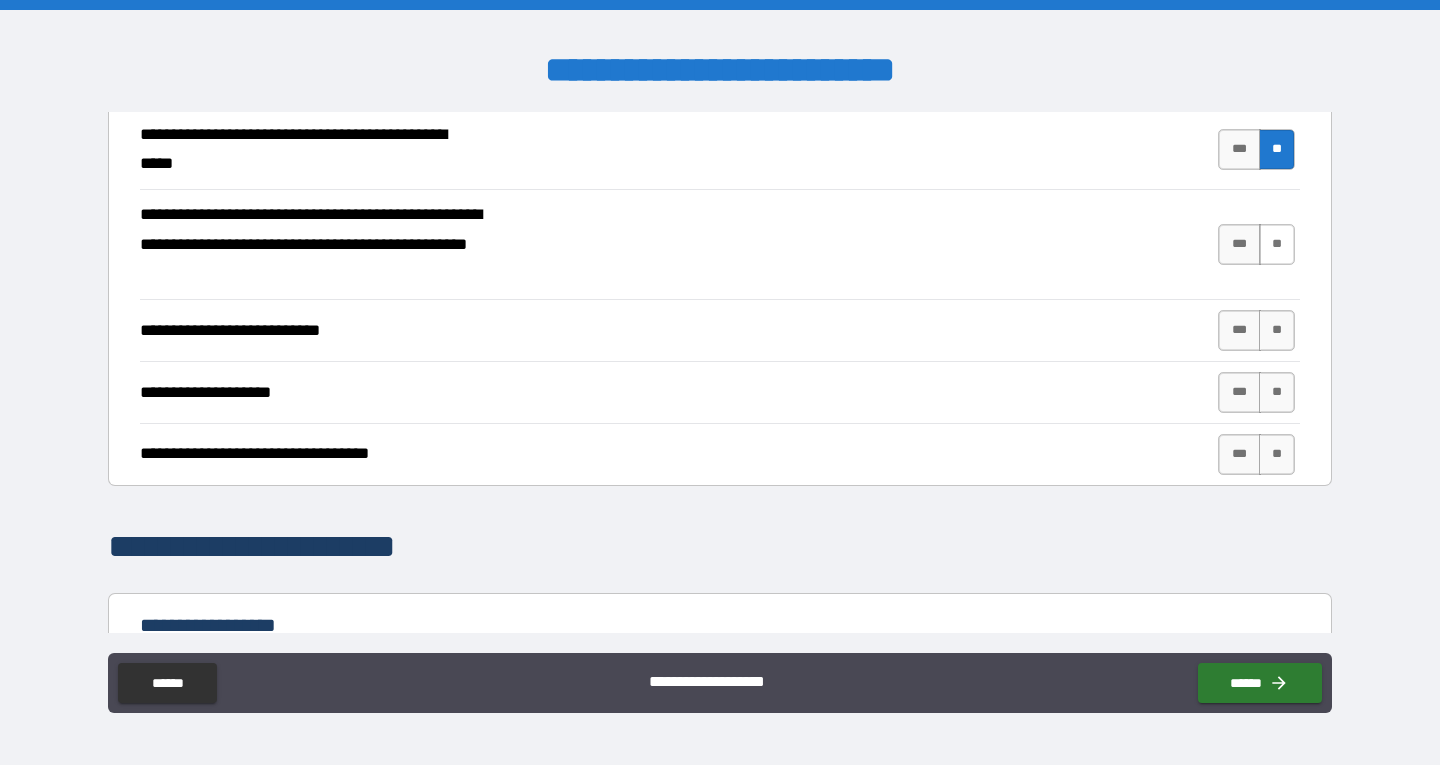 click on "**" at bounding box center [1277, 244] 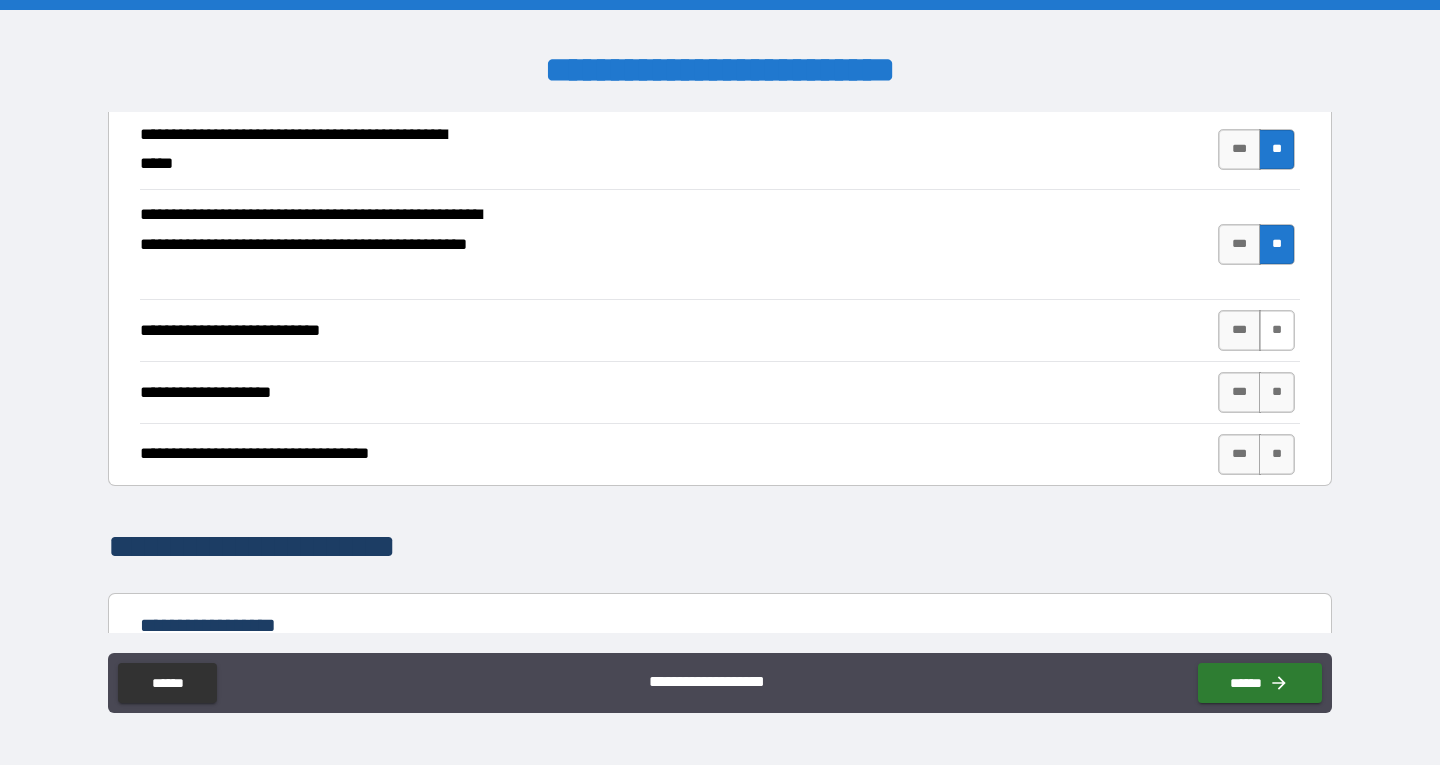 click on "**" at bounding box center [1277, 330] 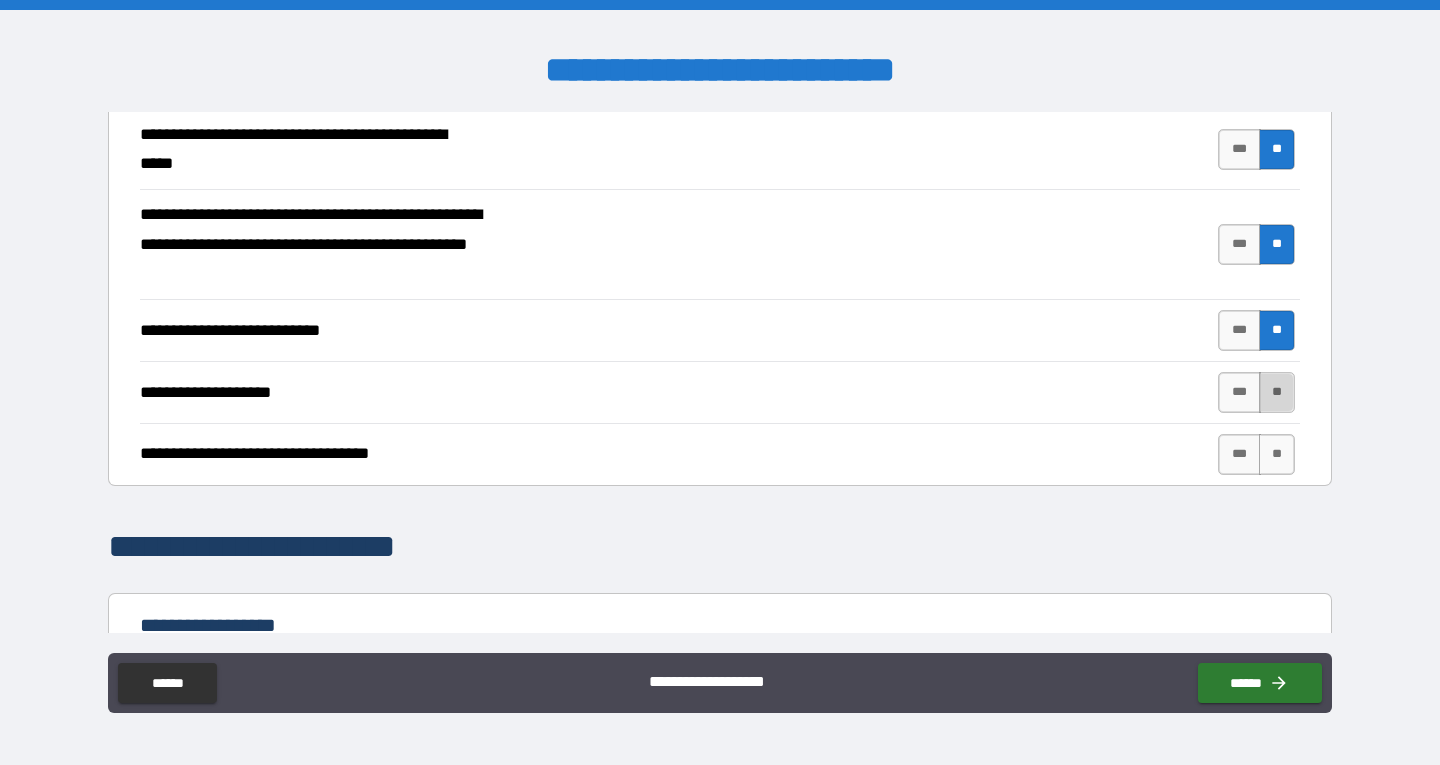 click on "**" at bounding box center [1277, 392] 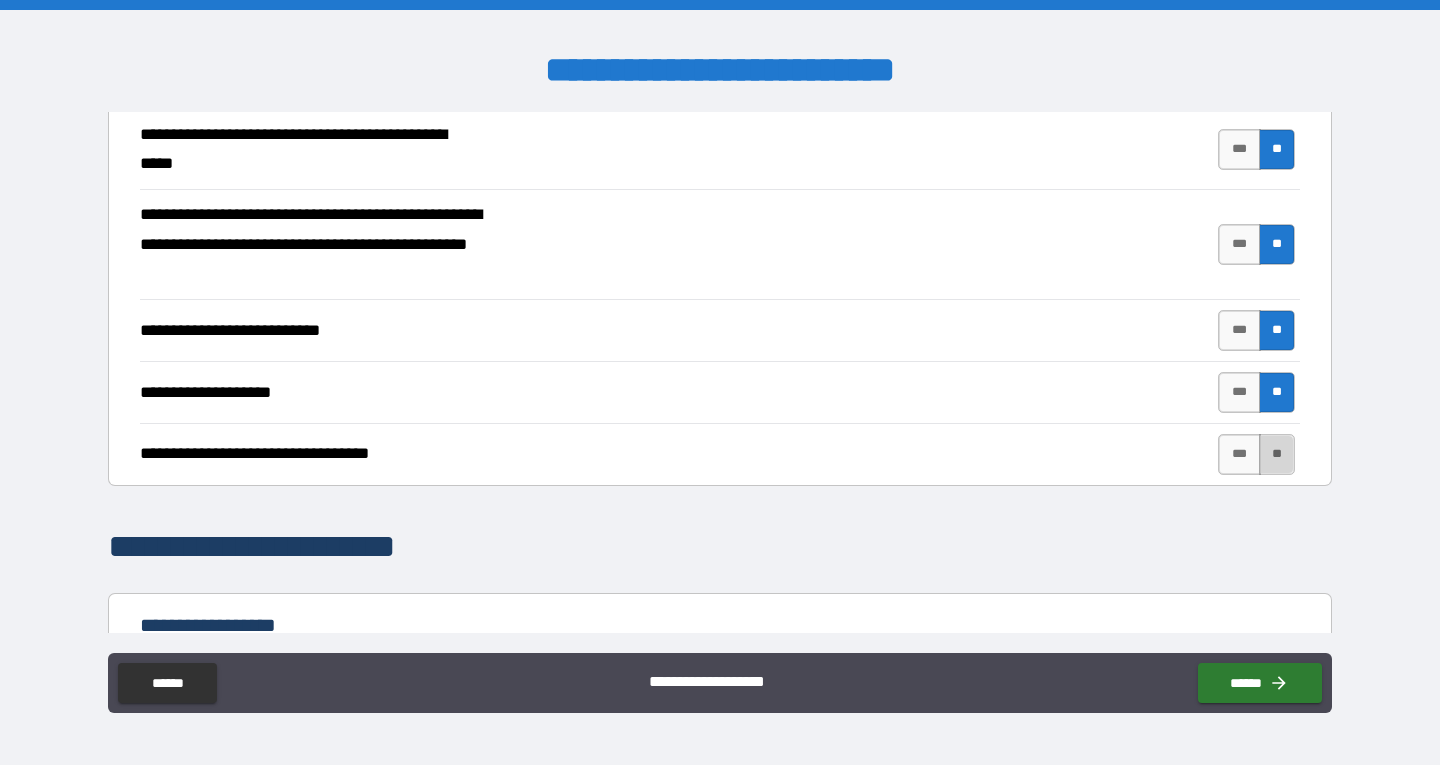 click on "**" at bounding box center (1277, 454) 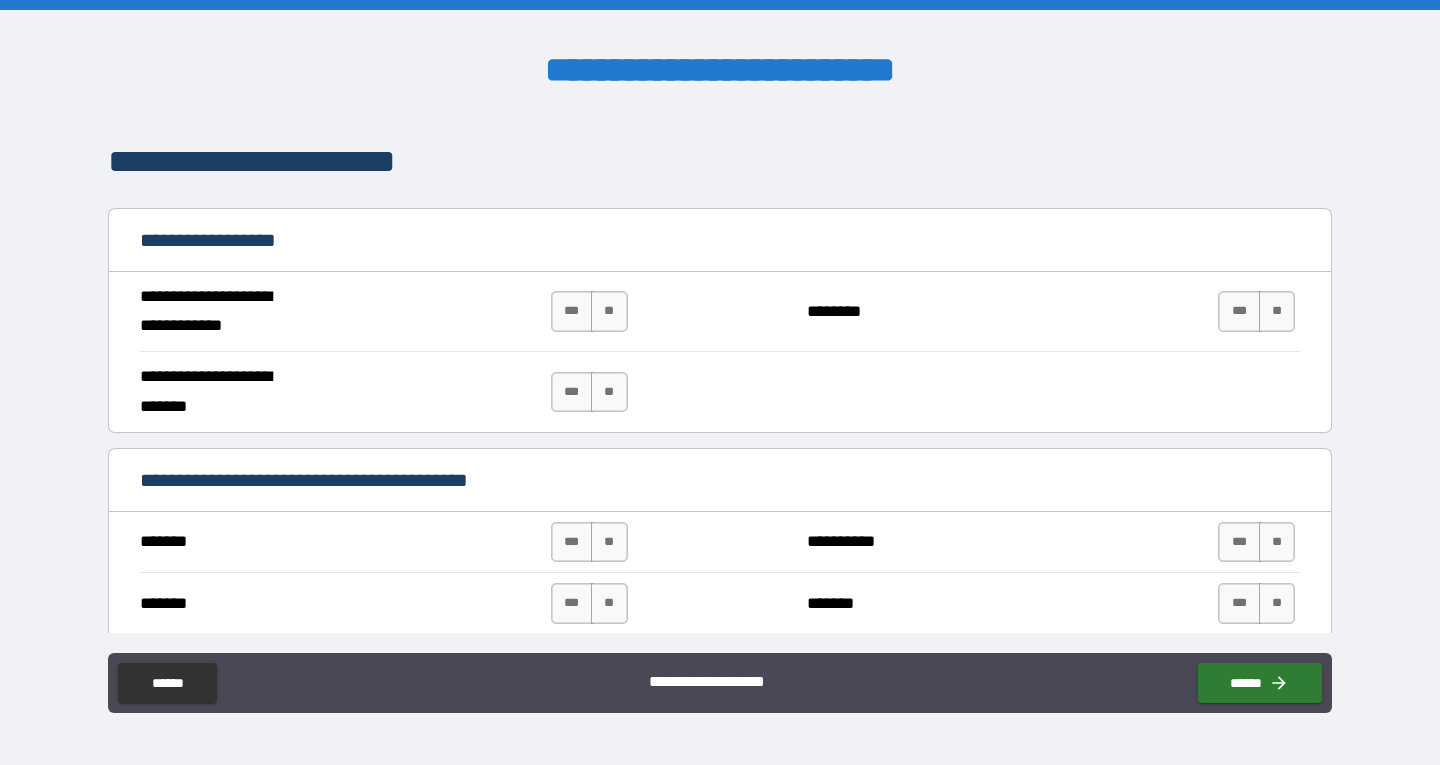 scroll, scrollTop: 1100, scrollLeft: 0, axis: vertical 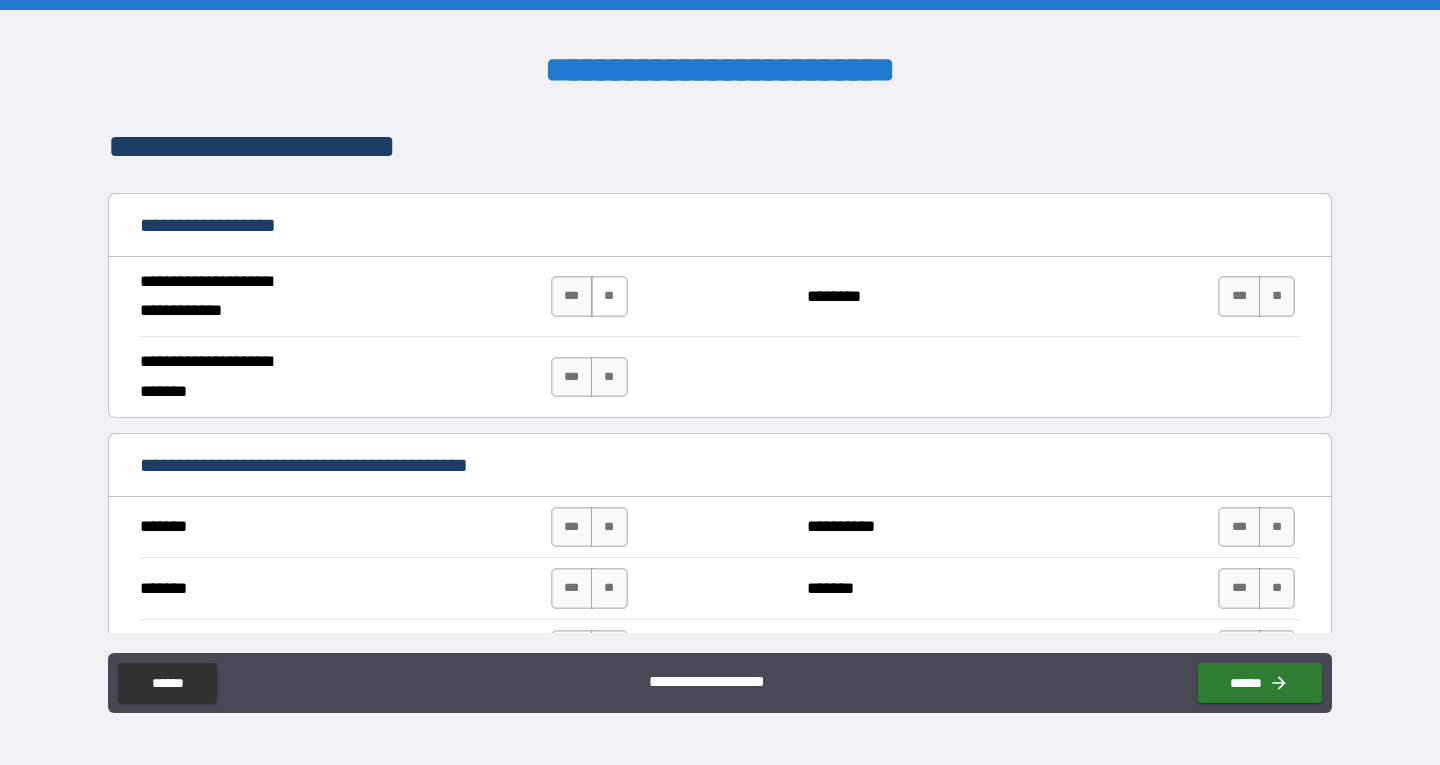 click on "**" at bounding box center [609, 296] 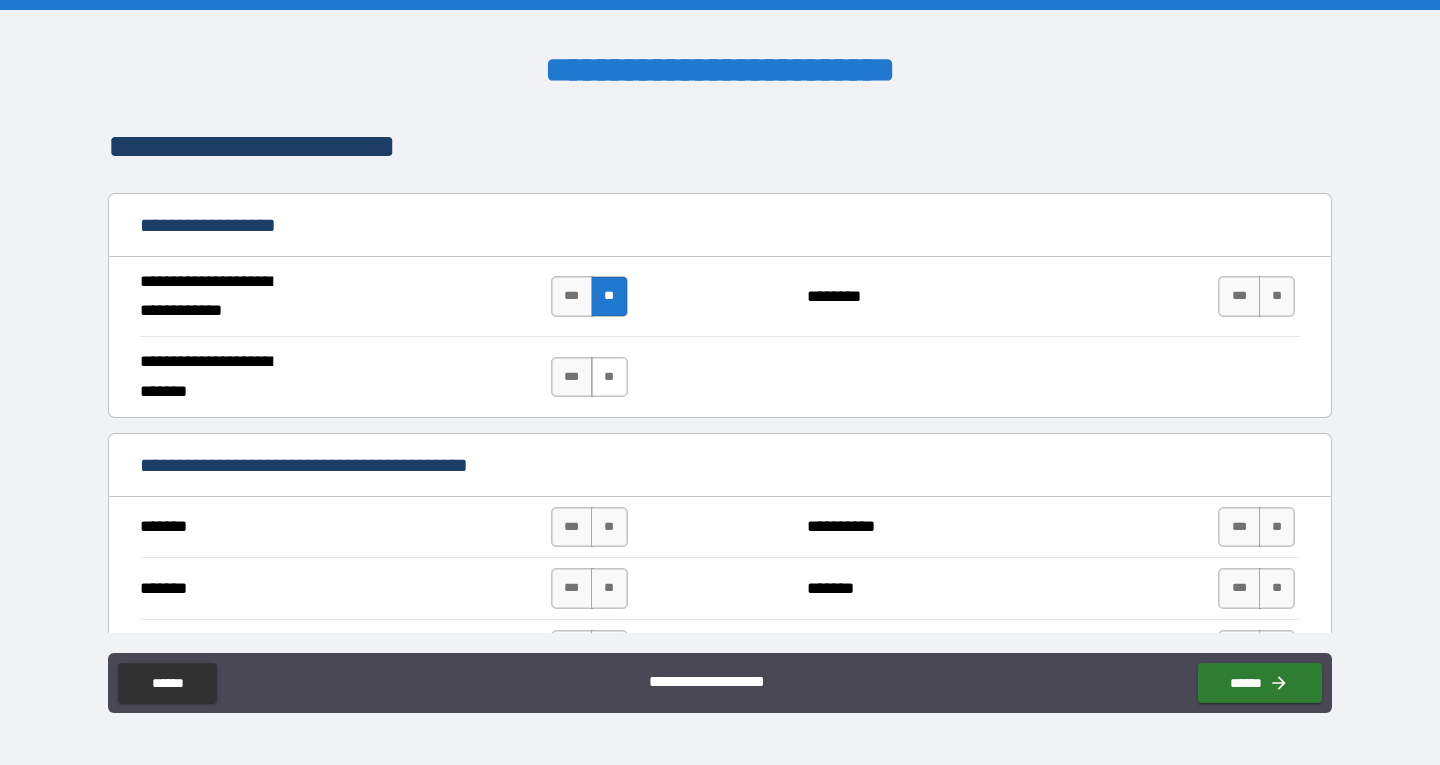 click on "**" at bounding box center [609, 377] 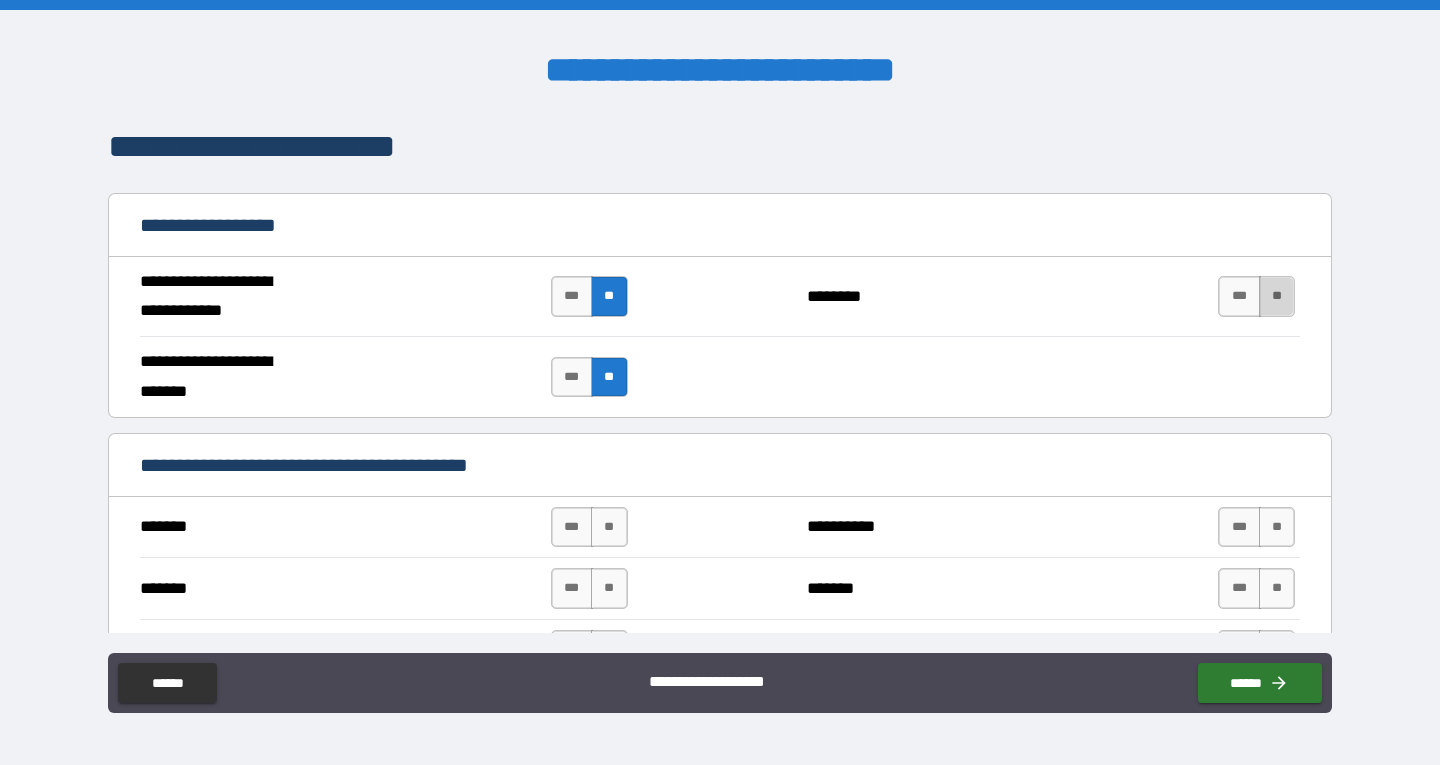 click on "**" at bounding box center [1277, 296] 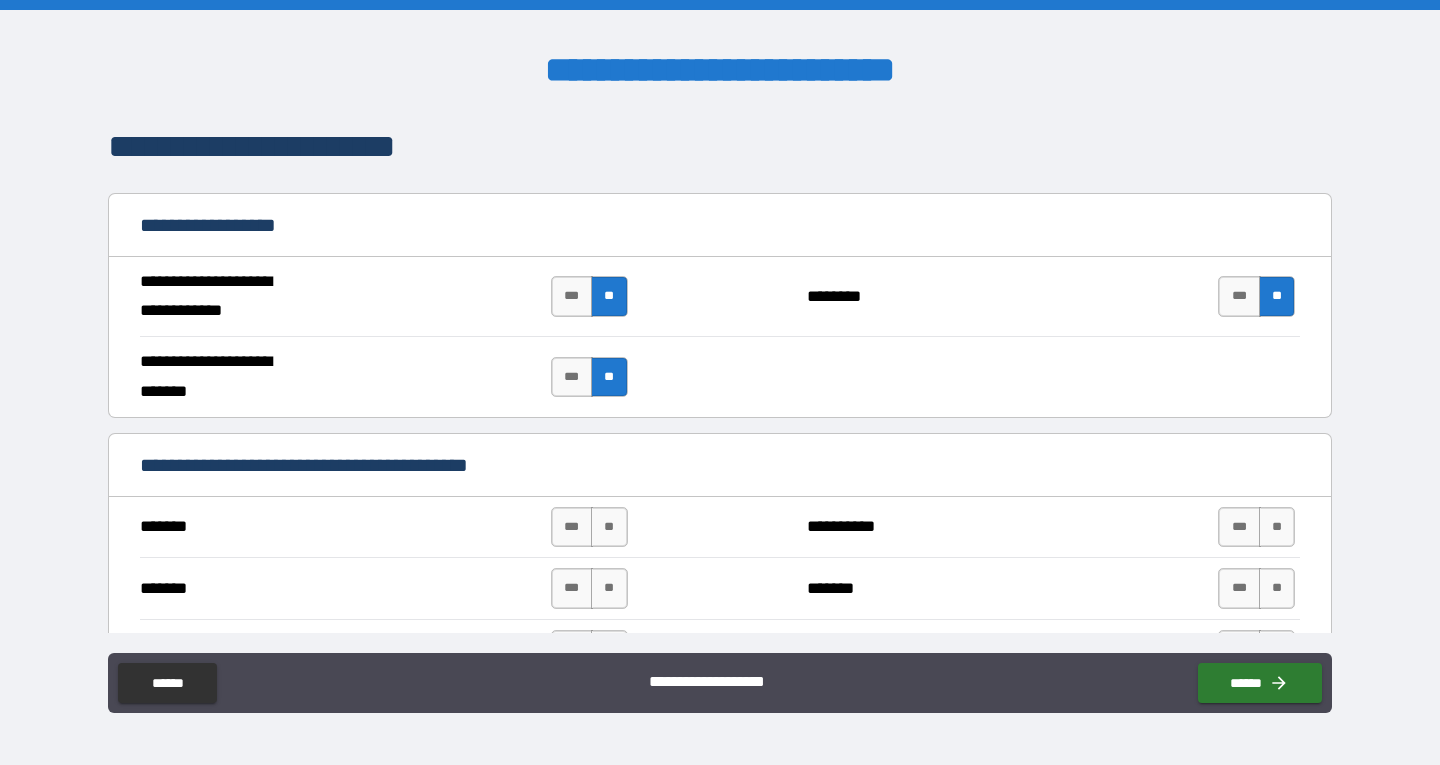 scroll, scrollTop: 1400, scrollLeft: 0, axis: vertical 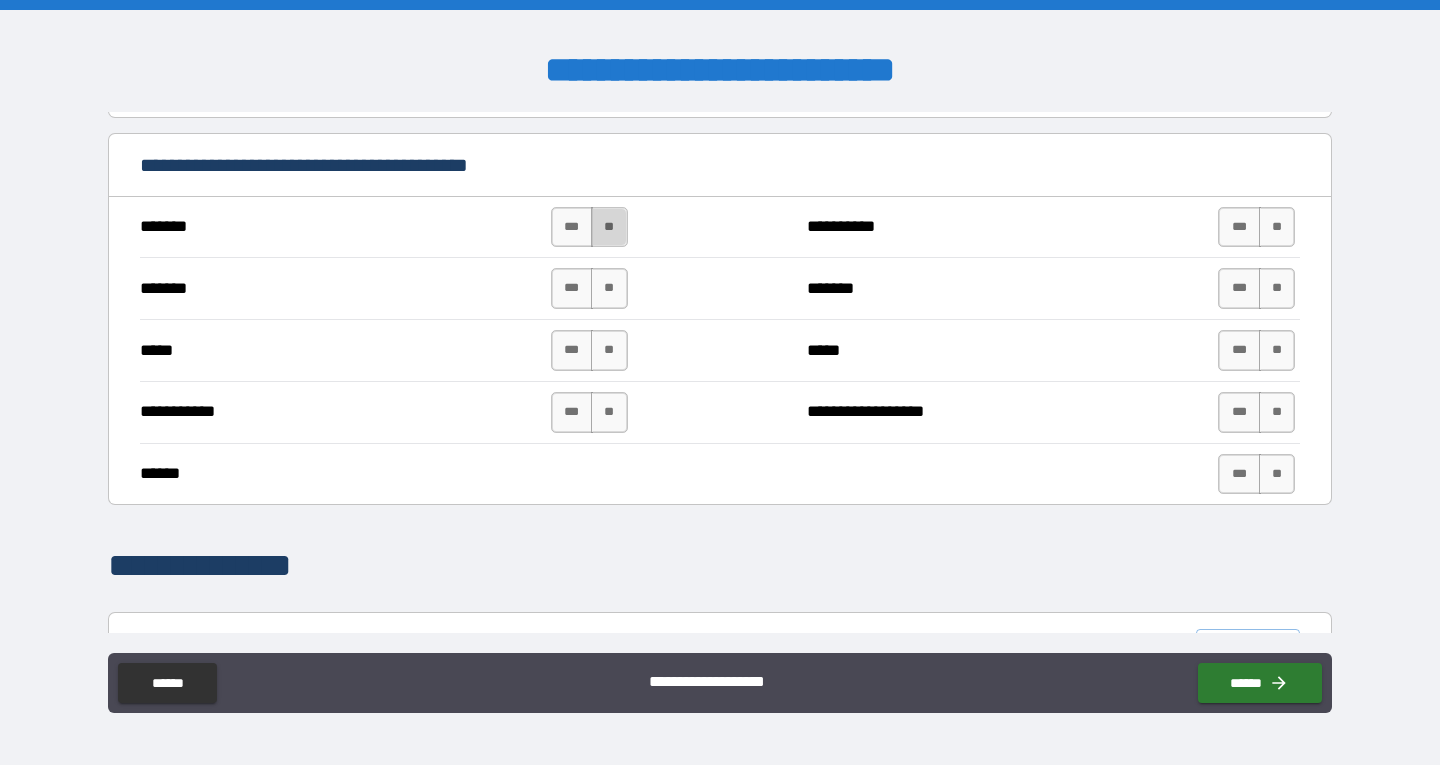 click on "**" at bounding box center [609, 227] 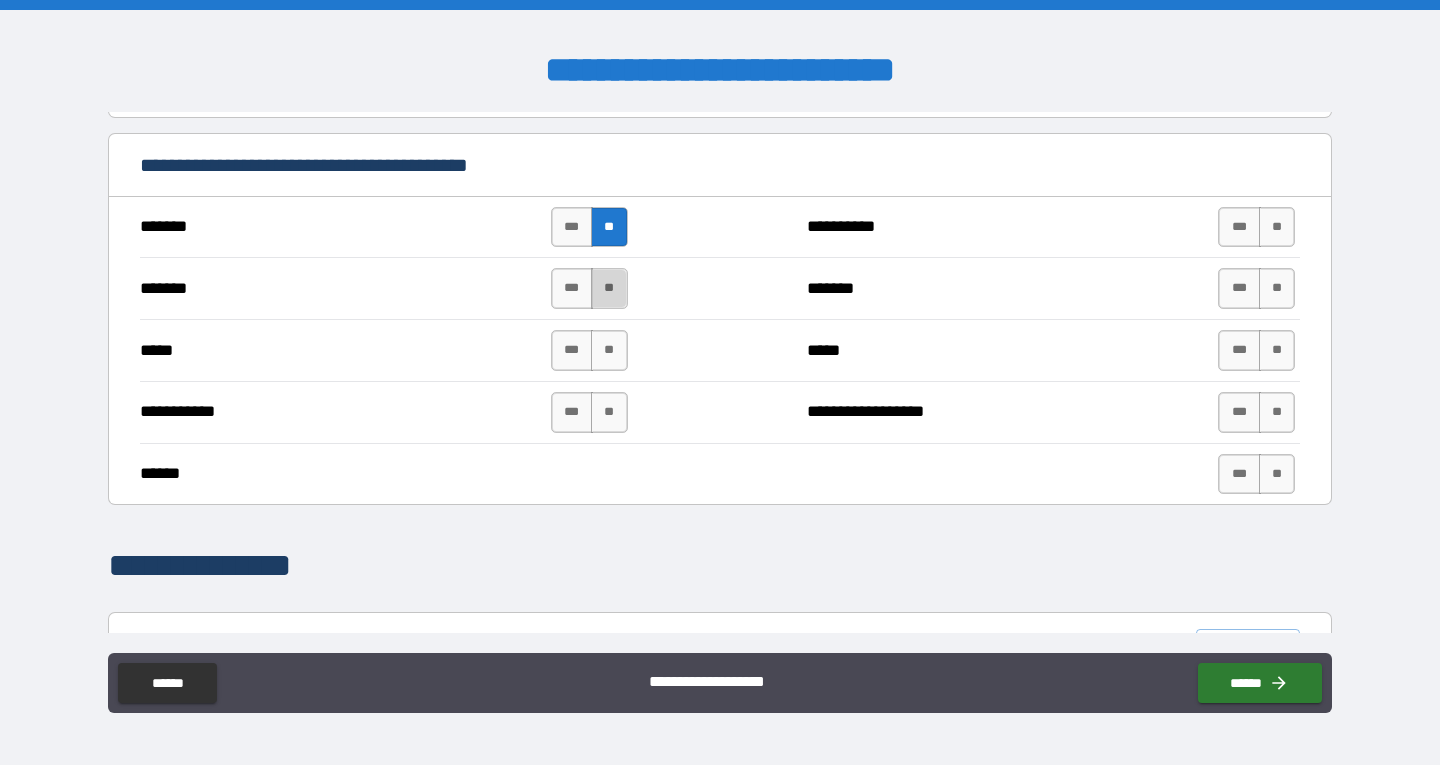 click on "**" at bounding box center (609, 288) 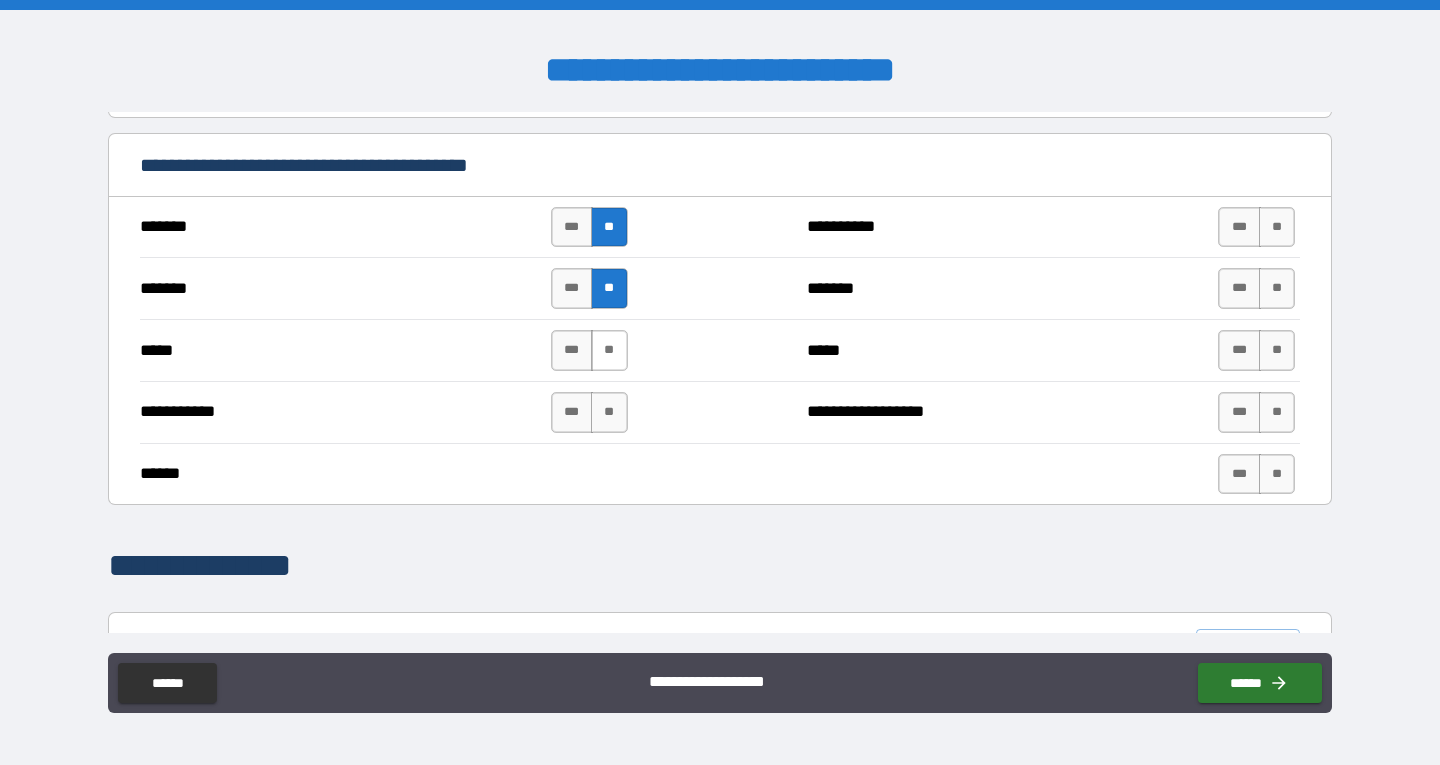 click on "**" at bounding box center (609, 350) 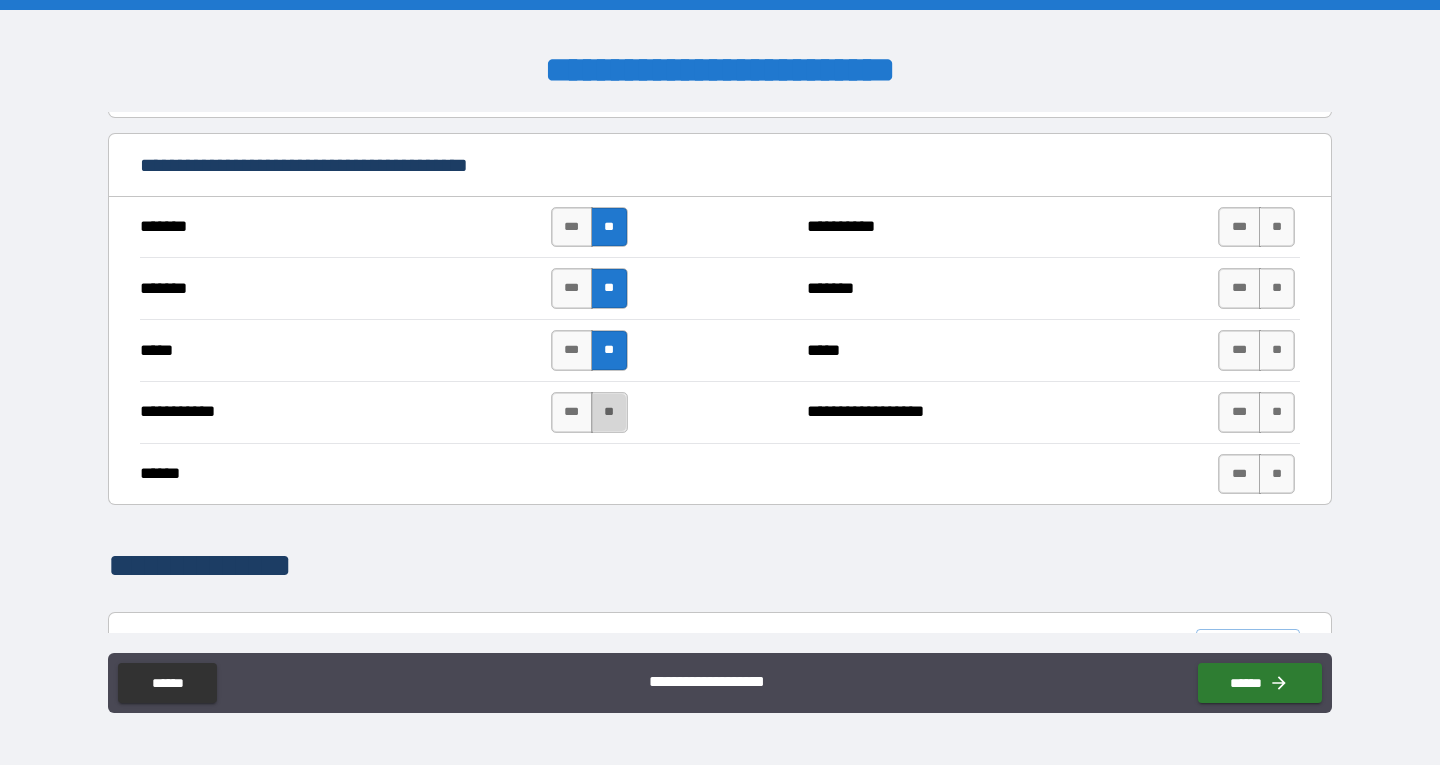 click on "**" at bounding box center (609, 412) 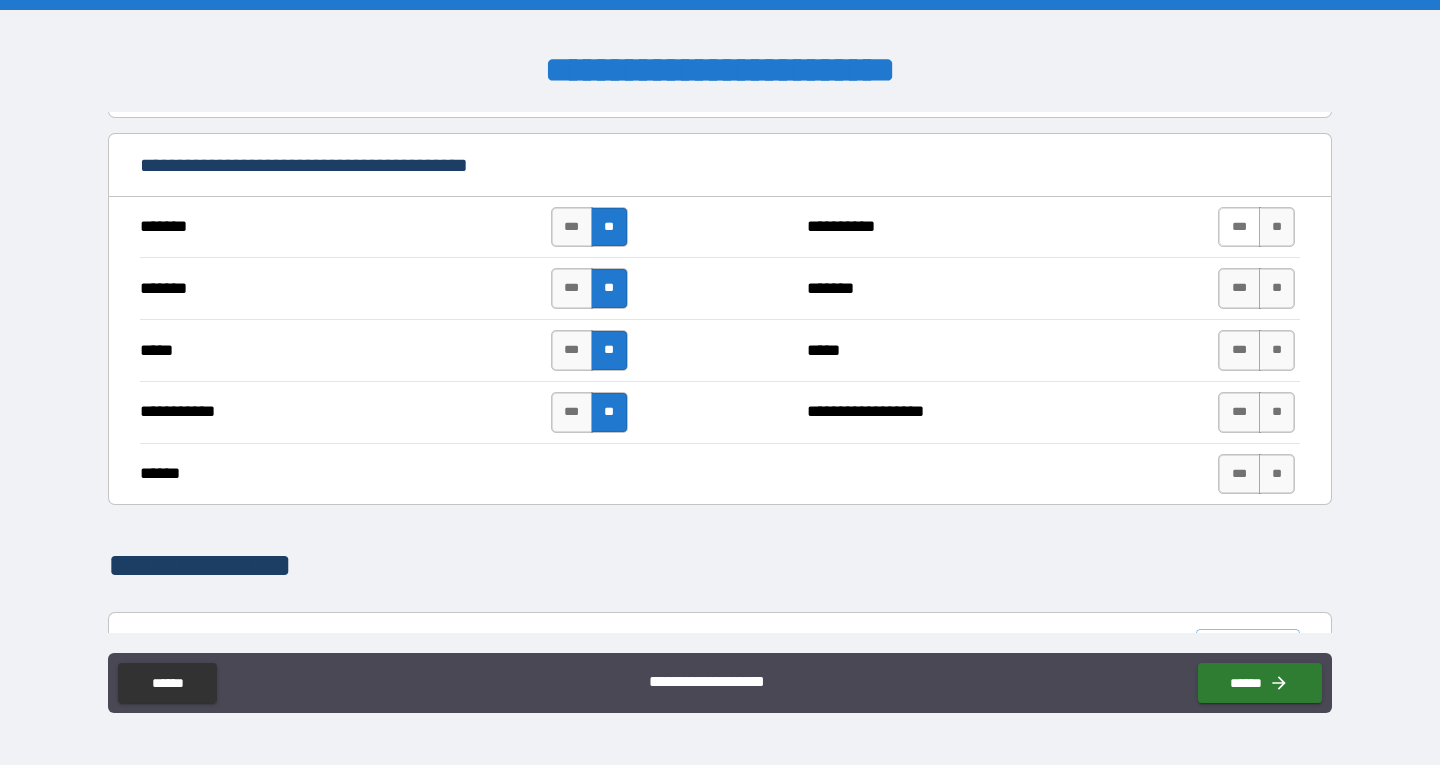 click on "***" at bounding box center [1239, 227] 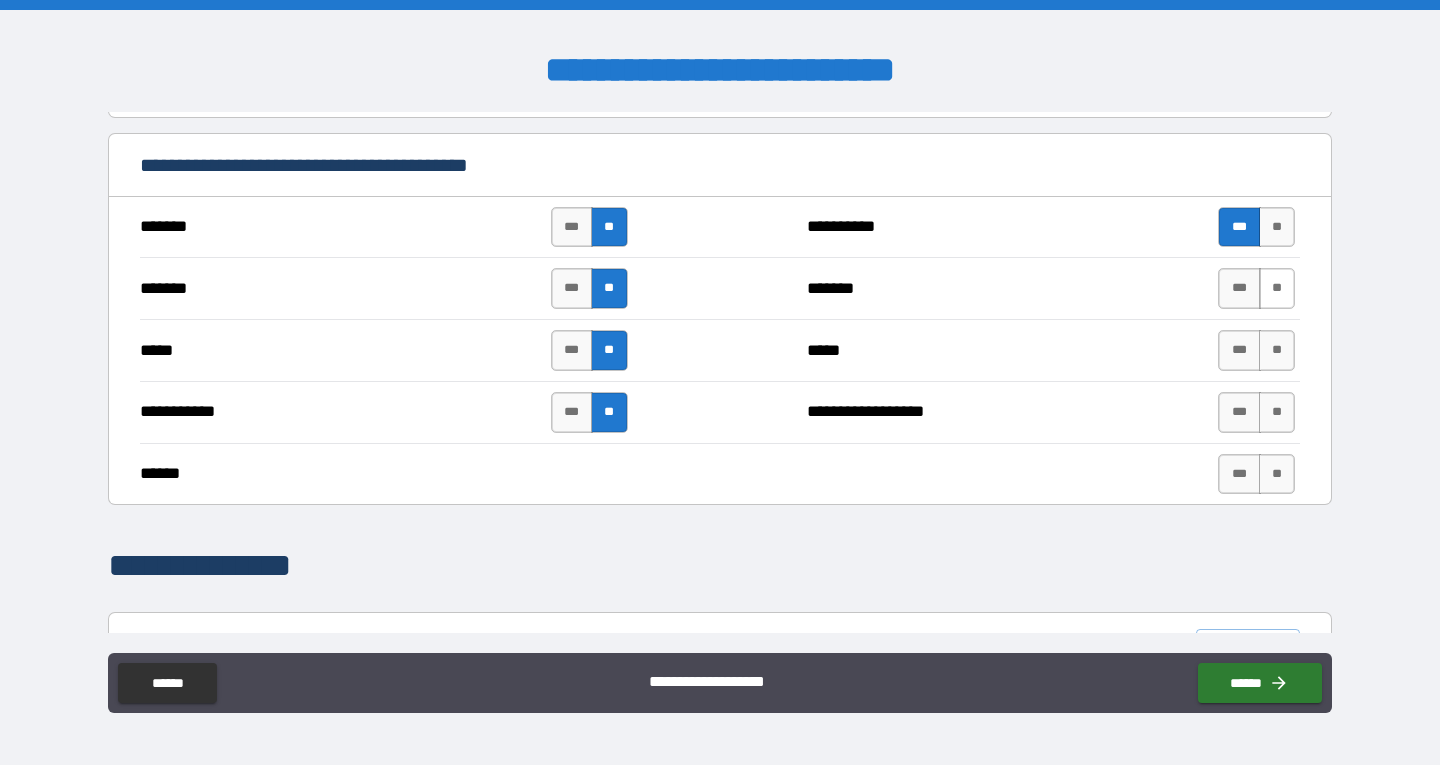 click on "**" at bounding box center (1277, 288) 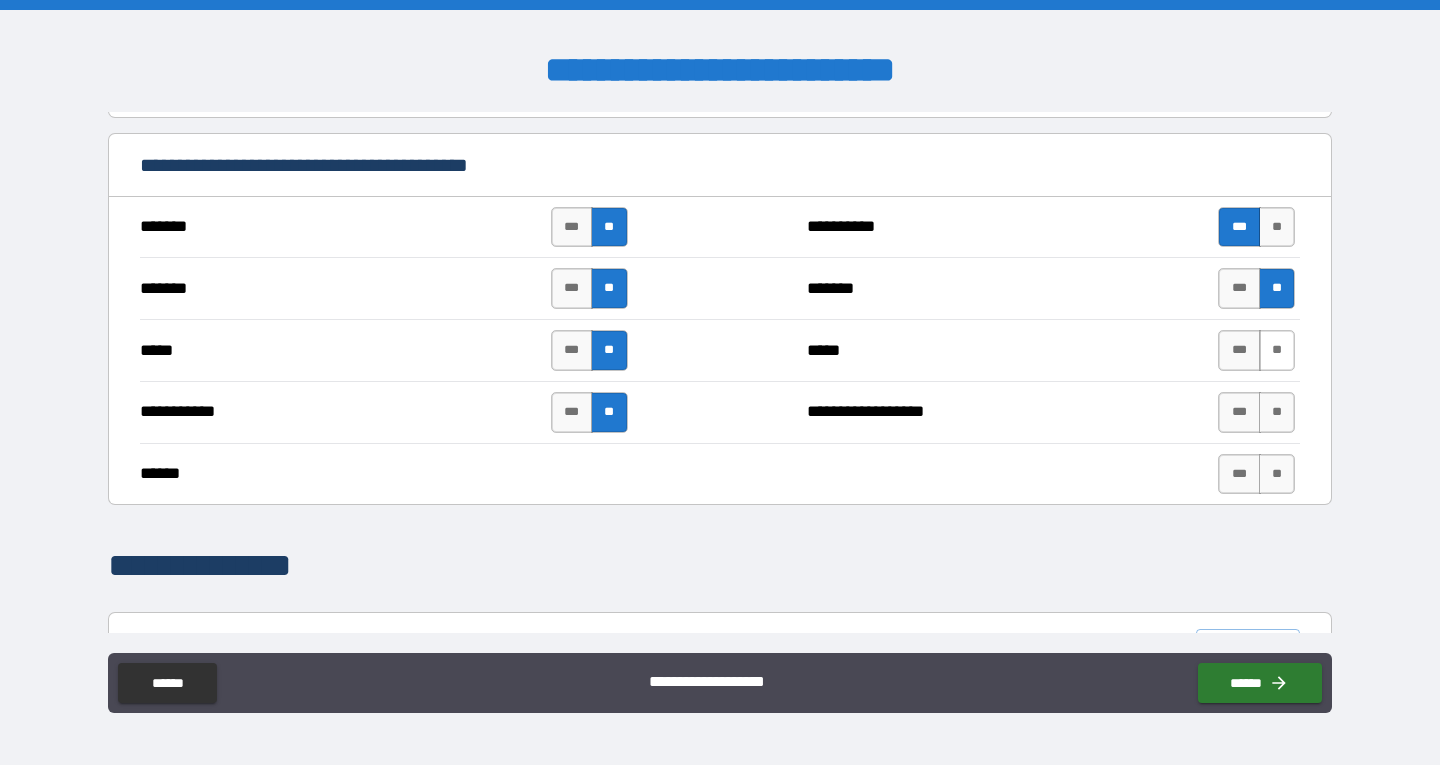 click on "**" at bounding box center [1277, 350] 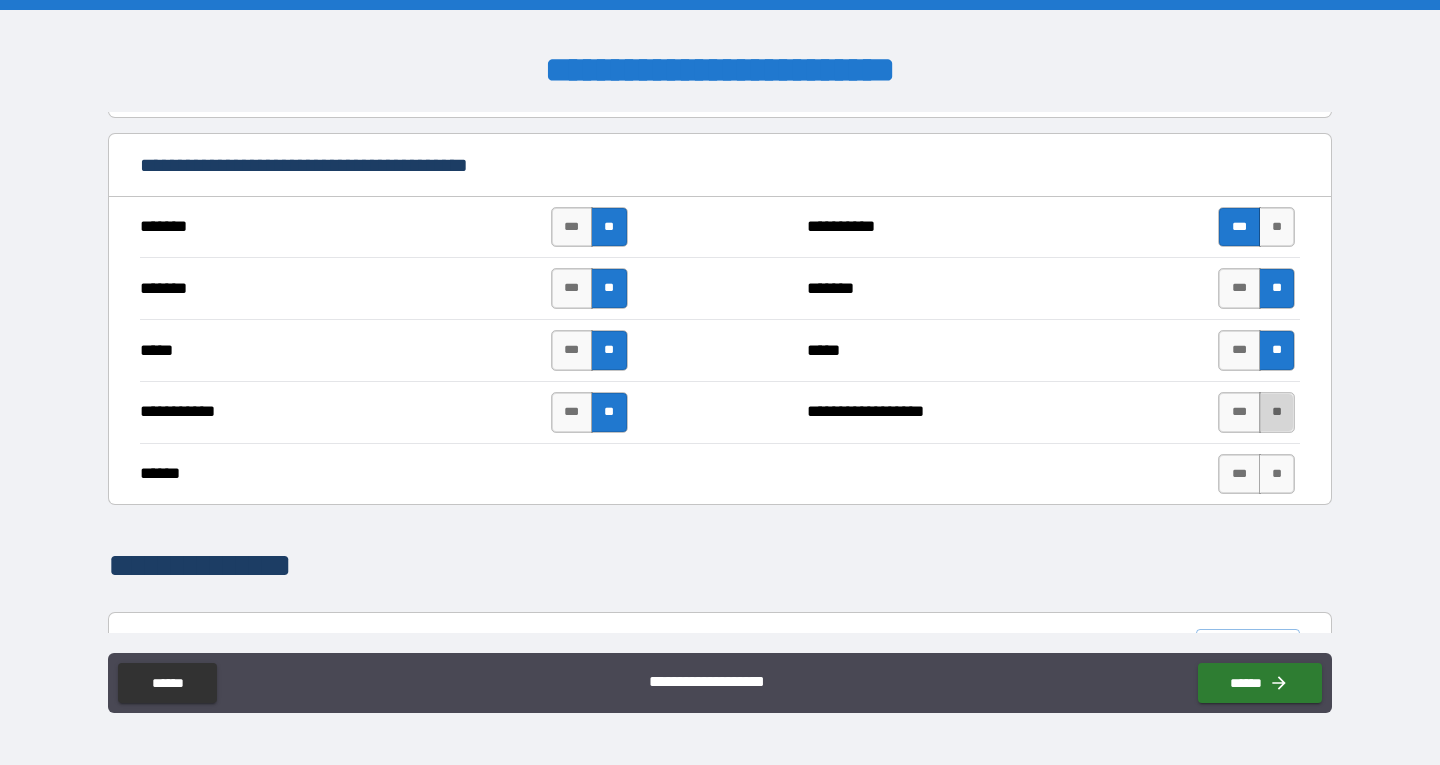 click on "**" at bounding box center (1277, 412) 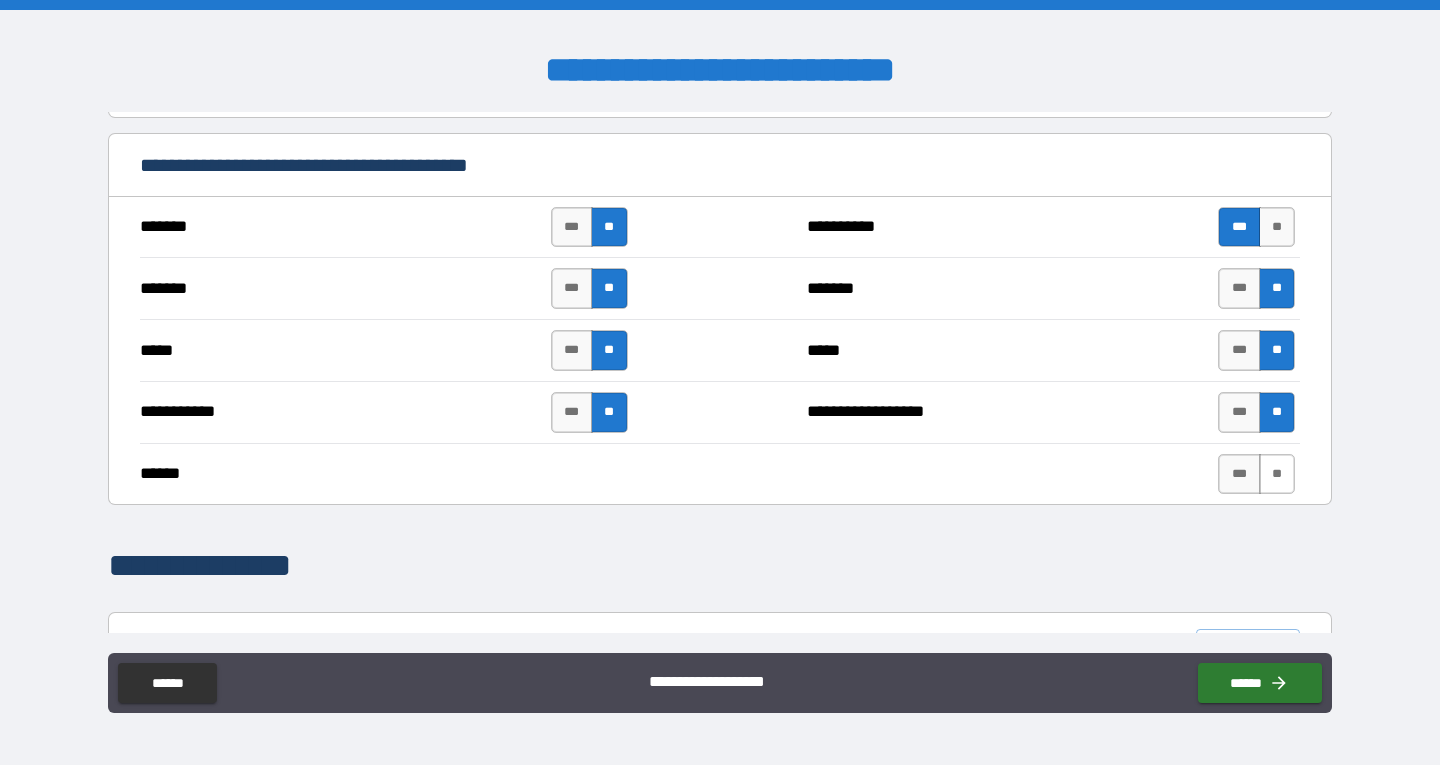 click on "**" at bounding box center [1277, 474] 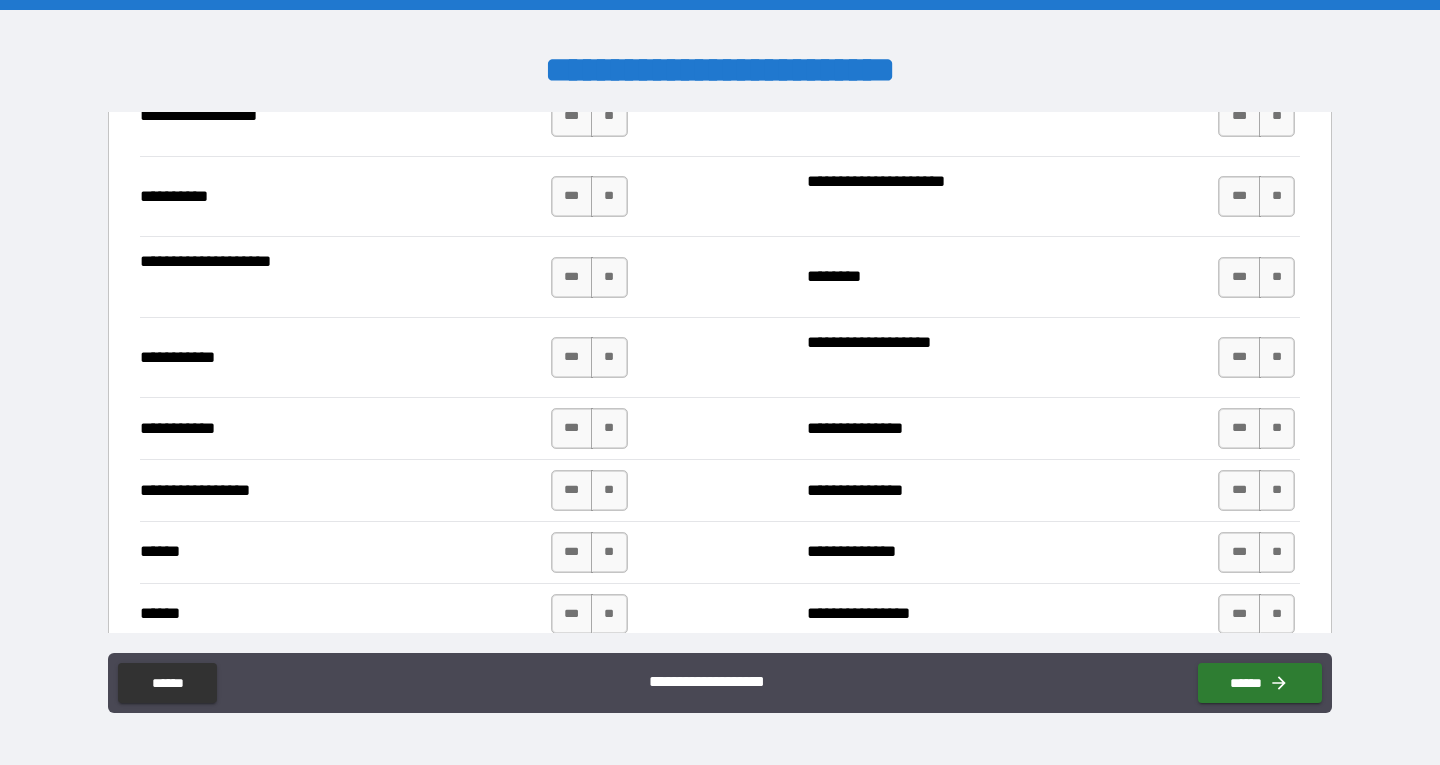 scroll, scrollTop: 1900, scrollLeft: 0, axis: vertical 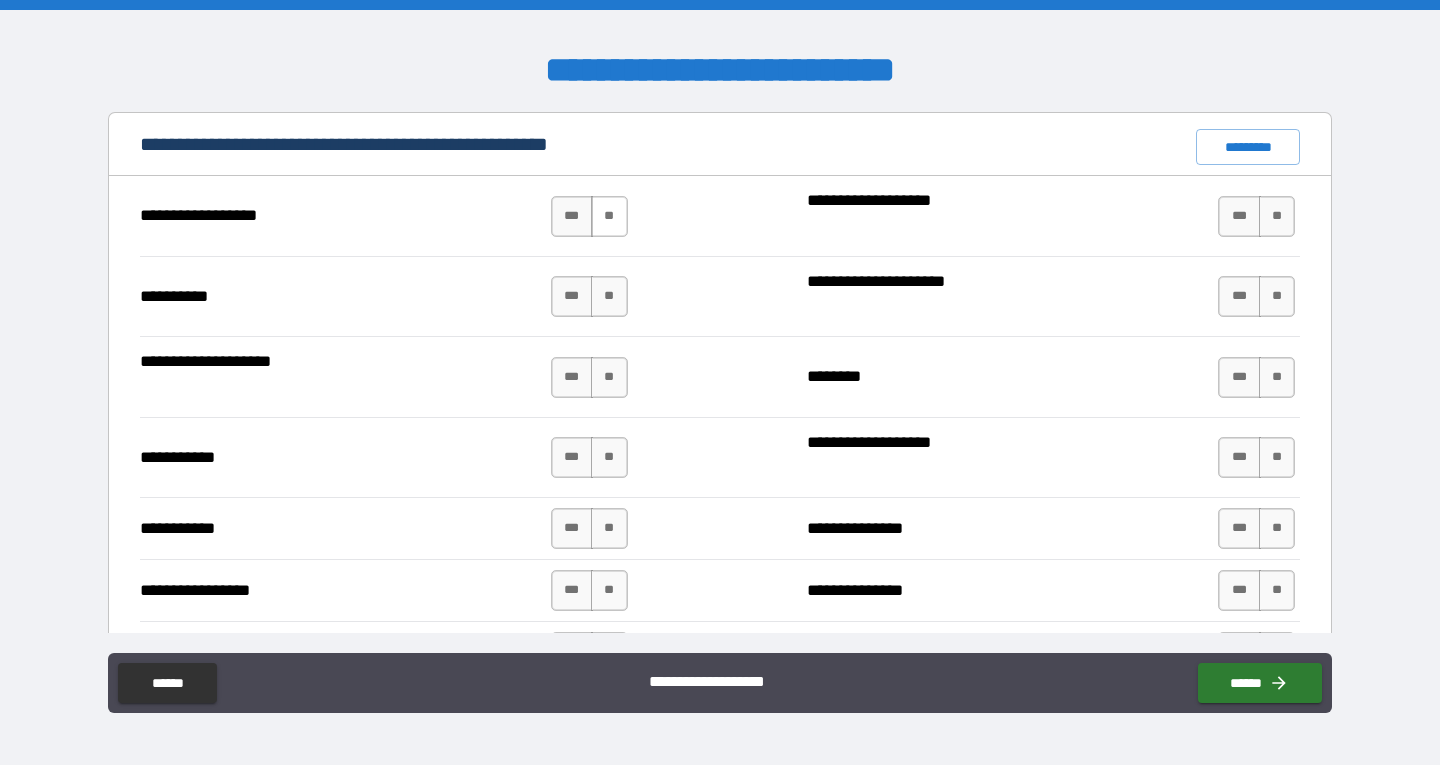 click on "**" at bounding box center (609, 216) 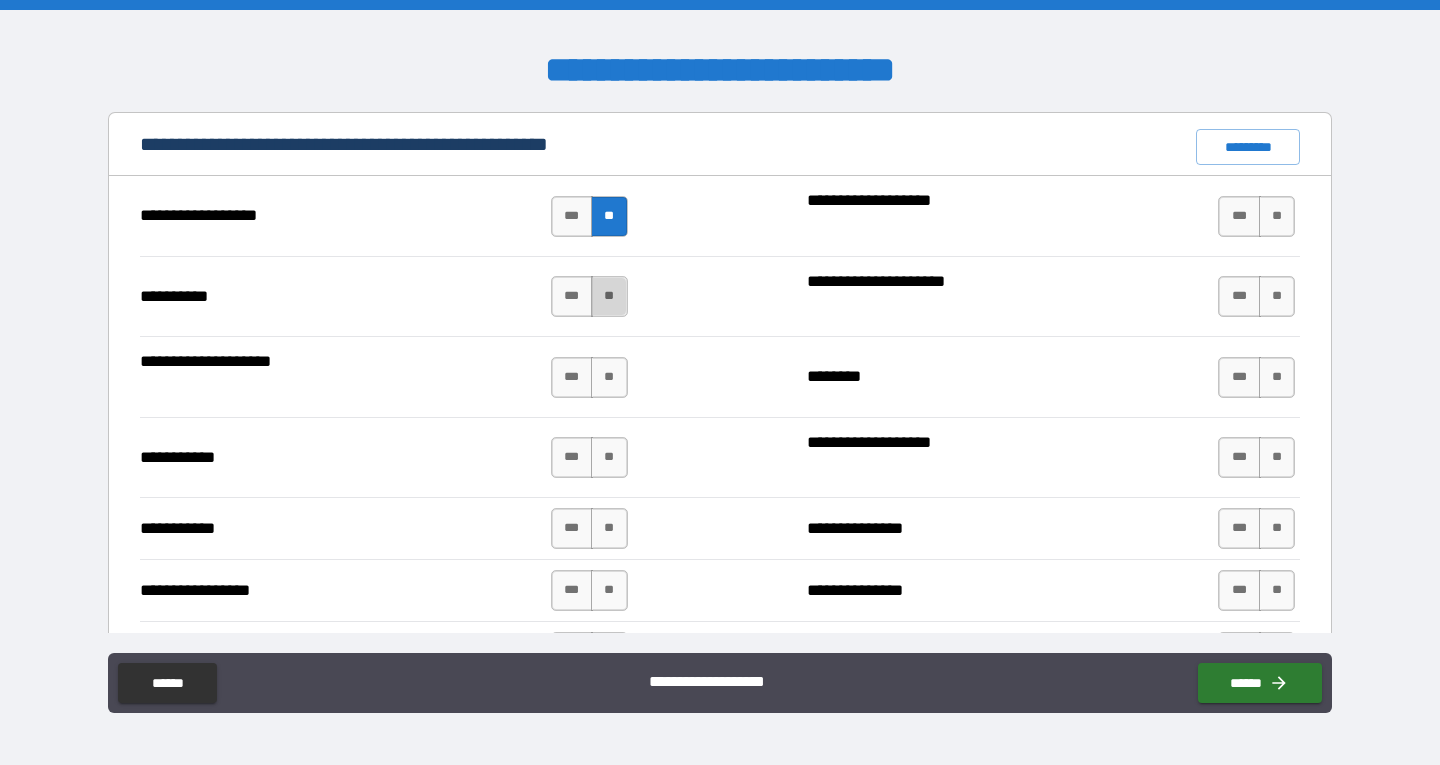 click on "**" at bounding box center [609, 296] 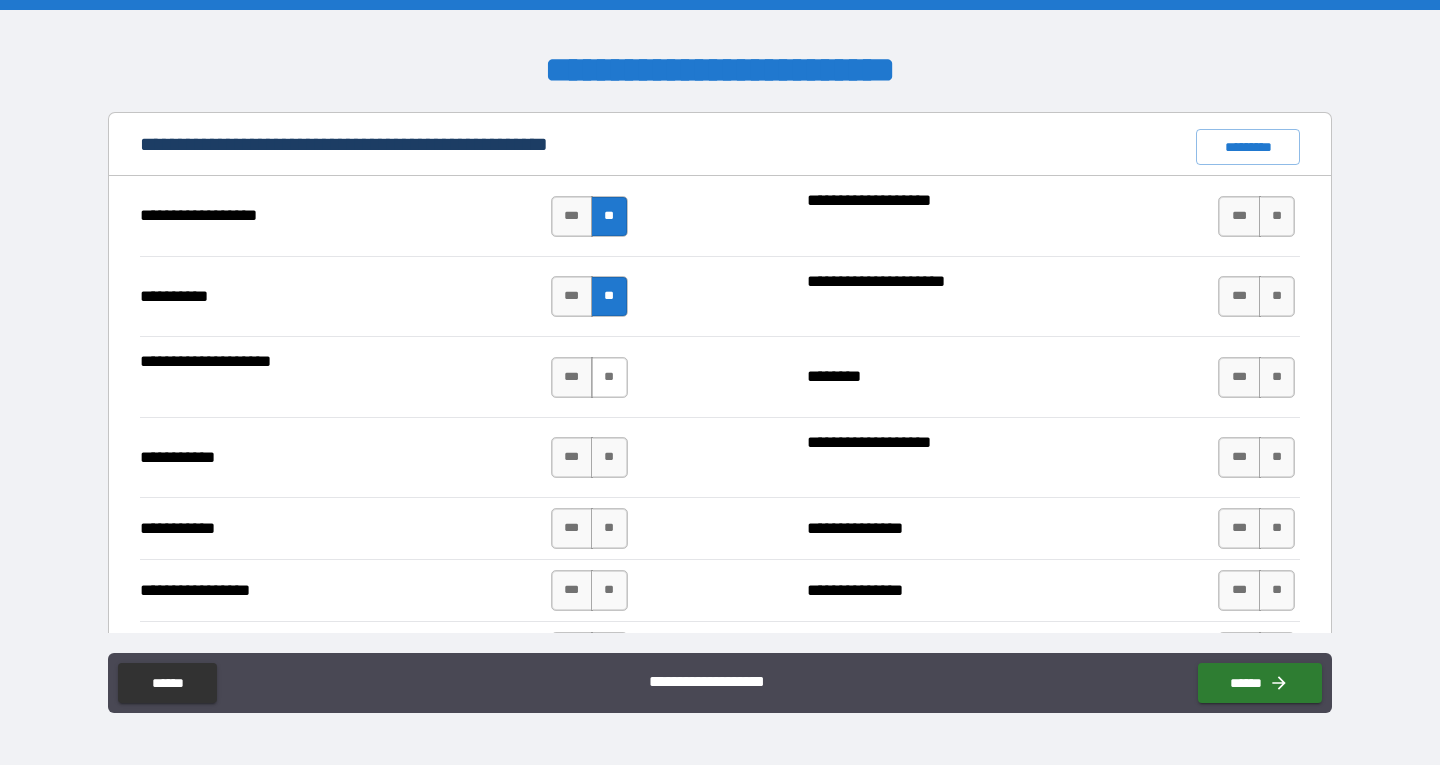click on "**" at bounding box center [609, 377] 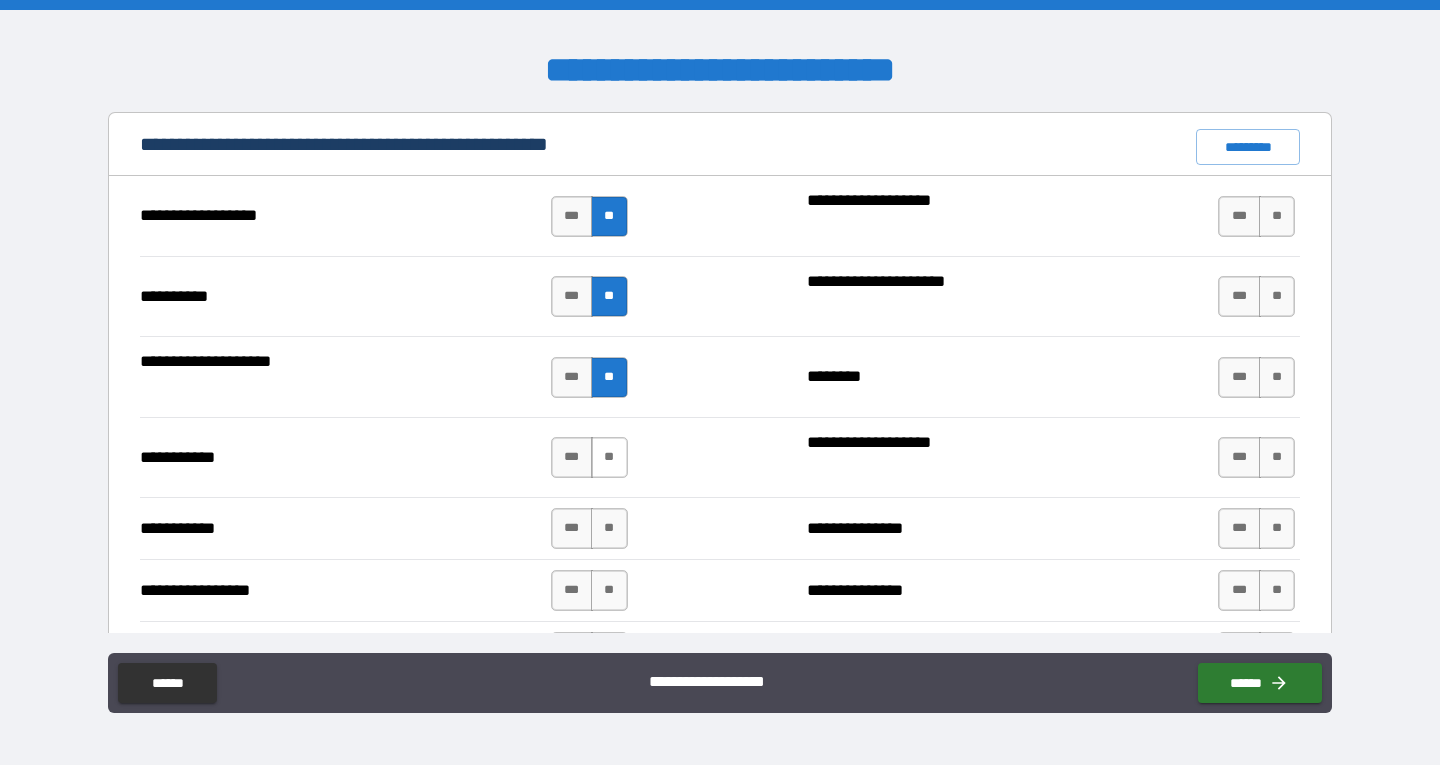 click on "**" at bounding box center (609, 457) 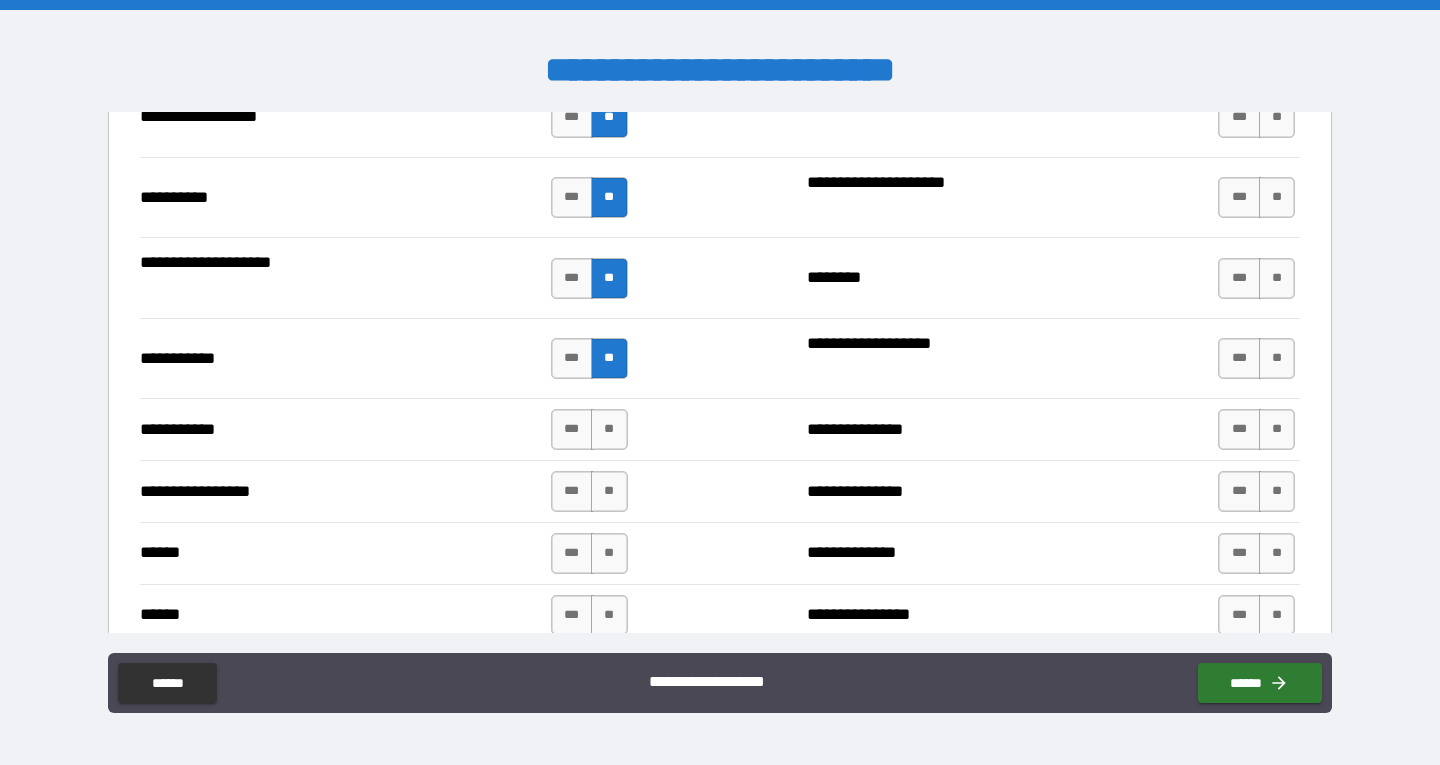 scroll, scrollTop: 2100, scrollLeft: 0, axis: vertical 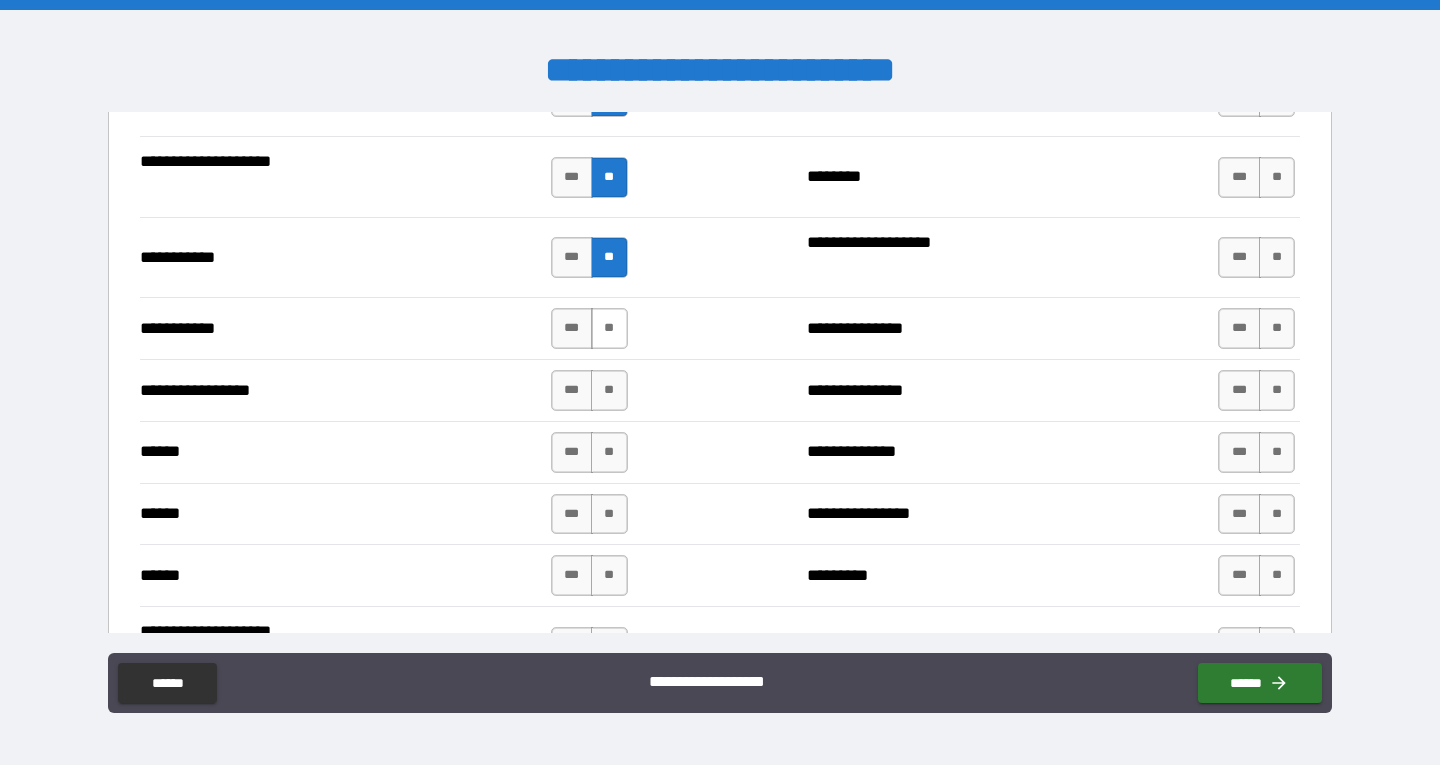 click on "**" at bounding box center [609, 328] 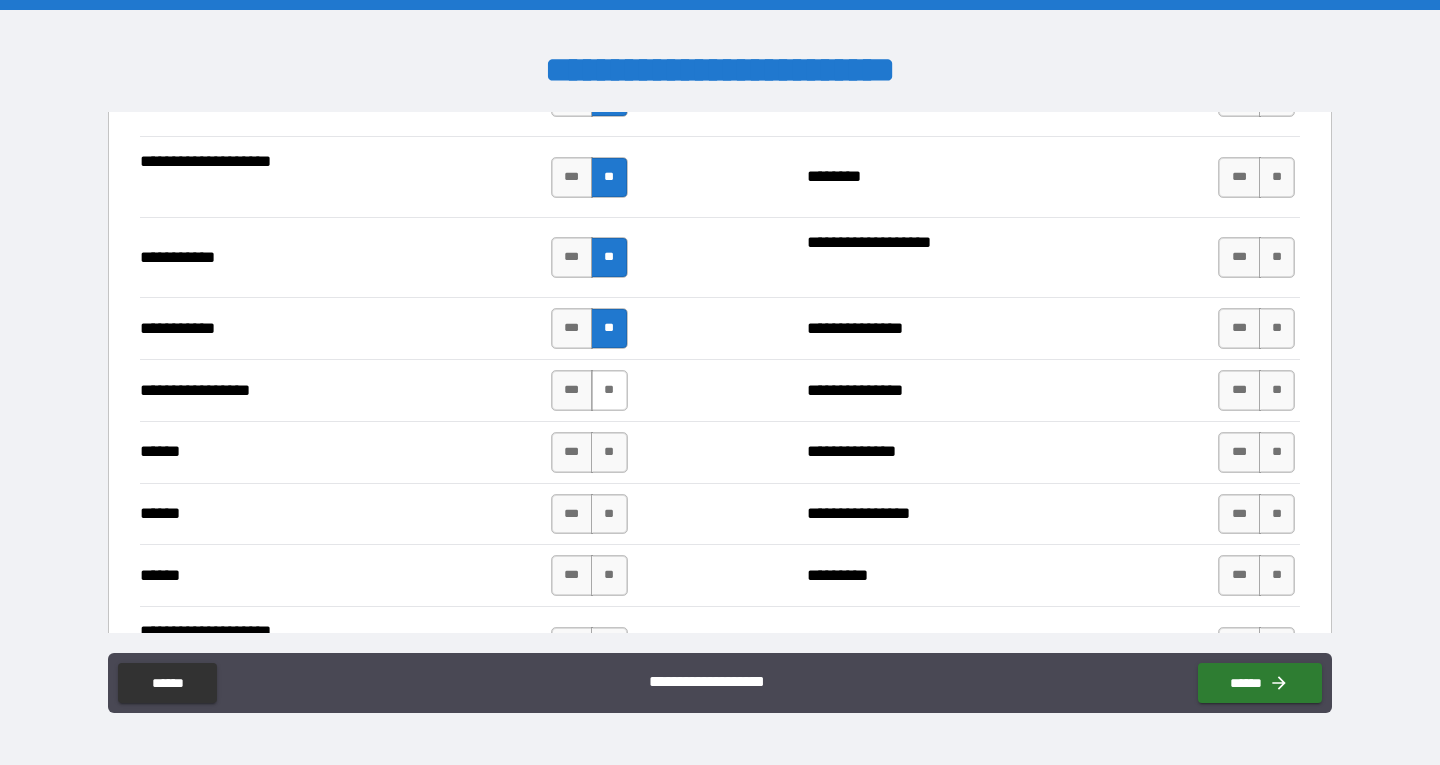 click on "**" at bounding box center [609, 390] 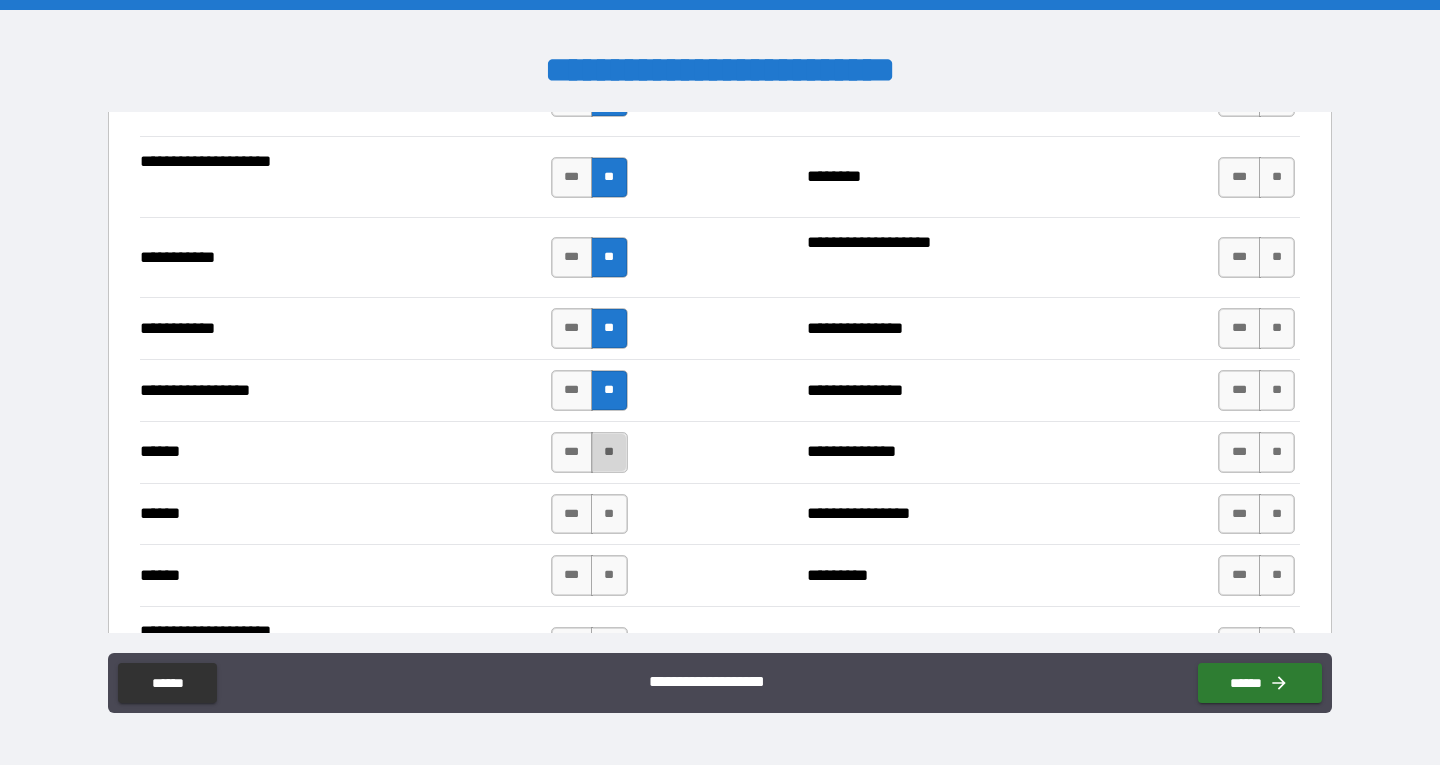 click on "**" at bounding box center (609, 452) 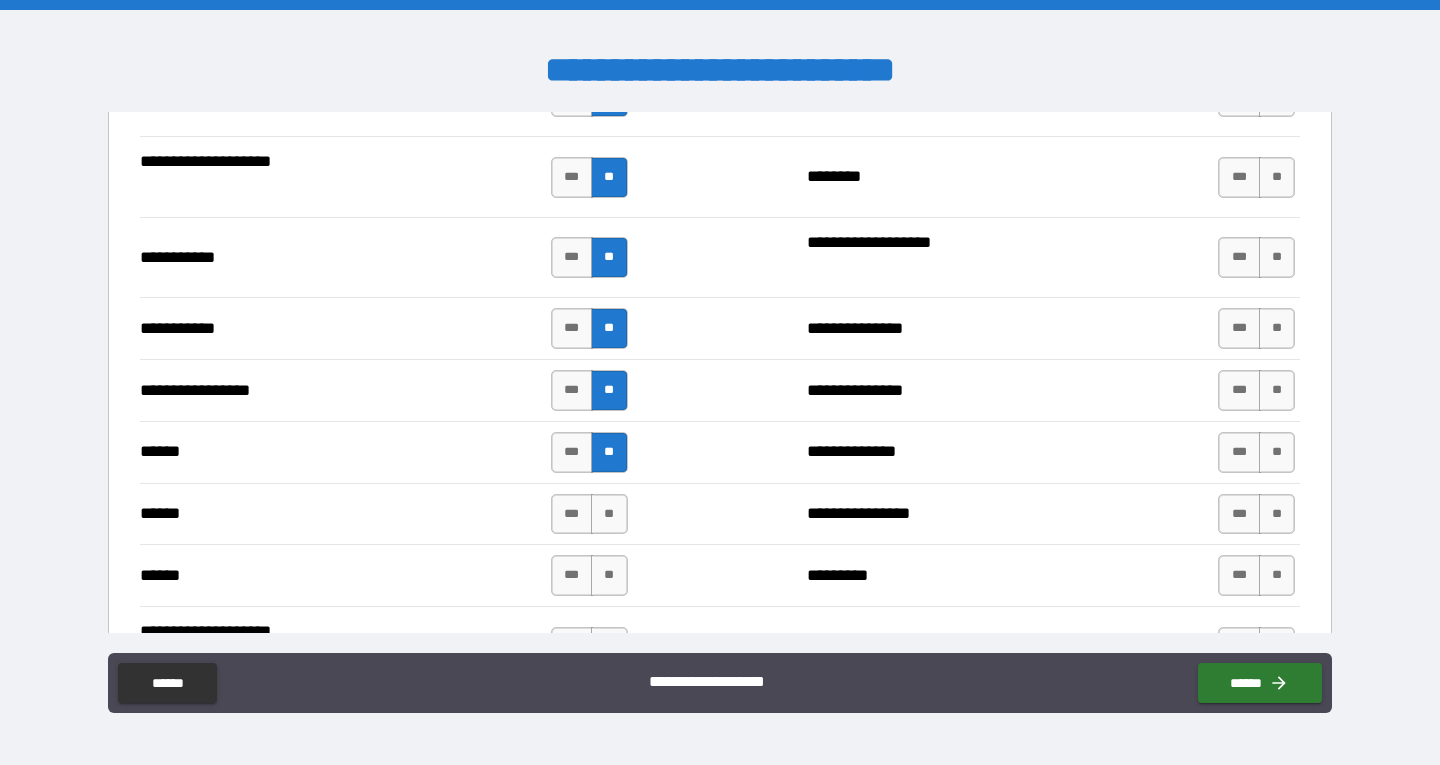 scroll, scrollTop: 2300, scrollLeft: 0, axis: vertical 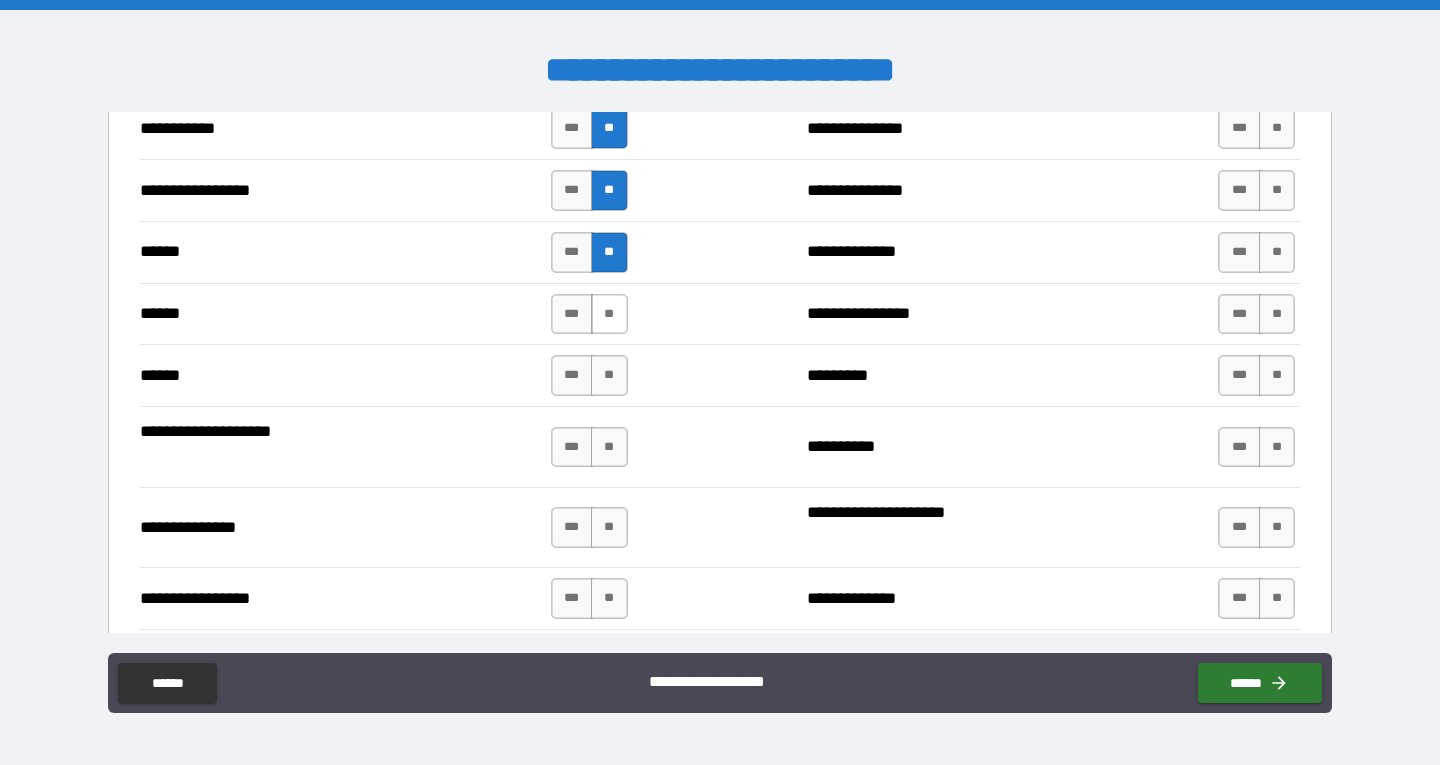 click on "**" at bounding box center [609, 314] 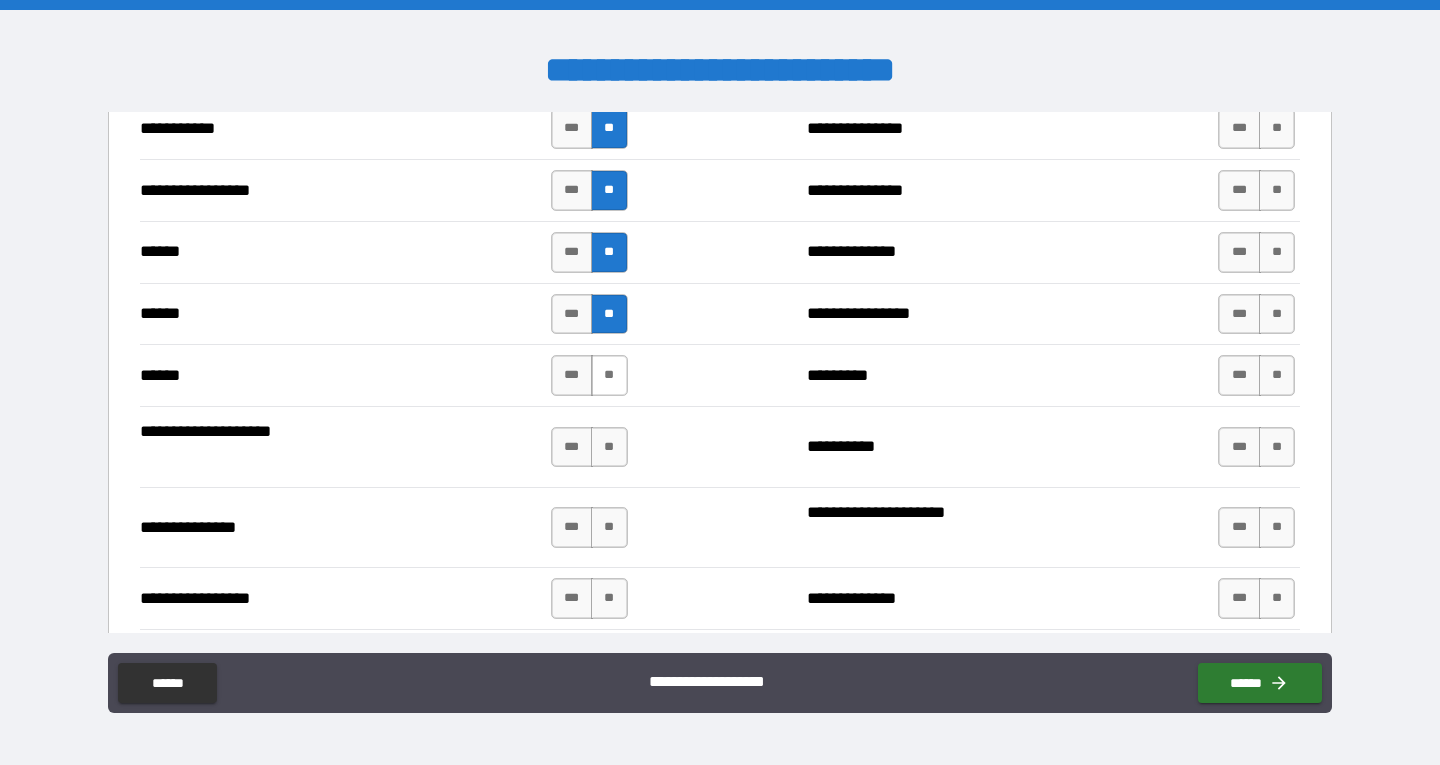 click on "**" at bounding box center (609, 375) 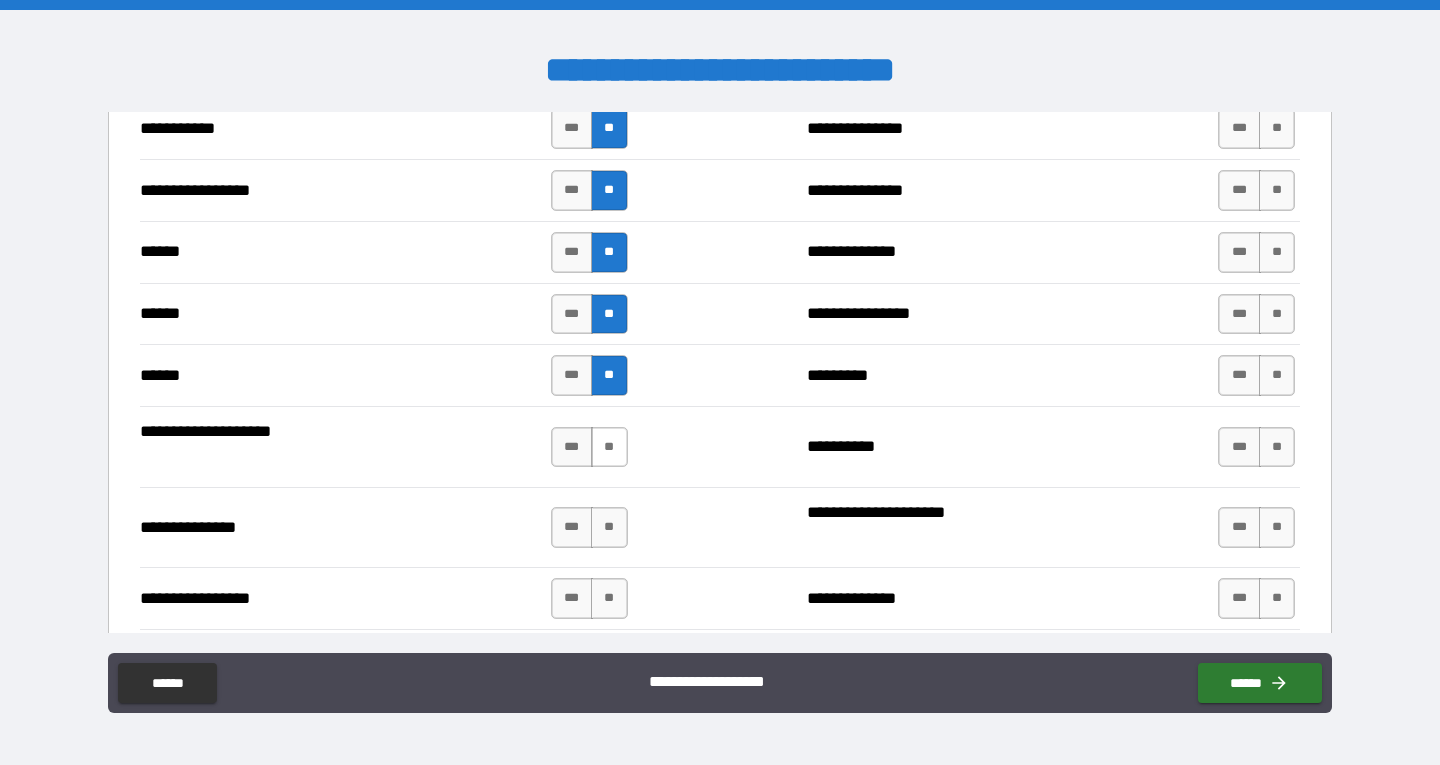 click on "**" at bounding box center (609, 447) 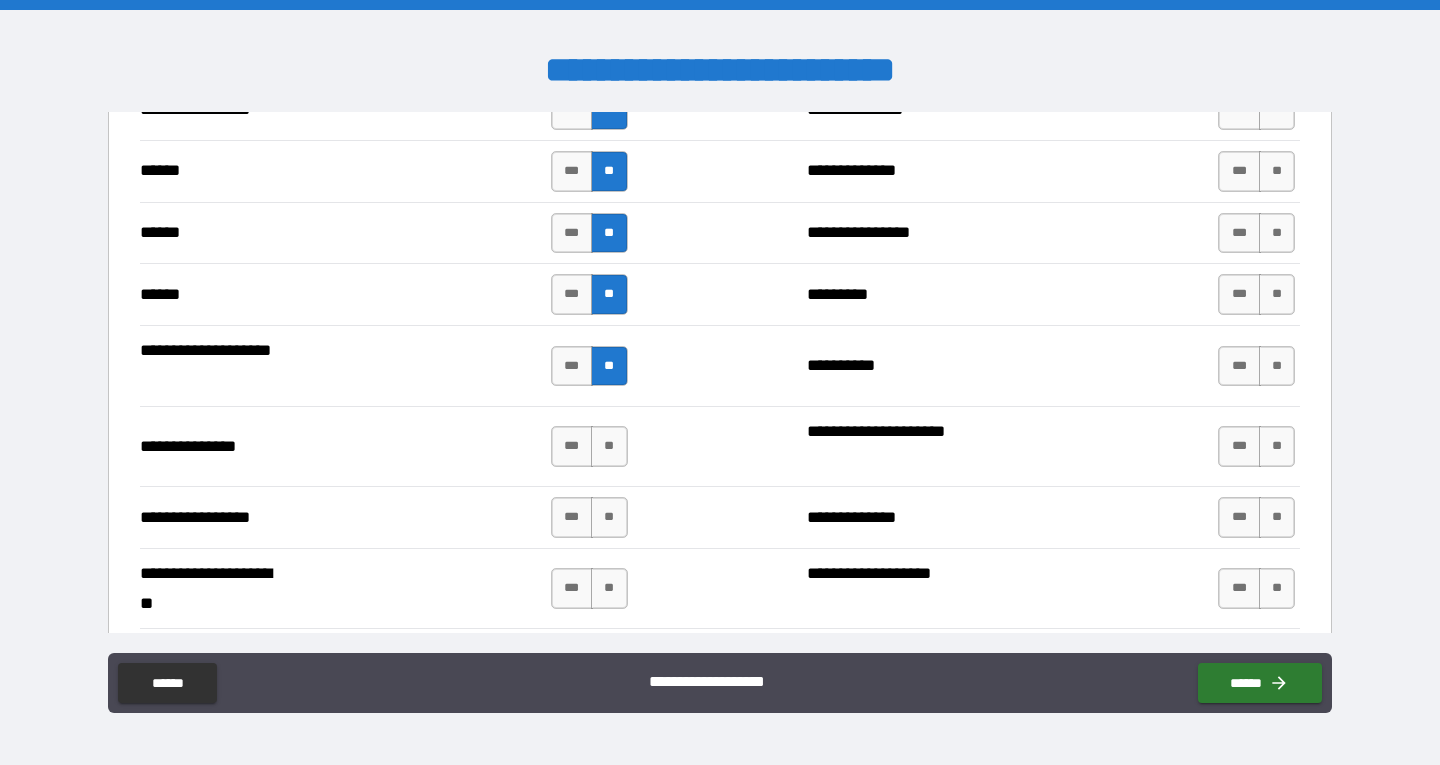 scroll, scrollTop: 2500, scrollLeft: 0, axis: vertical 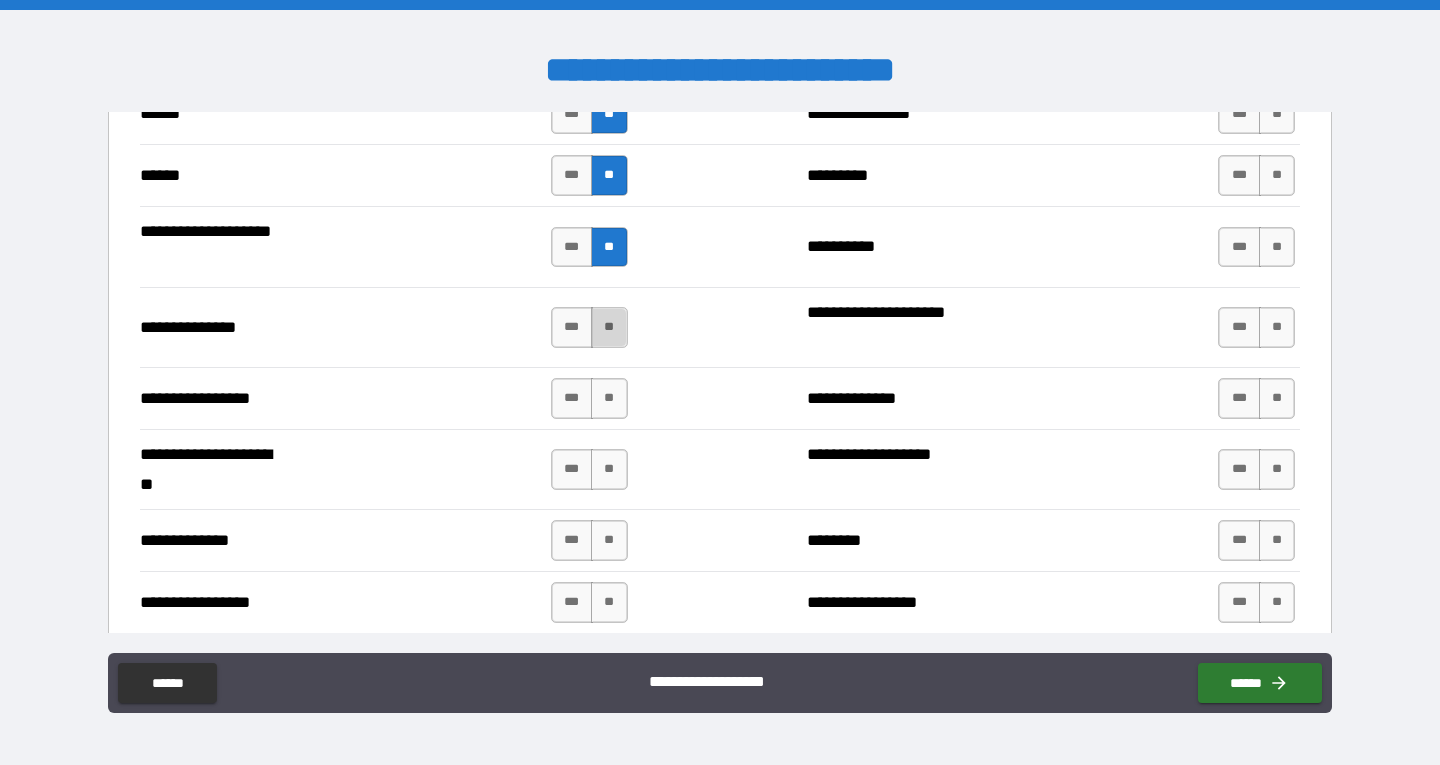 click on "**" at bounding box center [609, 327] 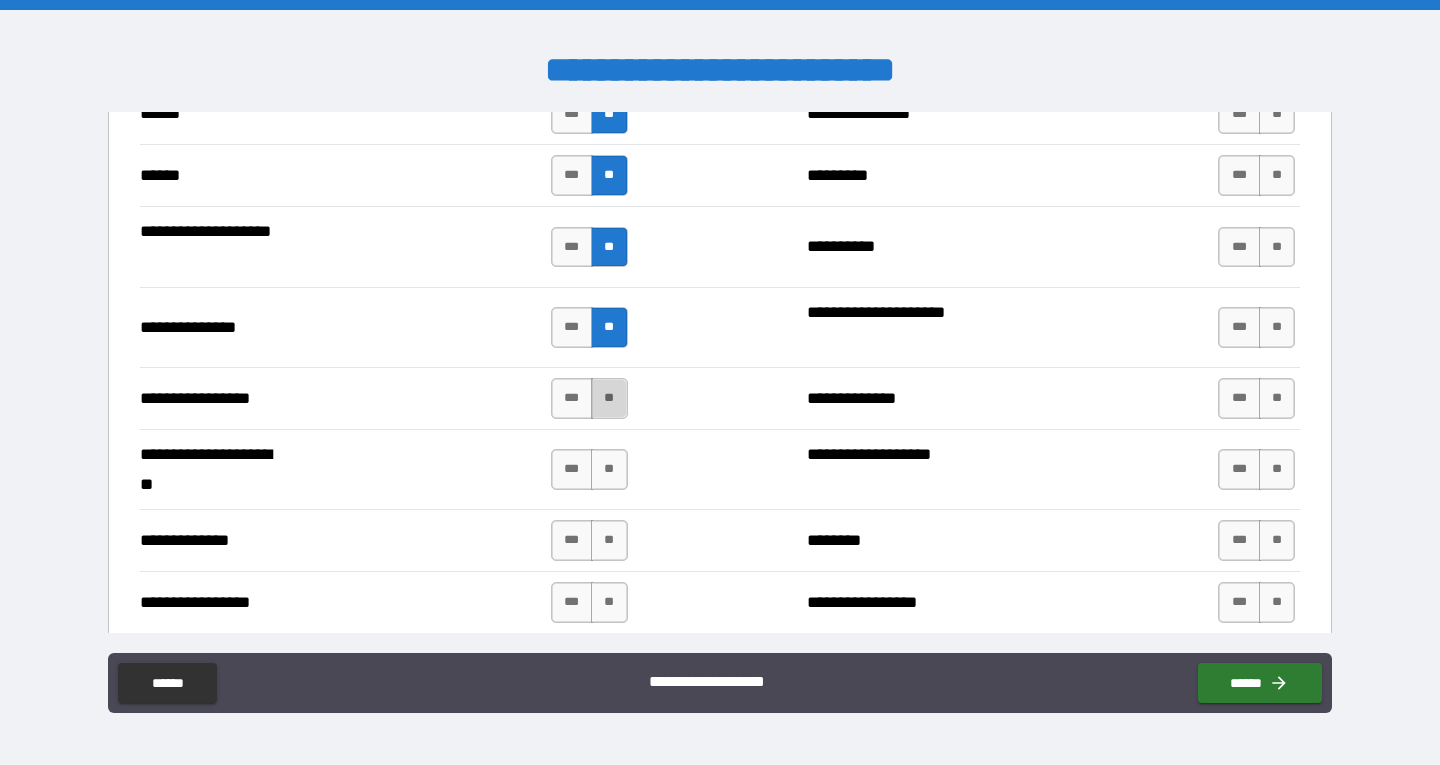 click on "**" at bounding box center [609, 398] 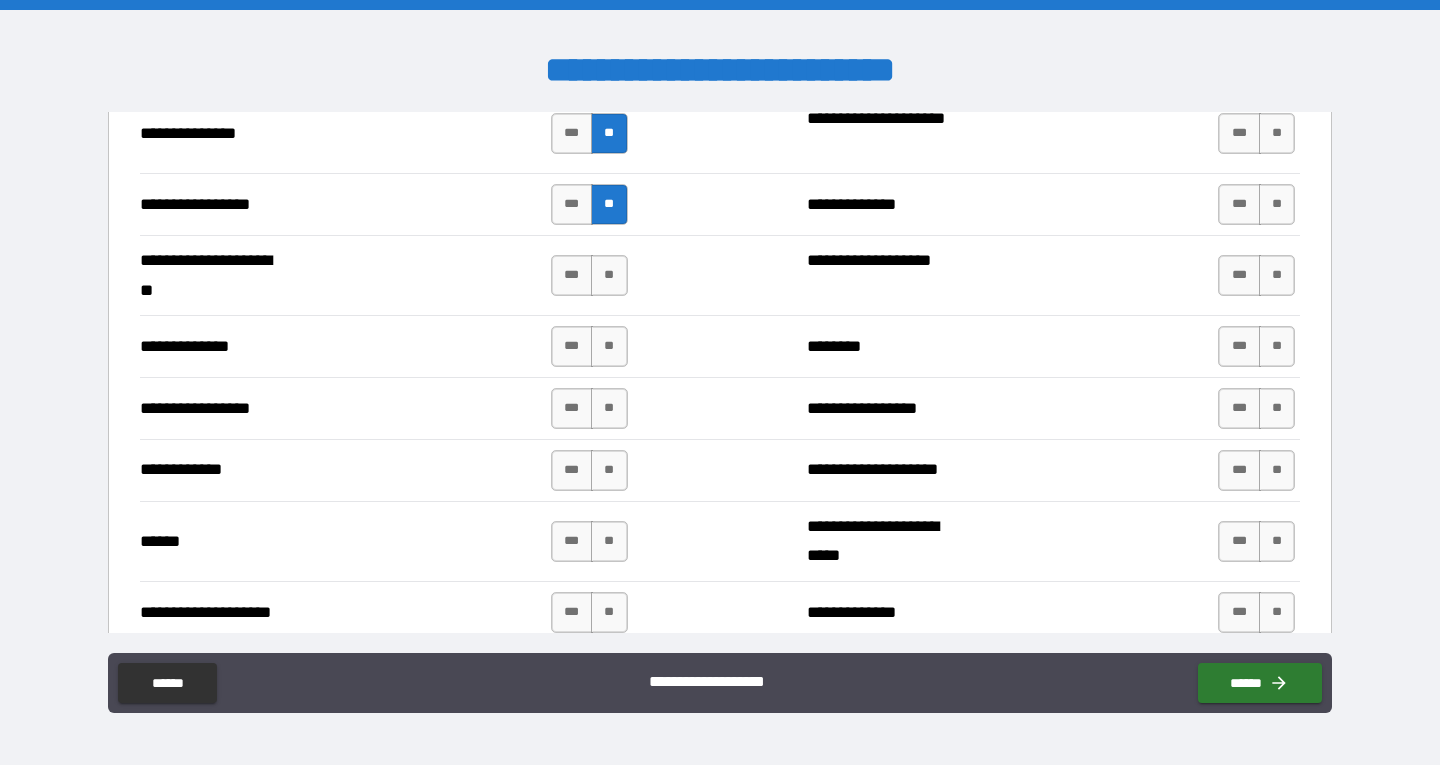 scroll, scrollTop: 2700, scrollLeft: 0, axis: vertical 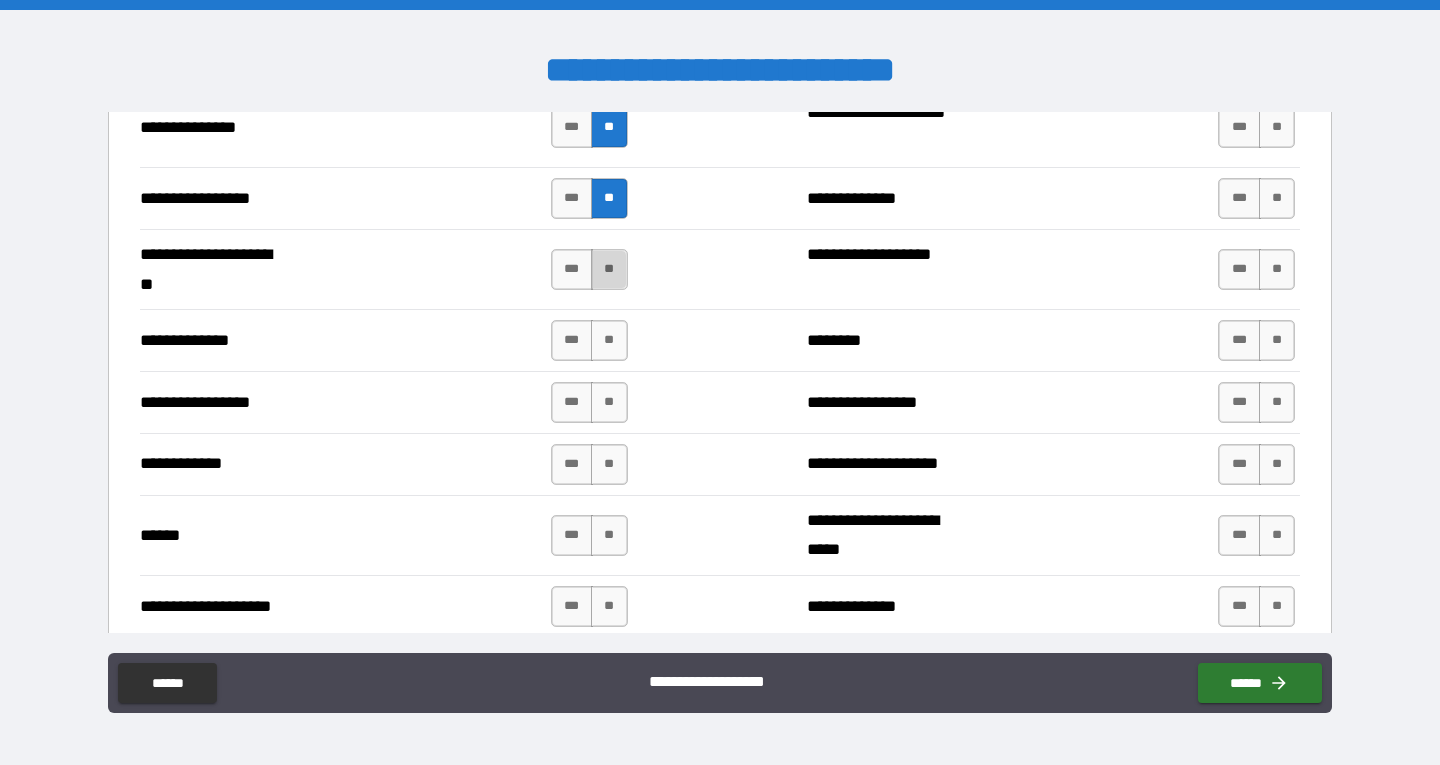 click on "**" at bounding box center [609, 269] 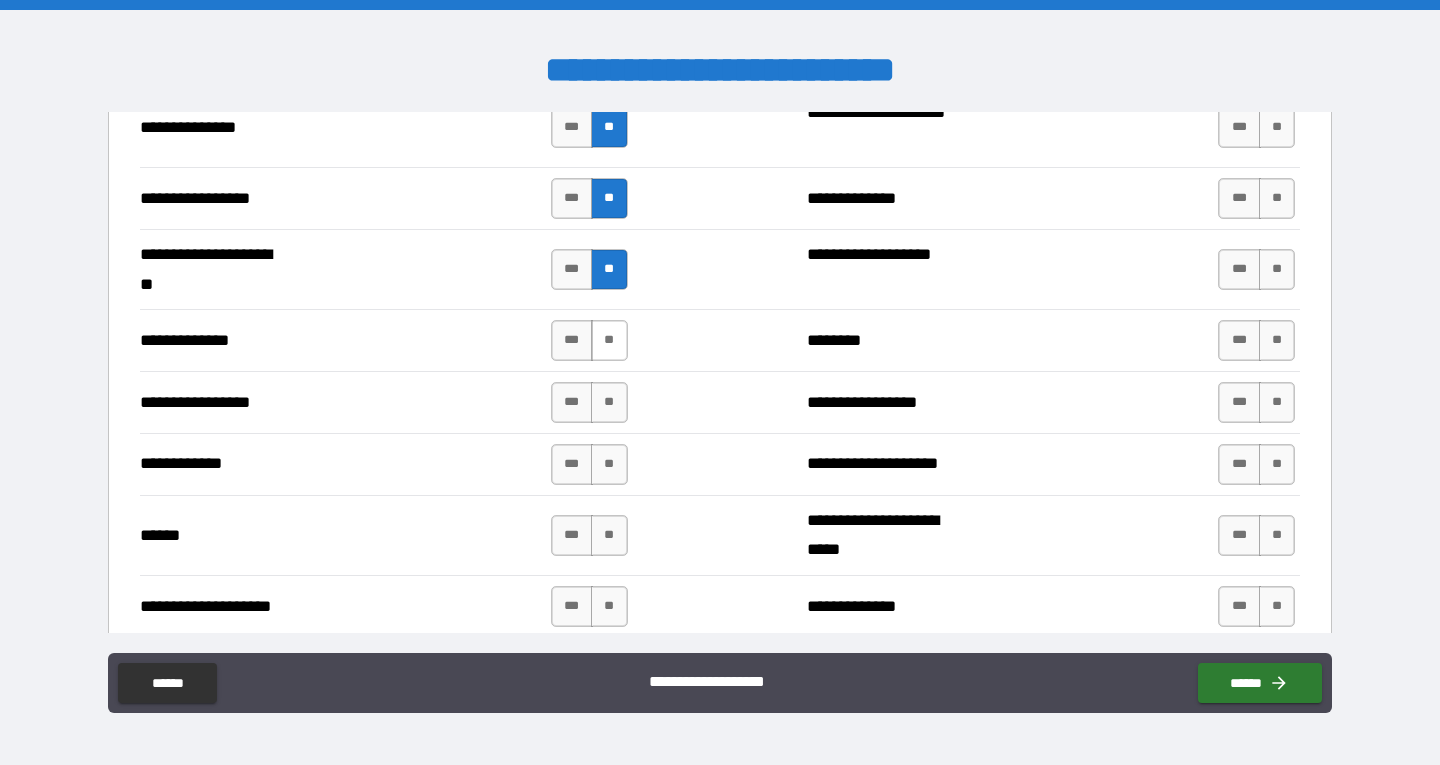 click on "**" at bounding box center (609, 340) 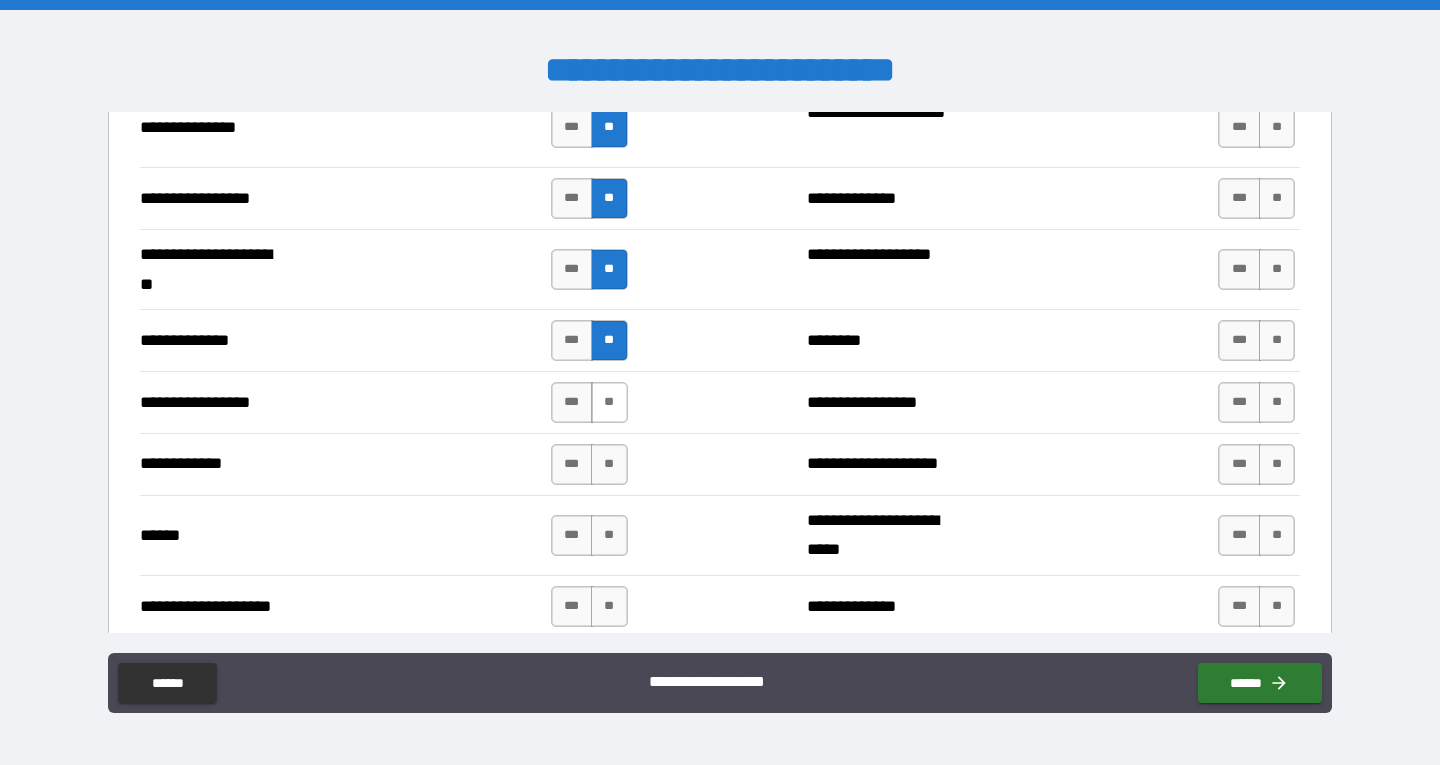 click on "**" at bounding box center (609, 402) 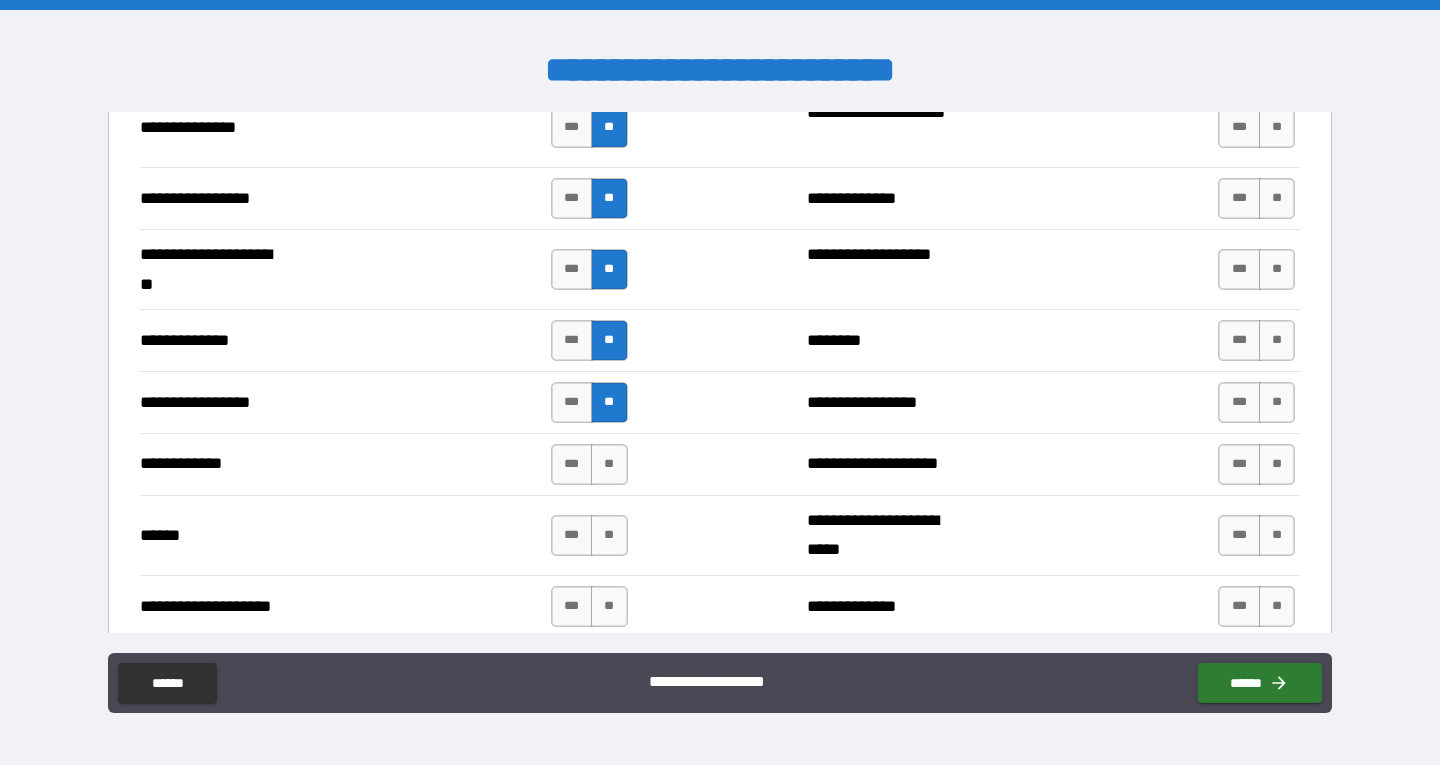 scroll, scrollTop: 2900, scrollLeft: 0, axis: vertical 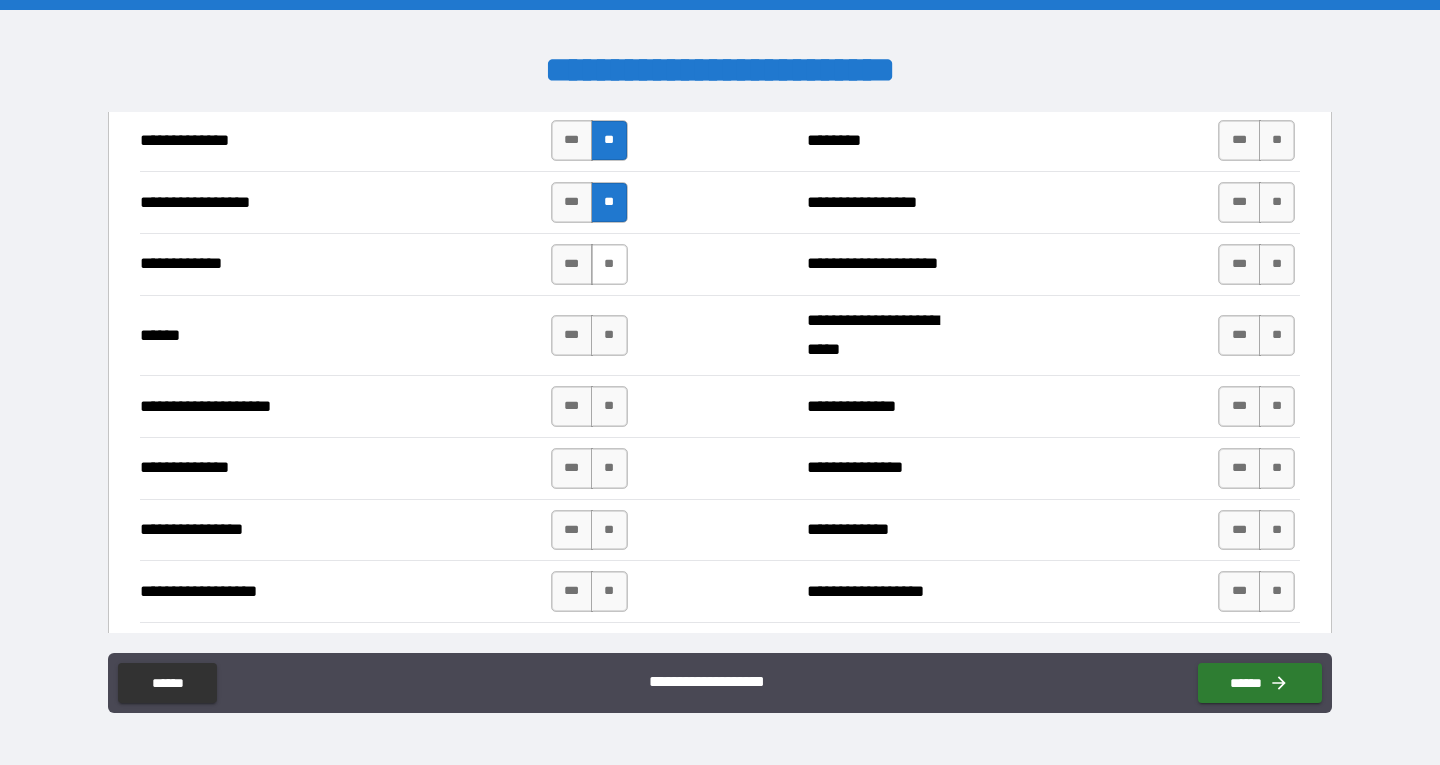 click on "**" at bounding box center (609, 264) 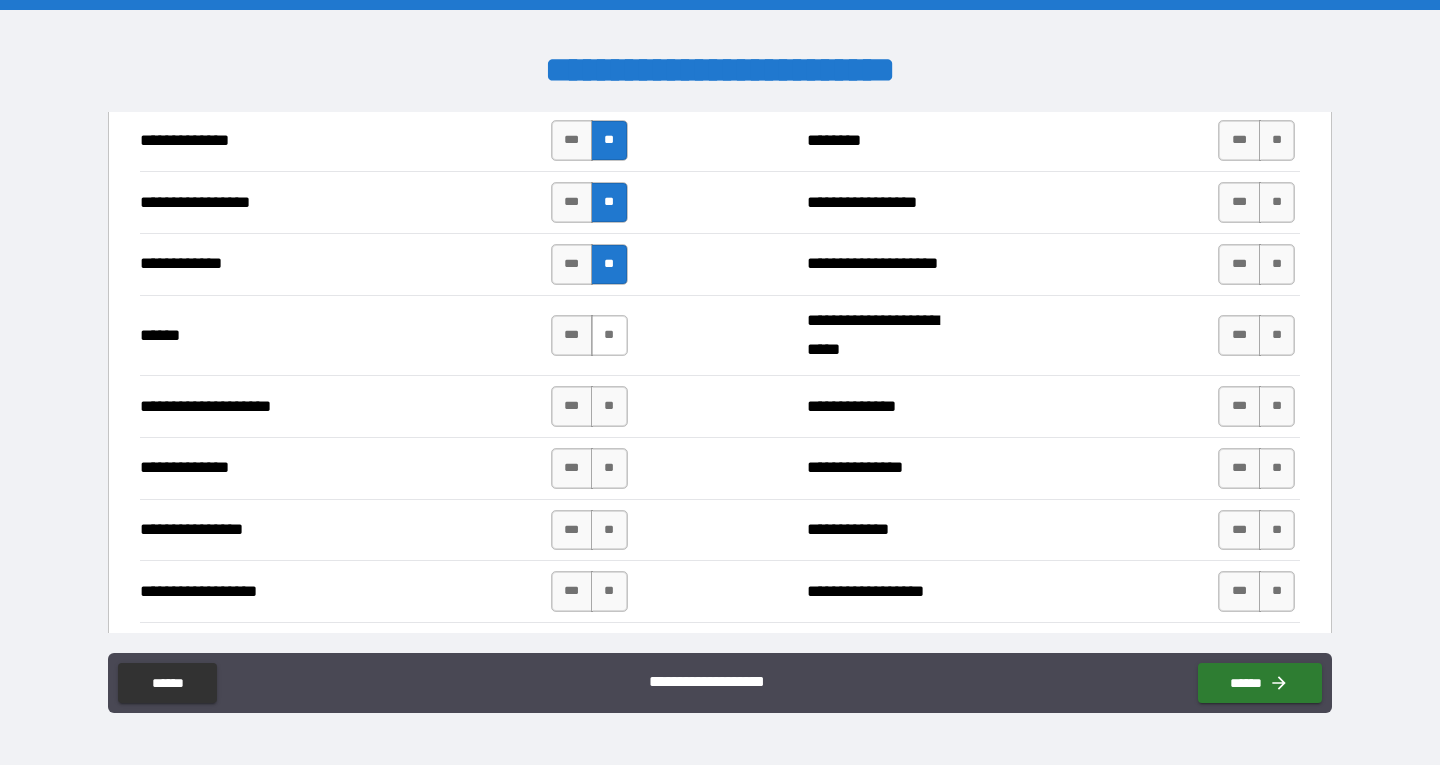 click on "**" at bounding box center (609, 335) 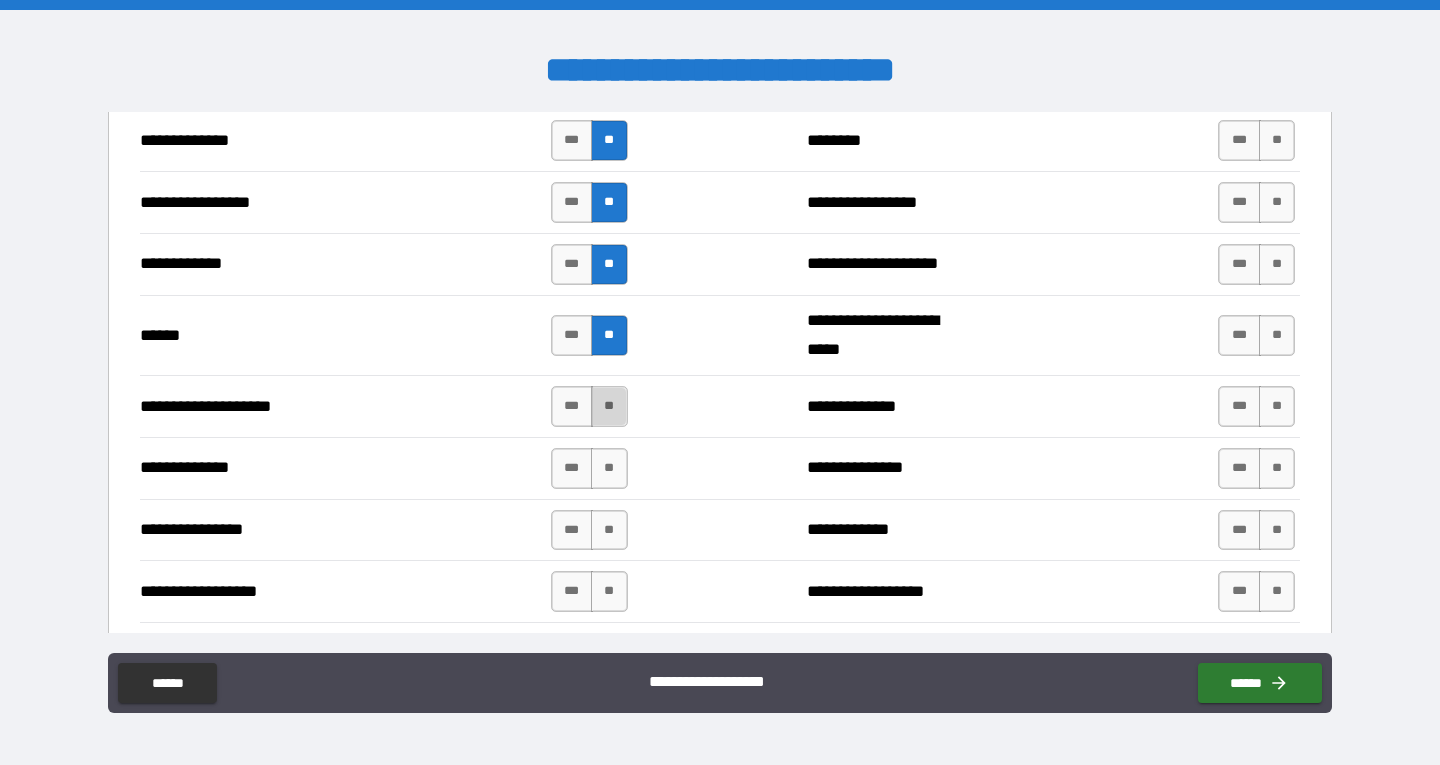 click on "**" at bounding box center (609, 406) 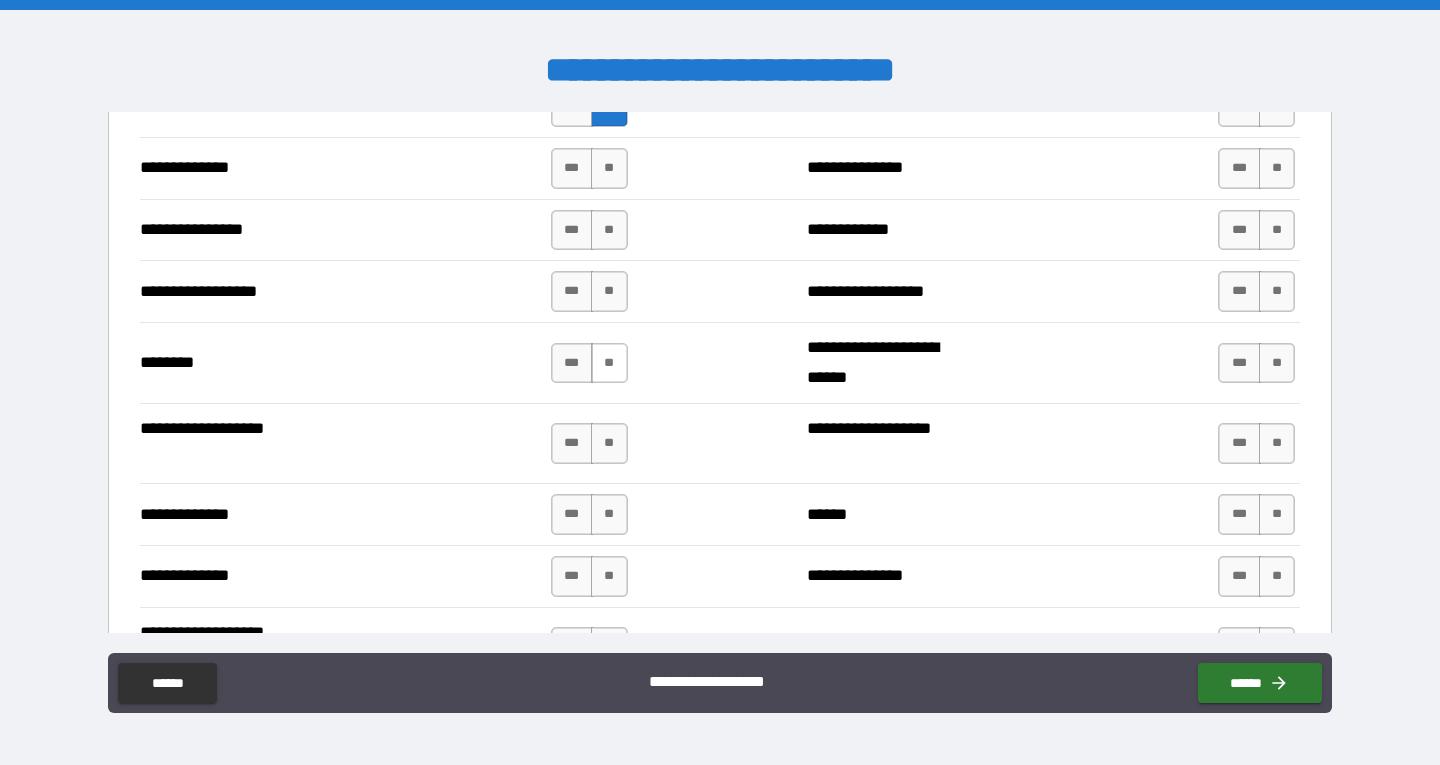 scroll, scrollTop: 3100, scrollLeft: 0, axis: vertical 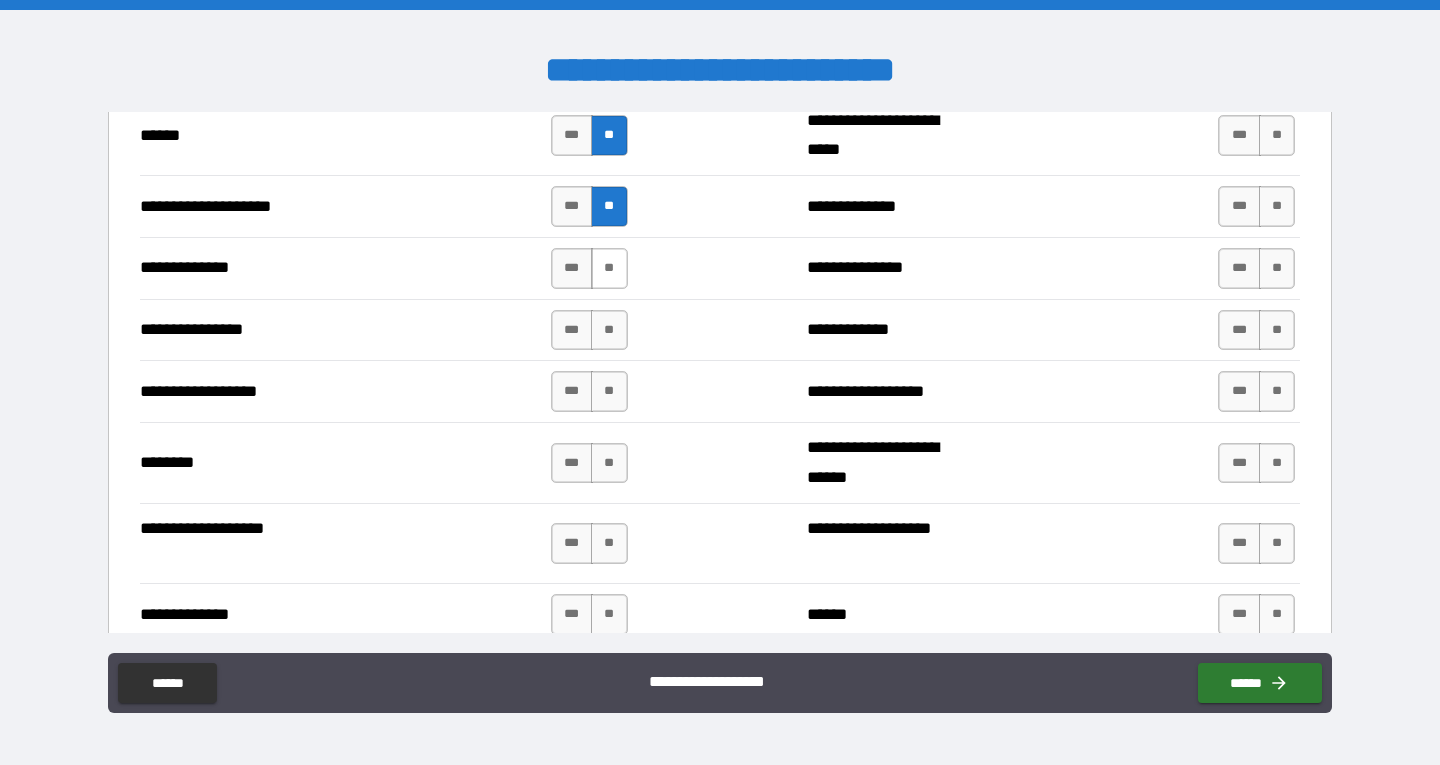 click on "**" at bounding box center (609, 268) 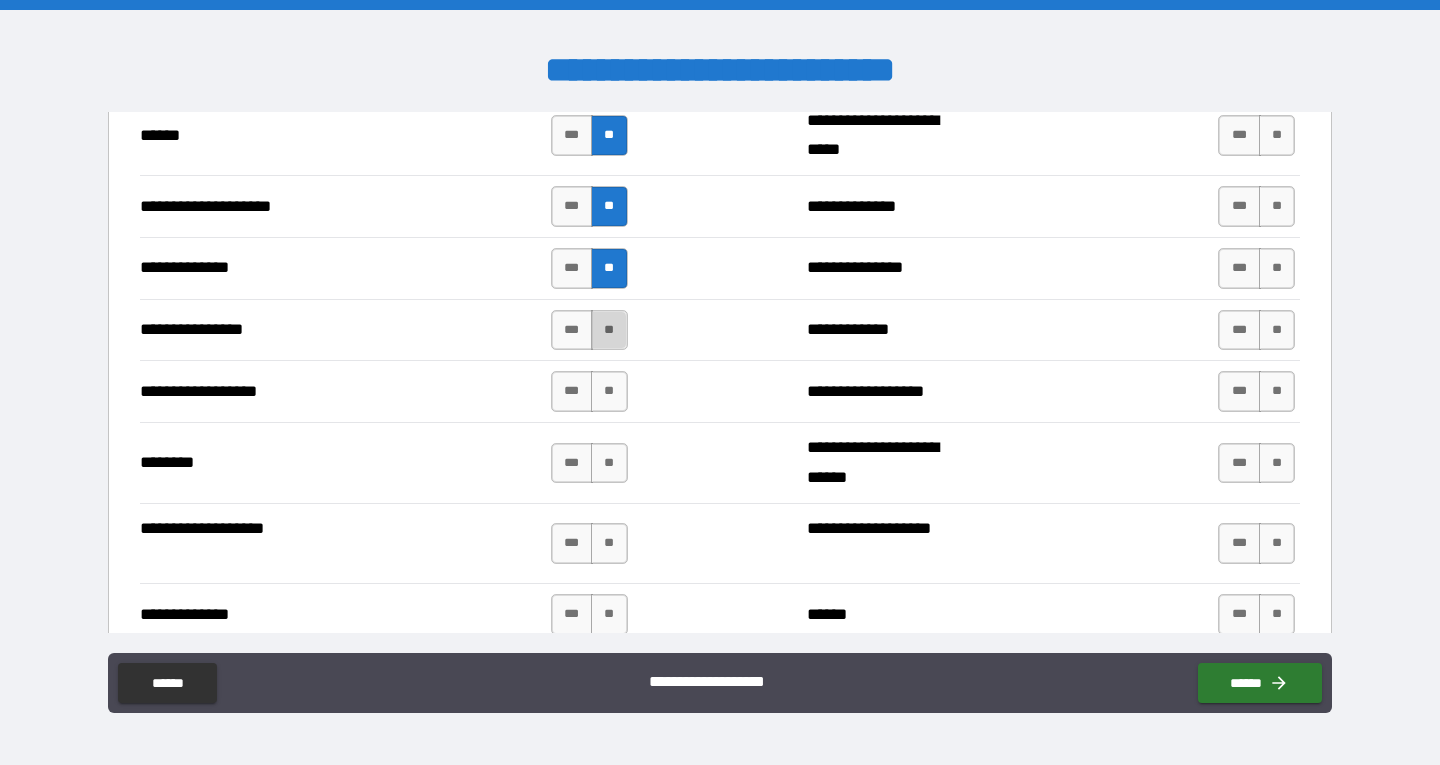 click on "**" at bounding box center [609, 330] 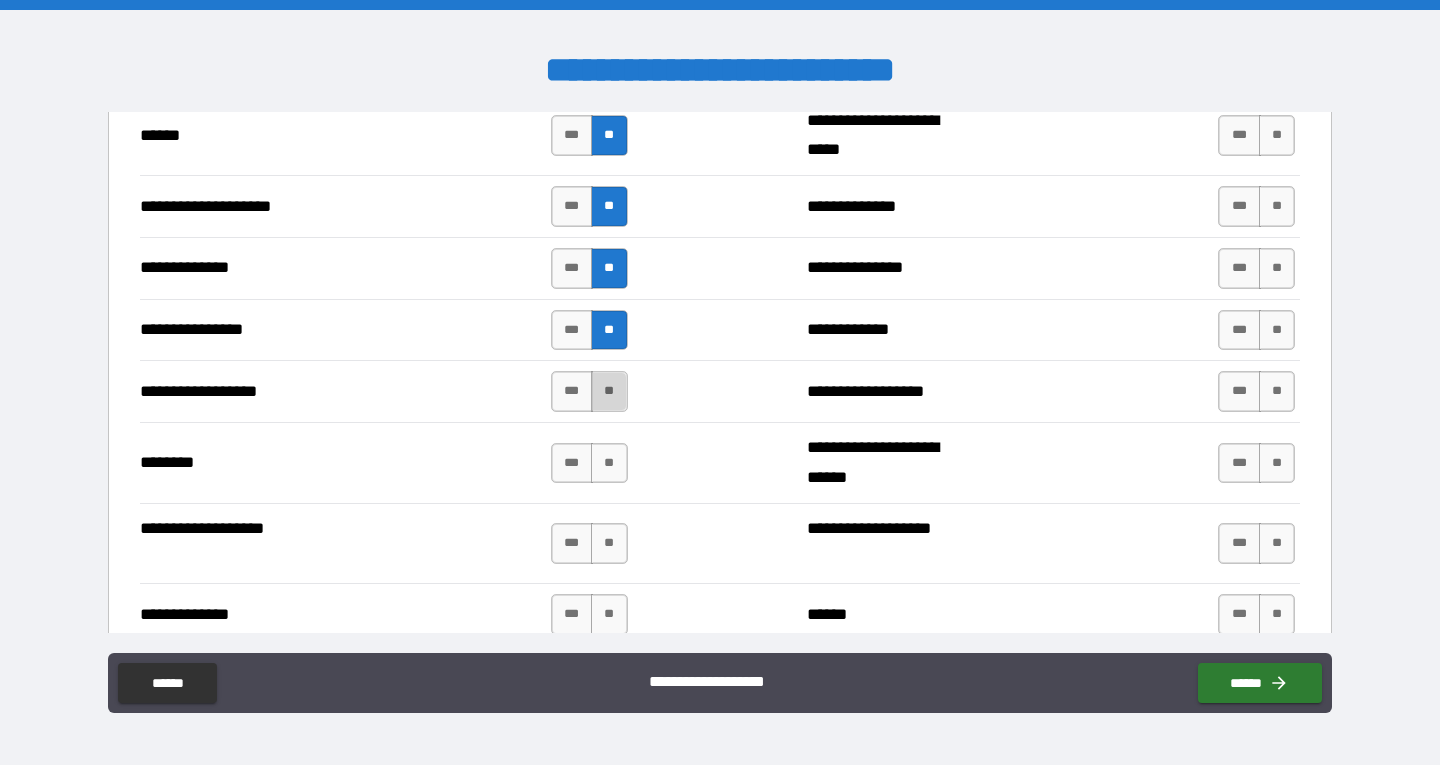 click on "**" at bounding box center (609, 391) 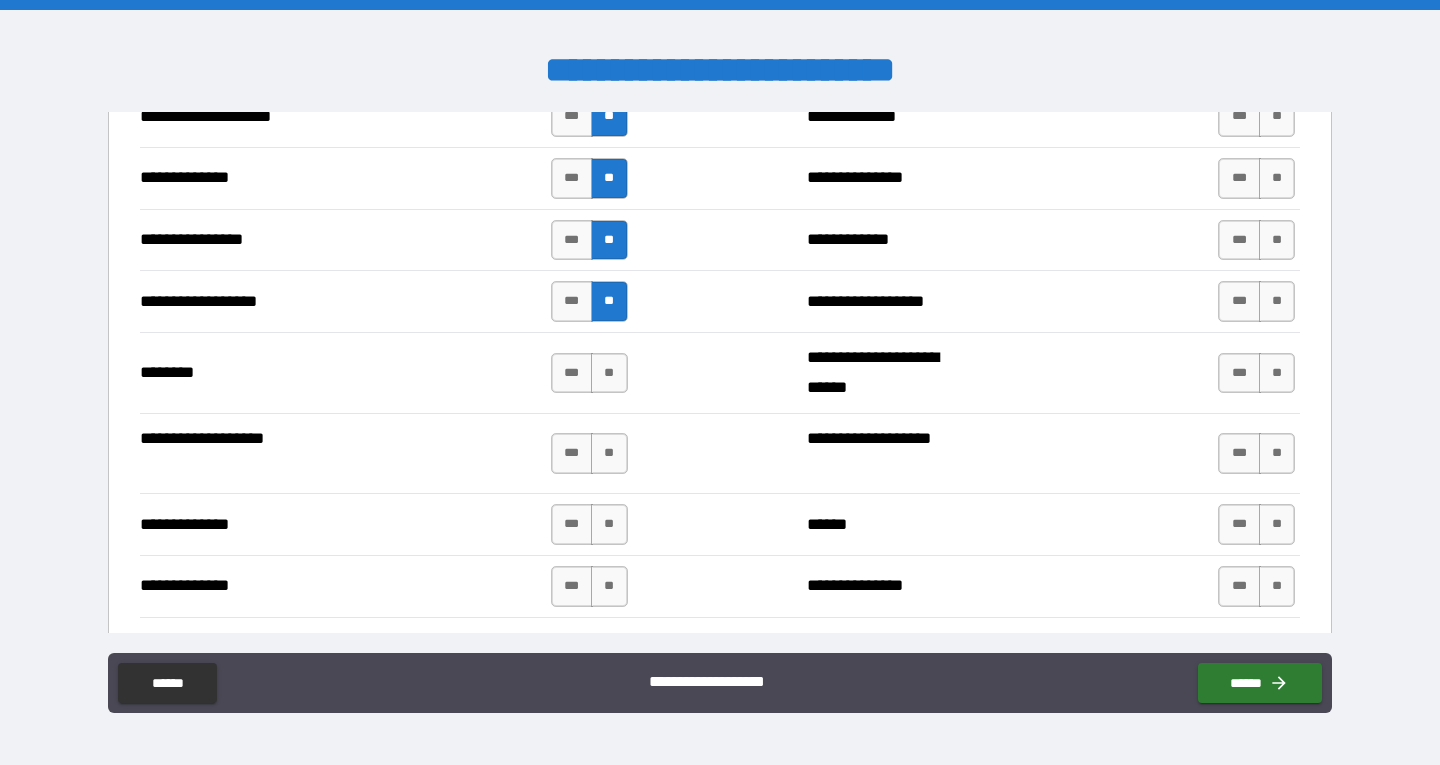 scroll, scrollTop: 3300, scrollLeft: 0, axis: vertical 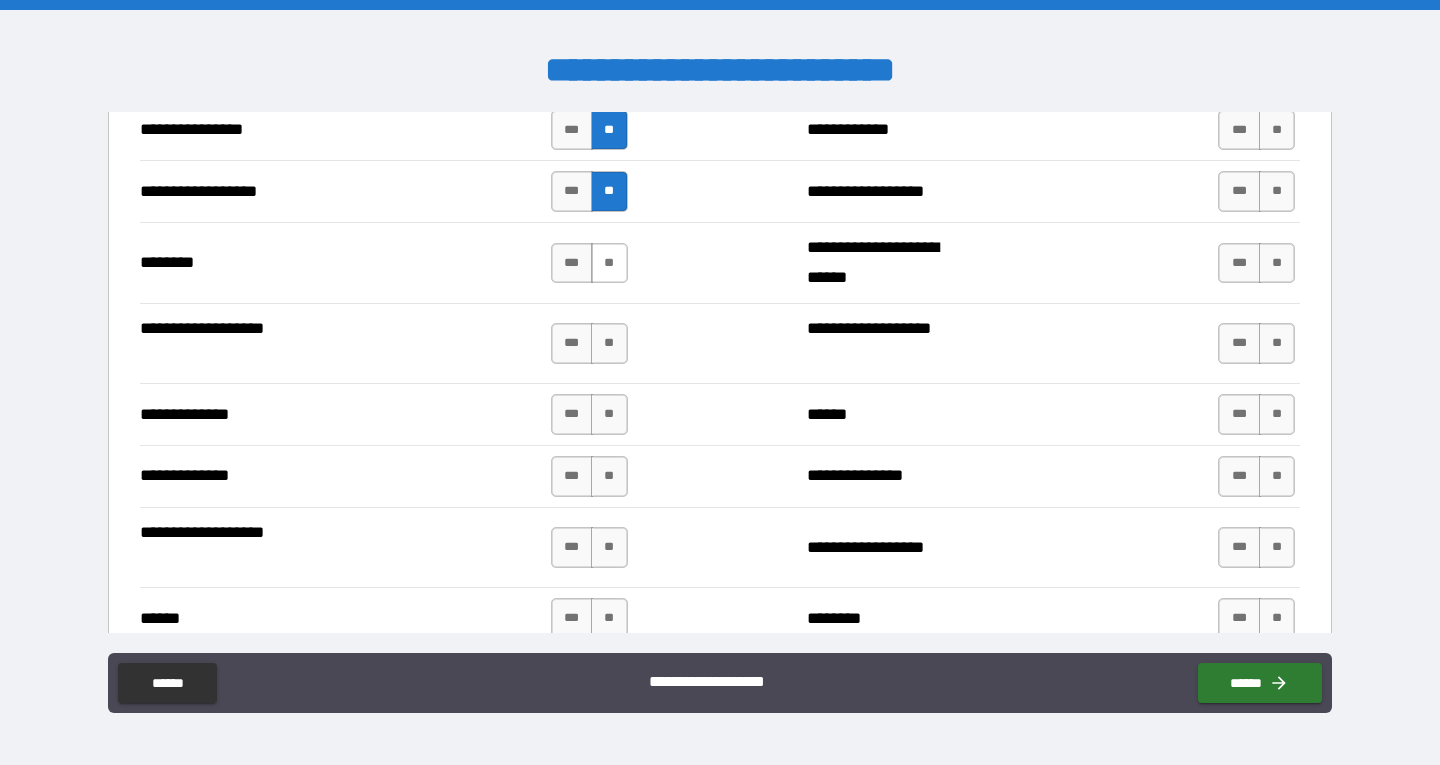 click on "**" at bounding box center [609, 263] 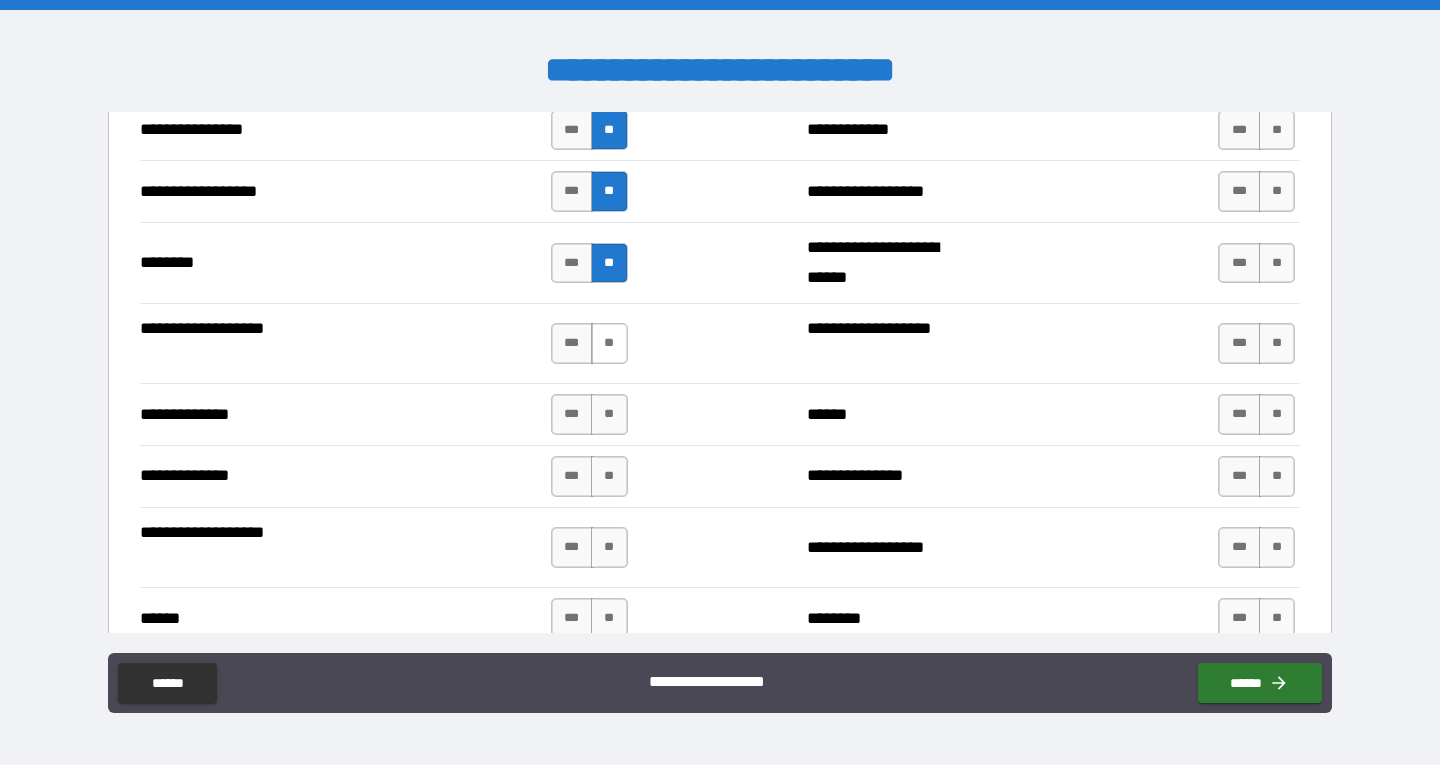 click on "**" at bounding box center (609, 343) 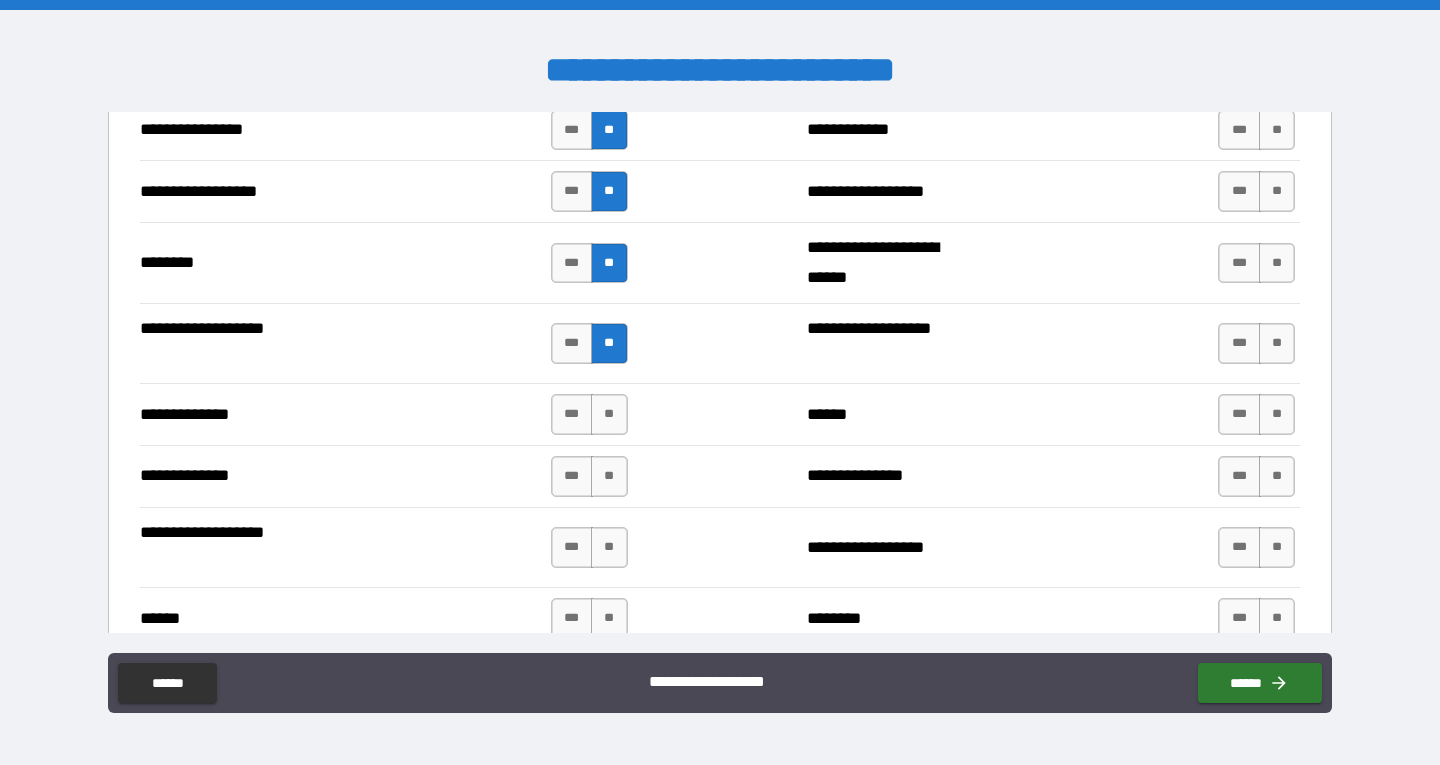 click on "*** **" at bounding box center [592, 414] 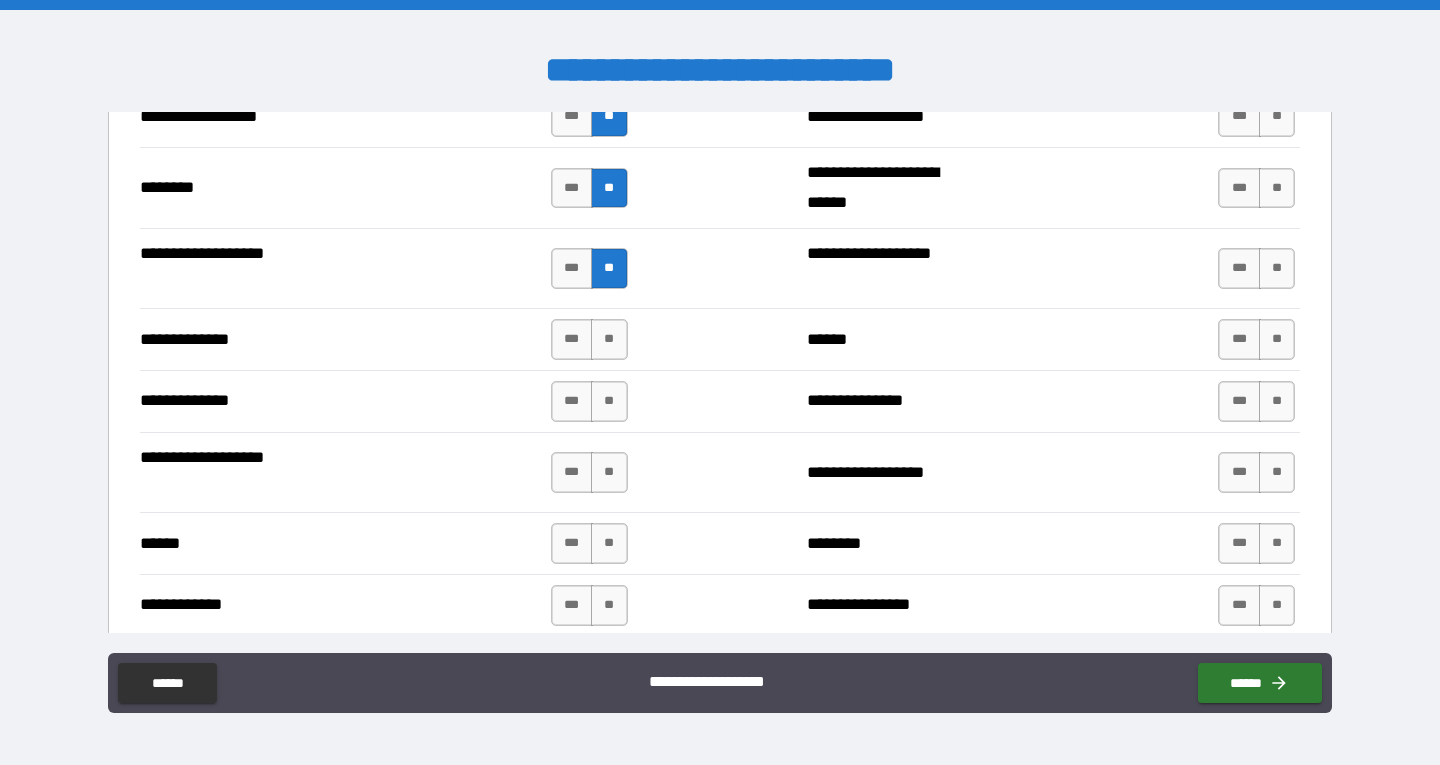 scroll, scrollTop: 3500, scrollLeft: 0, axis: vertical 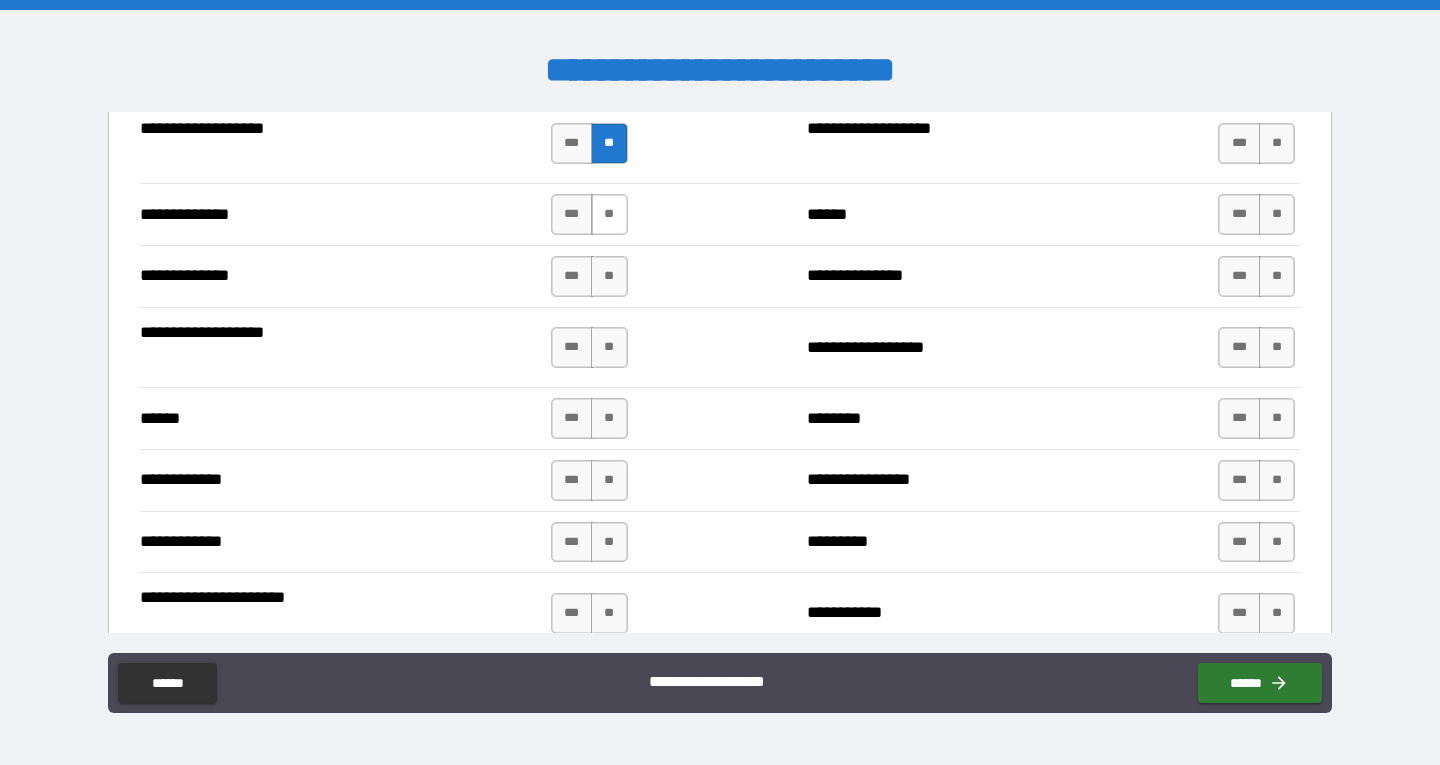 click on "**" at bounding box center [609, 214] 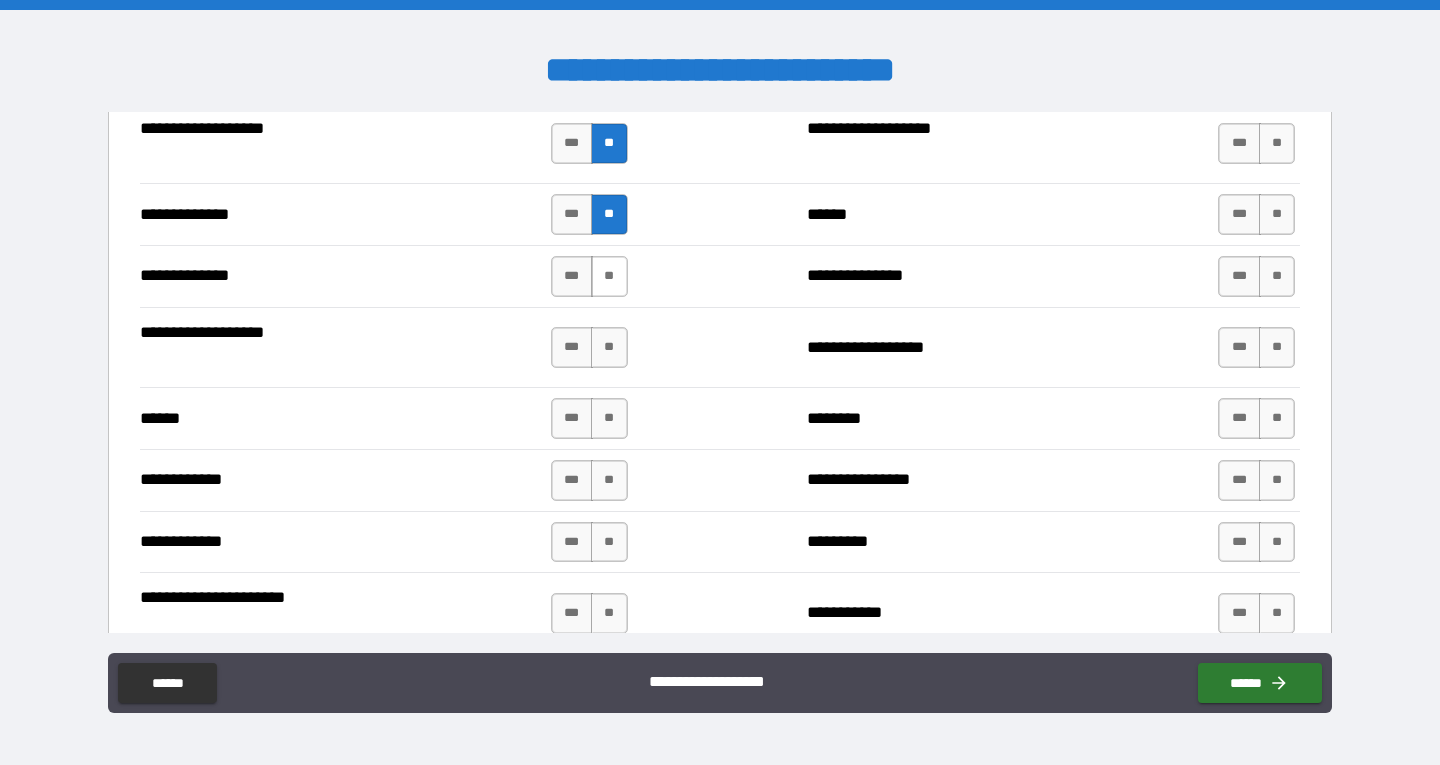 click on "**" at bounding box center [609, 276] 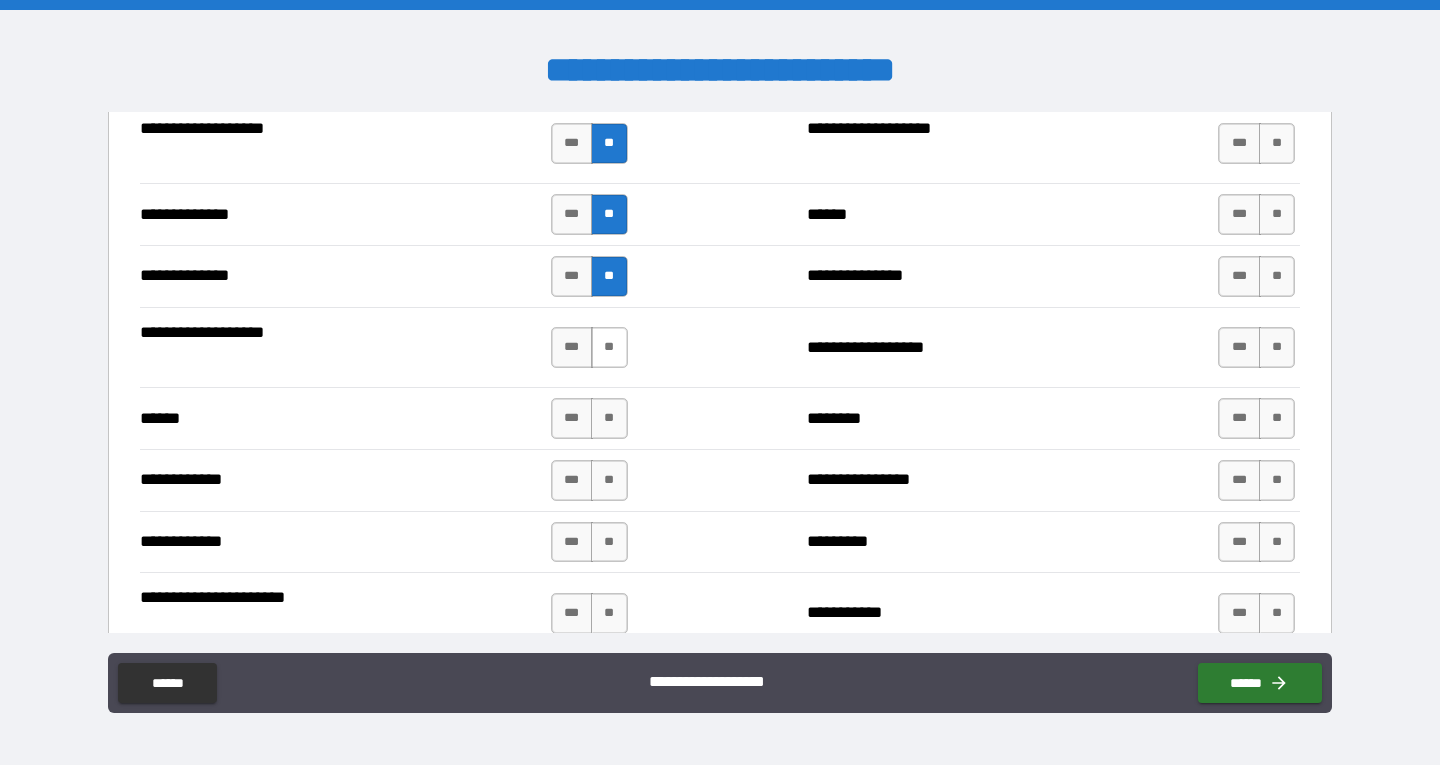 click on "**" at bounding box center [609, 347] 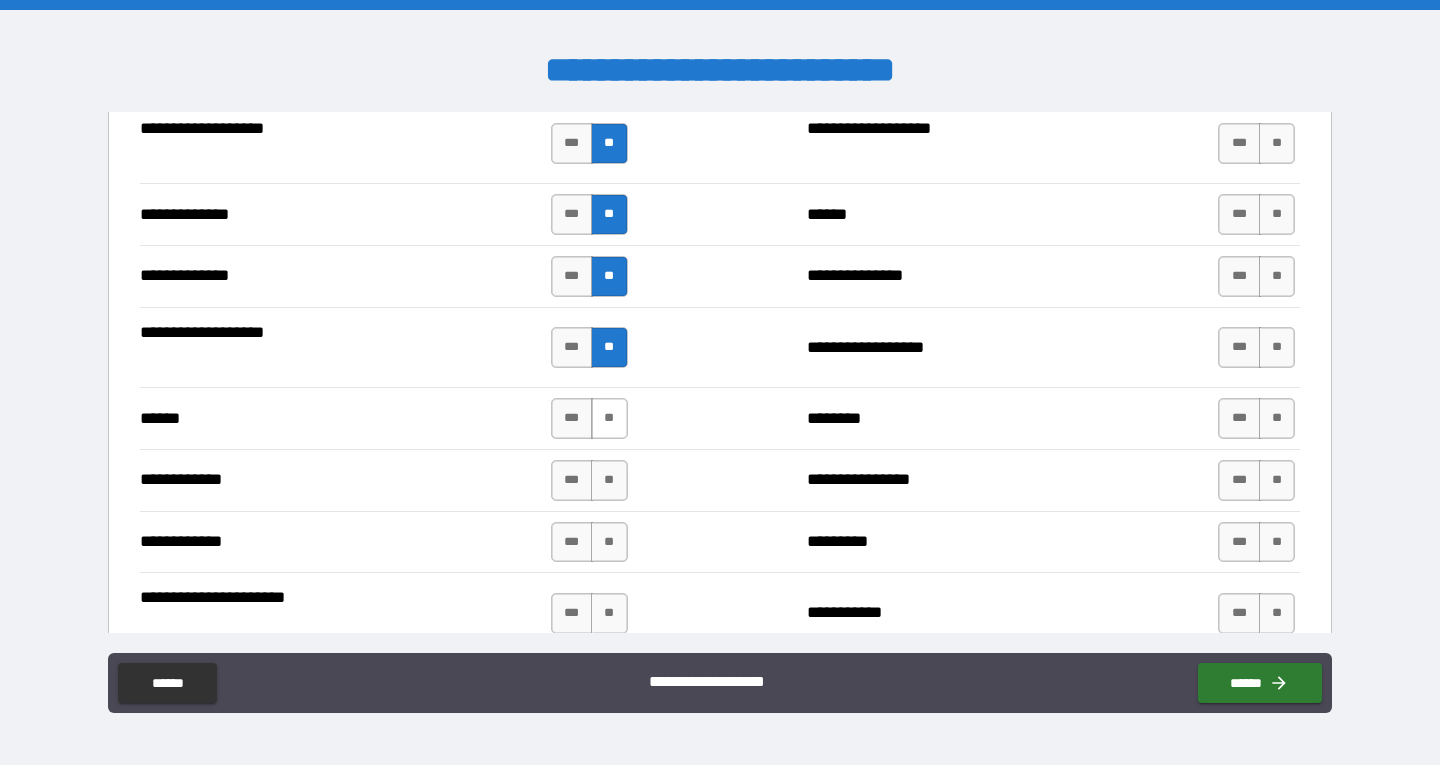 click on "**" at bounding box center (609, 418) 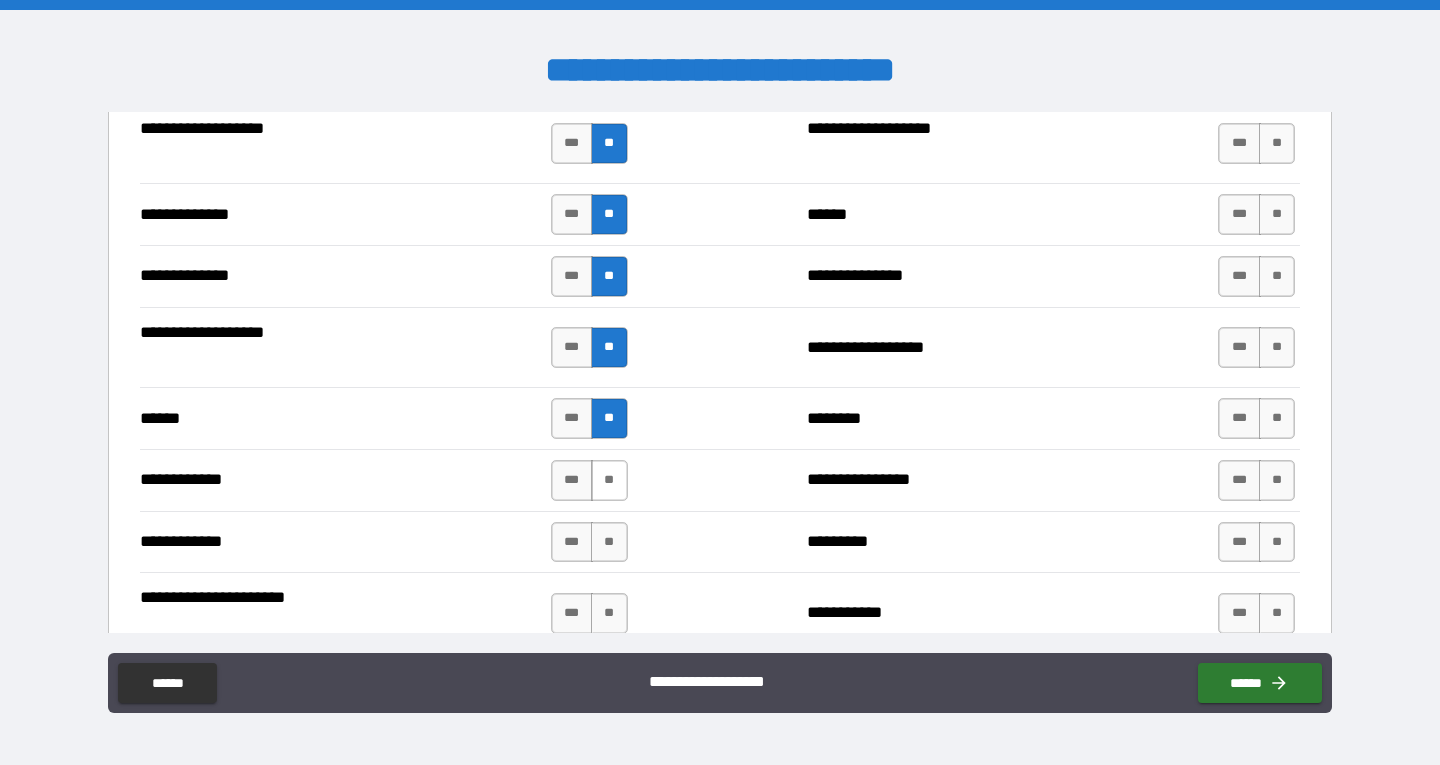 click on "**" at bounding box center [609, 480] 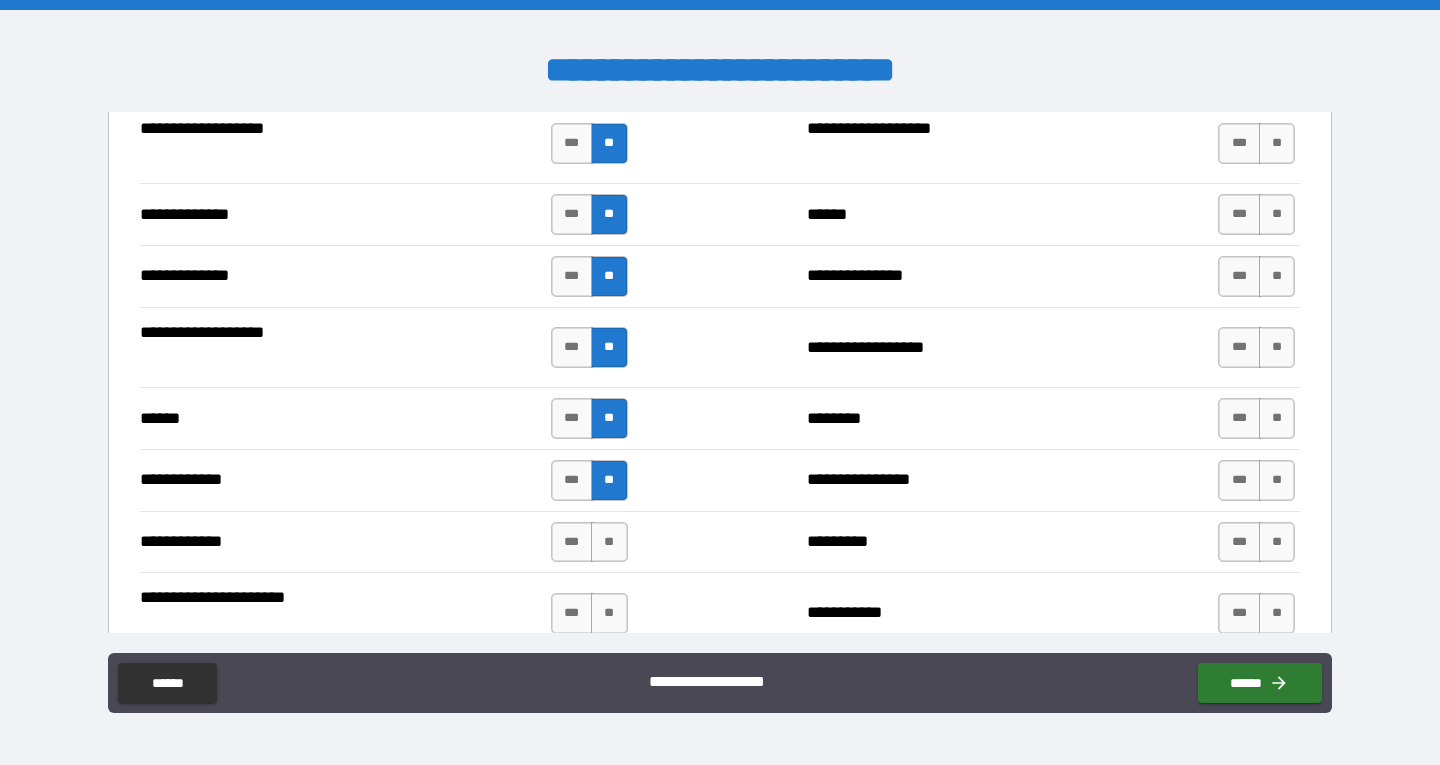 scroll, scrollTop: 3700, scrollLeft: 0, axis: vertical 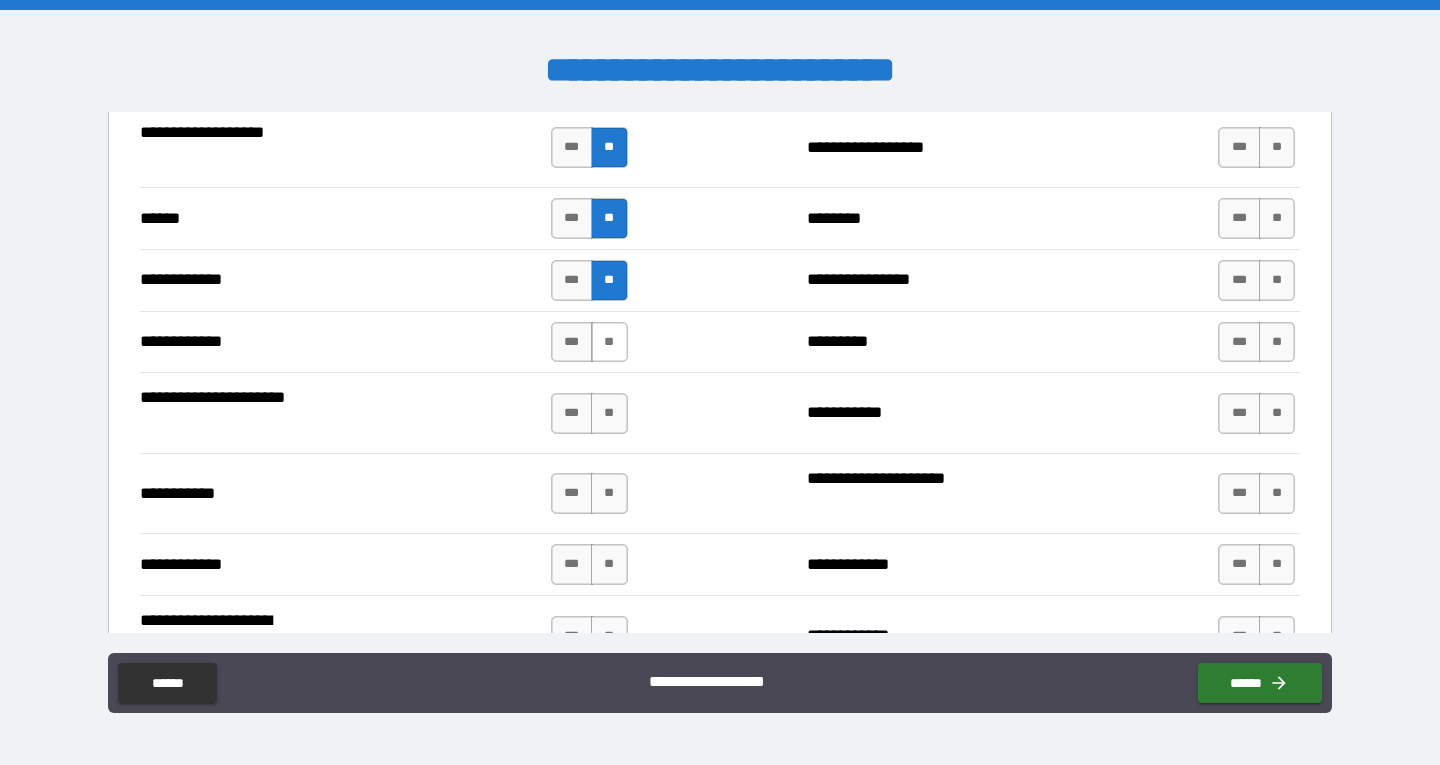 click on "**" at bounding box center [609, 342] 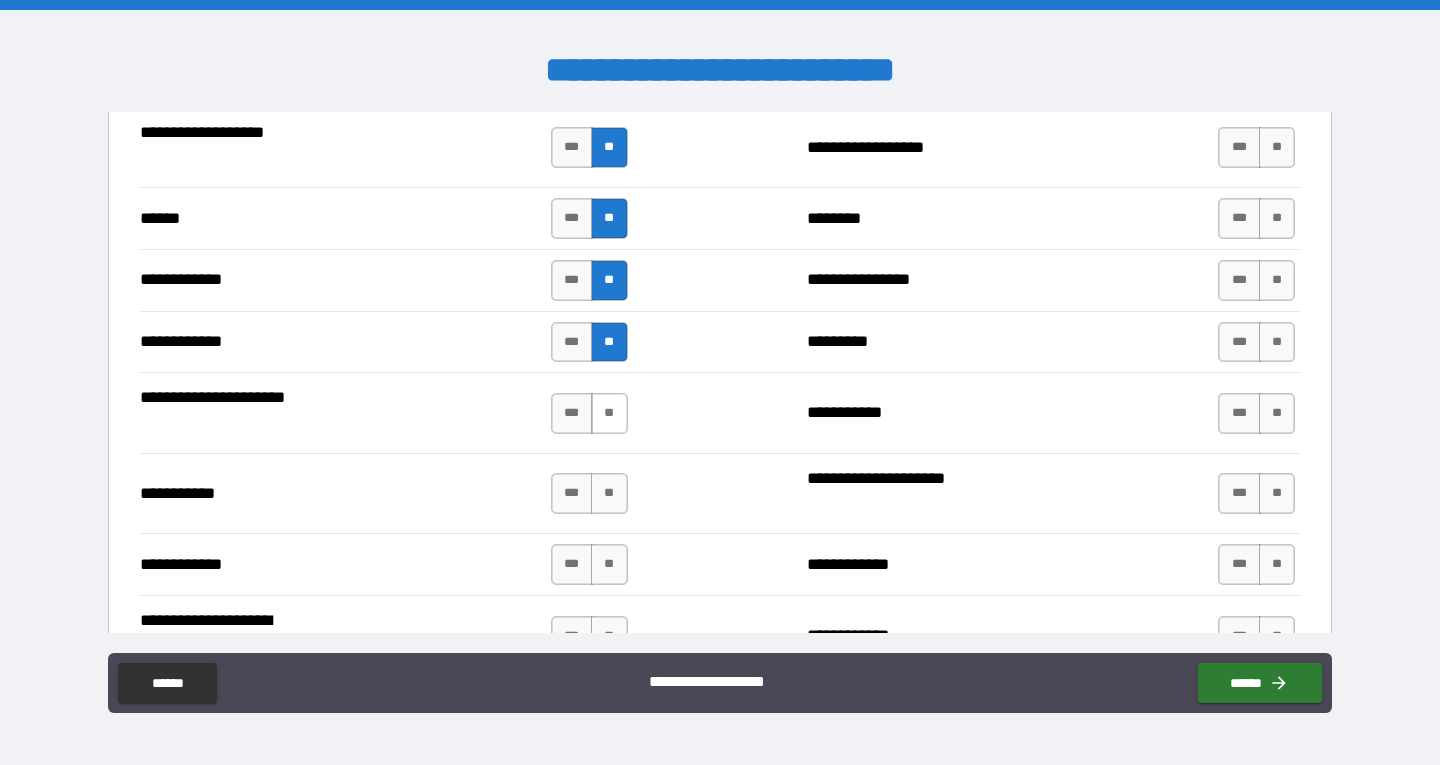 click on "**" at bounding box center [609, 413] 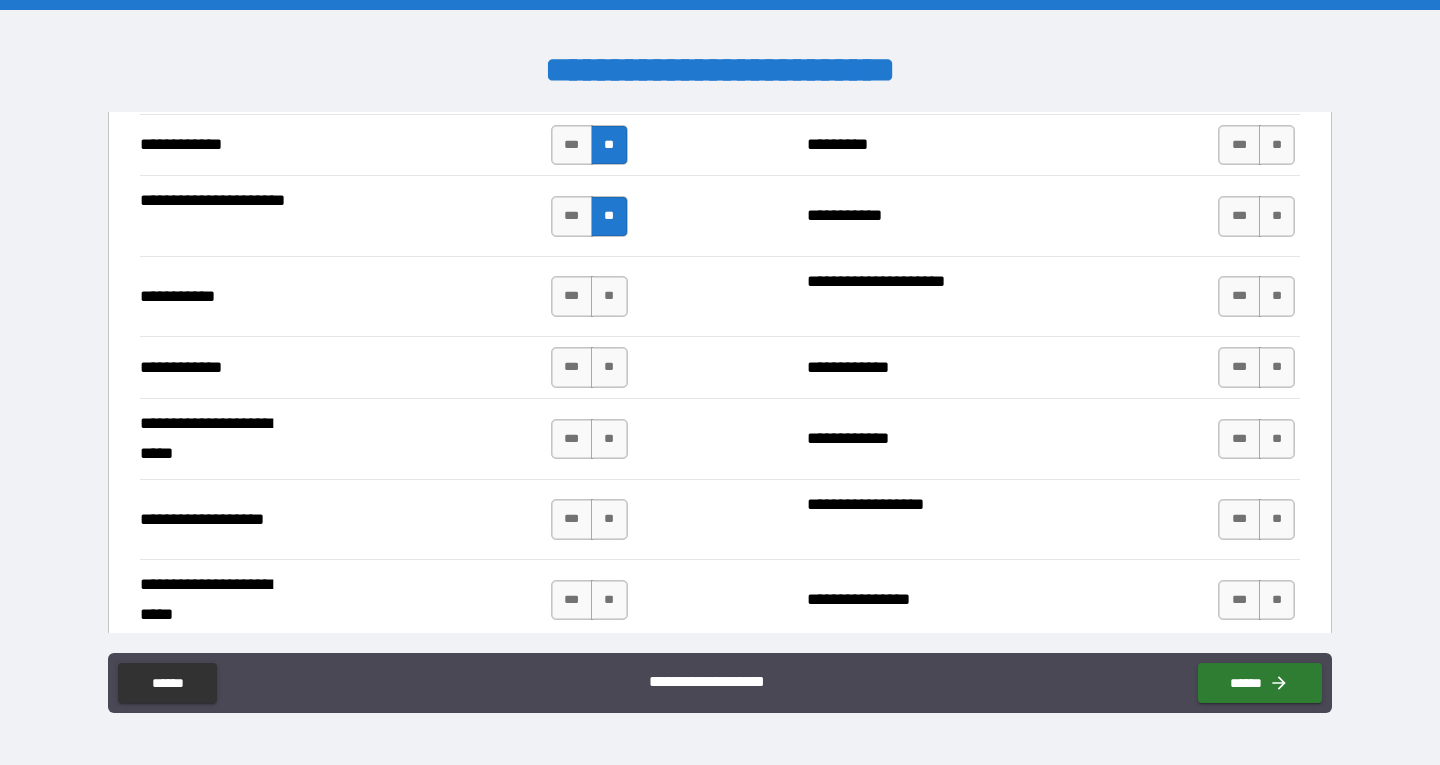 scroll, scrollTop: 3900, scrollLeft: 0, axis: vertical 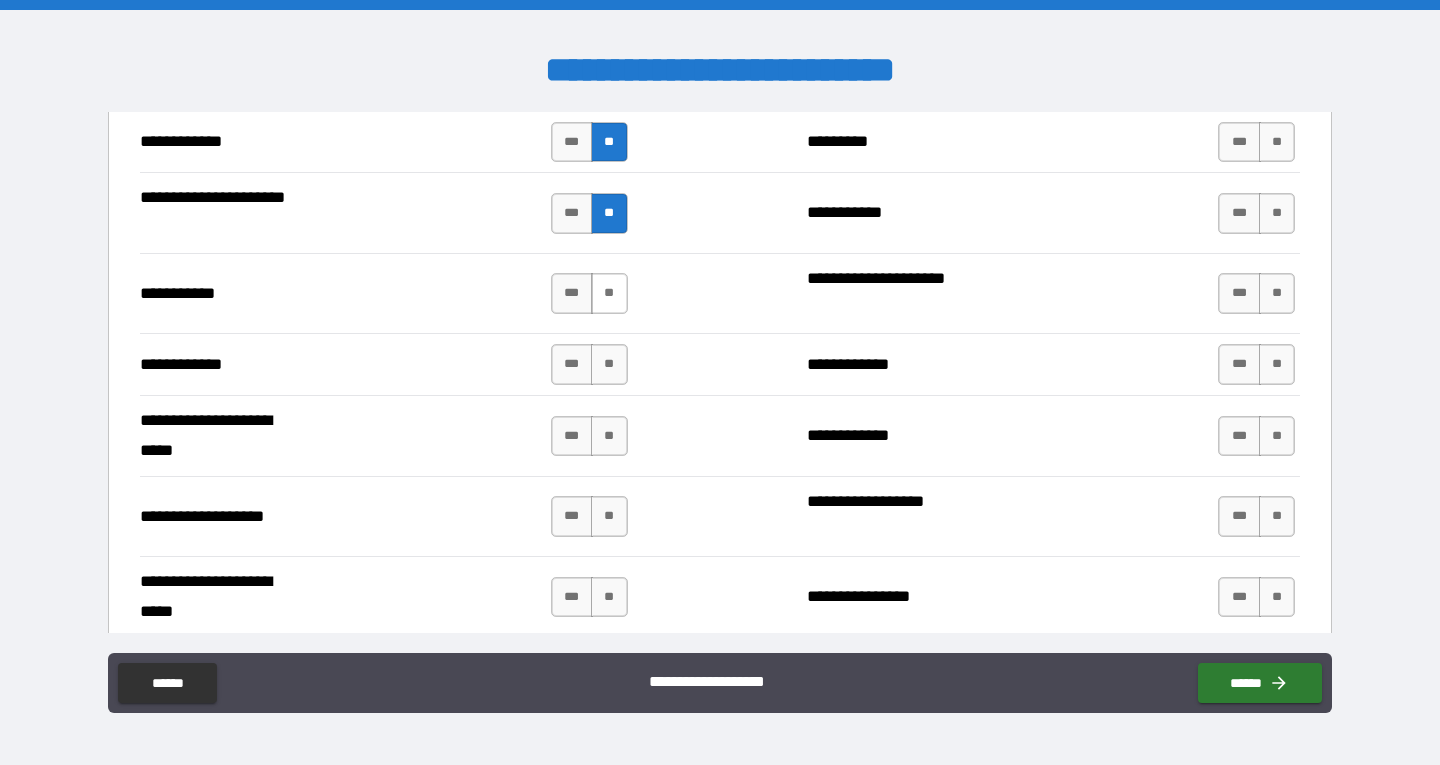 click on "**" at bounding box center (609, 293) 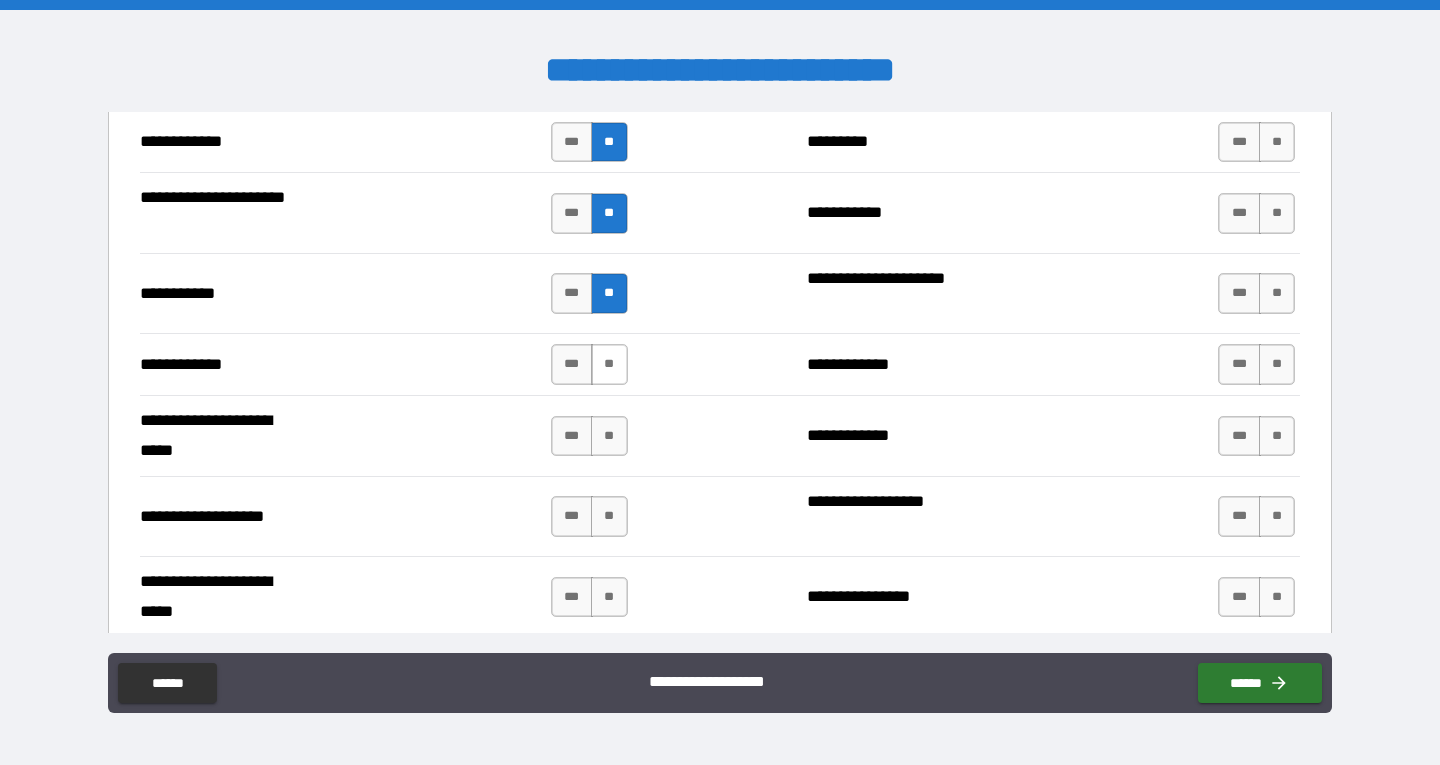 click on "**" at bounding box center (609, 364) 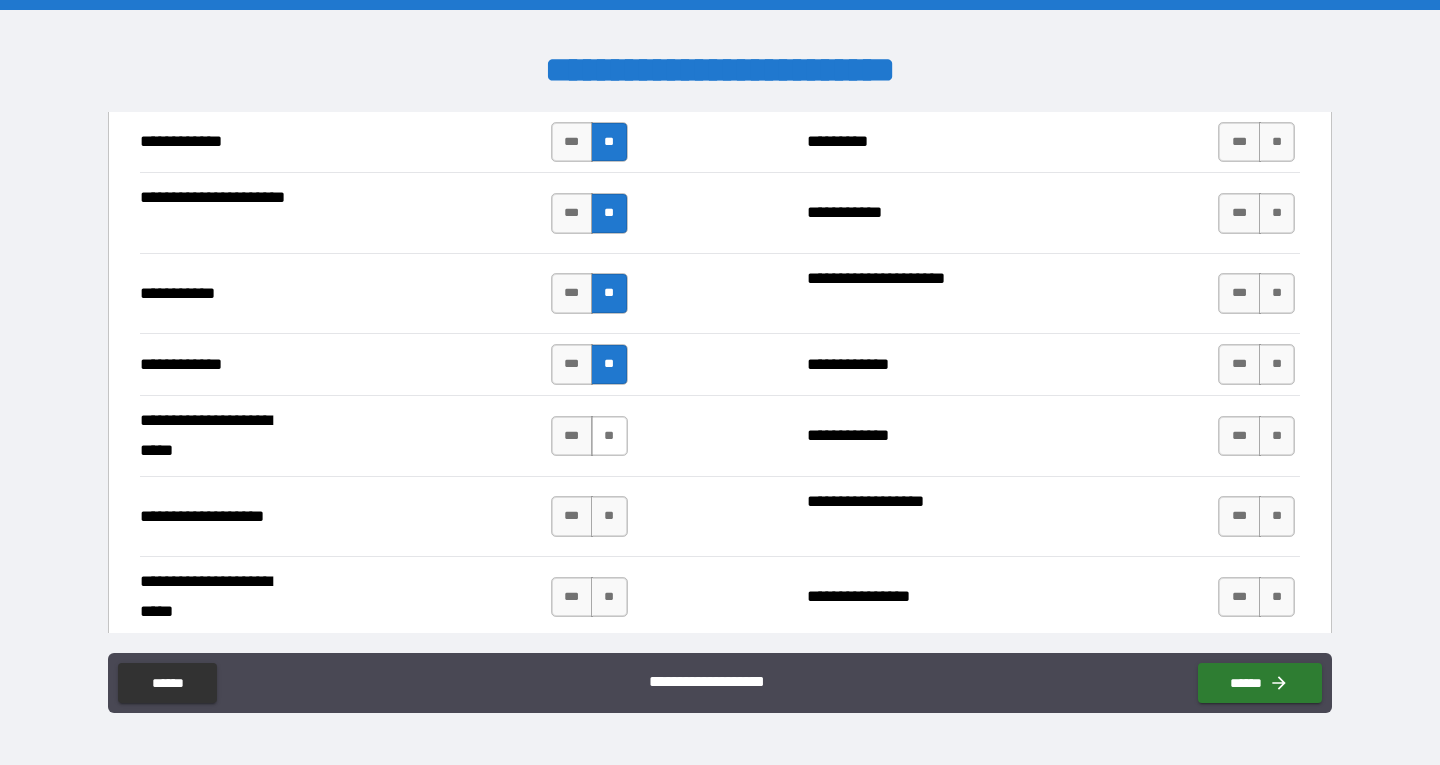 click on "**" at bounding box center (609, 436) 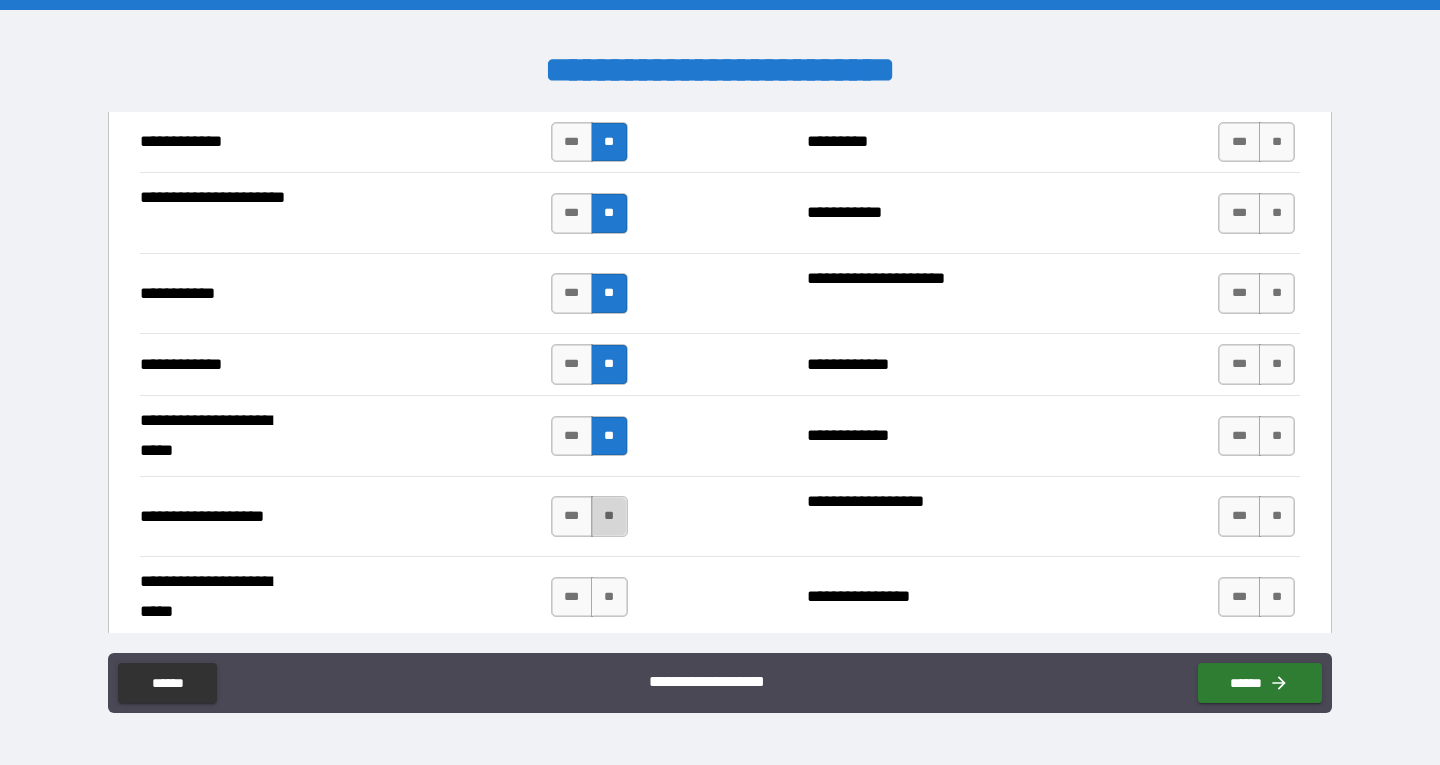 click on "**" at bounding box center [609, 516] 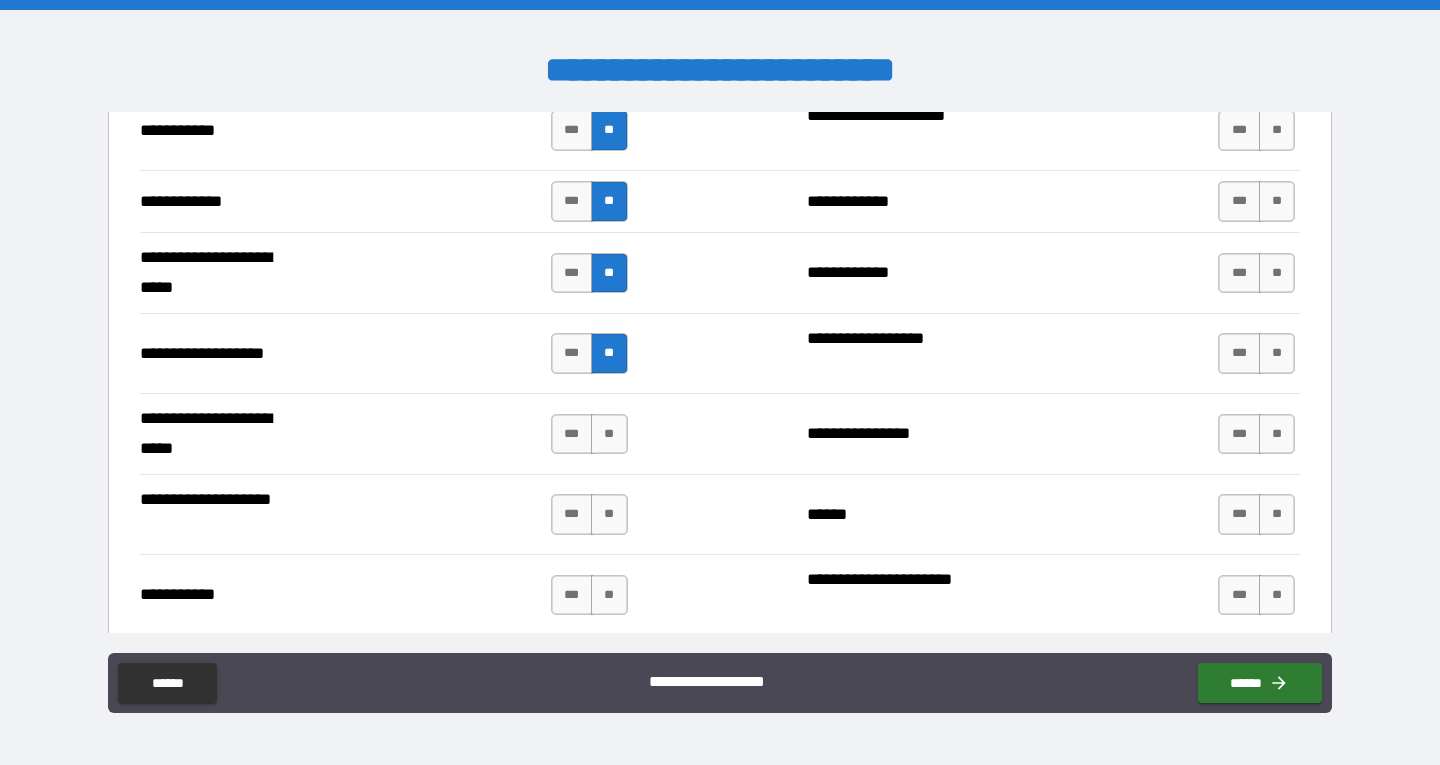scroll, scrollTop: 4100, scrollLeft: 0, axis: vertical 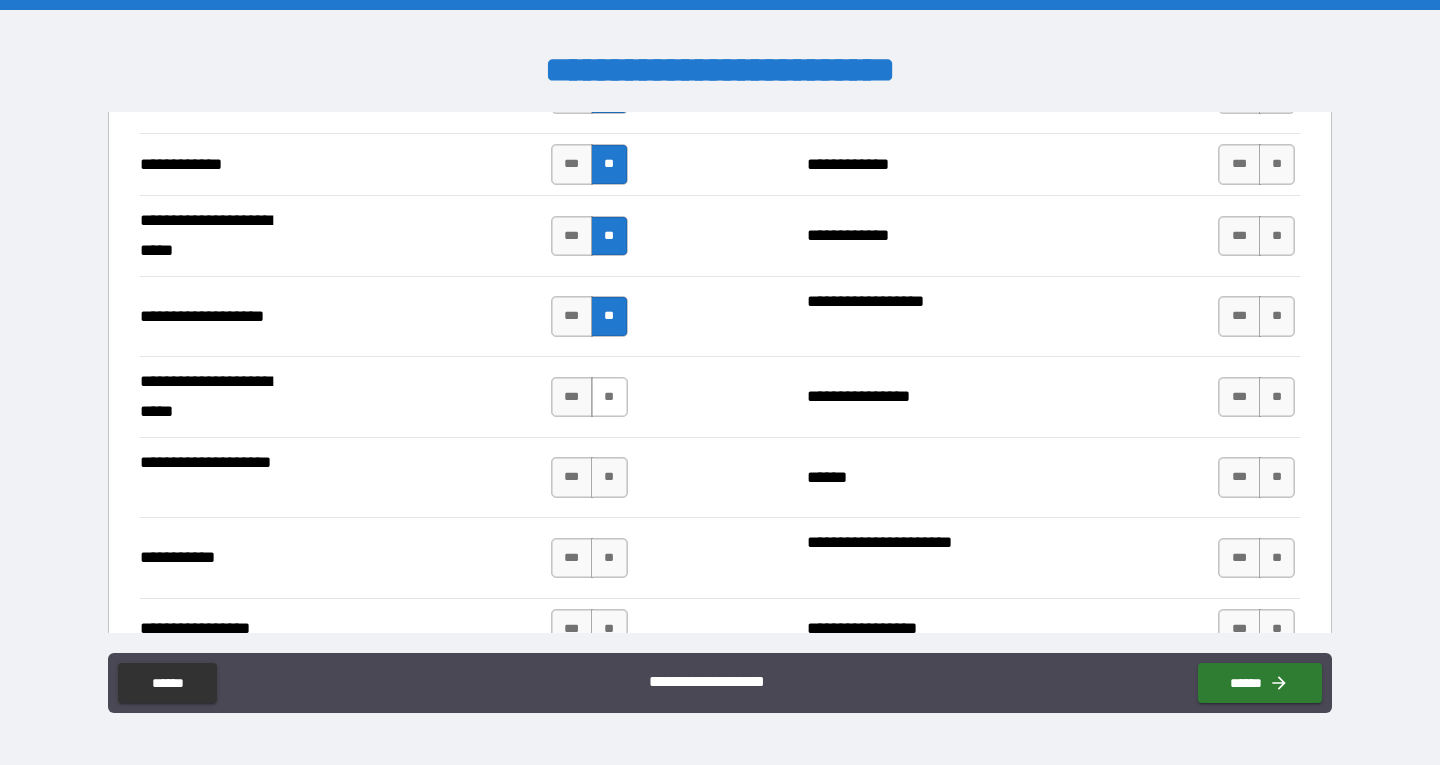 click on "**" at bounding box center (609, 397) 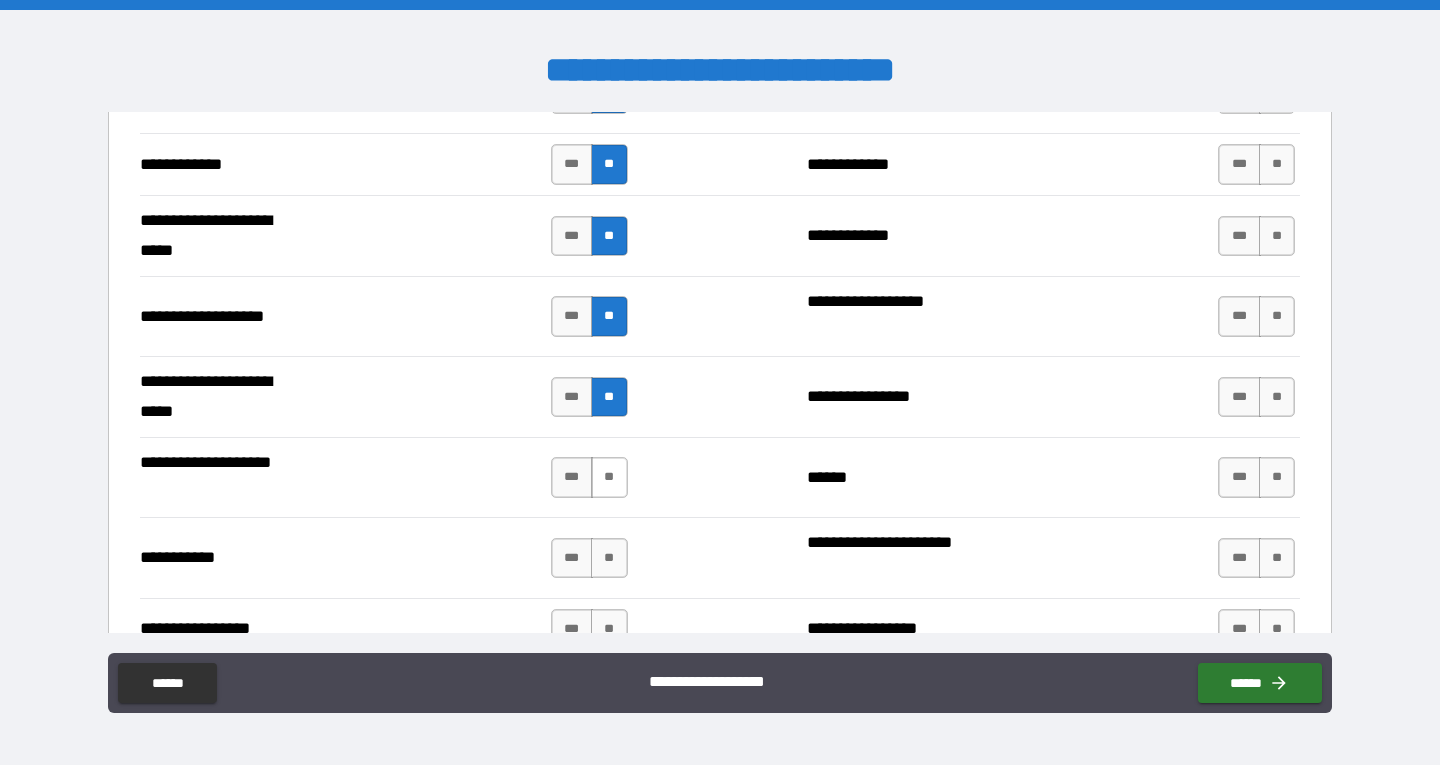 click on "**" at bounding box center (609, 477) 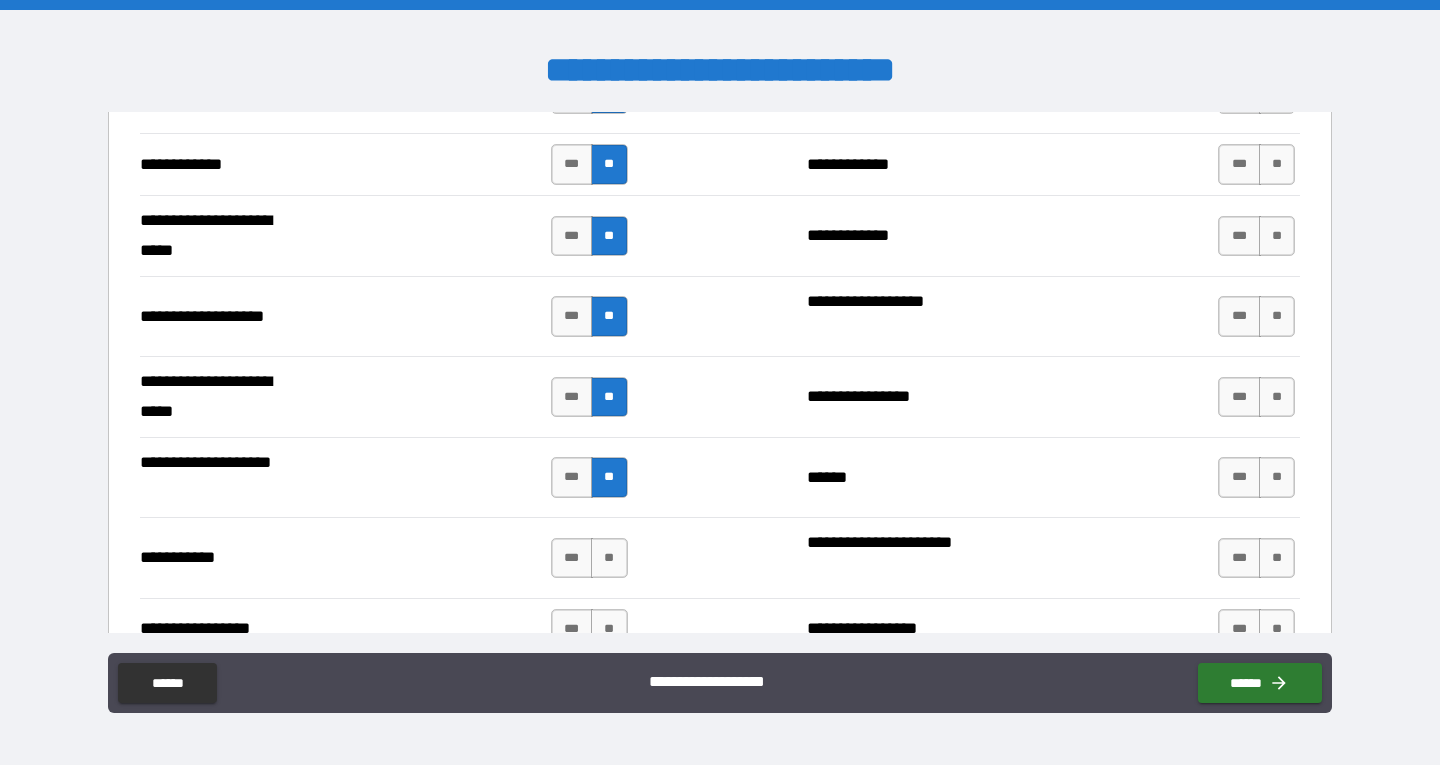 scroll, scrollTop: 4300, scrollLeft: 0, axis: vertical 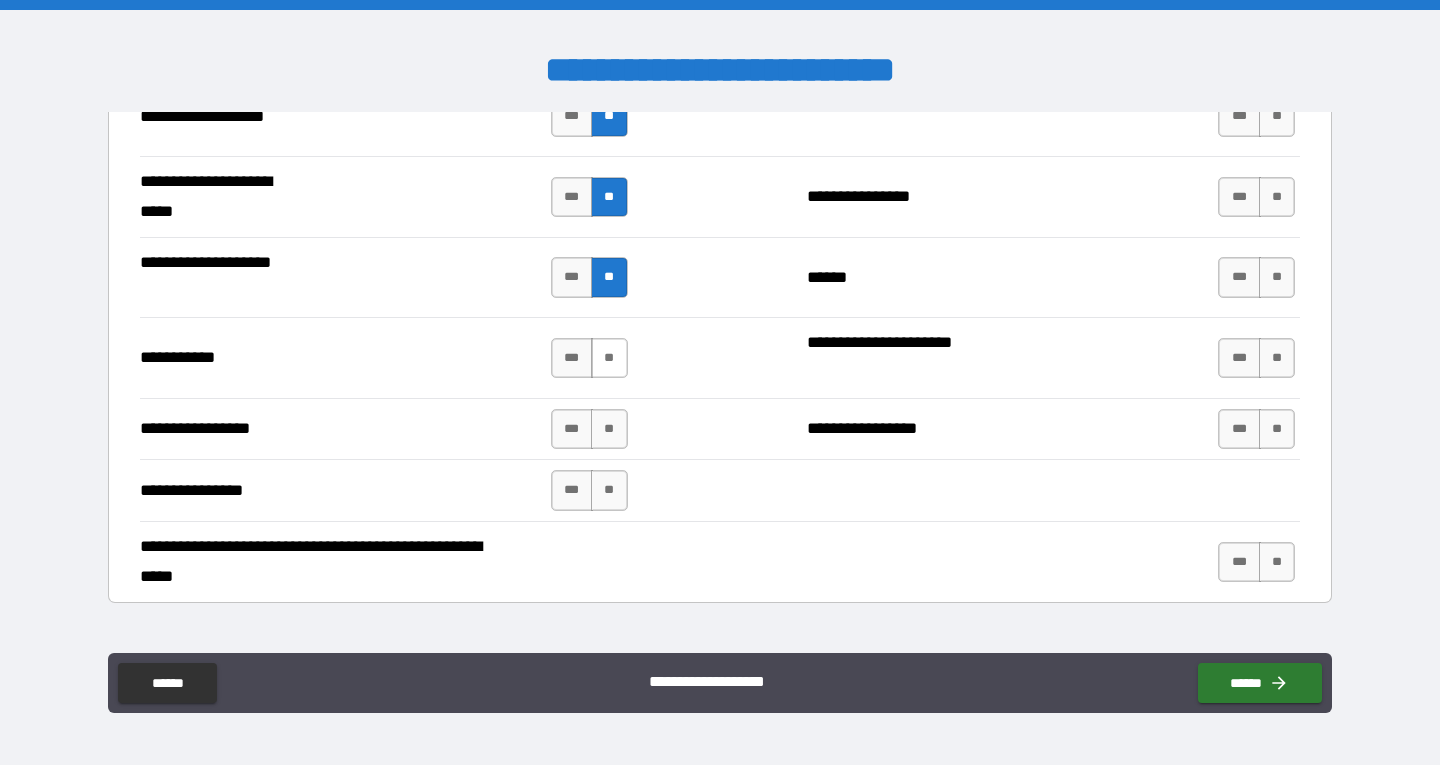 click on "**" at bounding box center [609, 358] 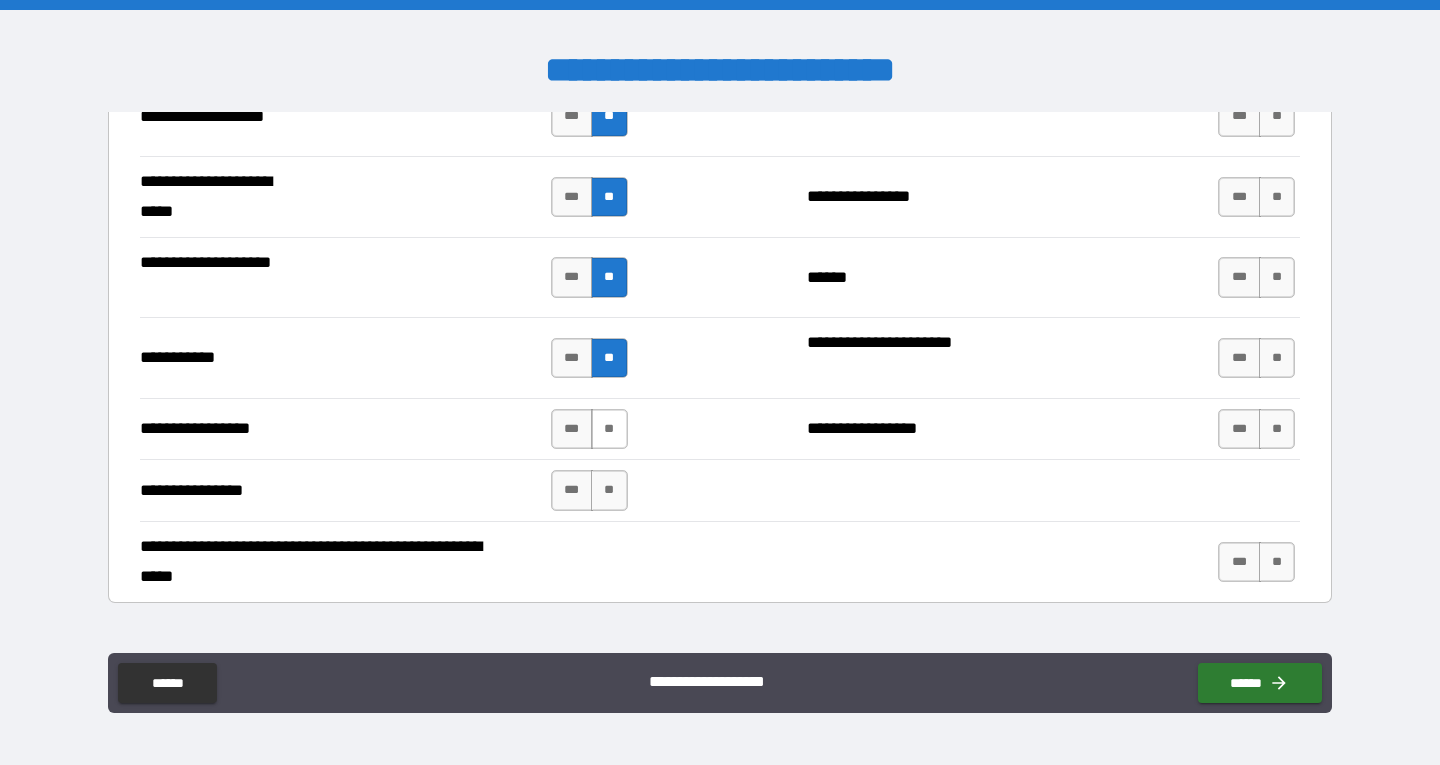 click on "**" at bounding box center [609, 429] 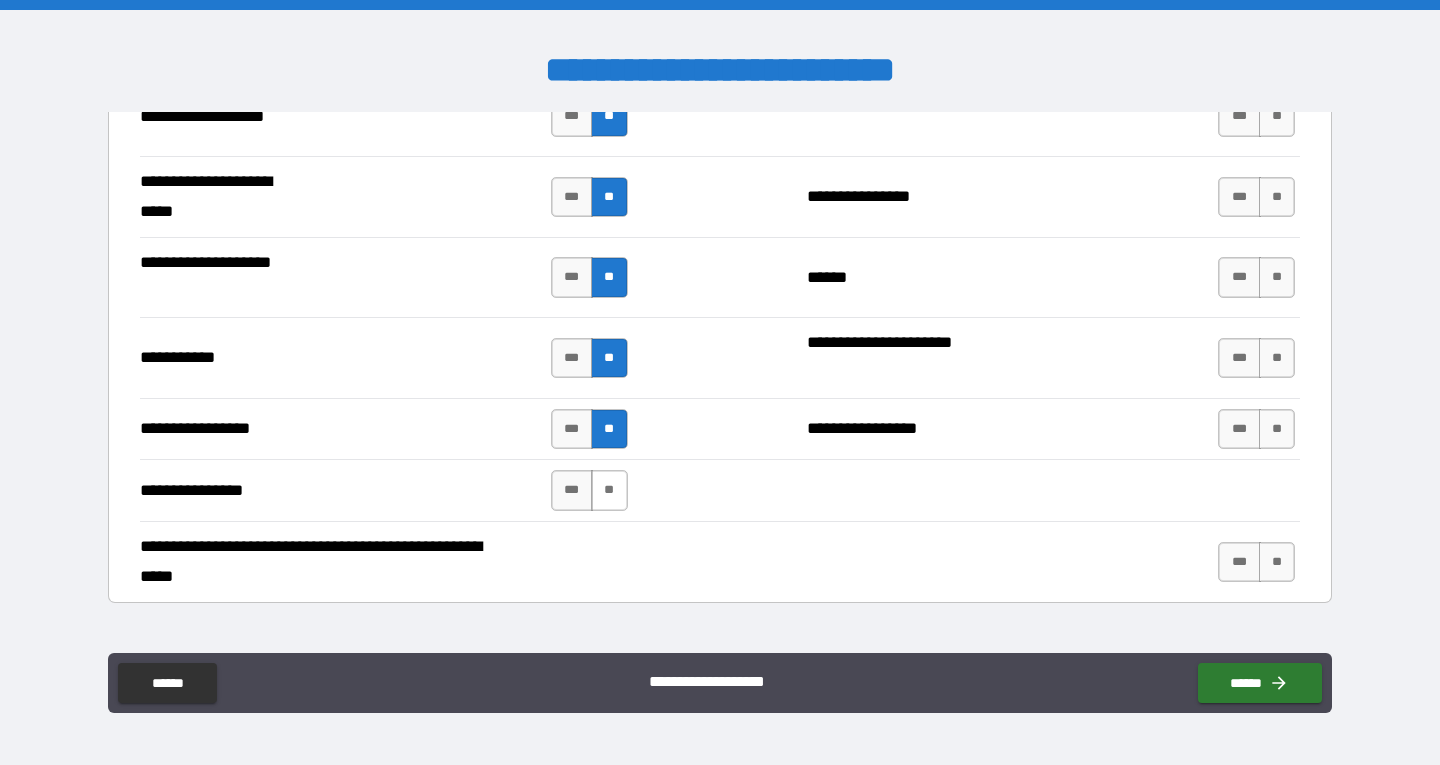 click on "**" at bounding box center (609, 490) 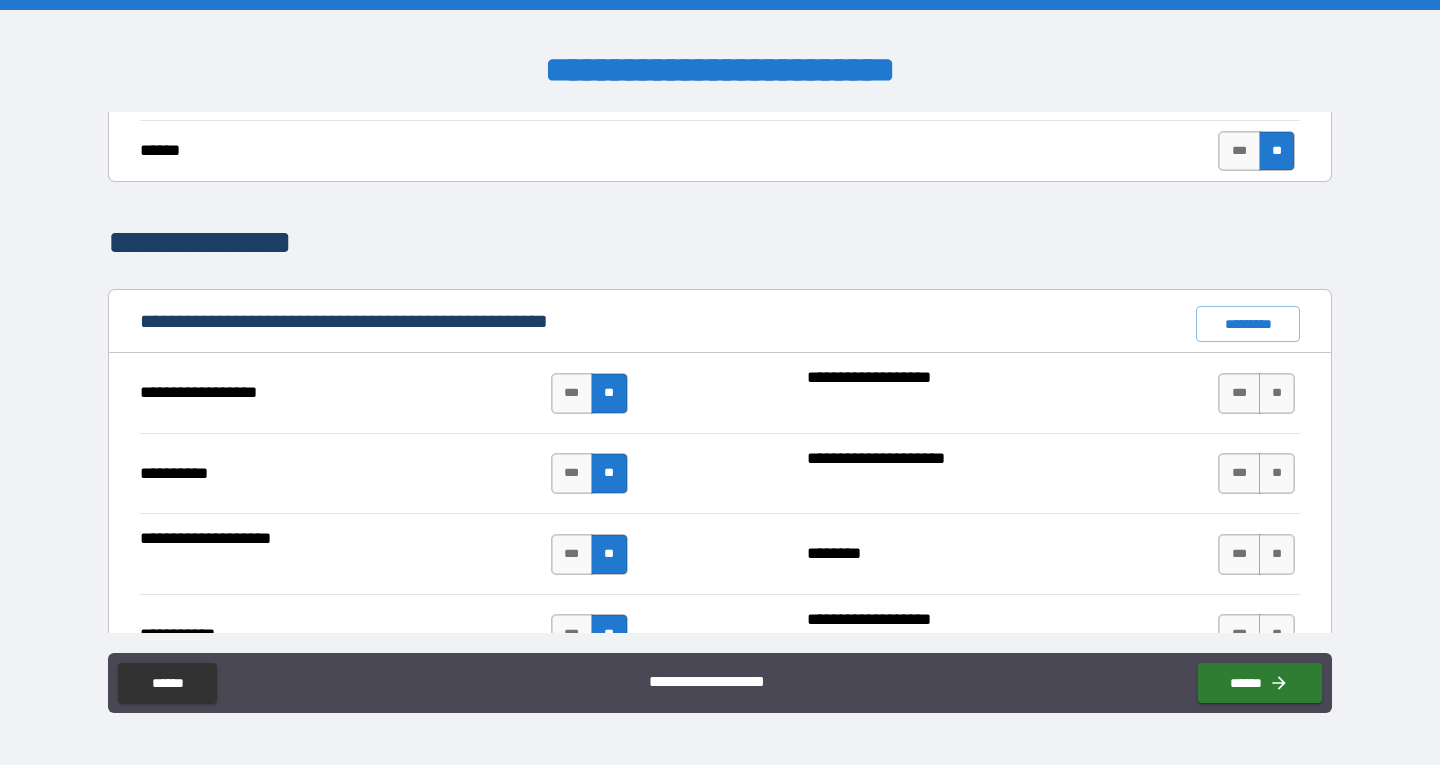 scroll, scrollTop: 1900, scrollLeft: 0, axis: vertical 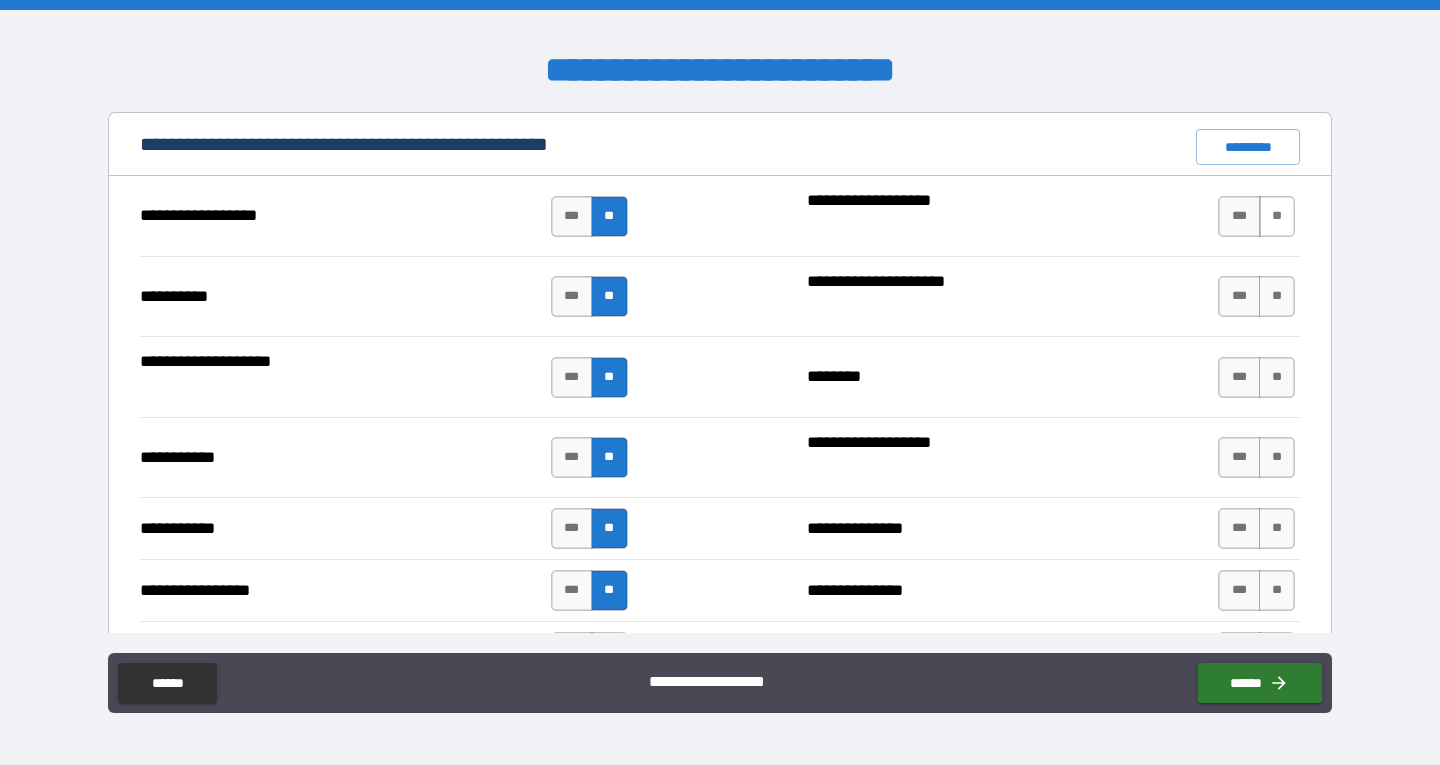 click on "**" at bounding box center (1277, 216) 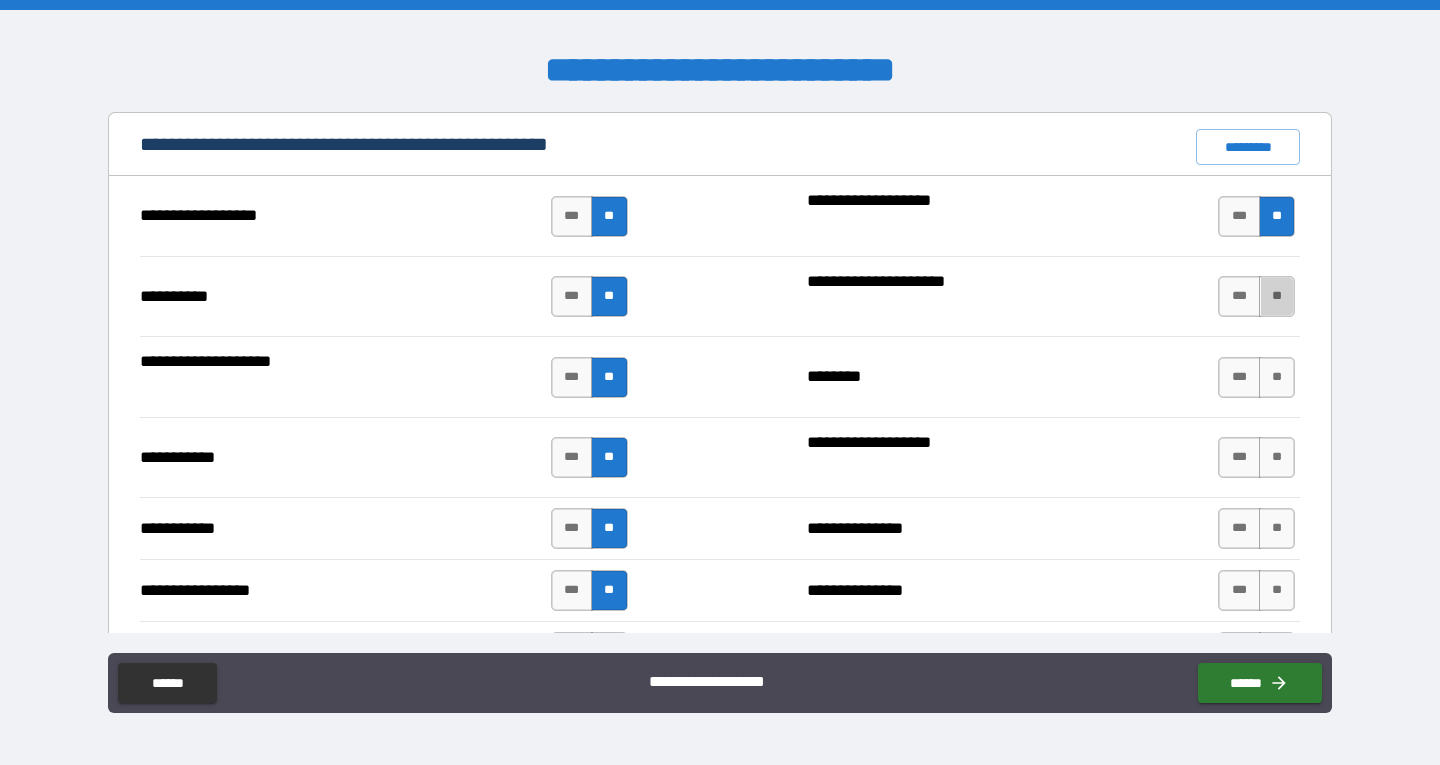 drag, startPoint x: 1276, startPoint y: 289, endPoint x: 1275, endPoint y: 347, distance: 58.00862 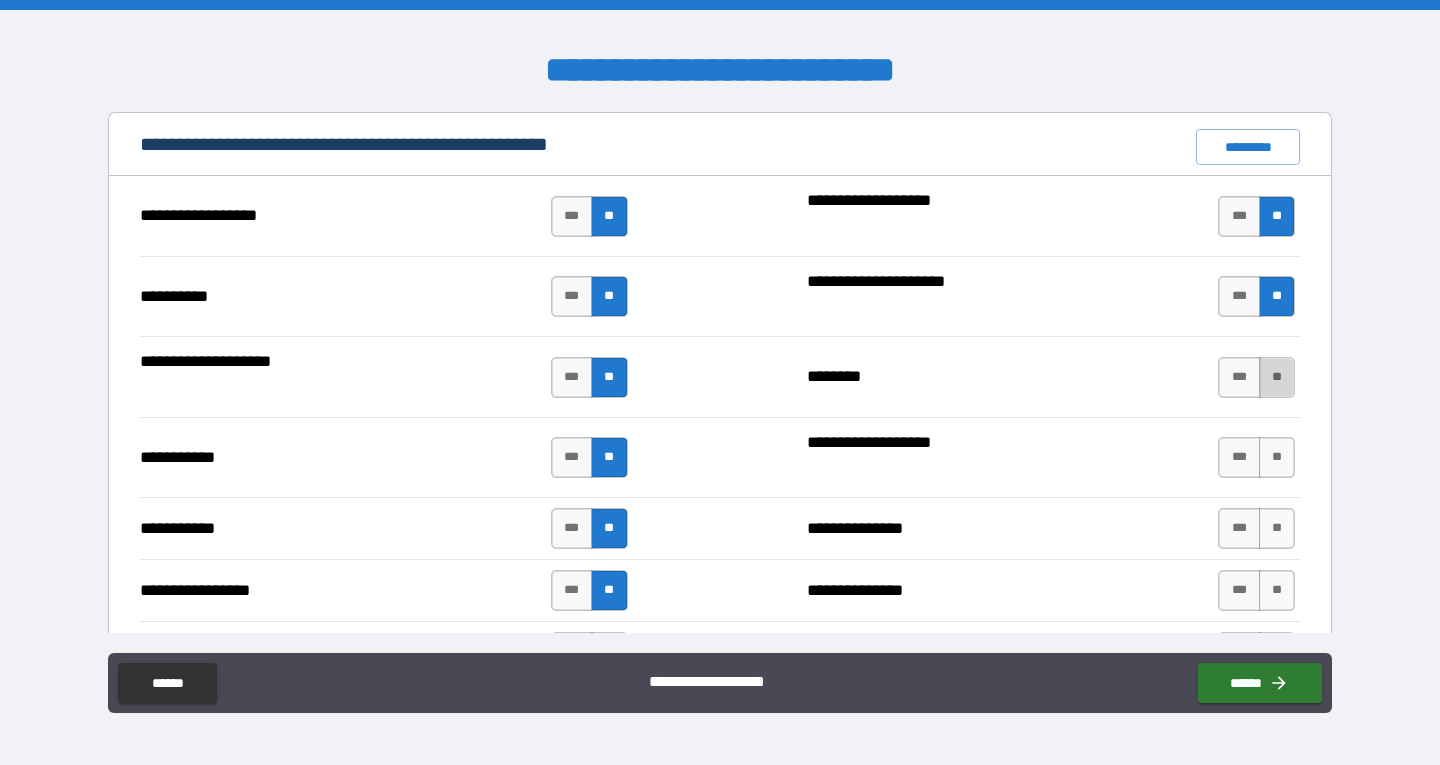 click on "**" at bounding box center (1277, 377) 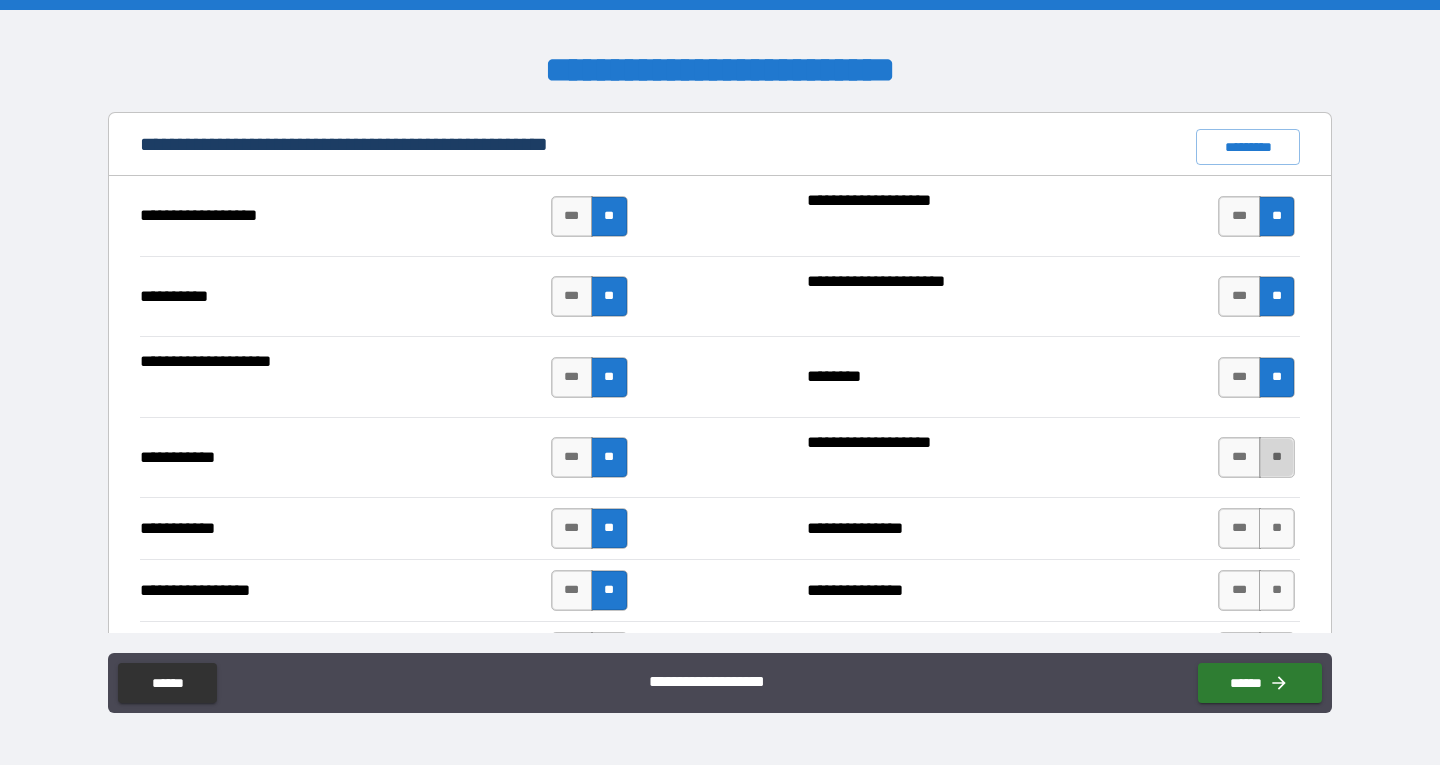 click on "**" at bounding box center [1277, 457] 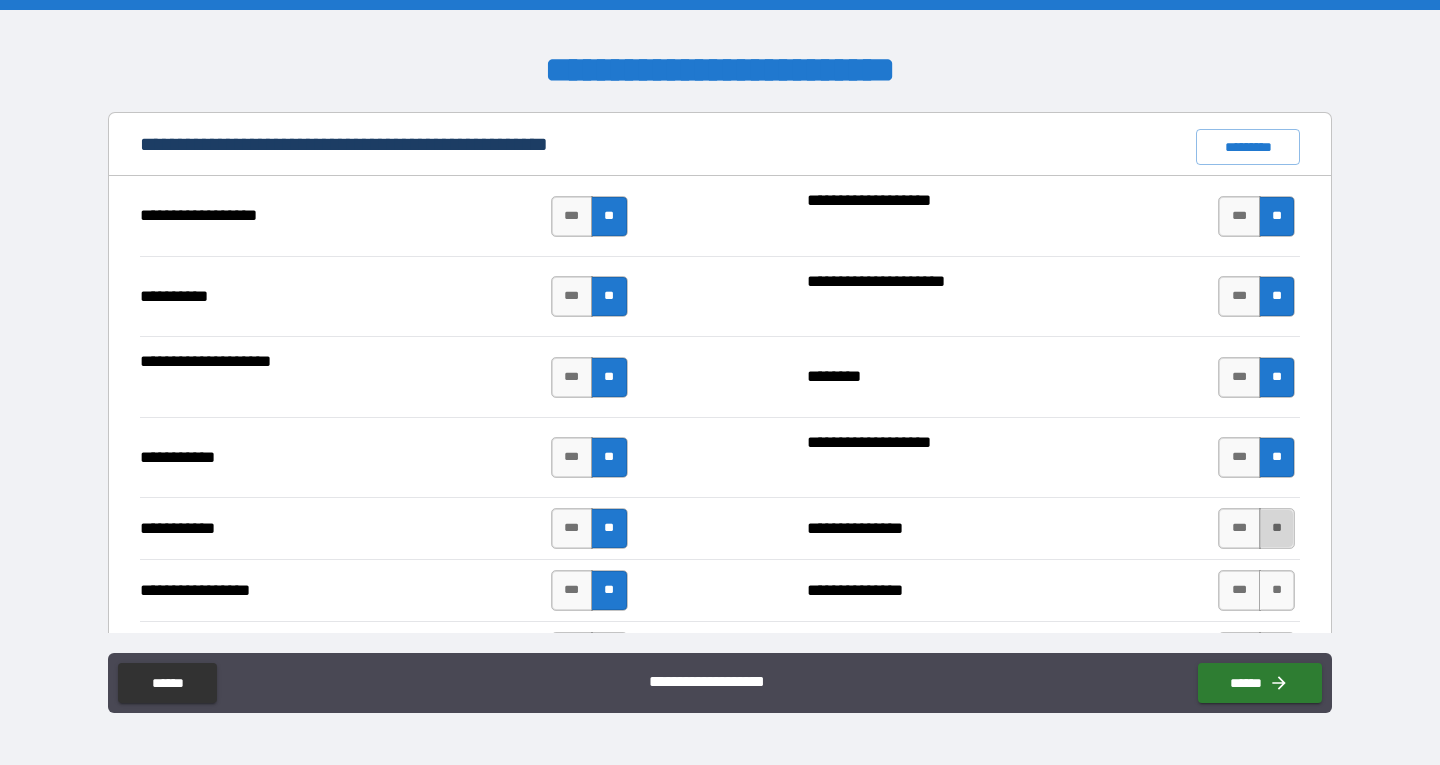 click on "**" at bounding box center [1277, 528] 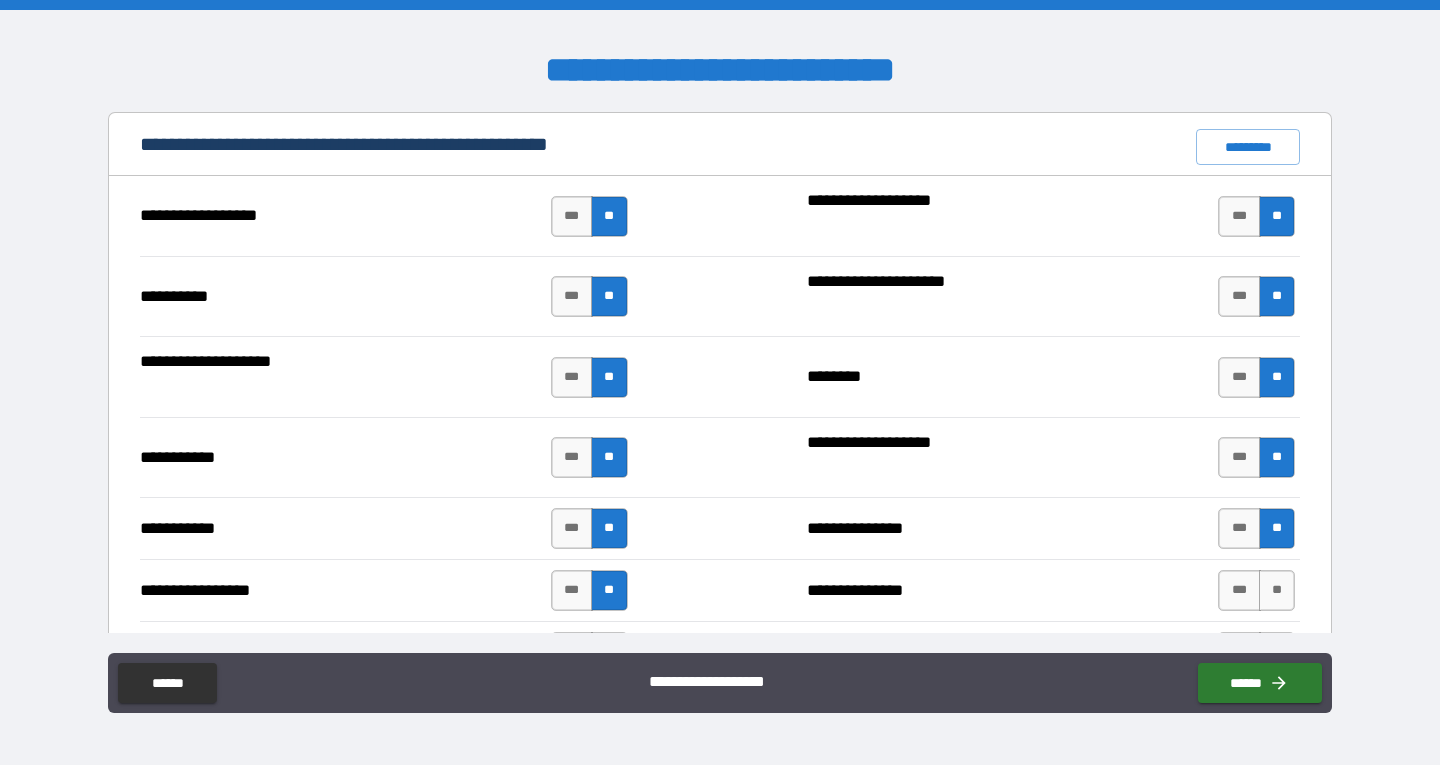 scroll, scrollTop: 2200, scrollLeft: 0, axis: vertical 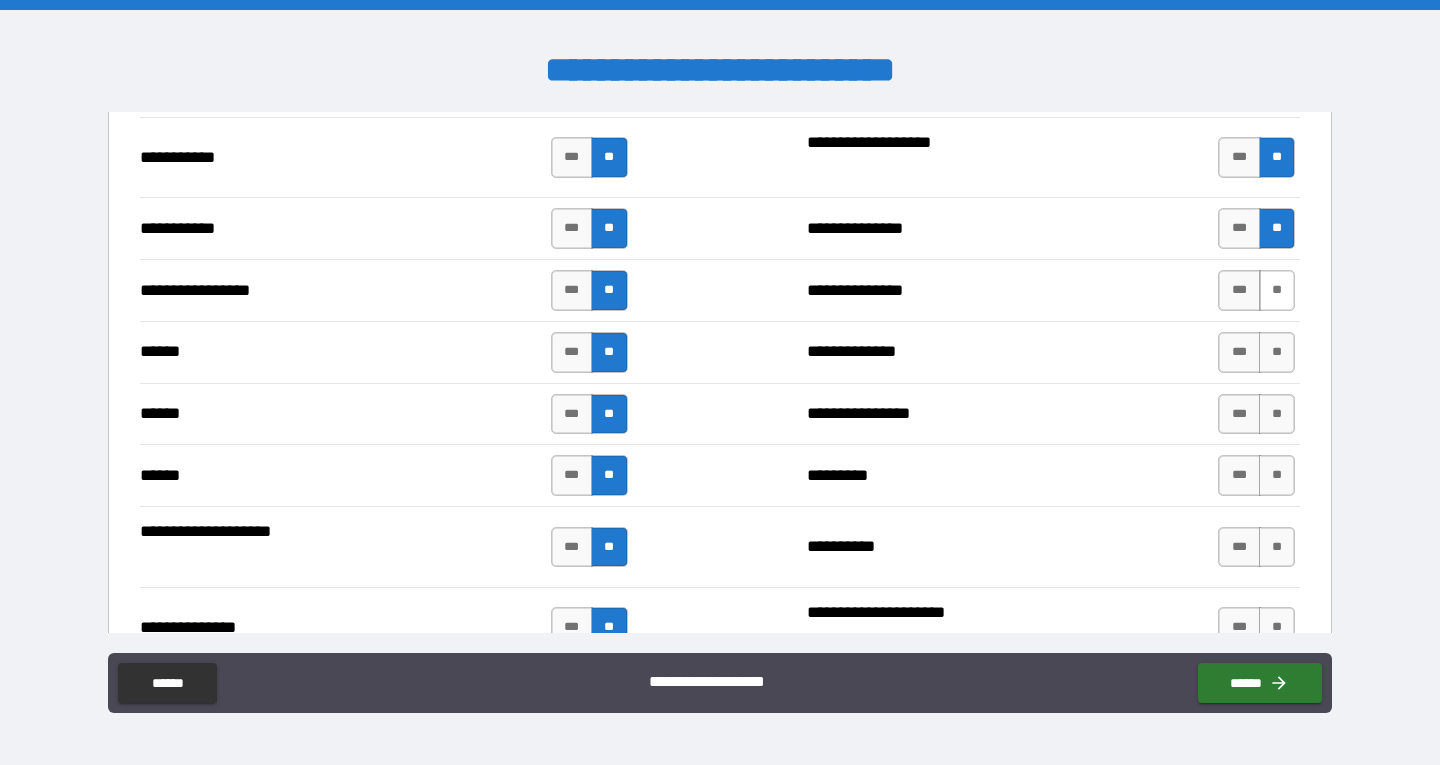 click on "**" at bounding box center [1277, 290] 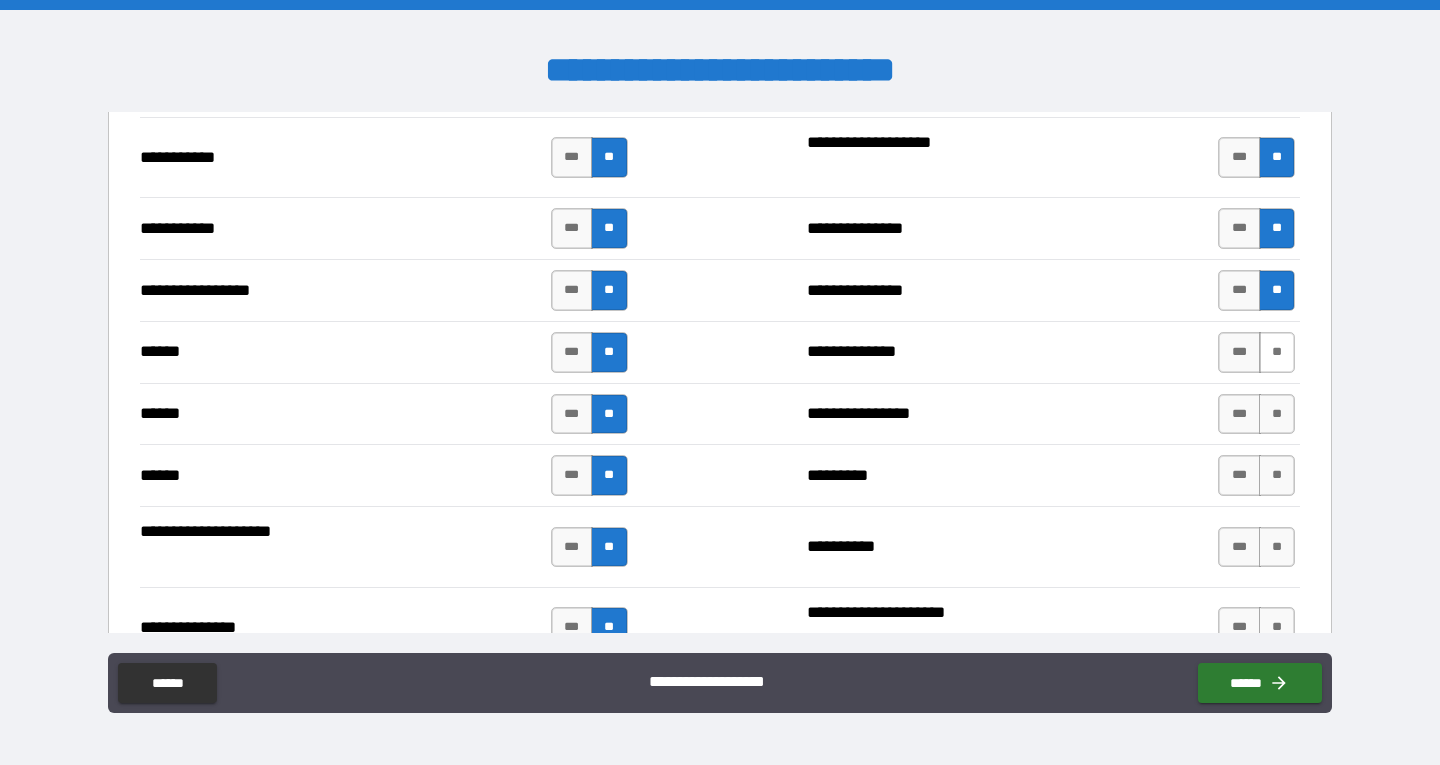 click on "**" at bounding box center (1277, 352) 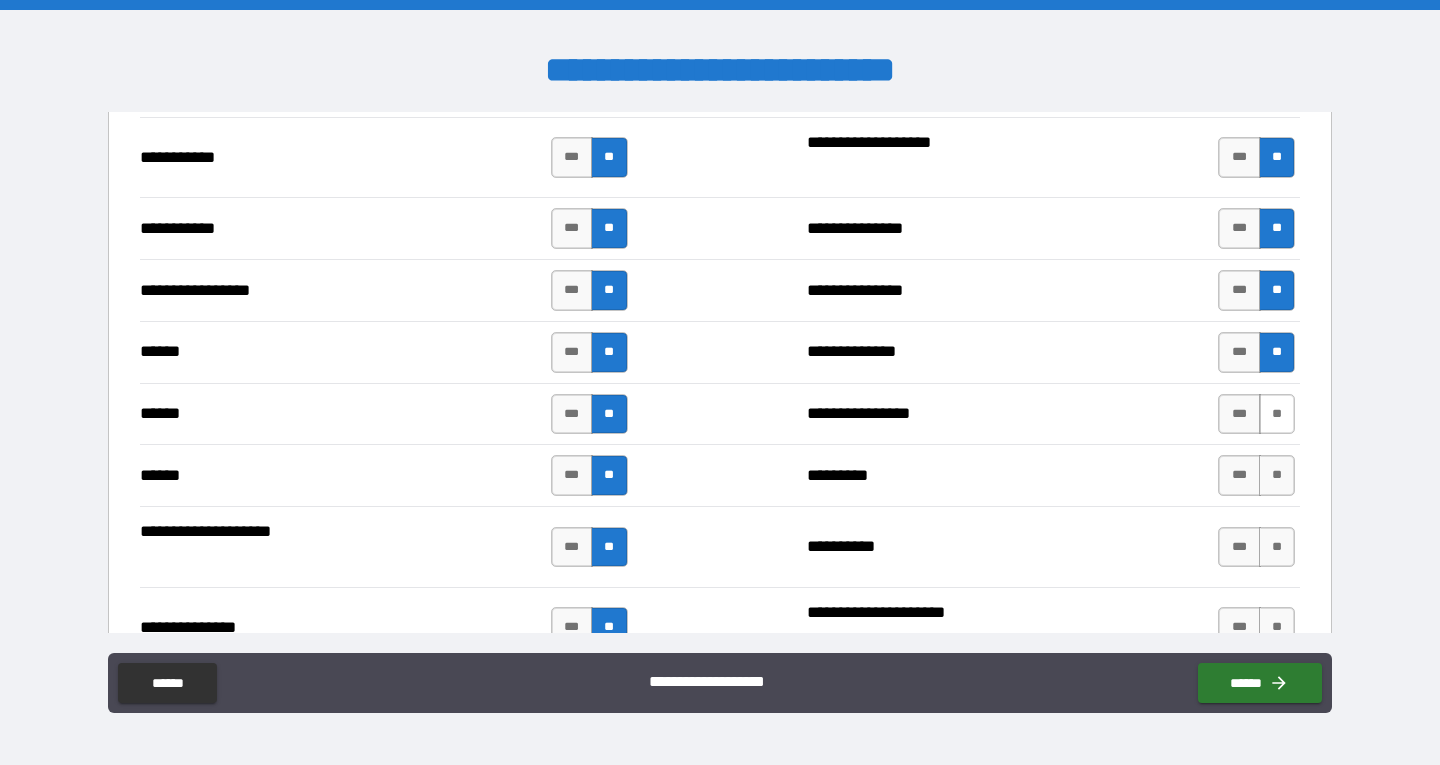 click on "**" at bounding box center [1277, 414] 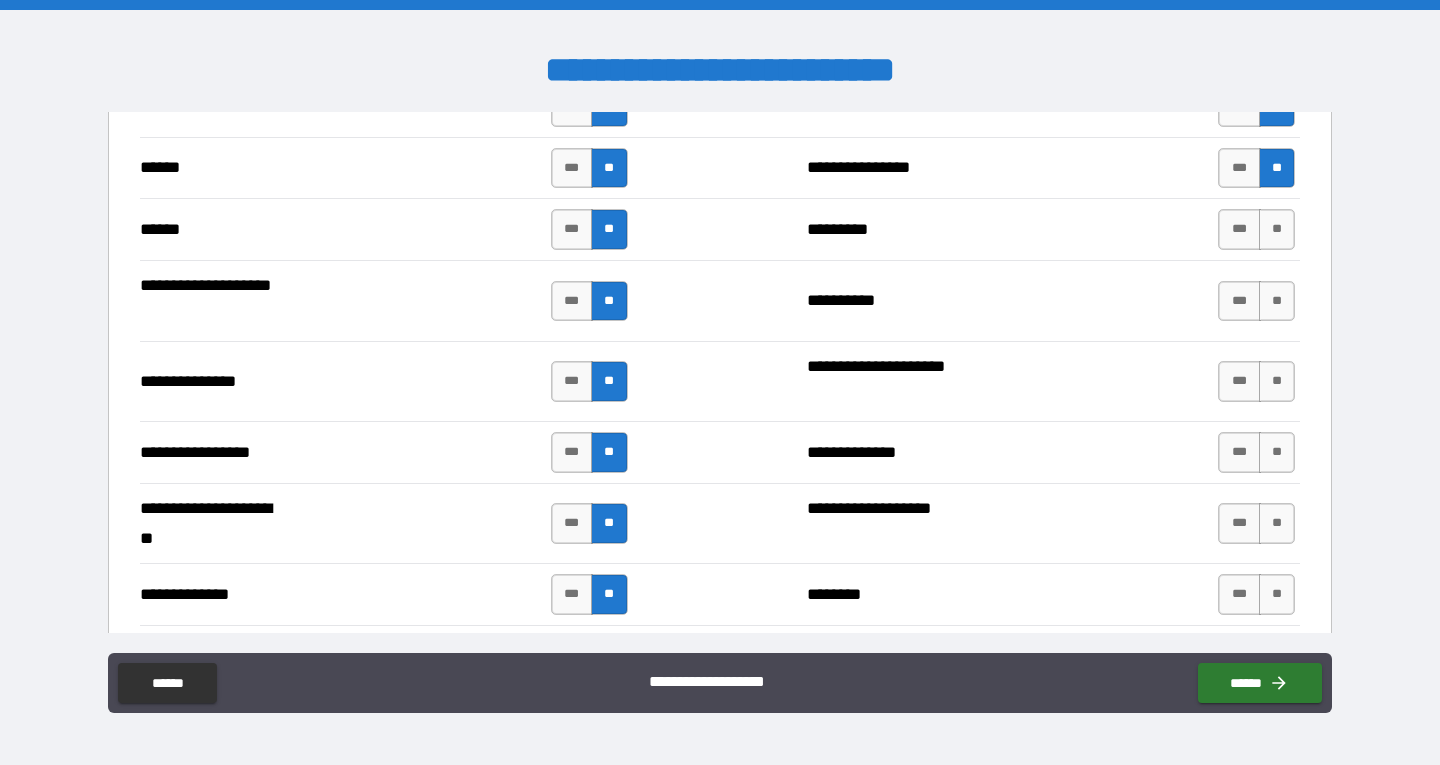 scroll, scrollTop: 2500, scrollLeft: 0, axis: vertical 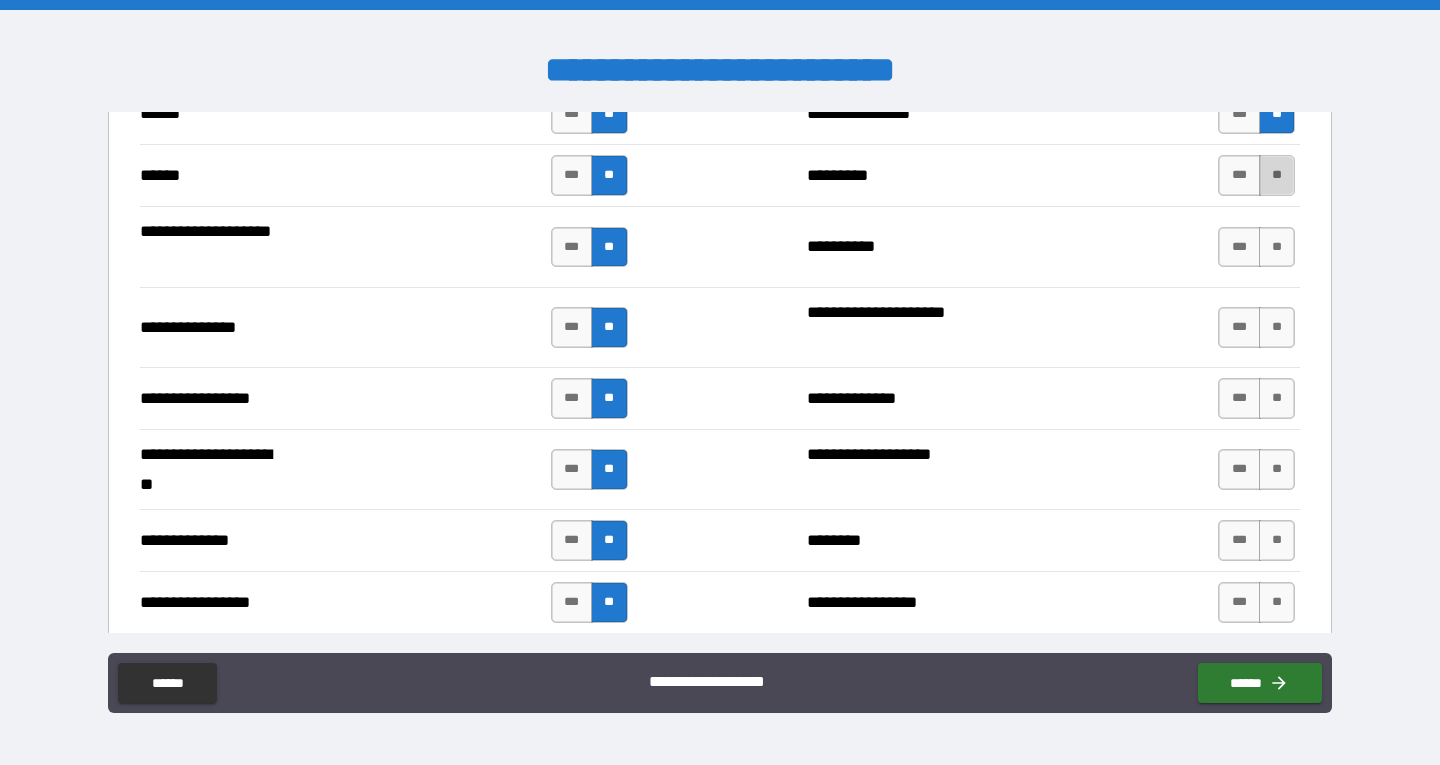 click on "**" at bounding box center (1277, 175) 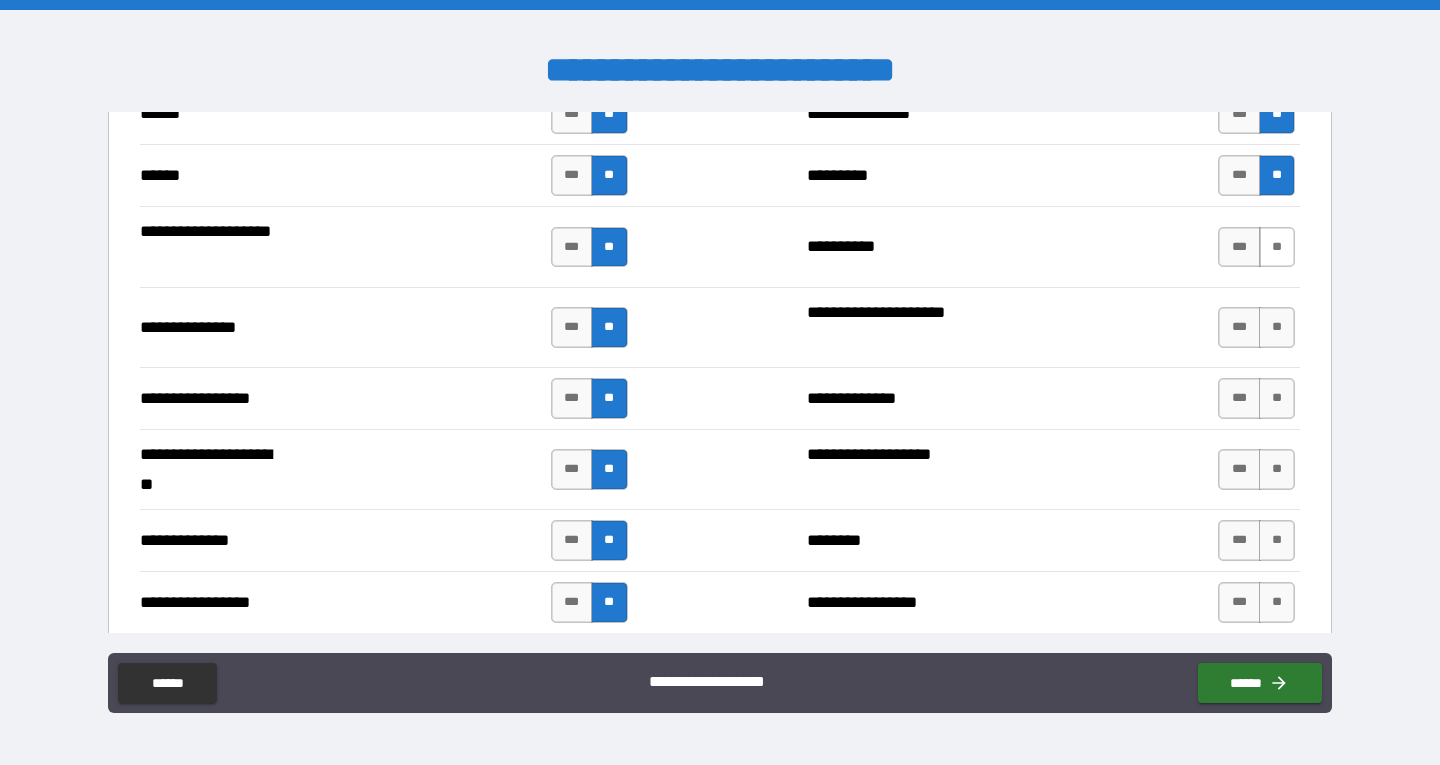 click on "**" at bounding box center (1277, 247) 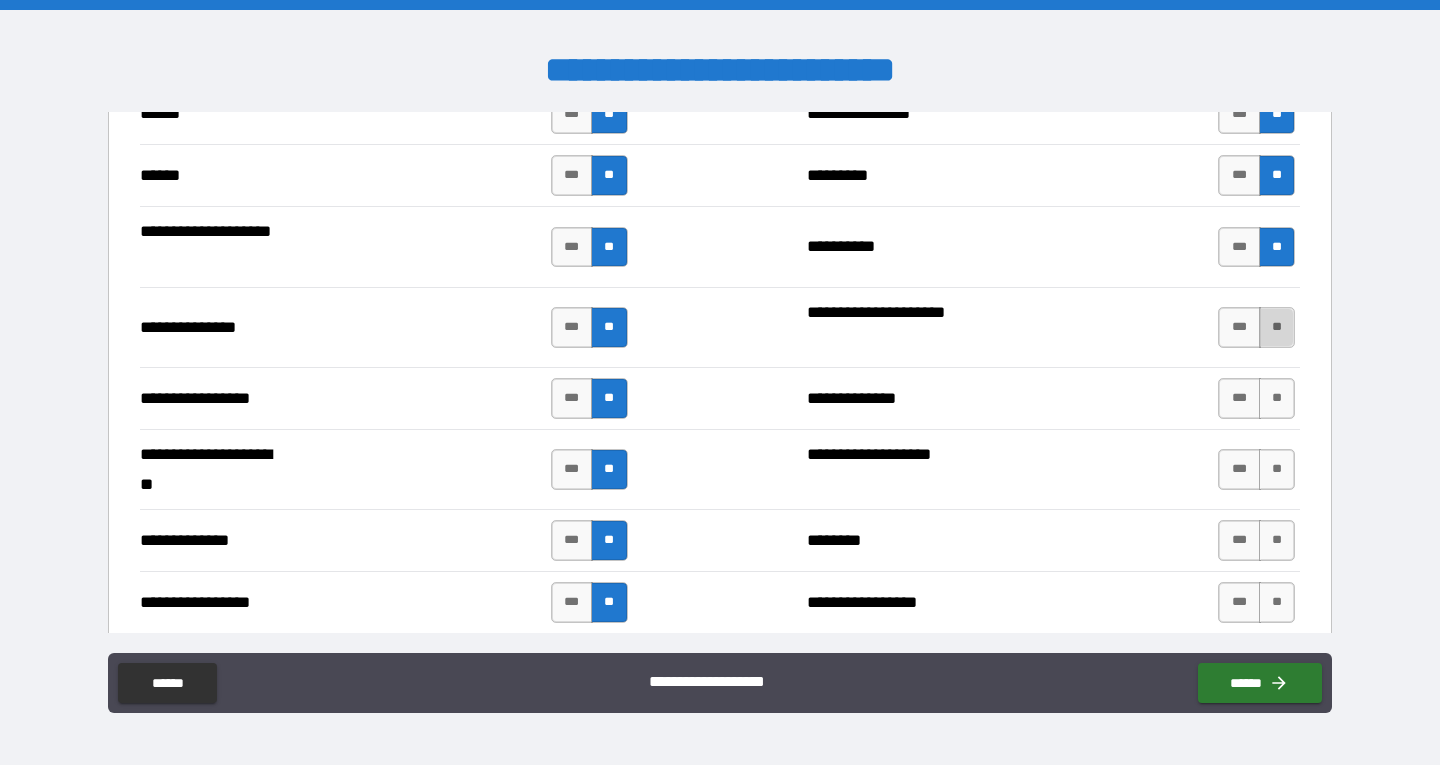 click on "**" at bounding box center (1277, 327) 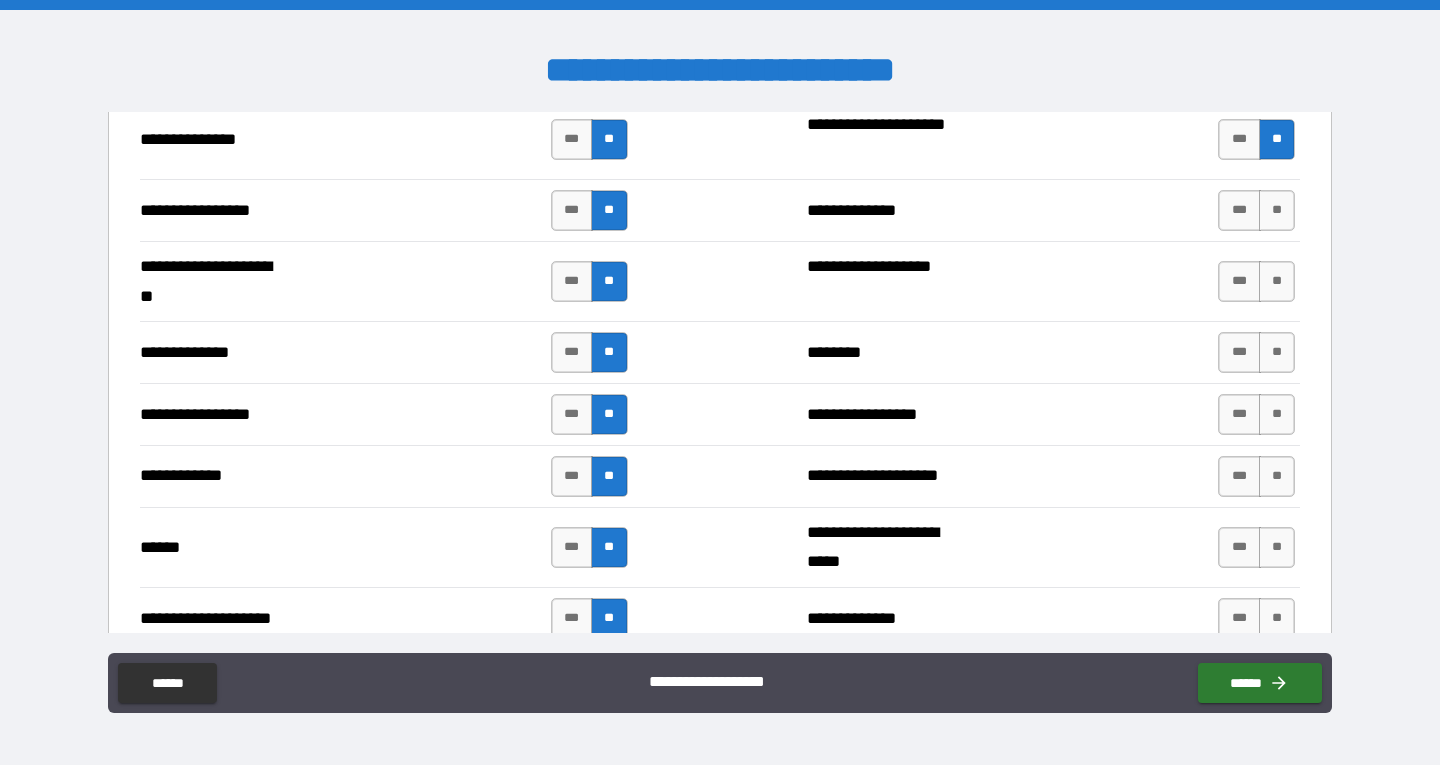 scroll, scrollTop: 2700, scrollLeft: 0, axis: vertical 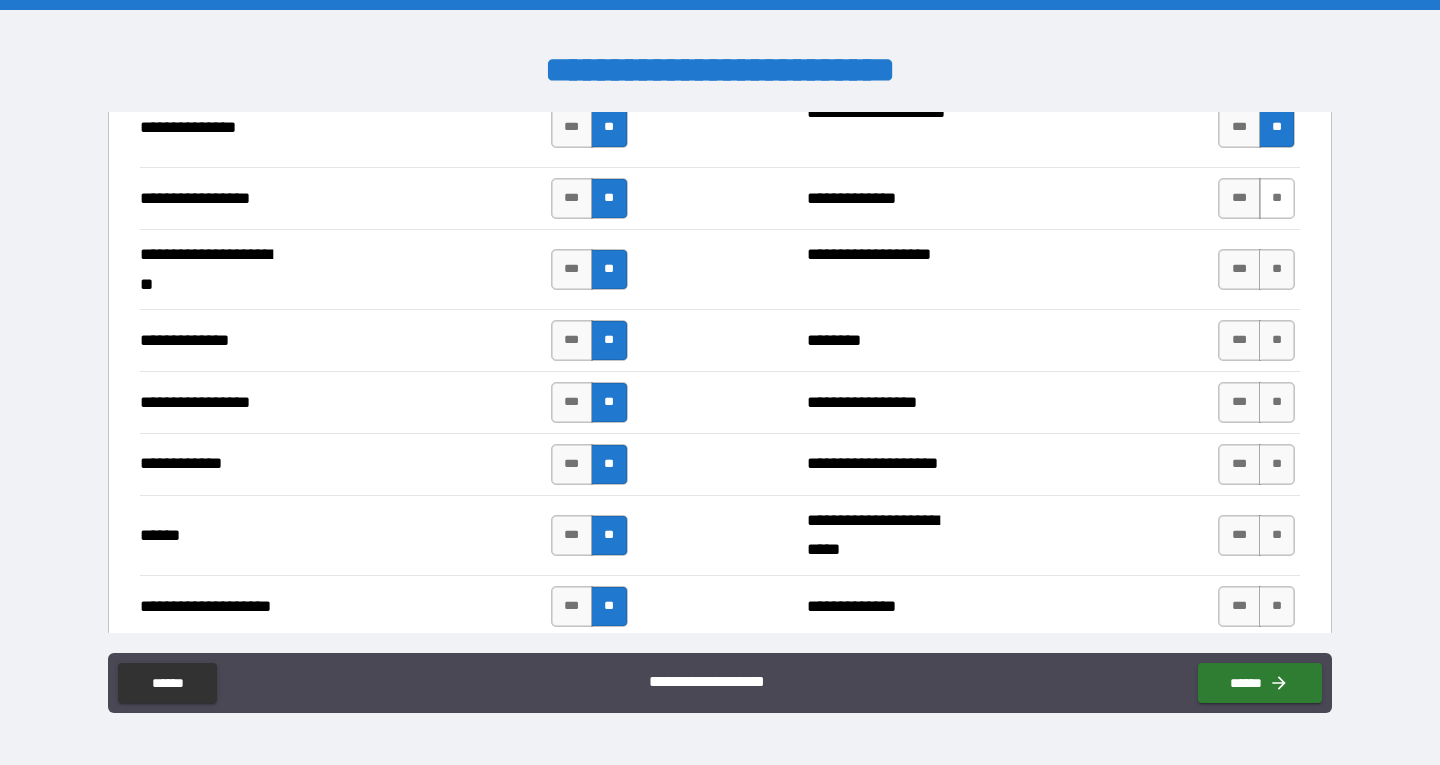 click on "**" at bounding box center (1277, 198) 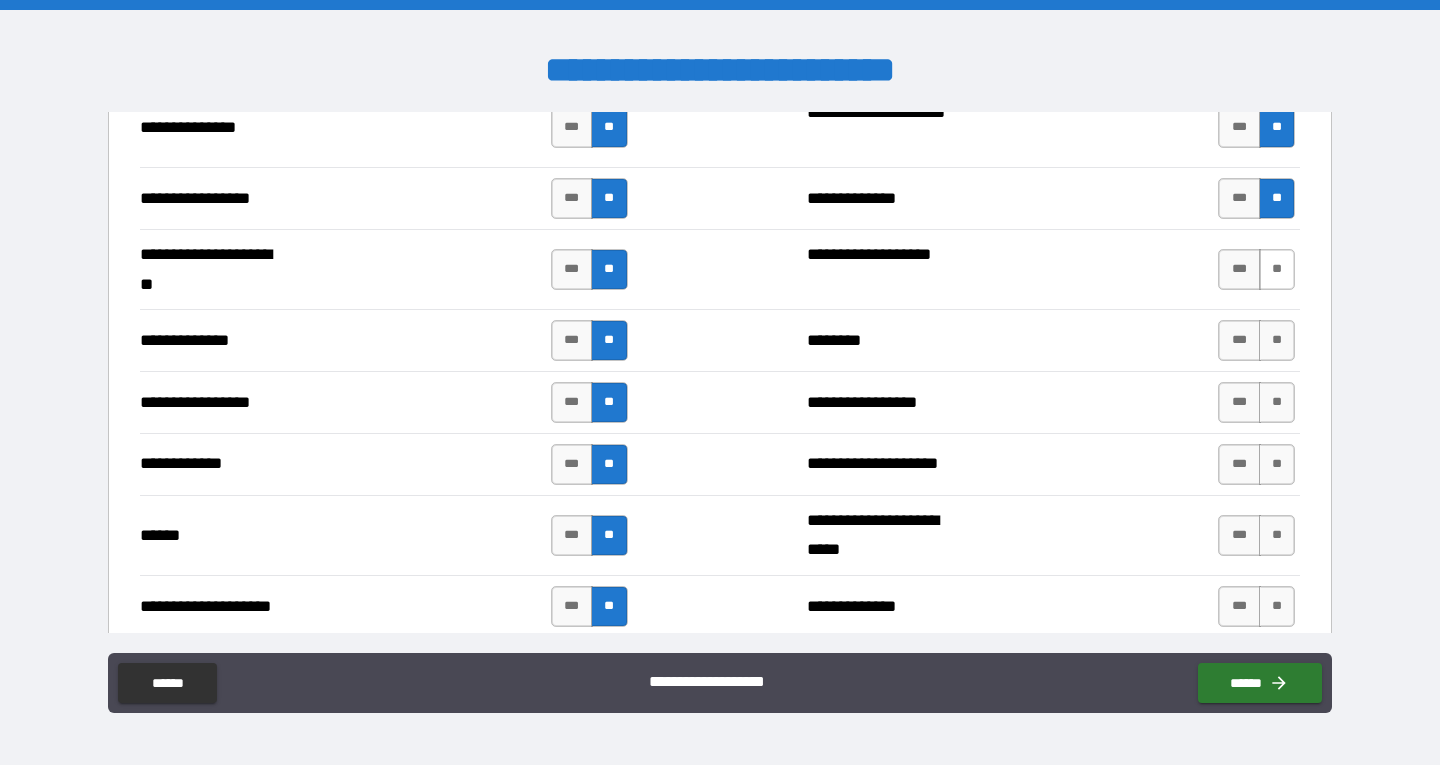 click on "**" at bounding box center [1277, 269] 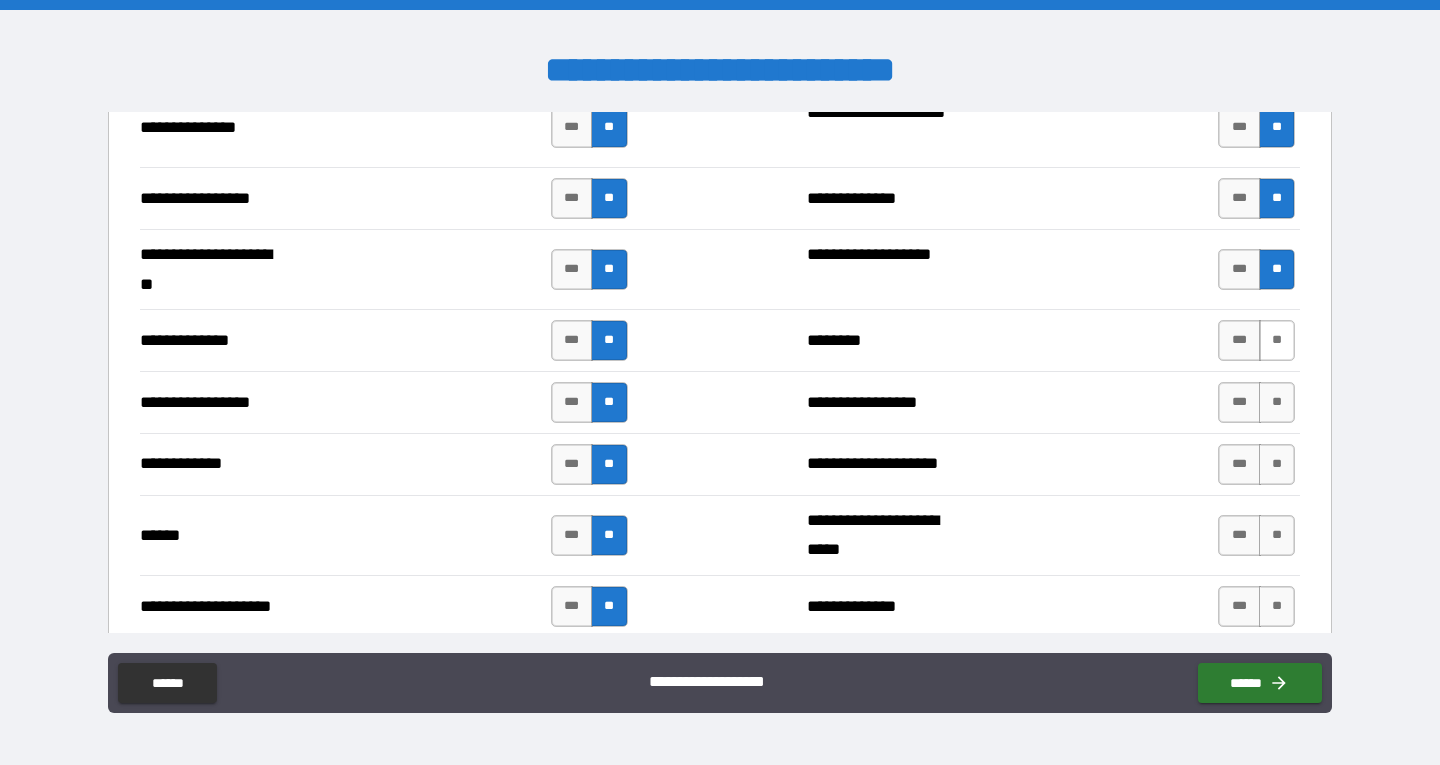 click on "**" at bounding box center [1277, 340] 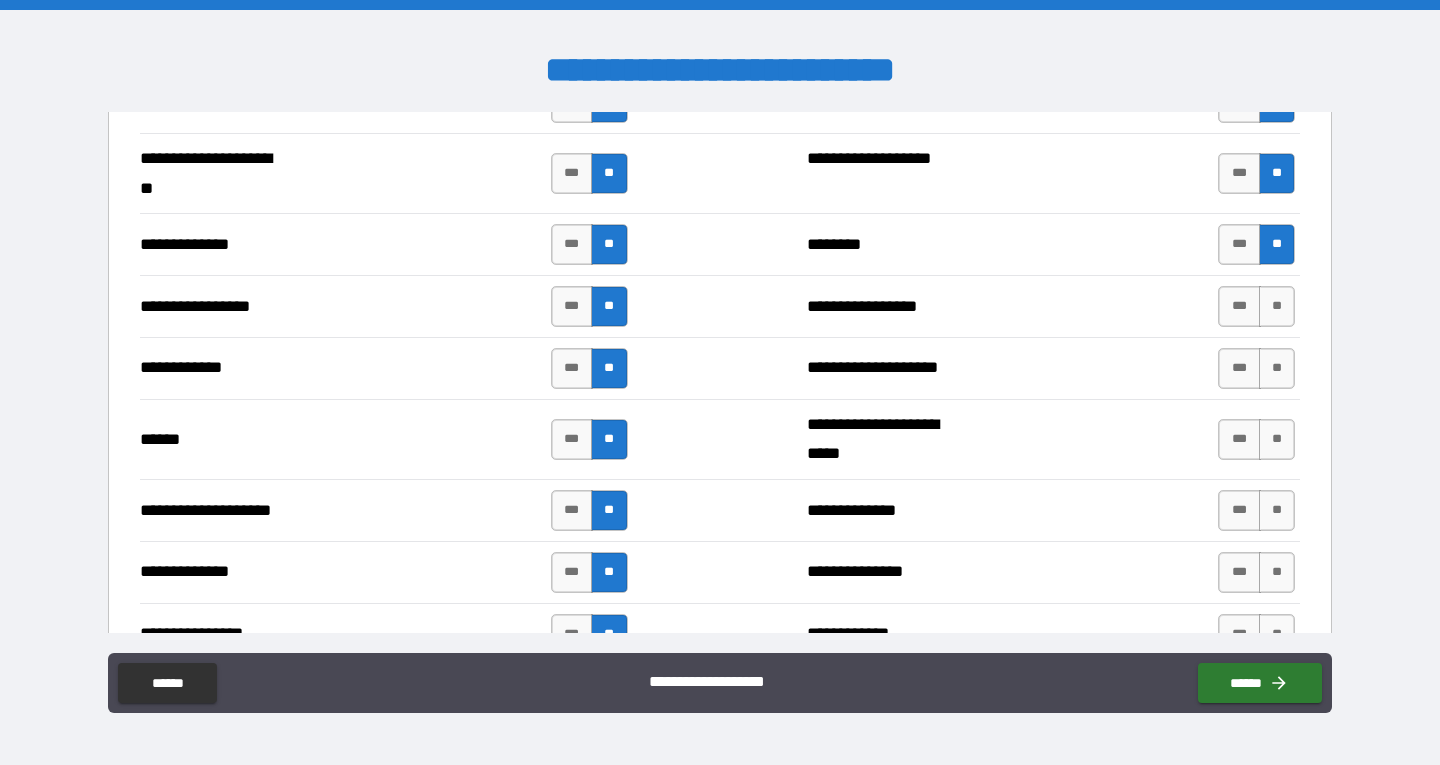 scroll, scrollTop: 2900, scrollLeft: 0, axis: vertical 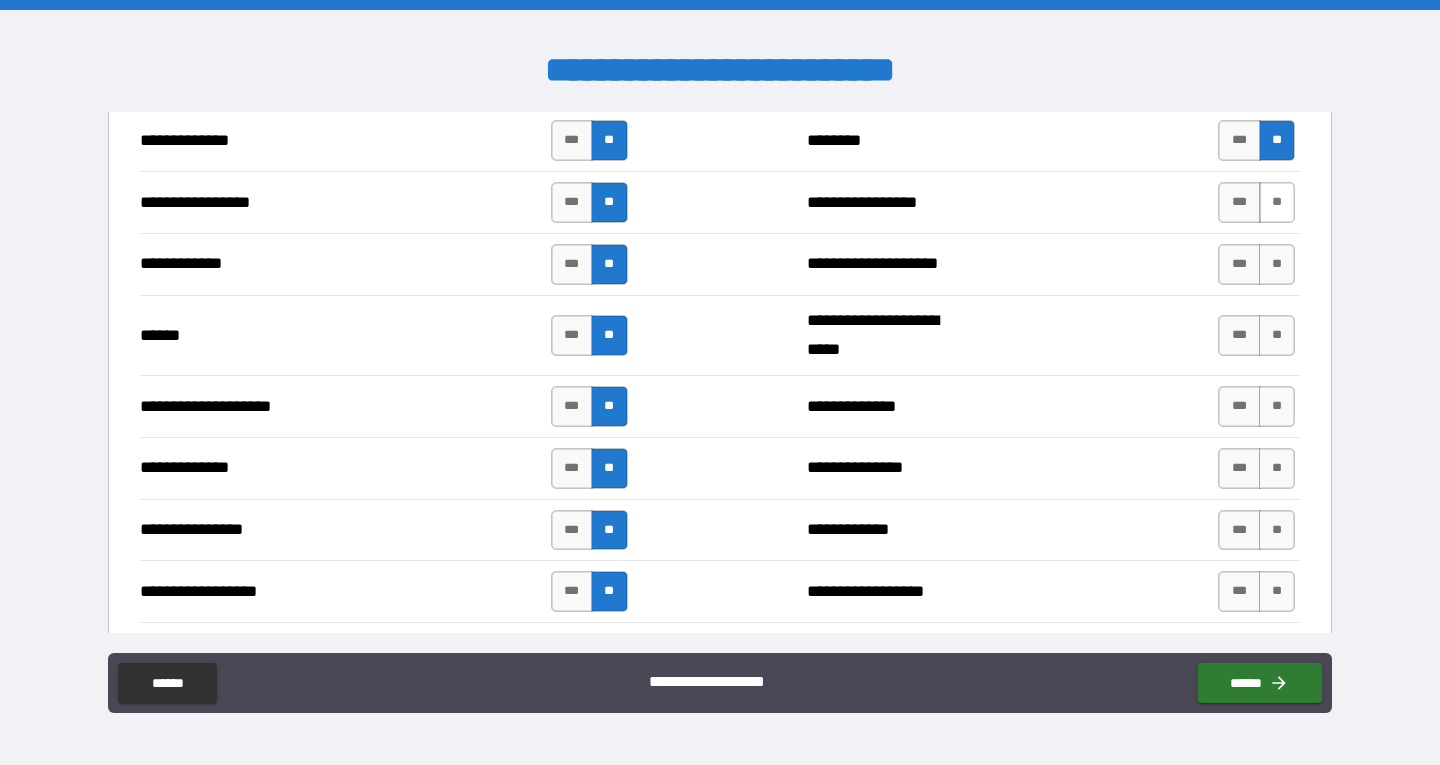 click on "**" at bounding box center [1277, 202] 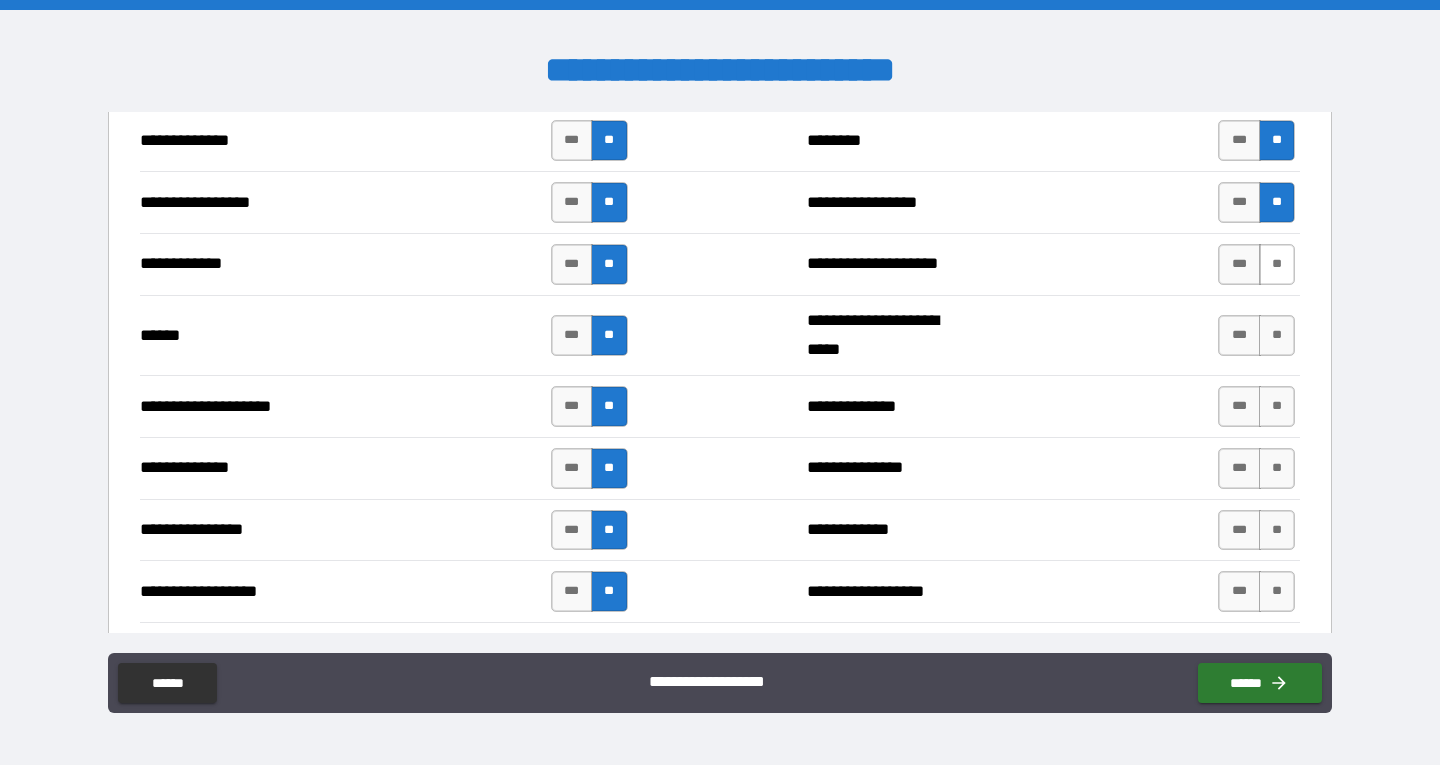 click on "**" at bounding box center (1277, 264) 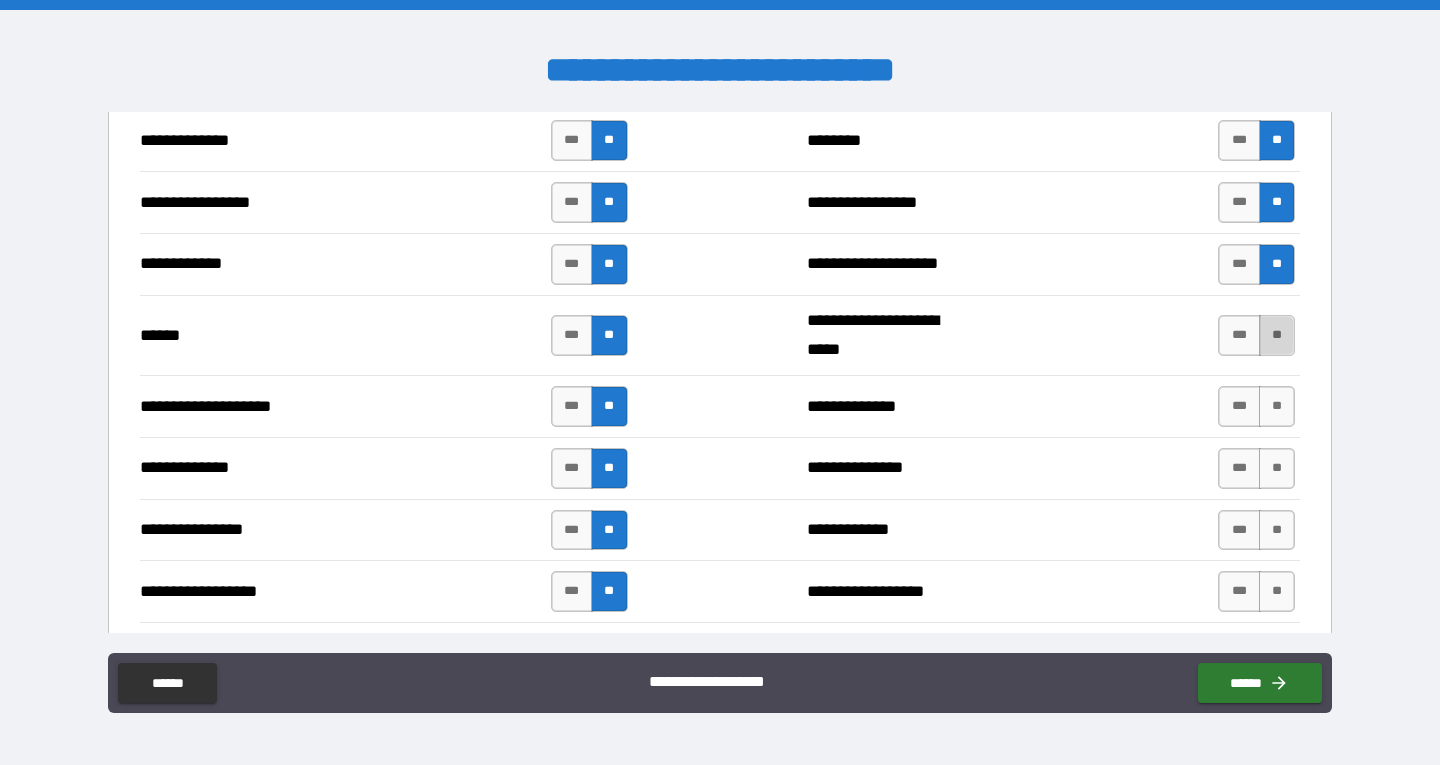 click on "**" at bounding box center [1277, 335] 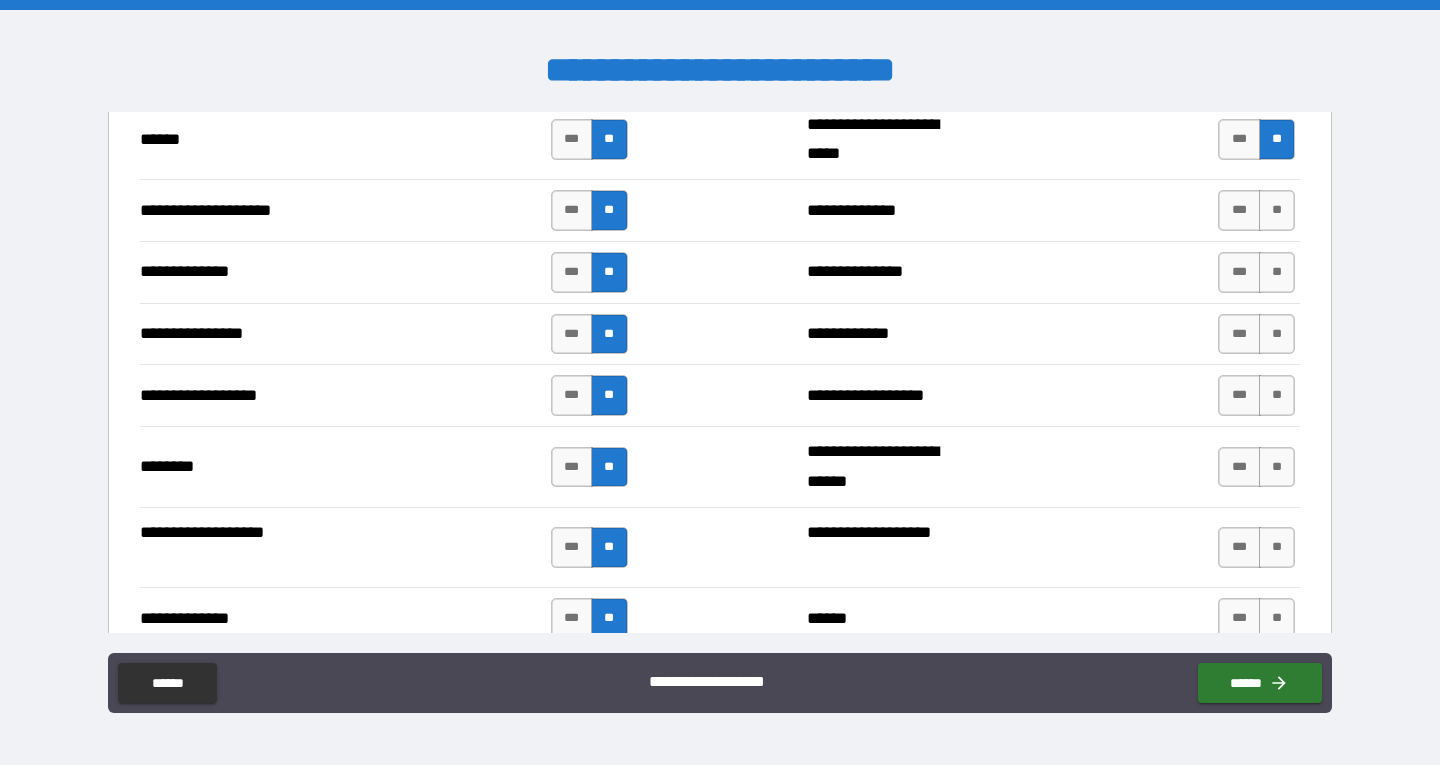 scroll, scrollTop: 3100, scrollLeft: 0, axis: vertical 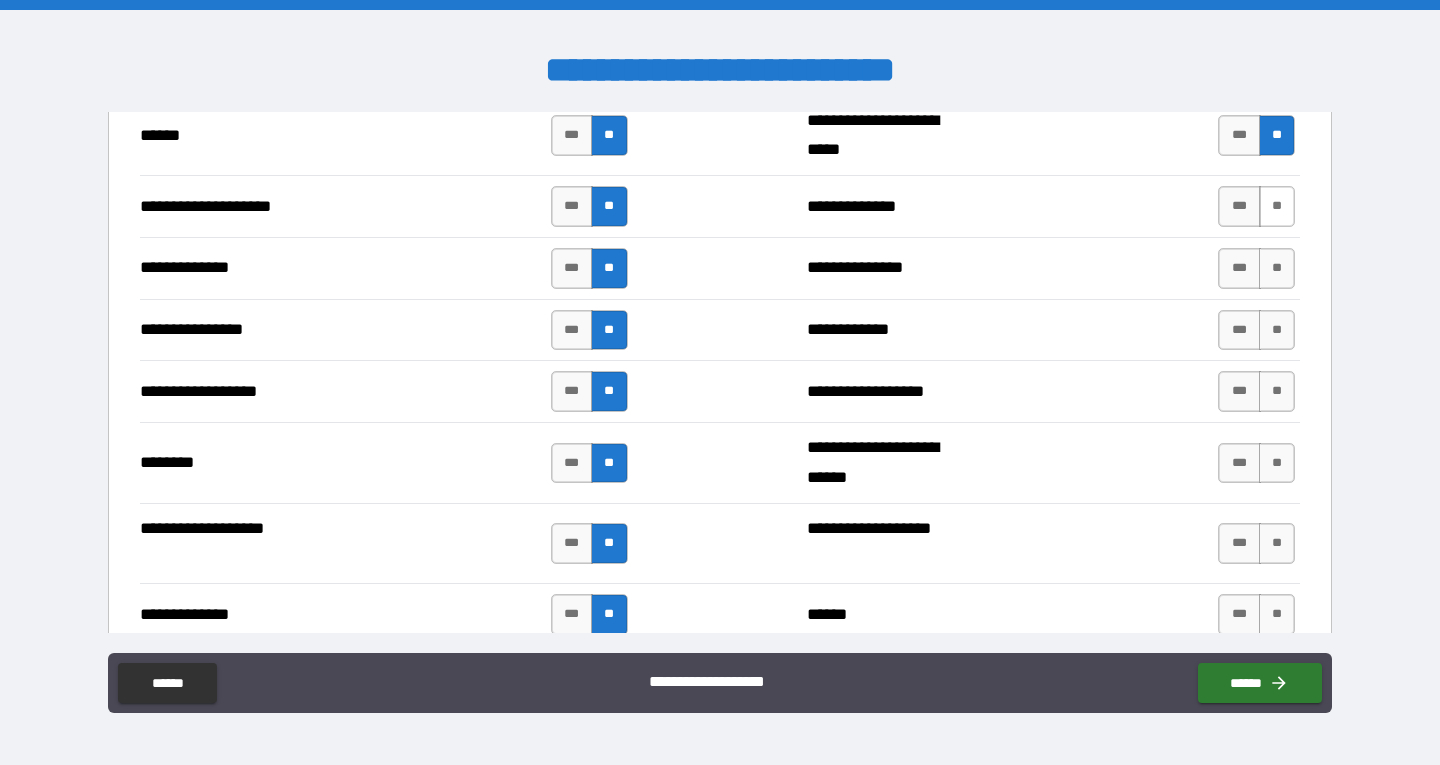 click on "**" at bounding box center (1277, 206) 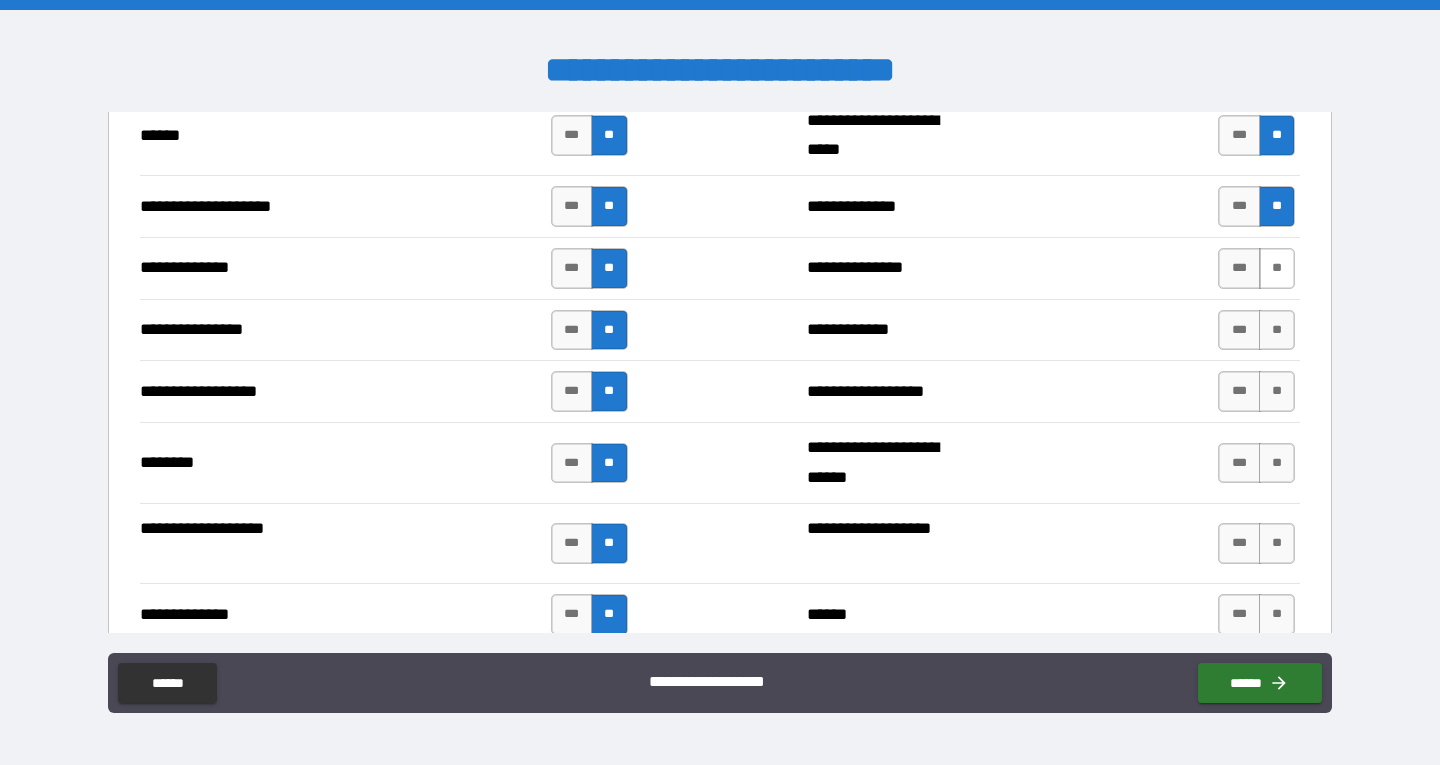 click on "**" at bounding box center [1277, 268] 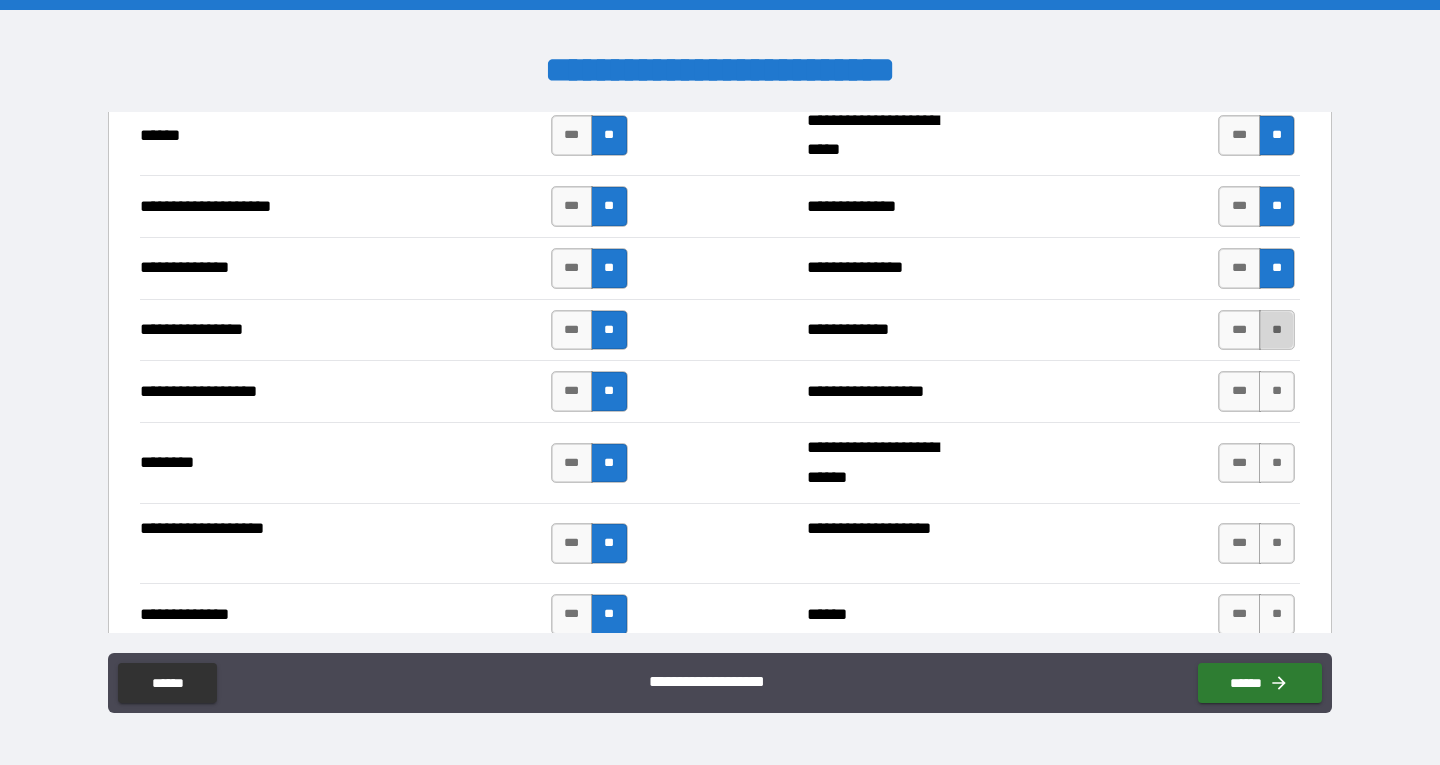 click on "**" at bounding box center [1277, 330] 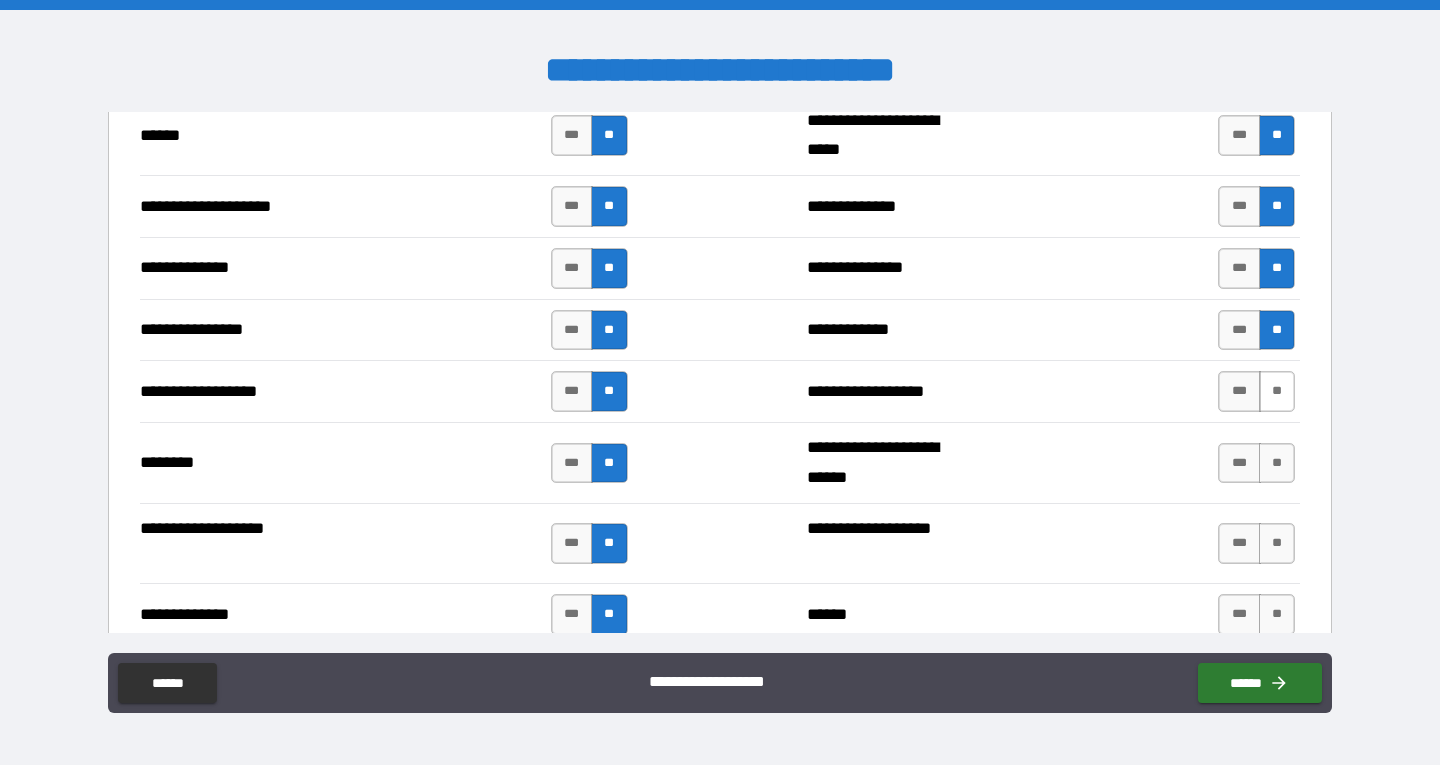 click on "**" at bounding box center (1277, 391) 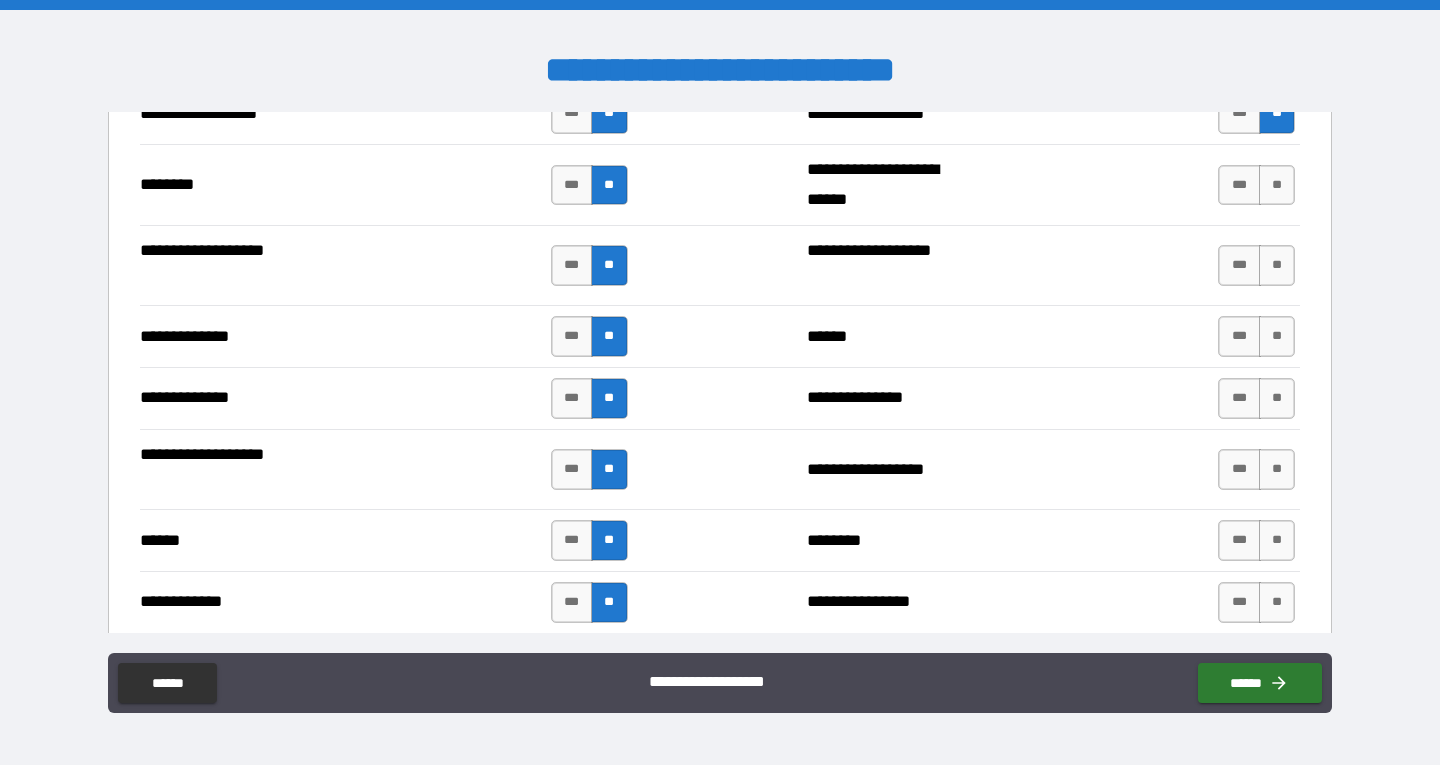scroll, scrollTop: 3400, scrollLeft: 0, axis: vertical 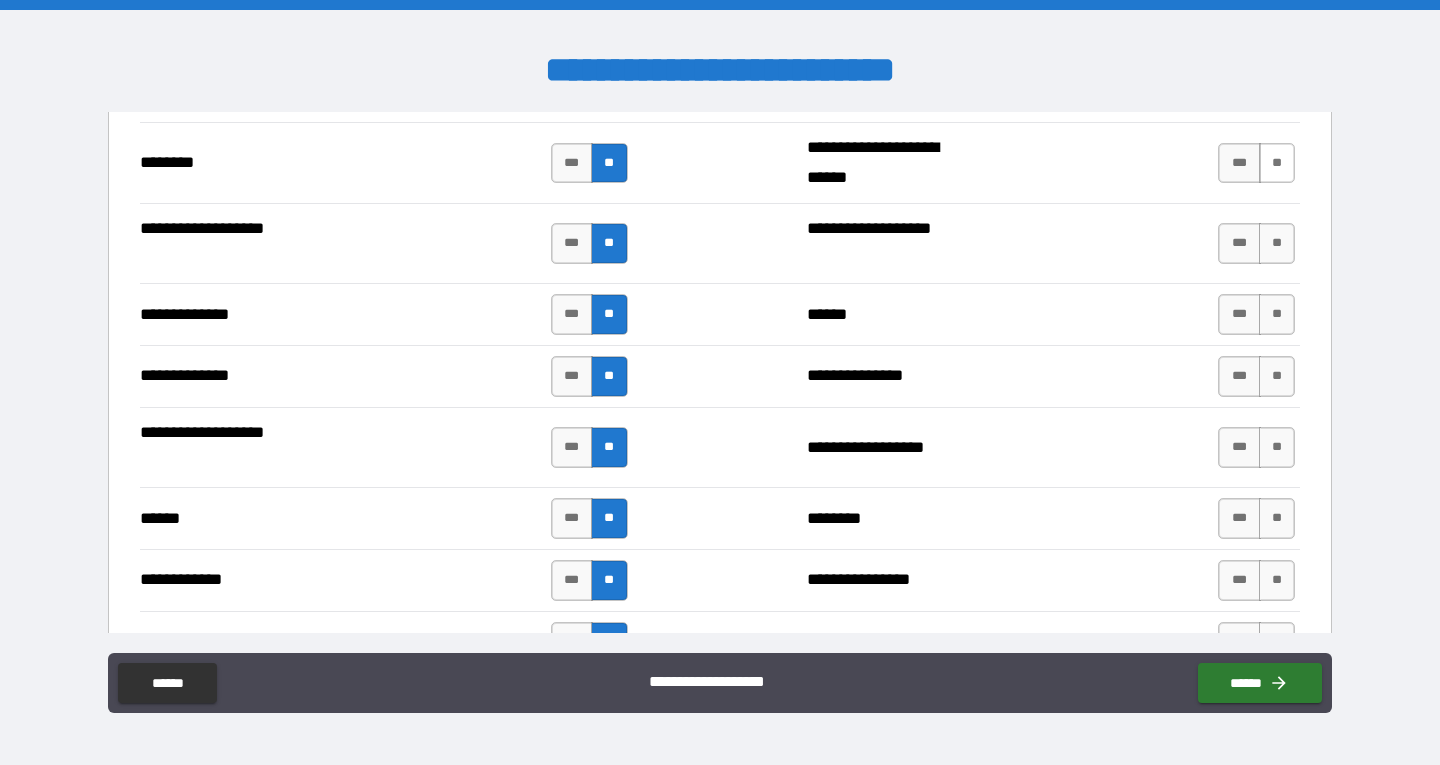 click on "**" at bounding box center [1277, 163] 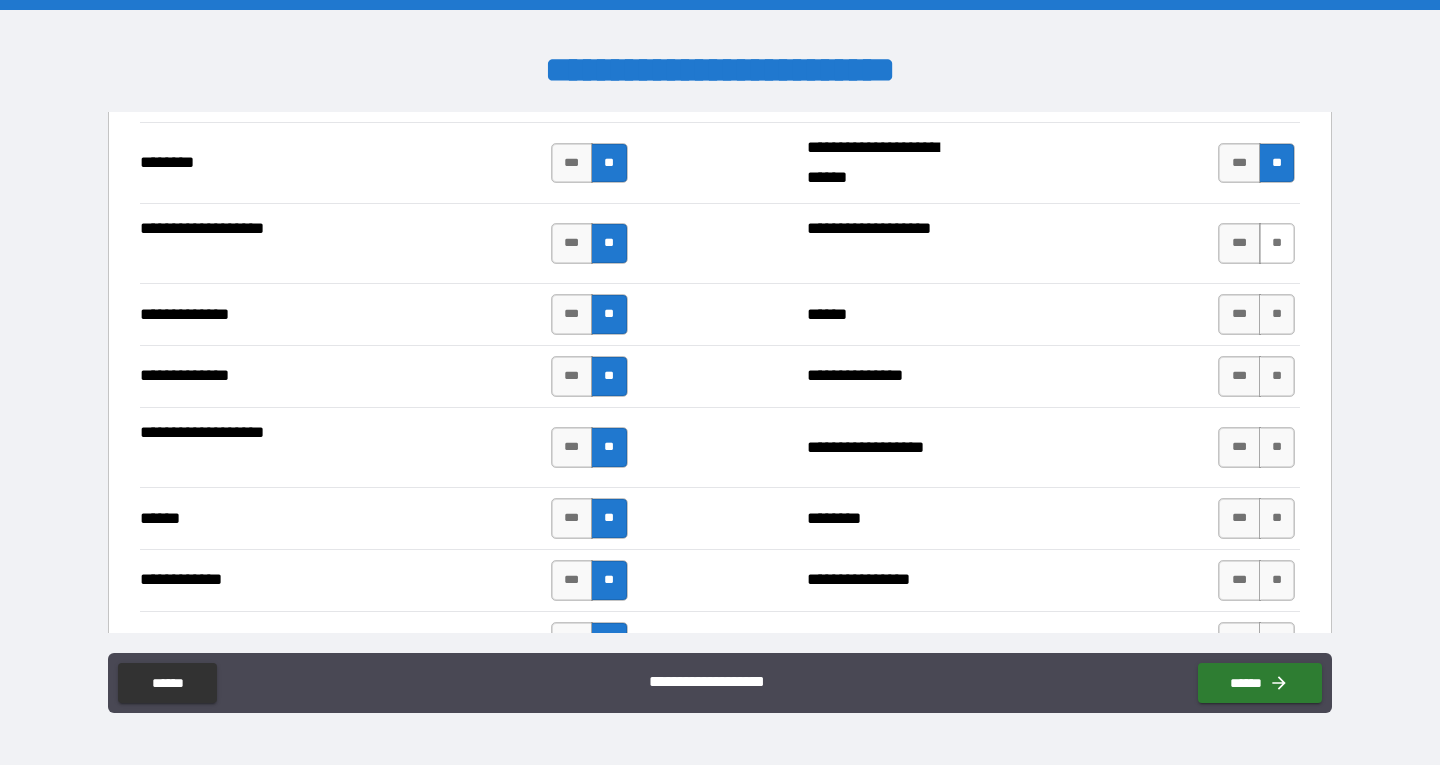 click on "**" at bounding box center (1277, 243) 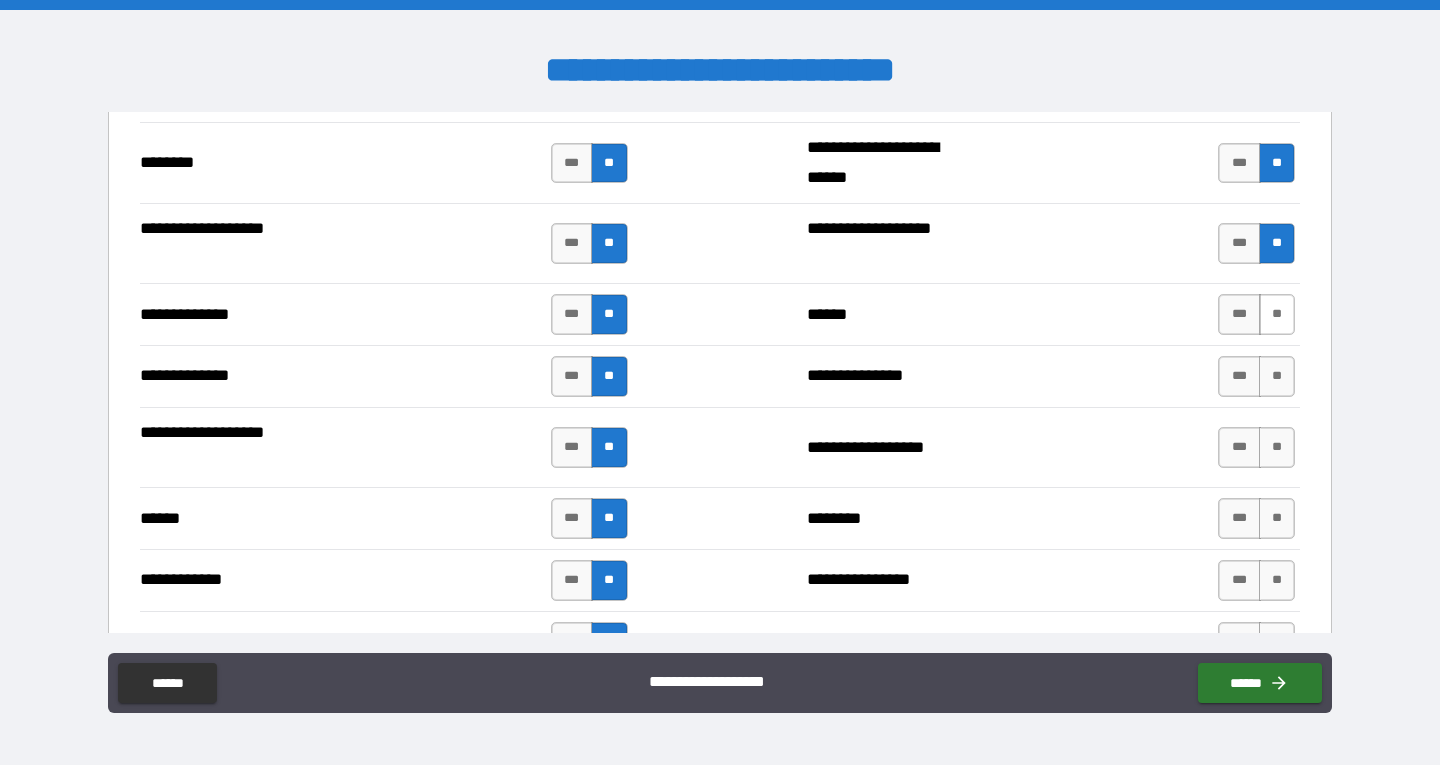 click on "**" at bounding box center [1277, 314] 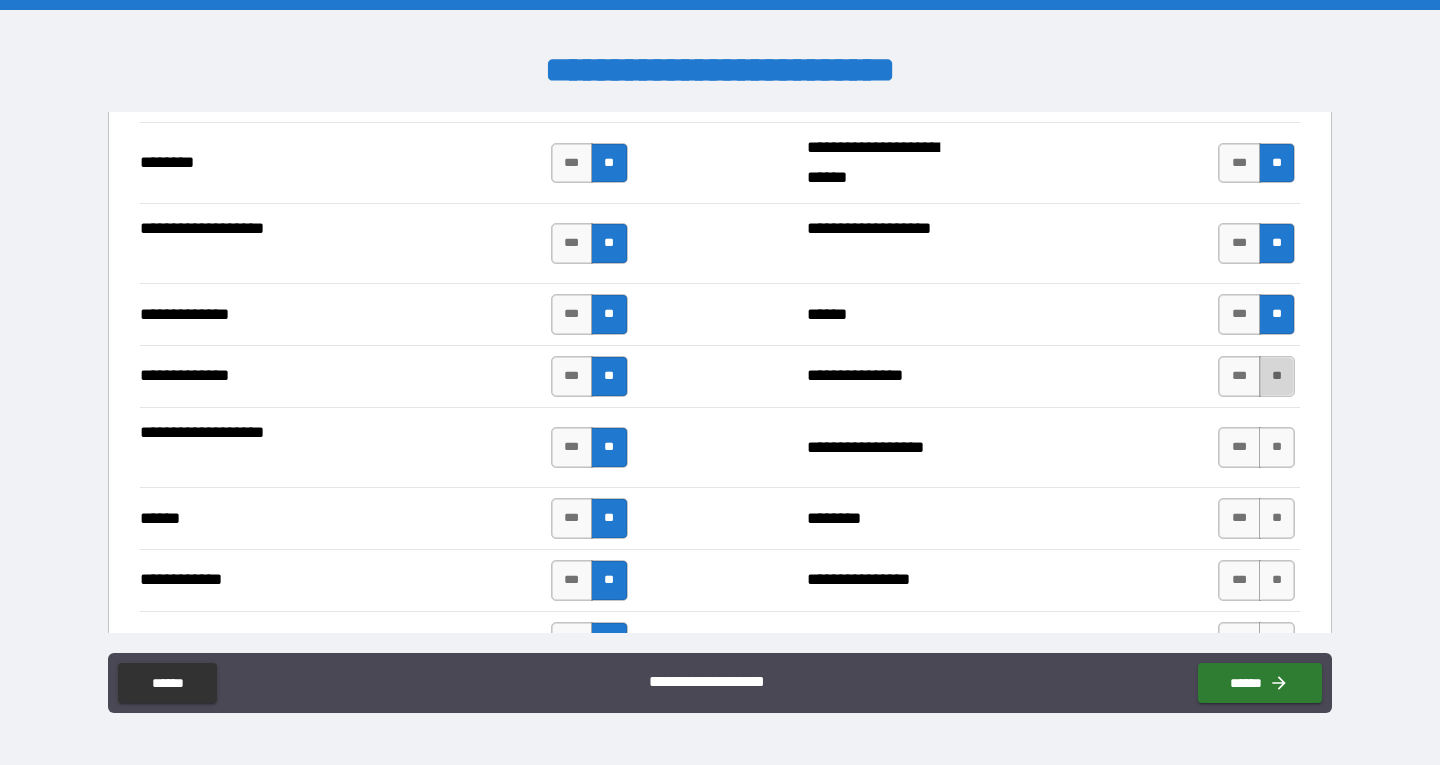 click on "**" at bounding box center [1277, 376] 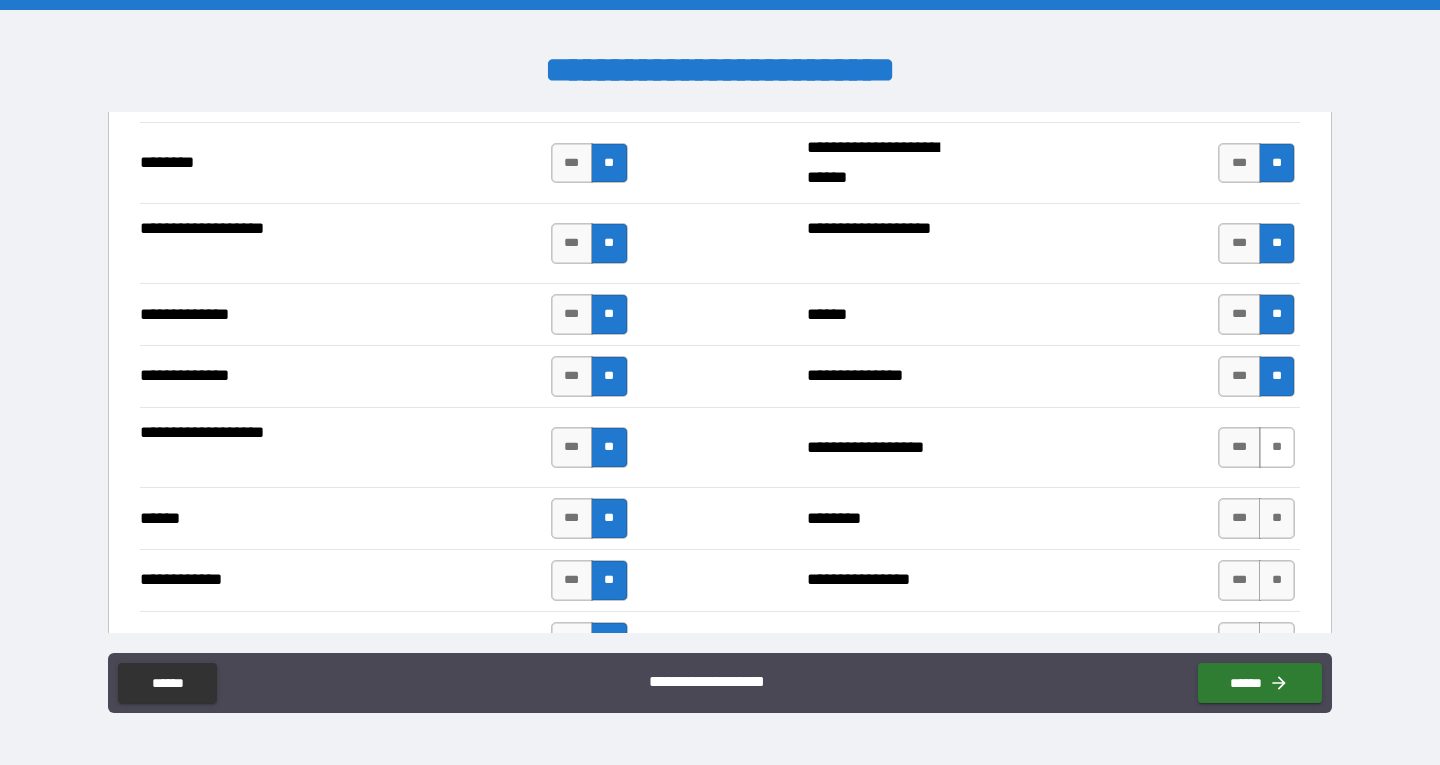 click on "**" at bounding box center (1277, 447) 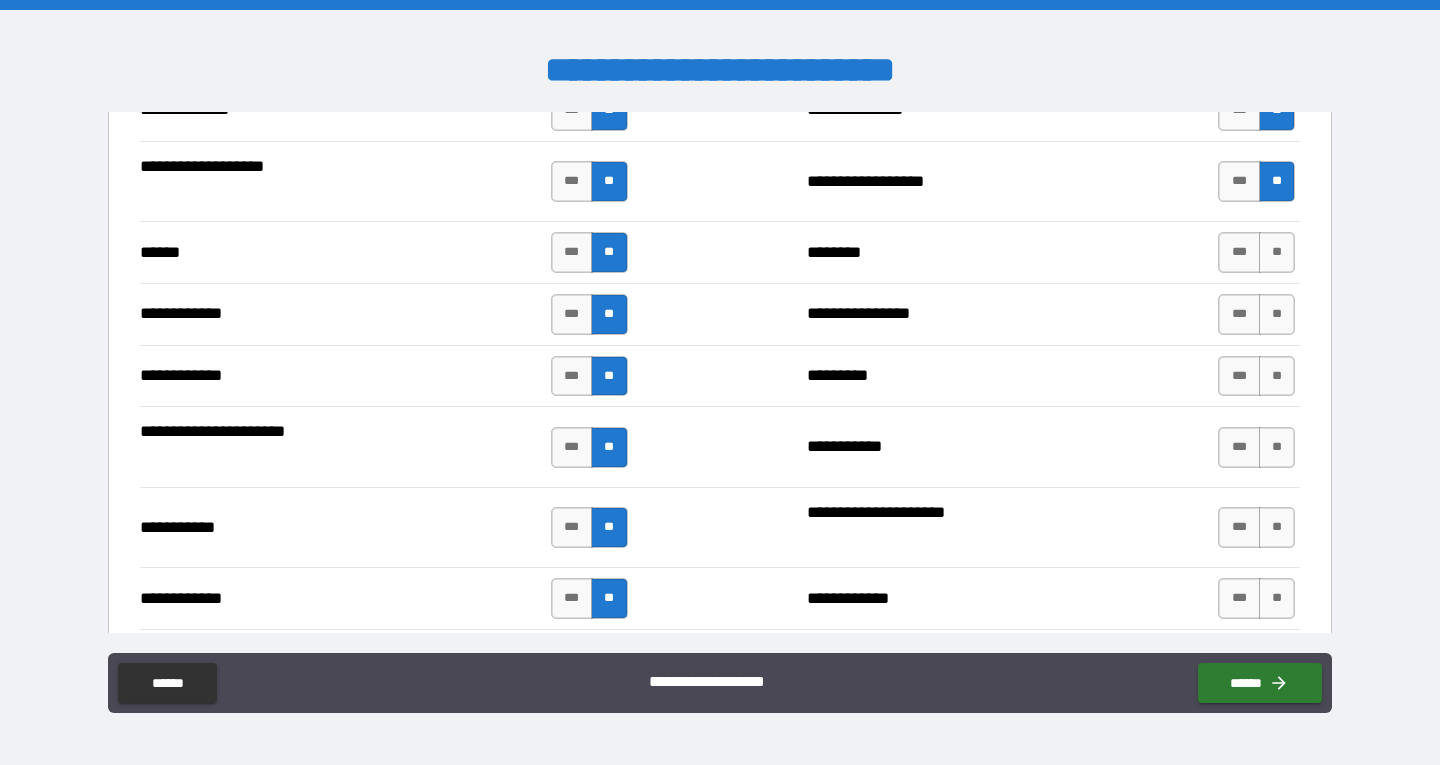 scroll, scrollTop: 3700, scrollLeft: 0, axis: vertical 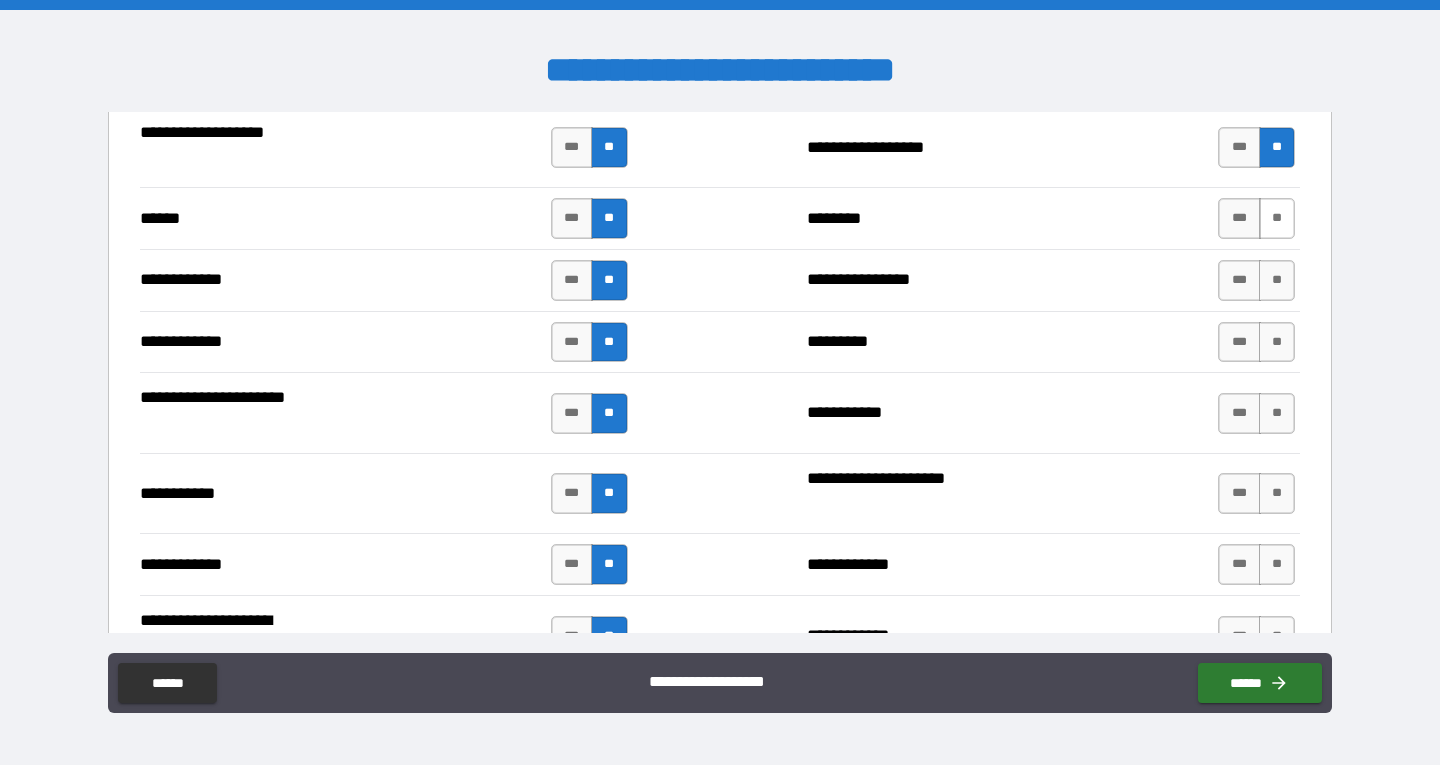 click on "**" at bounding box center [1277, 218] 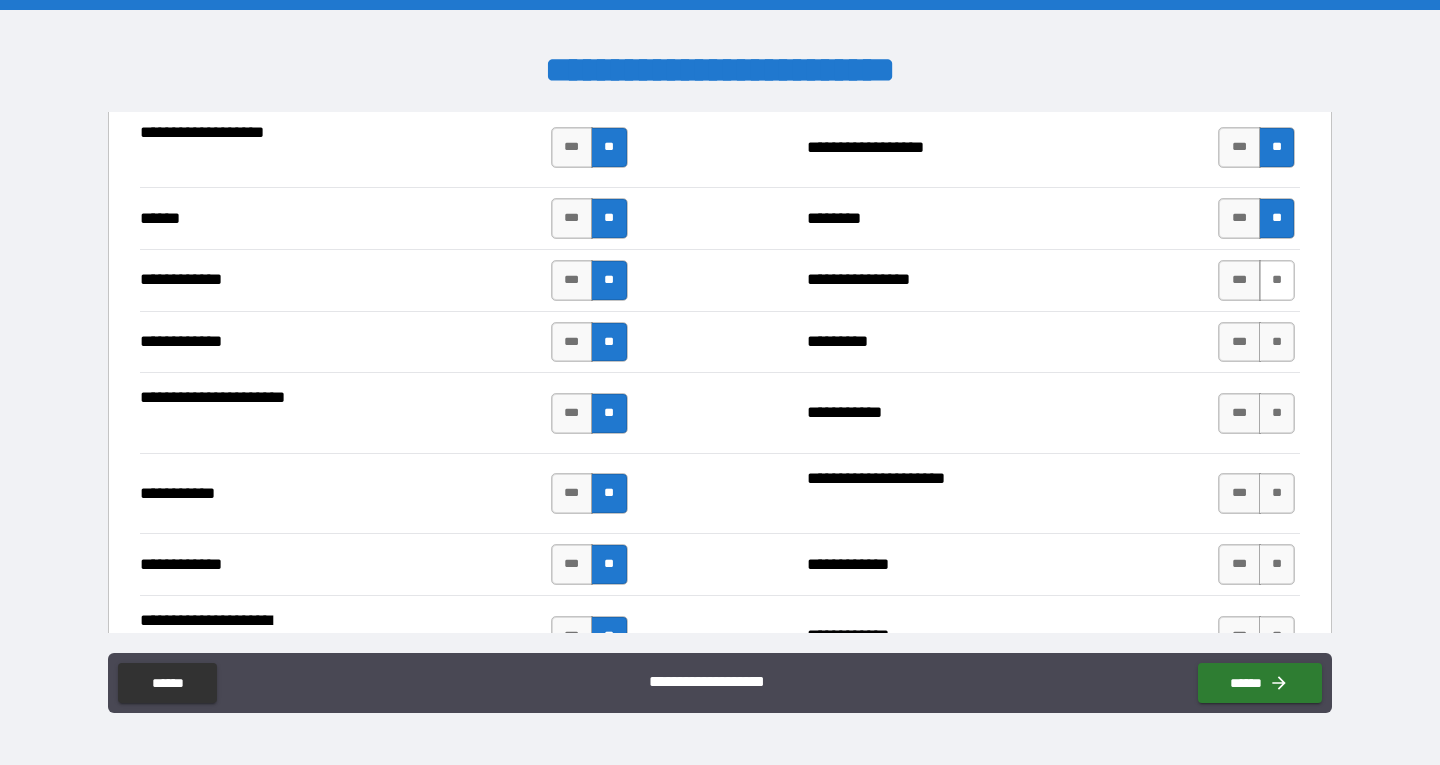 click on "**" at bounding box center (1277, 280) 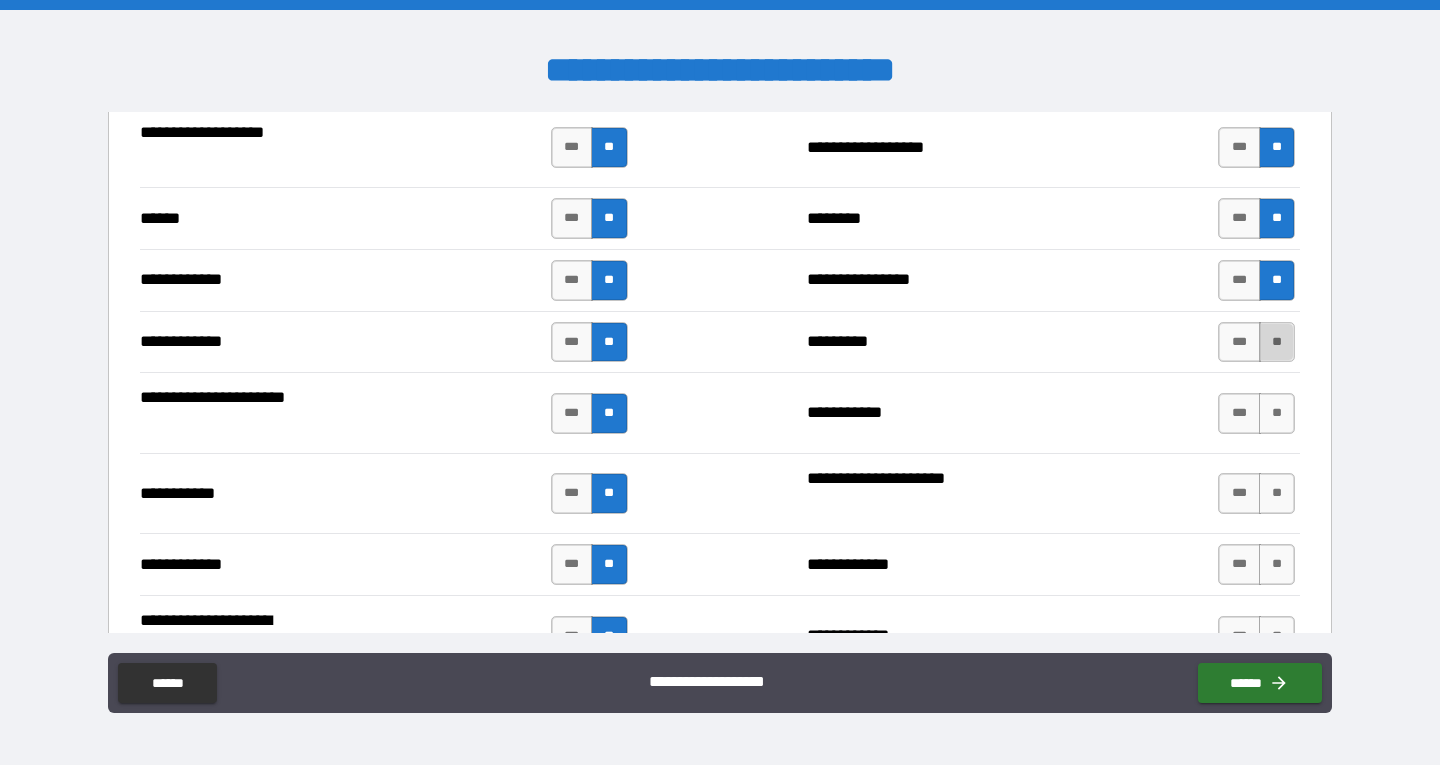 click on "**" at bounding box center (1277, 342) 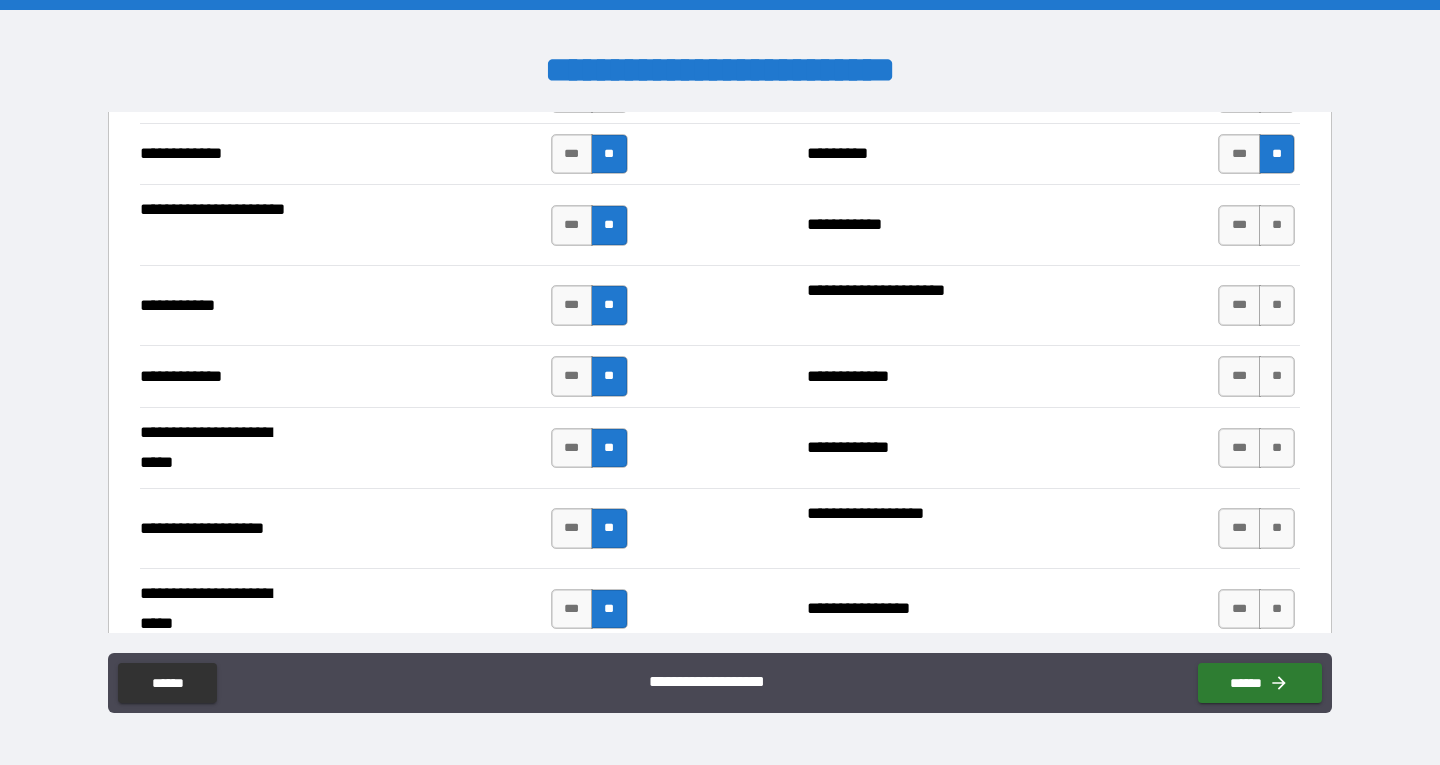 scroll, scrollTop: 3900, scrollLeft: 0, axis: vertical 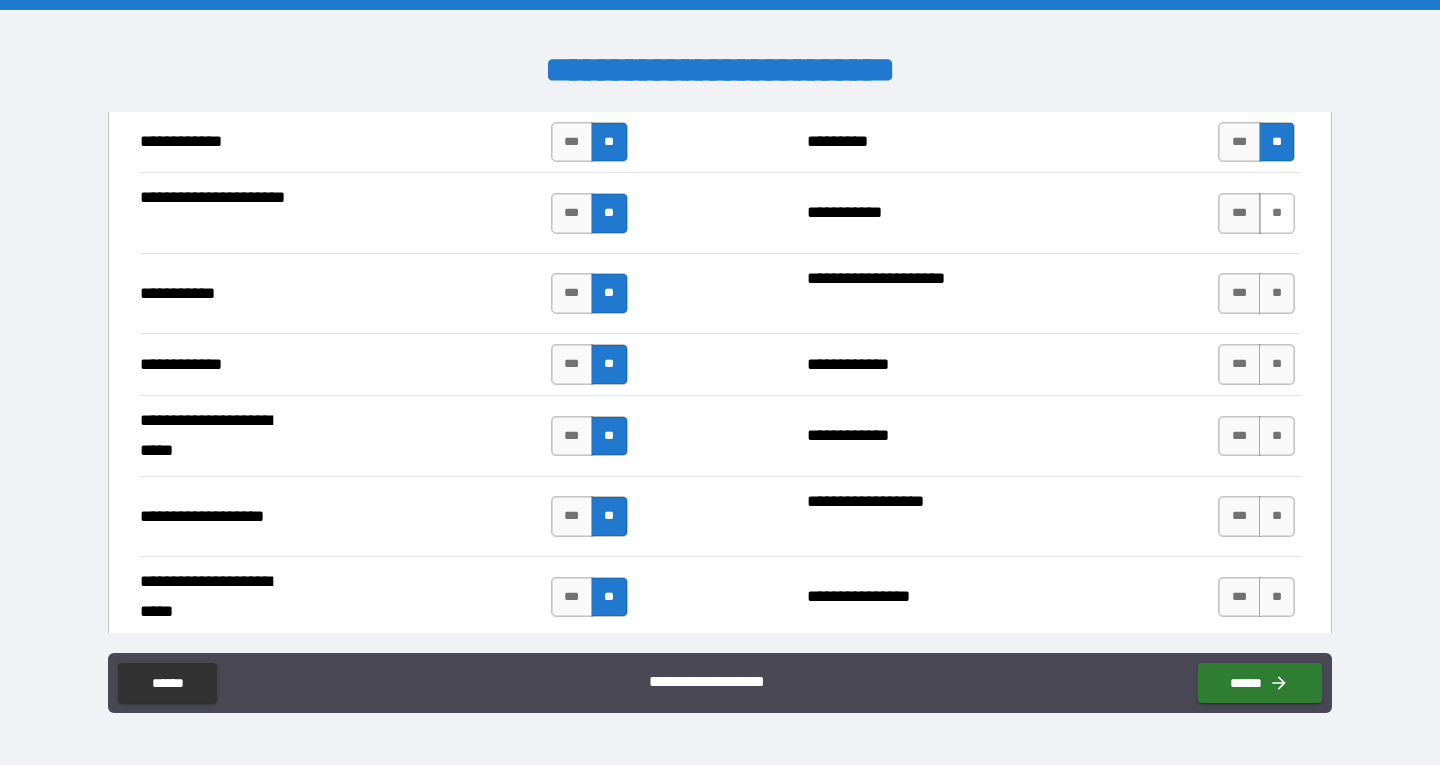click on "**" at bounding box center [1277, 213] 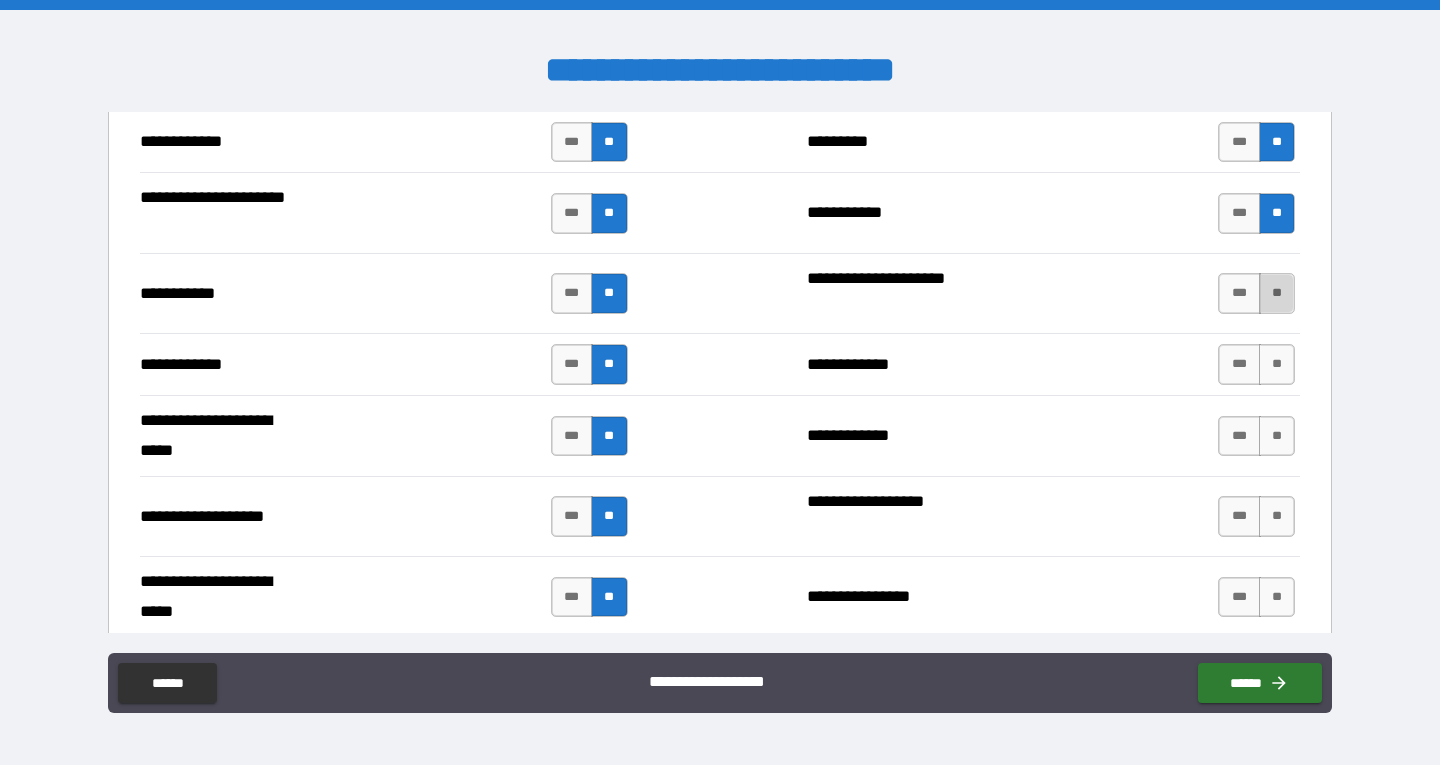 click on "**" at bounding box center [1277, 293] 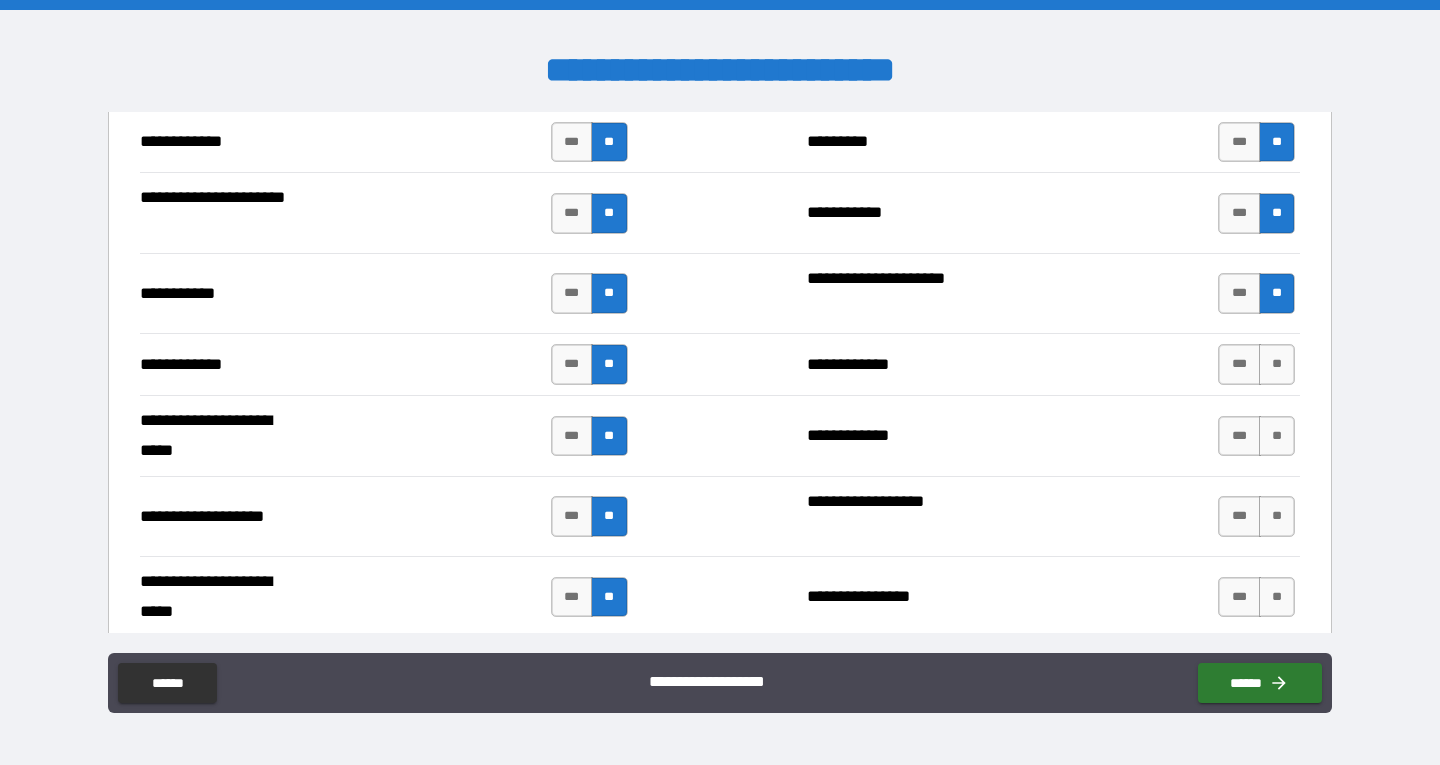 scroll, scrollTop: 4000, scrollLeft: 0, axis: vertical 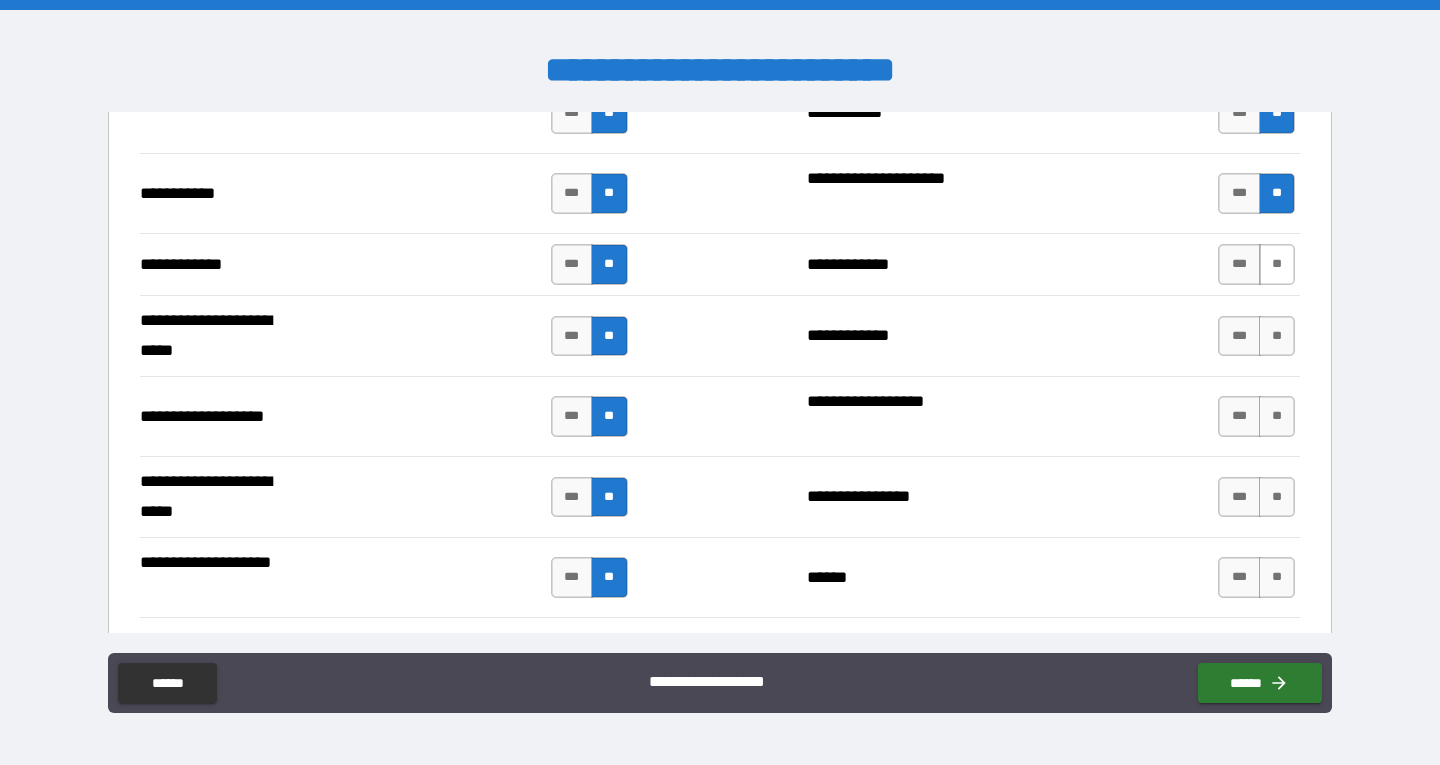 click on "**" at bounding box center [1277, 264] 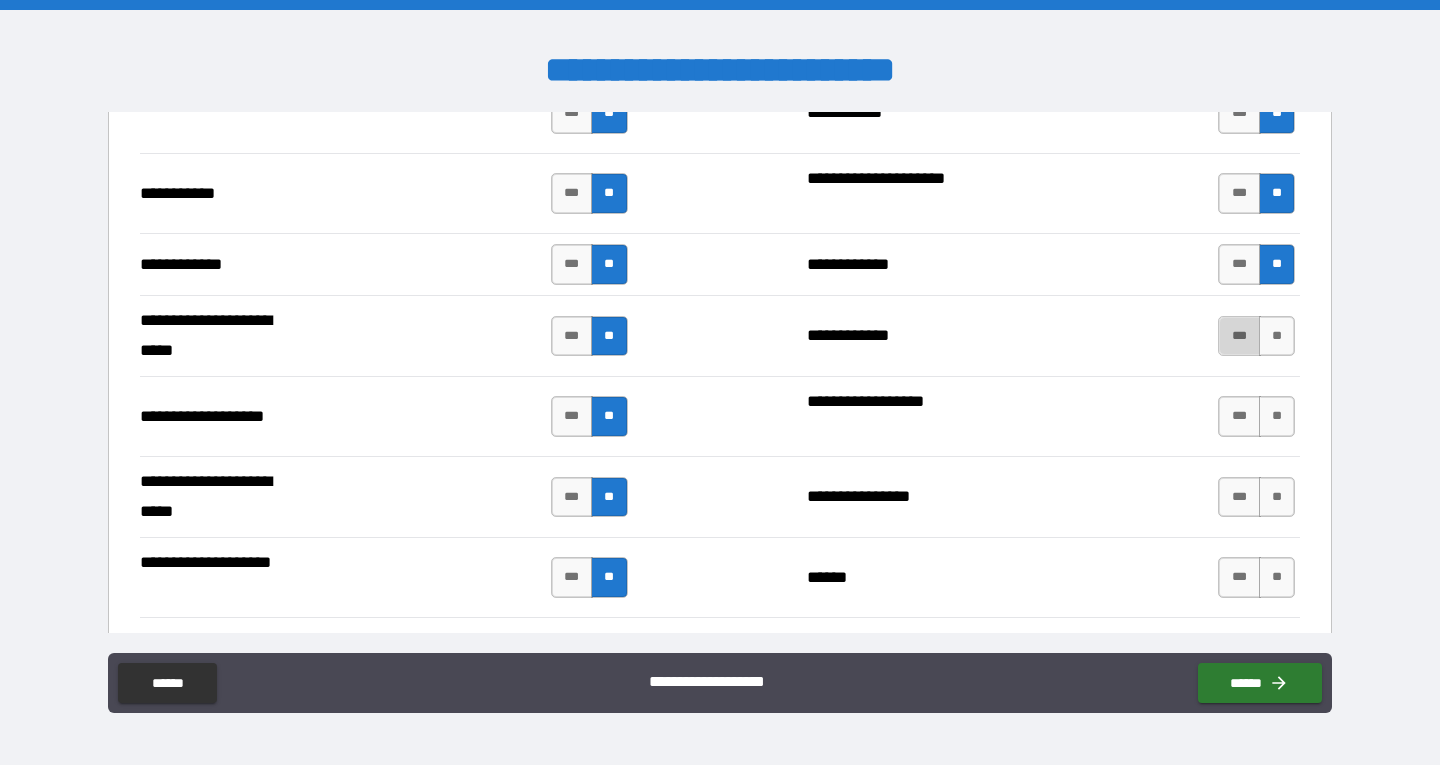 click on "***" at bounding box center (1239, 336) 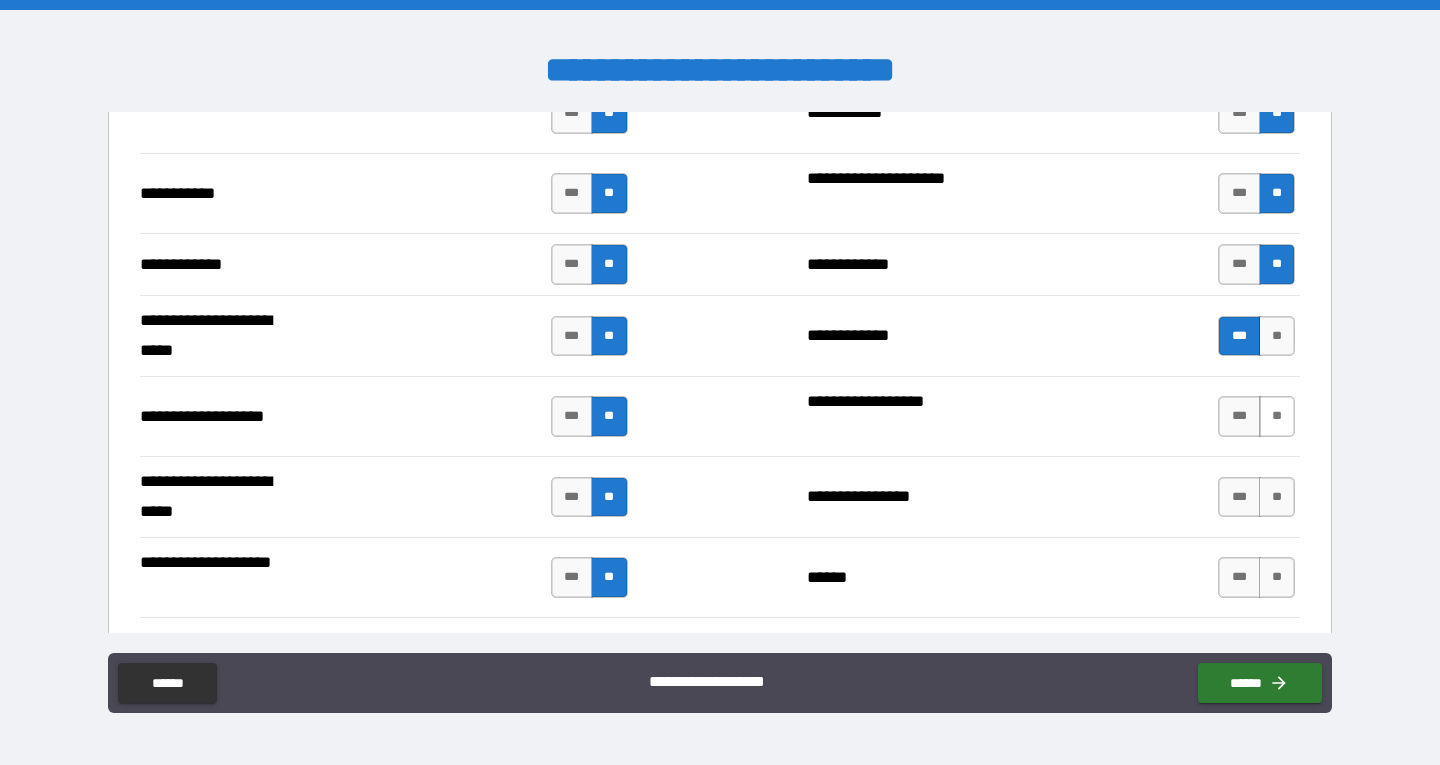 click on "**" at bounding box center (1277, 416) 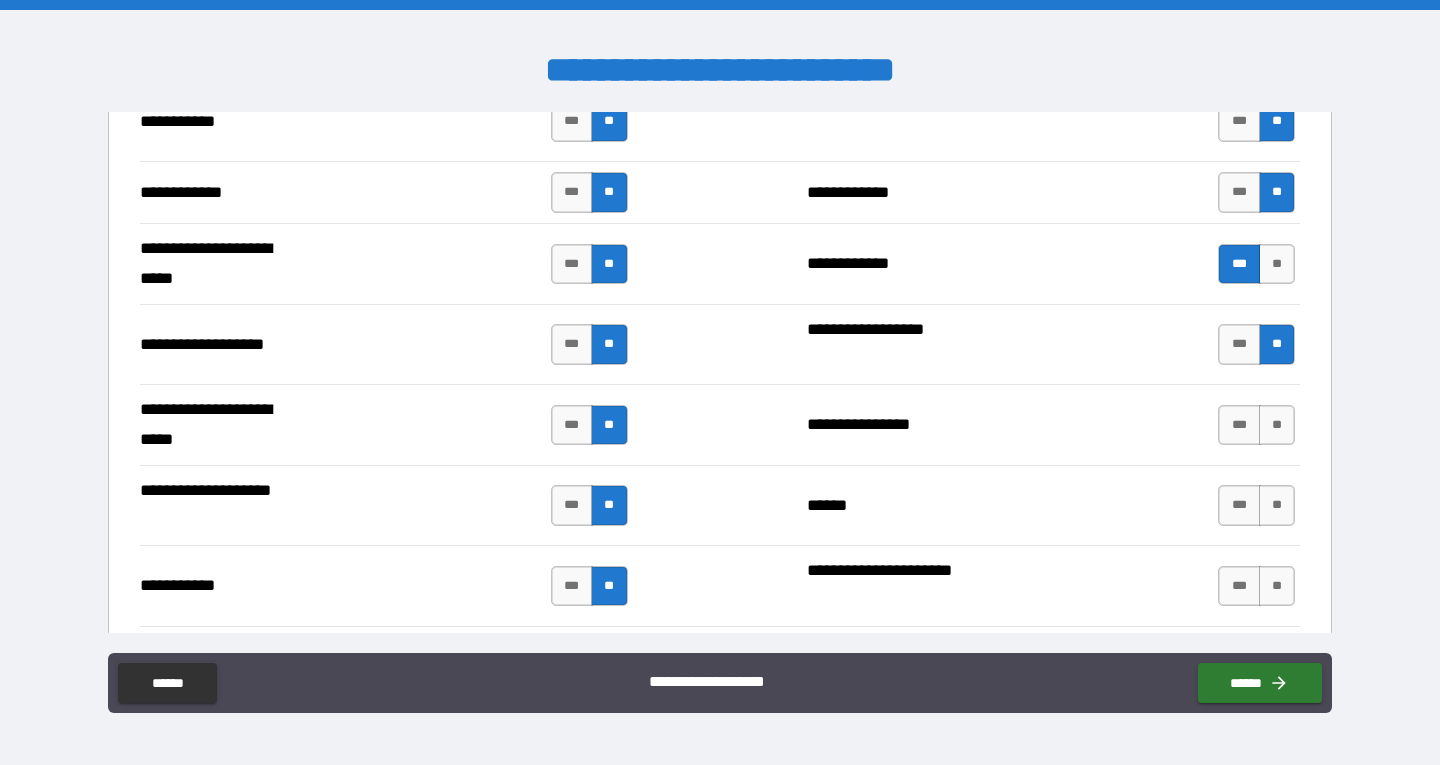 scroll, scrollTop: 4200, scrollLeft: 0, axis: vertical 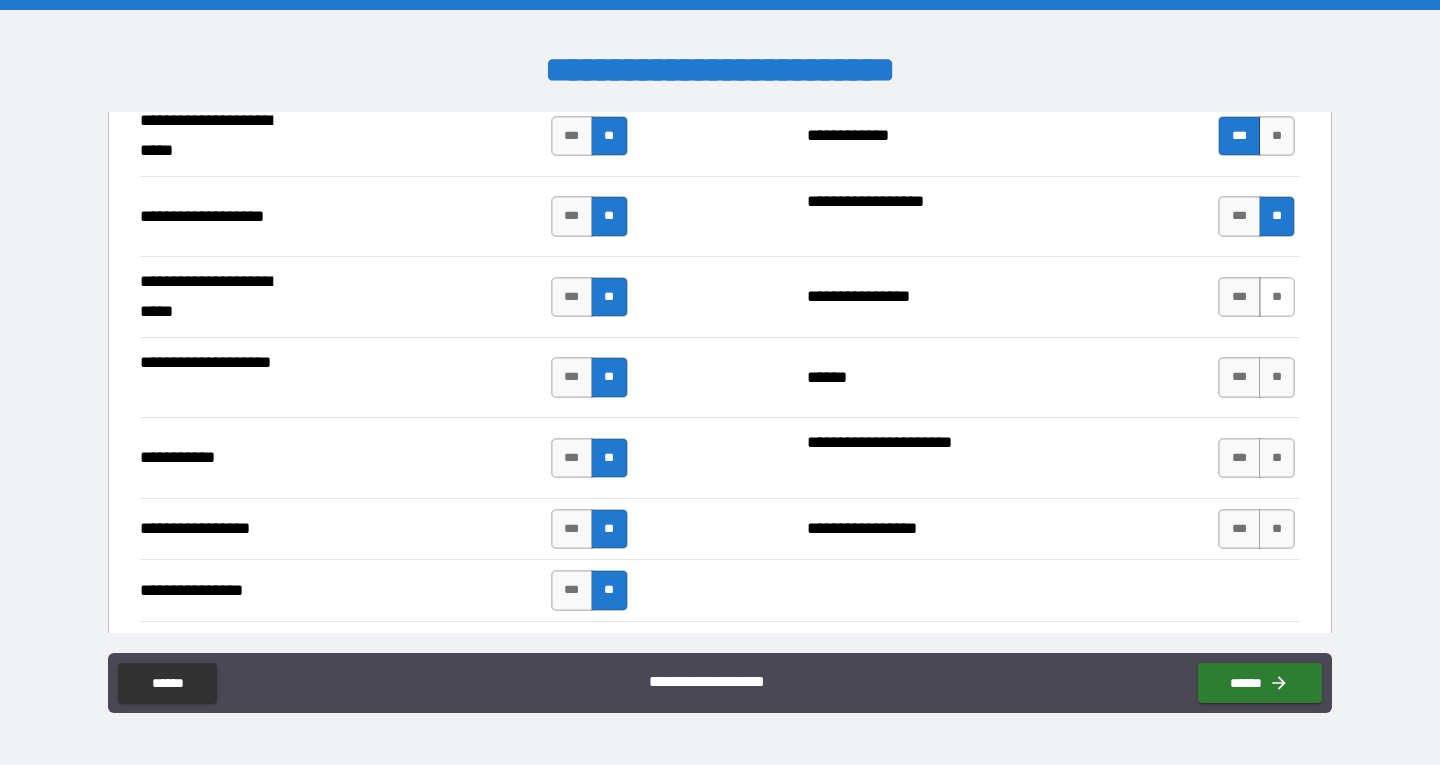 click on "**" at bounding box center [1277, 297] 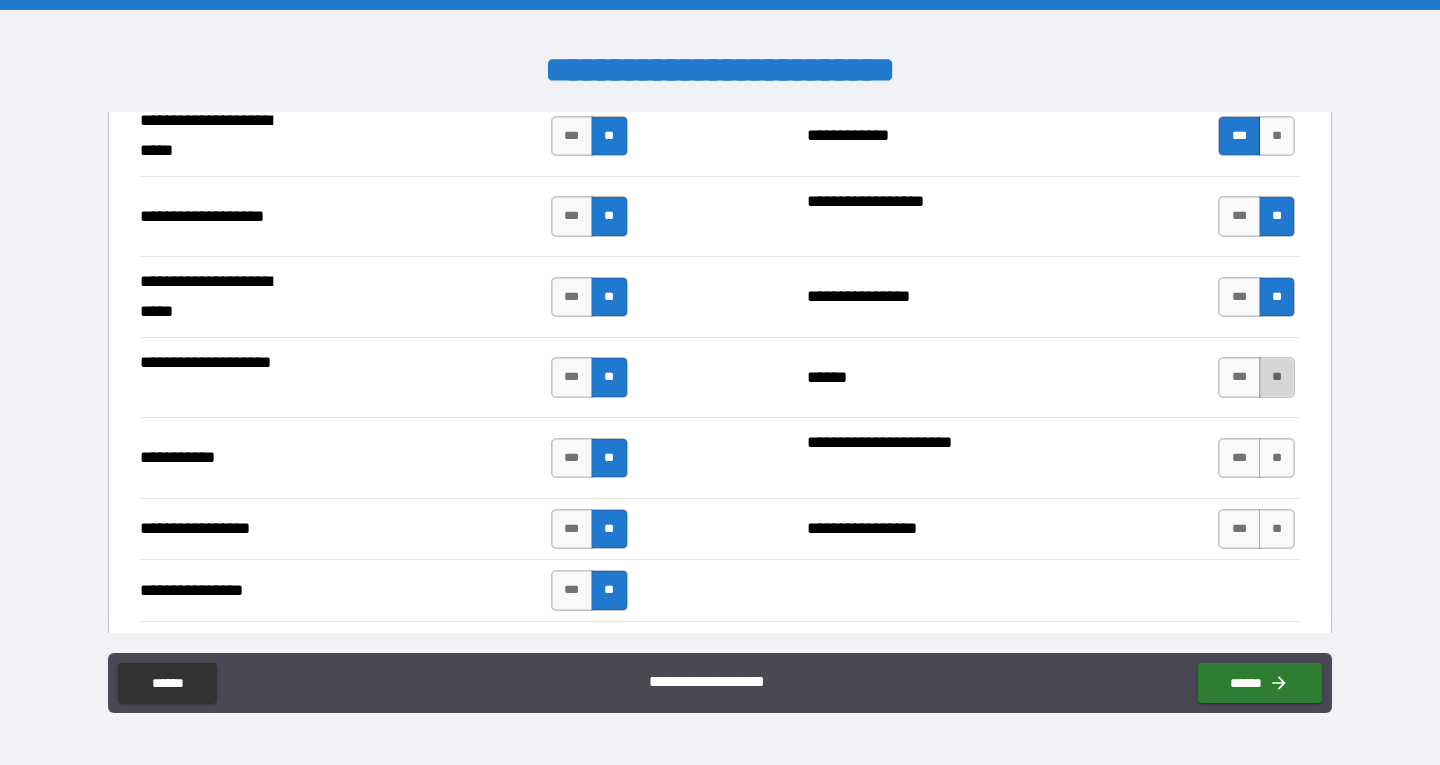 click on "**" at bounding box center [1277, 377] 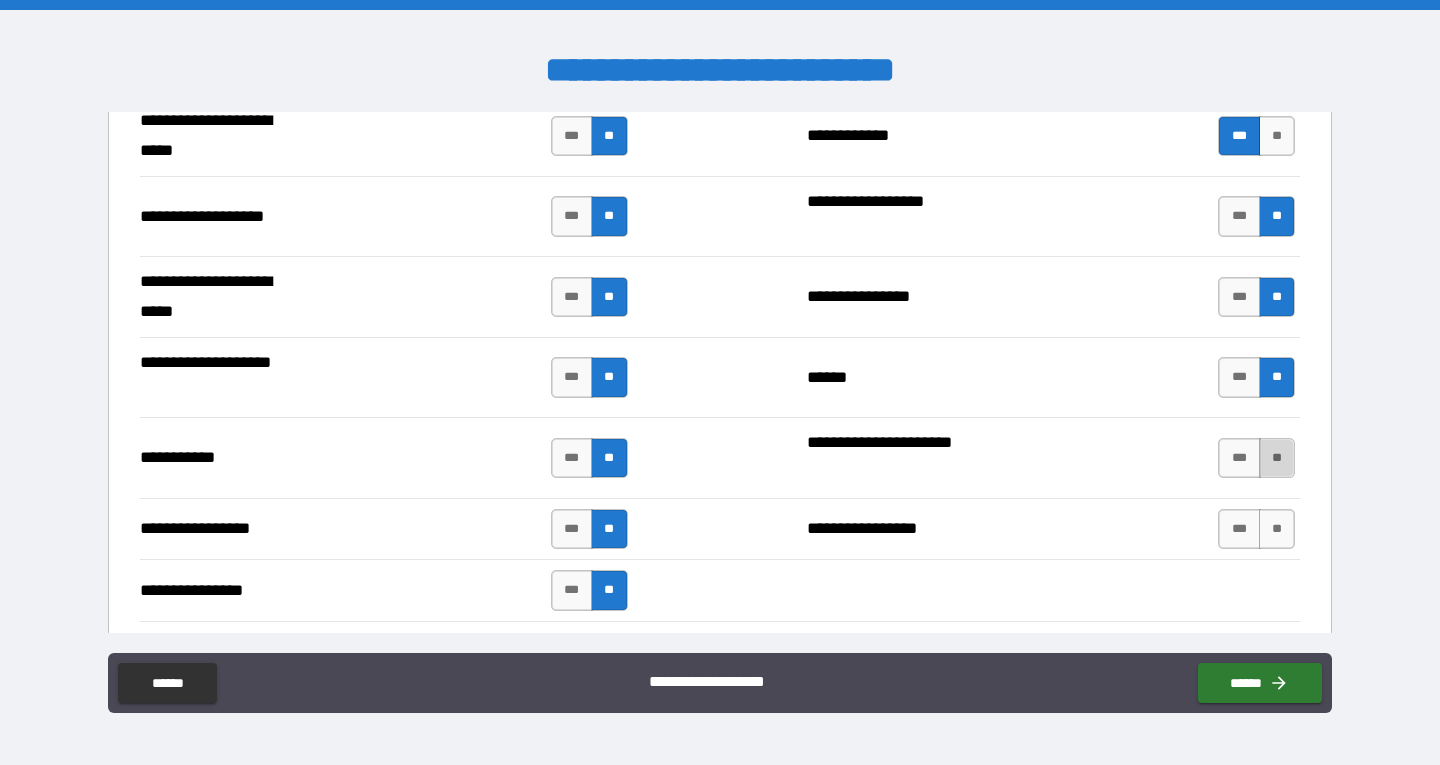 click on "**" at bounding box center (1277, 458) 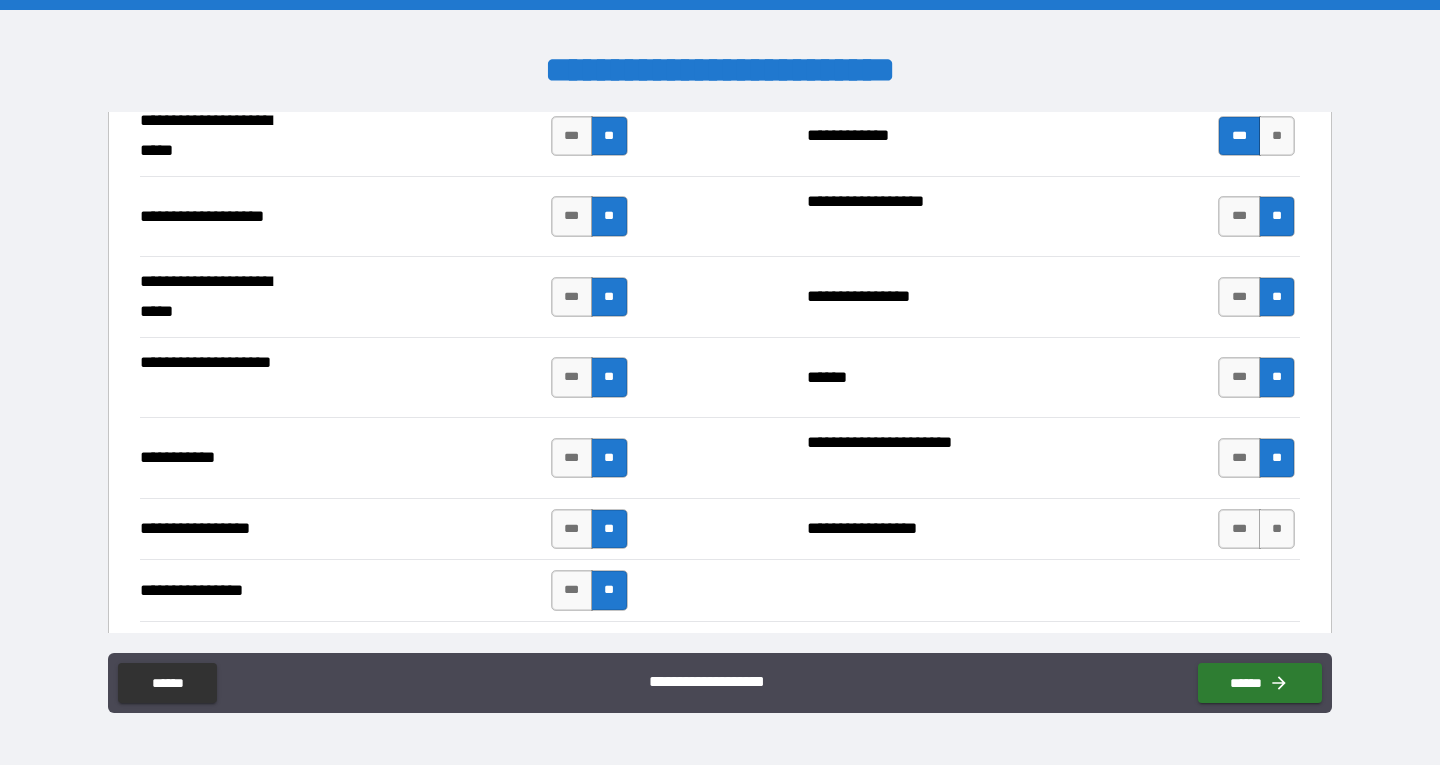 scroll, scrollTop: 4400, scrollLeft: 0, axis: vertical 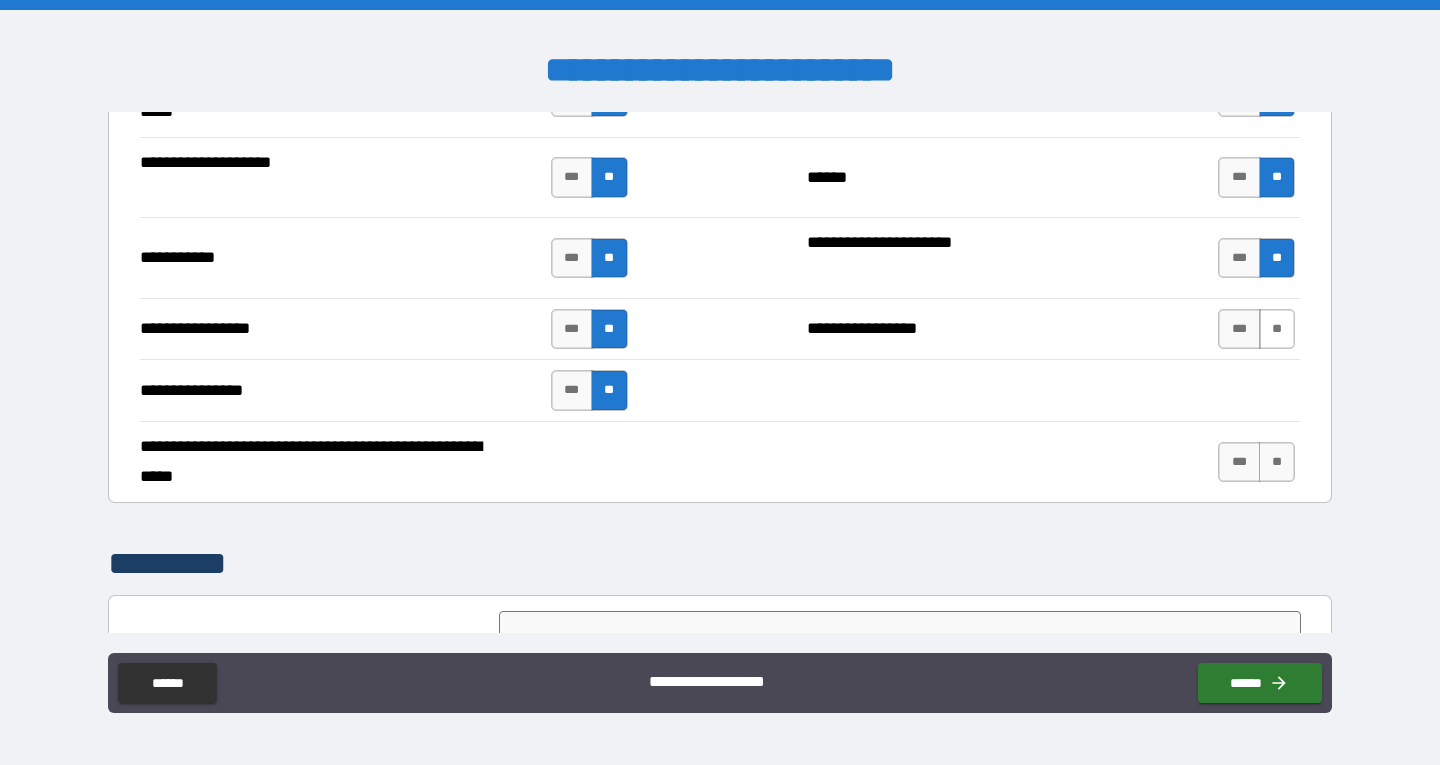 click on "**" at bounding box center (1277, 329) 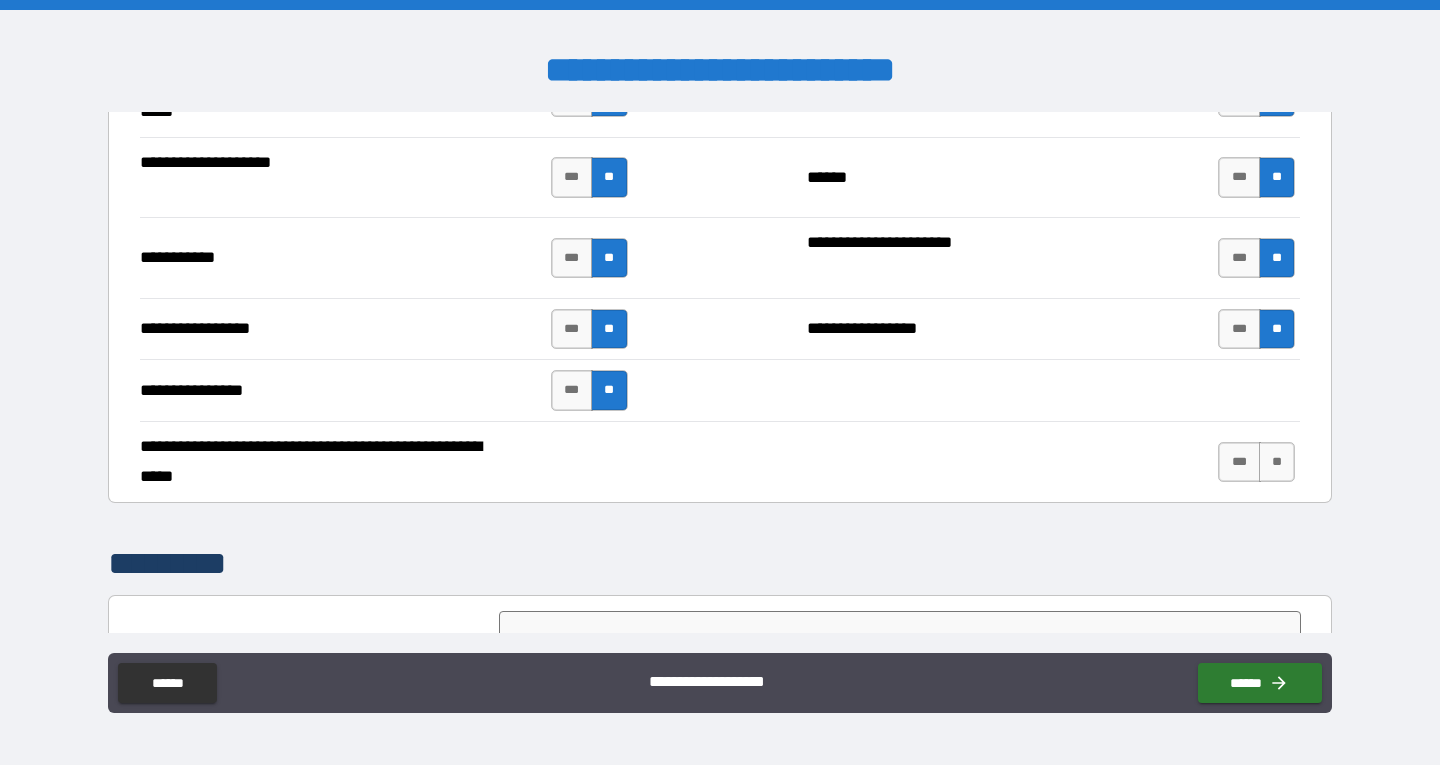 scroll, scrollTop: 4500, scrollLeft: 0, axis: vertical 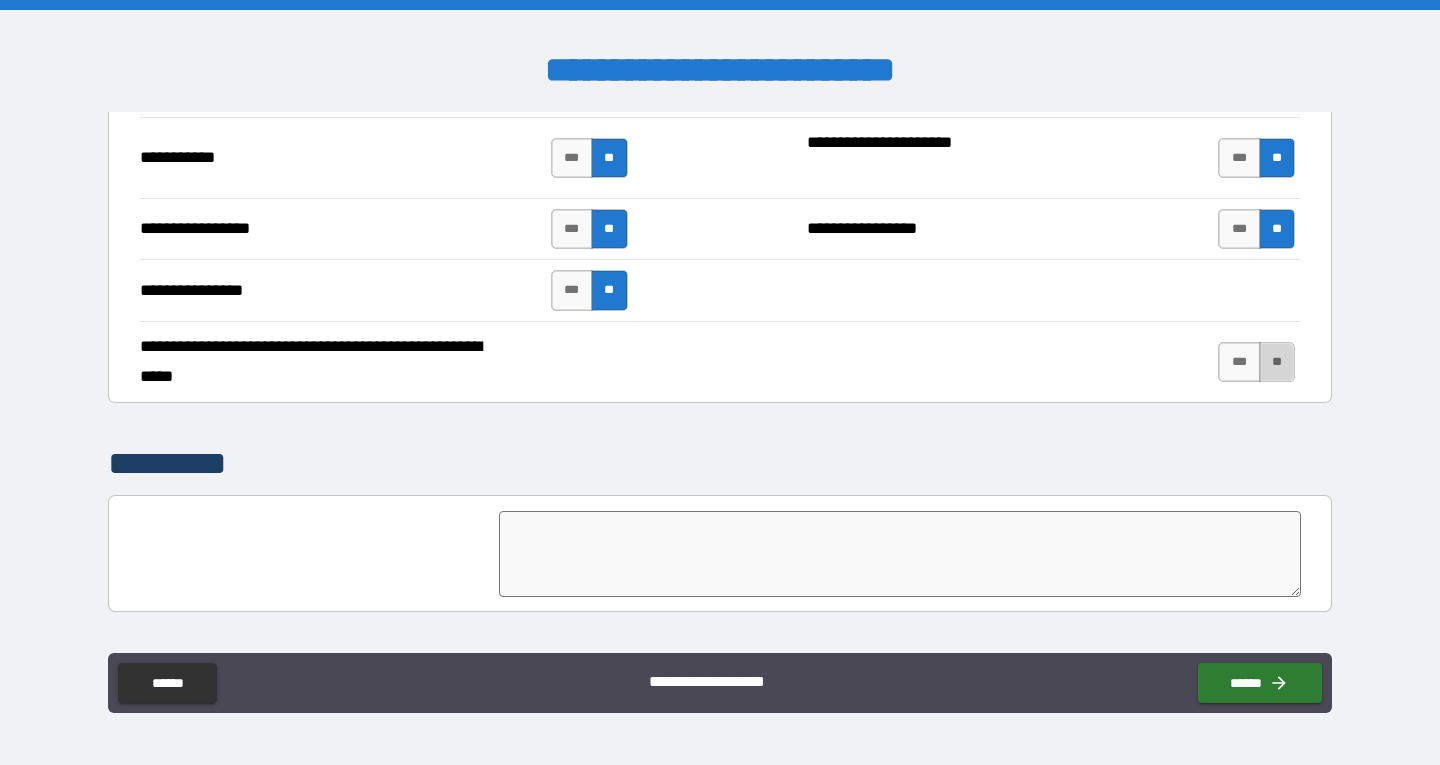 click on "**" at bounding box center (1277, 362) 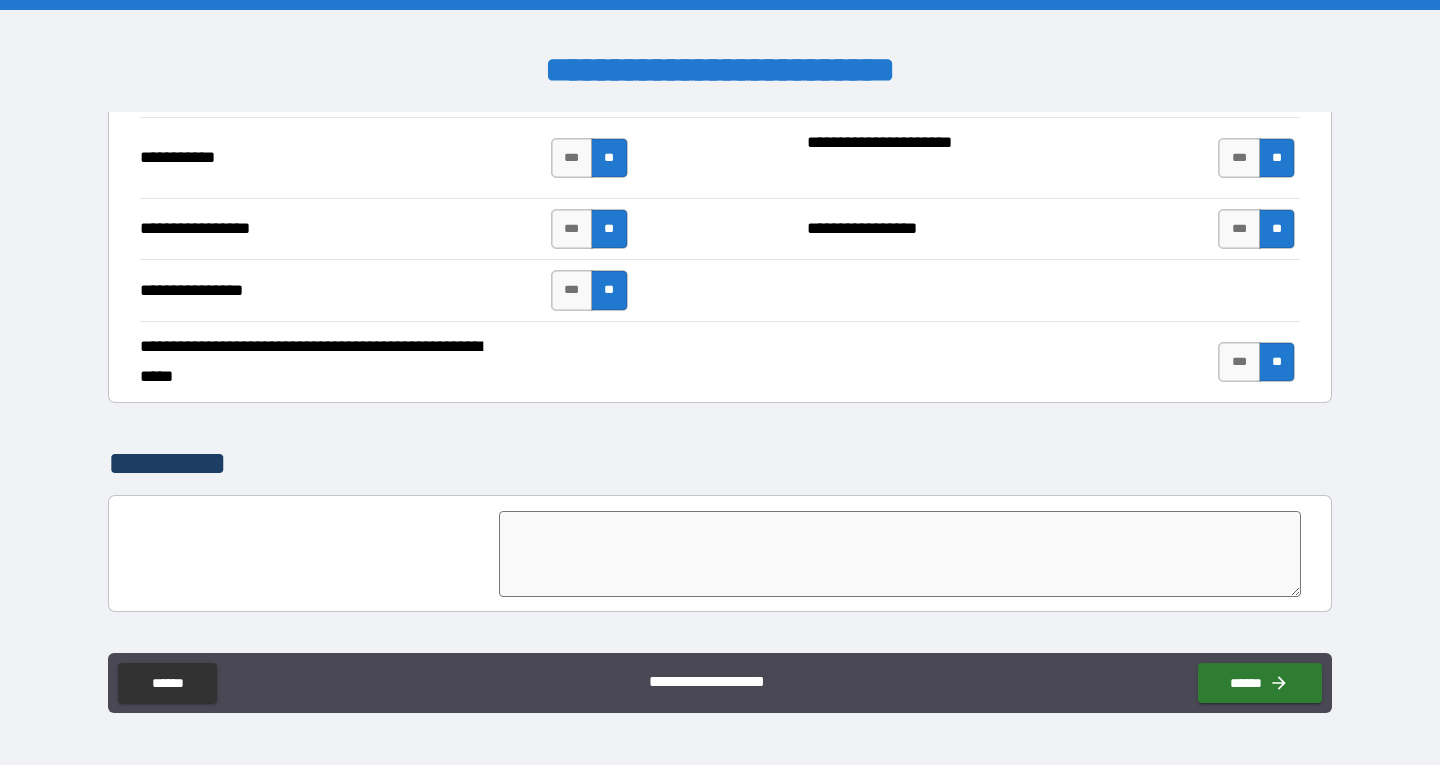 click at bounding box center [900, 554] 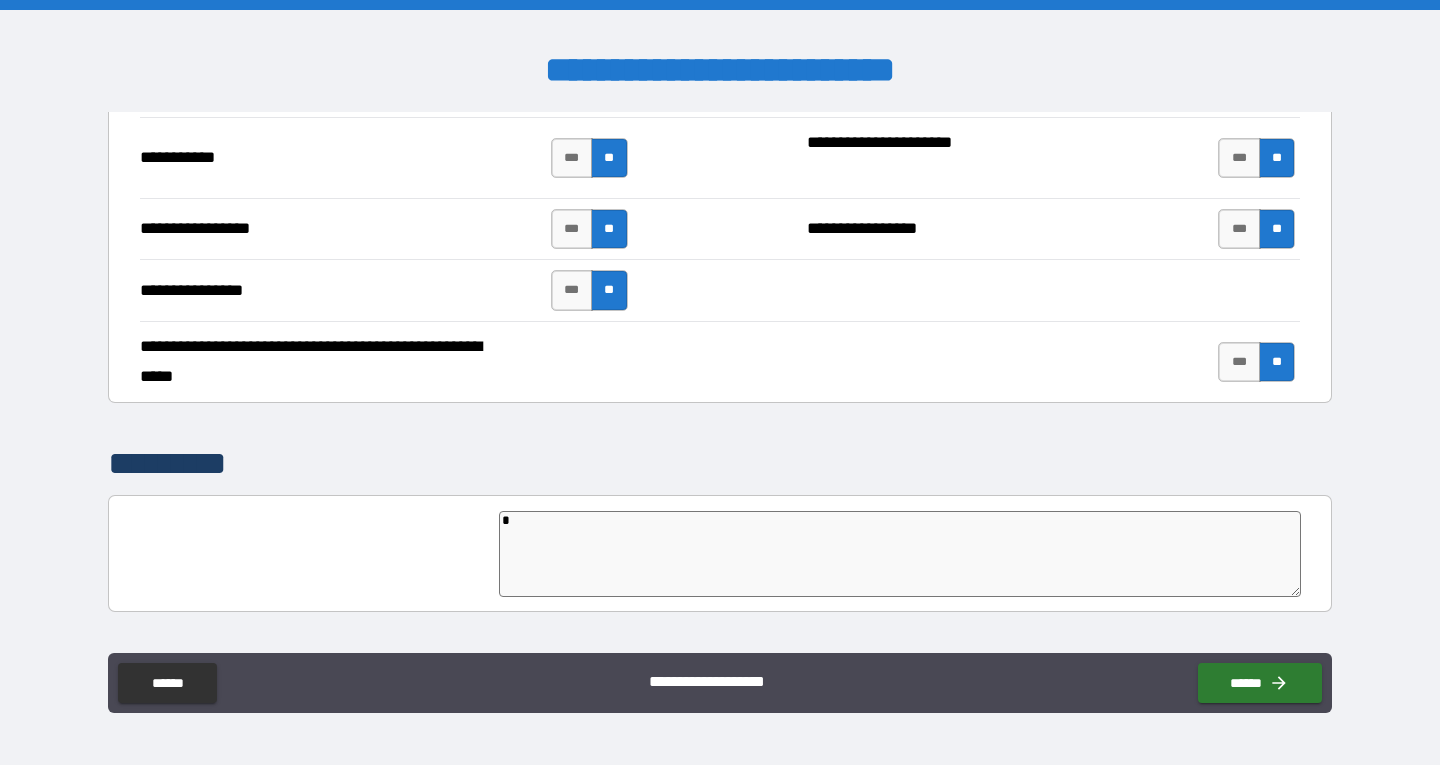 type on "**" 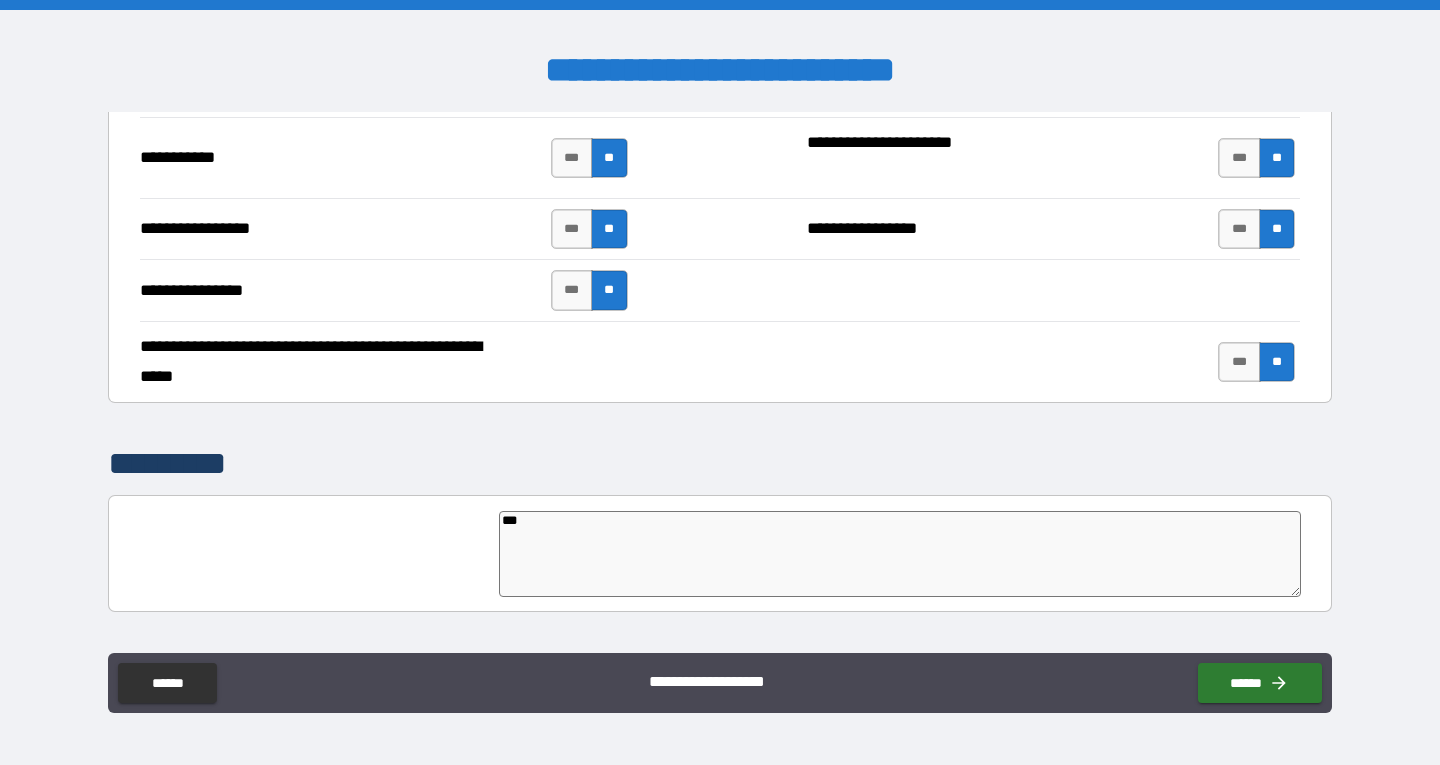 type on "****" 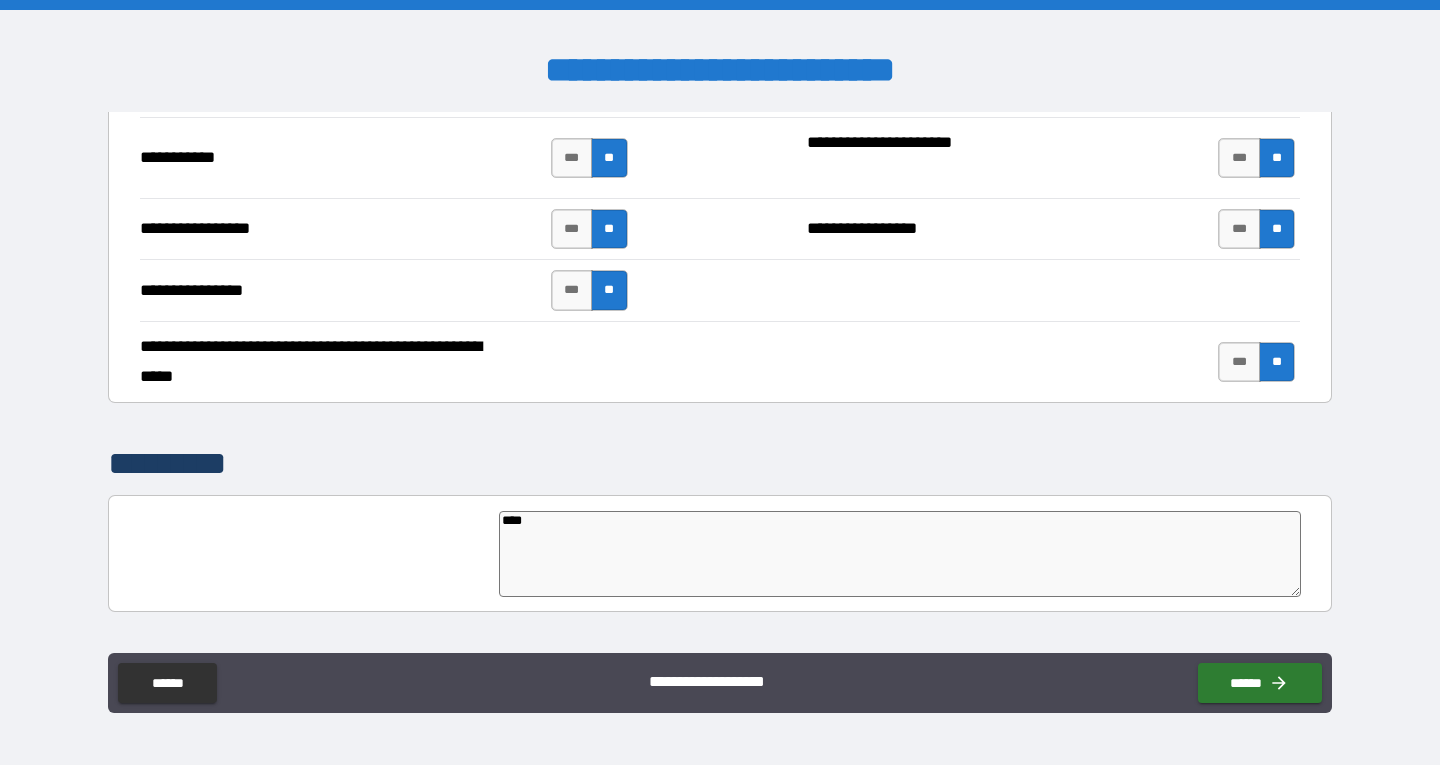 type on "*" 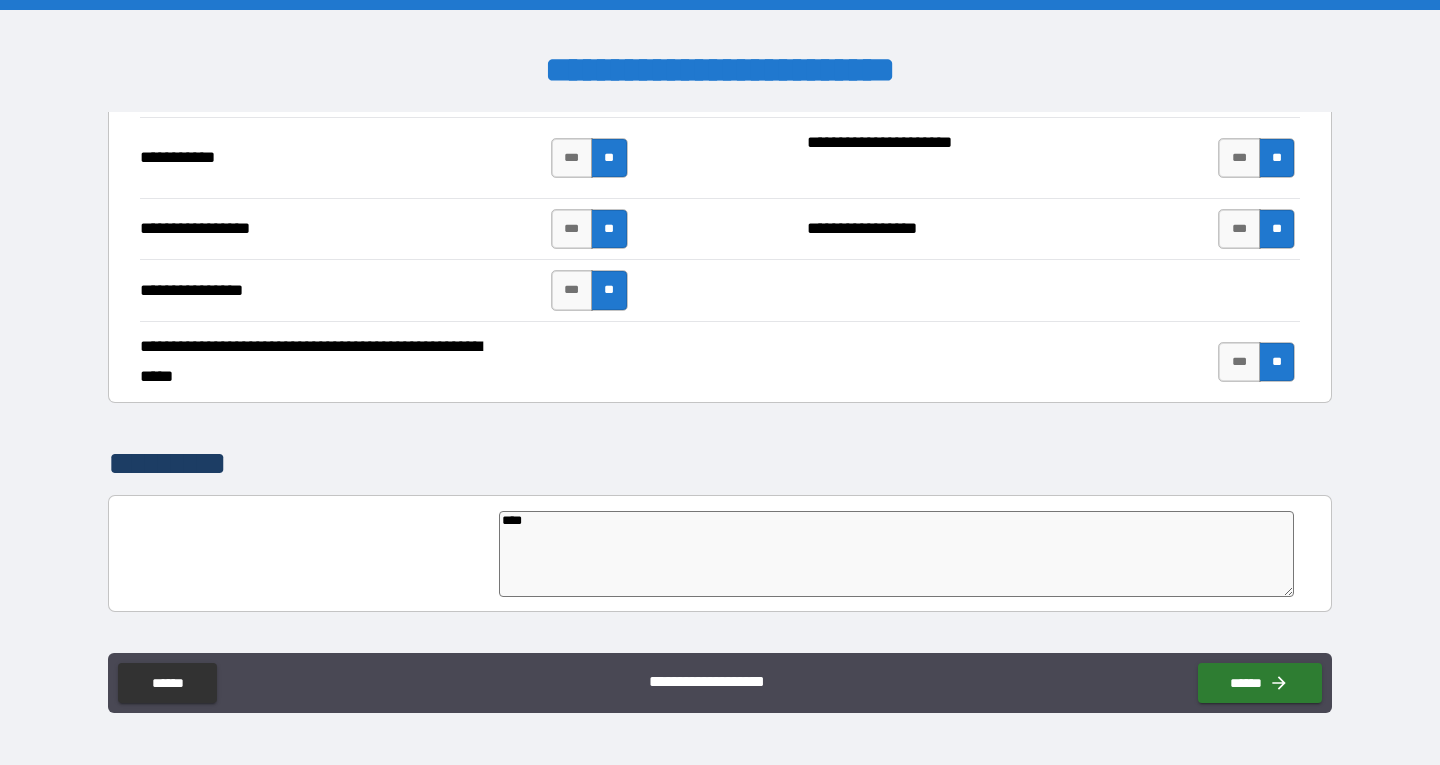 type on "*****" 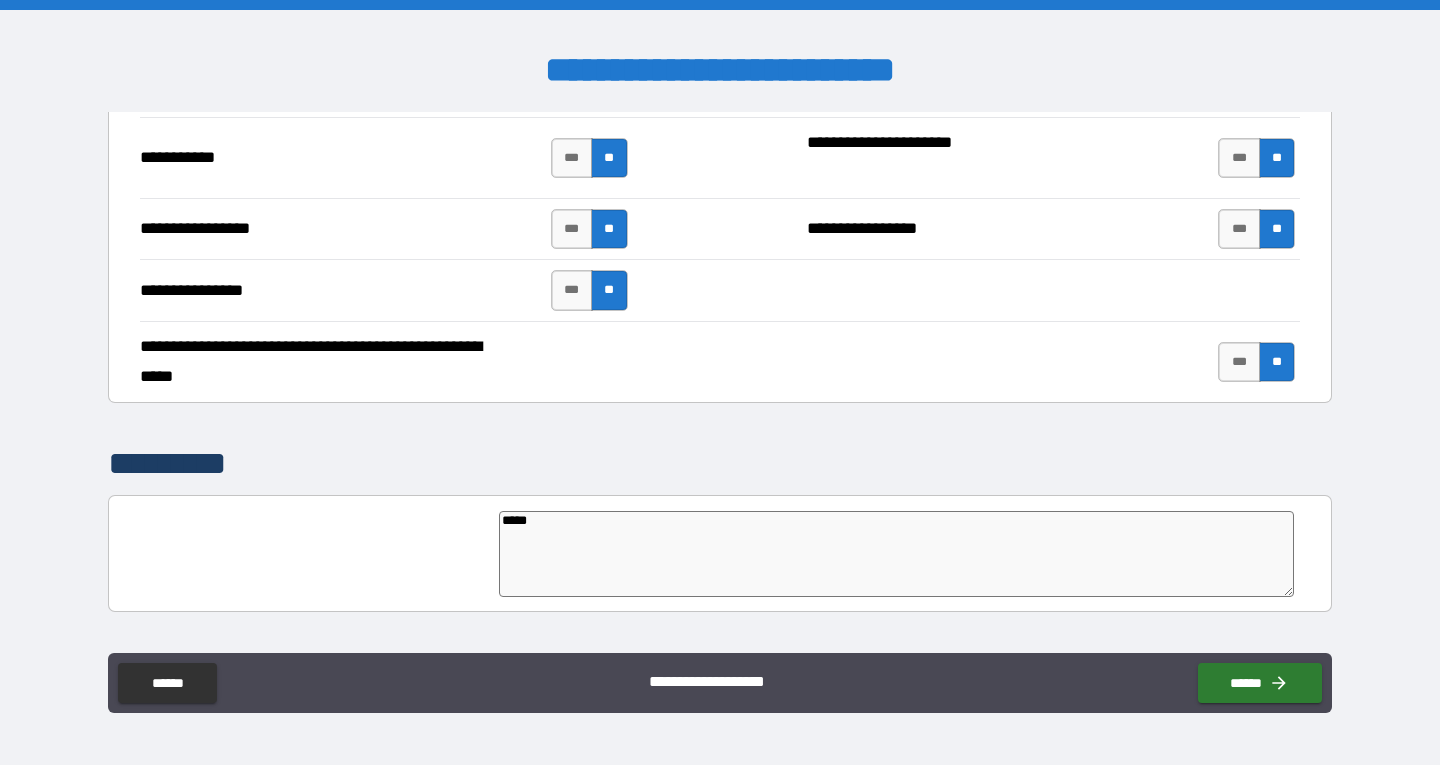 type on "*" 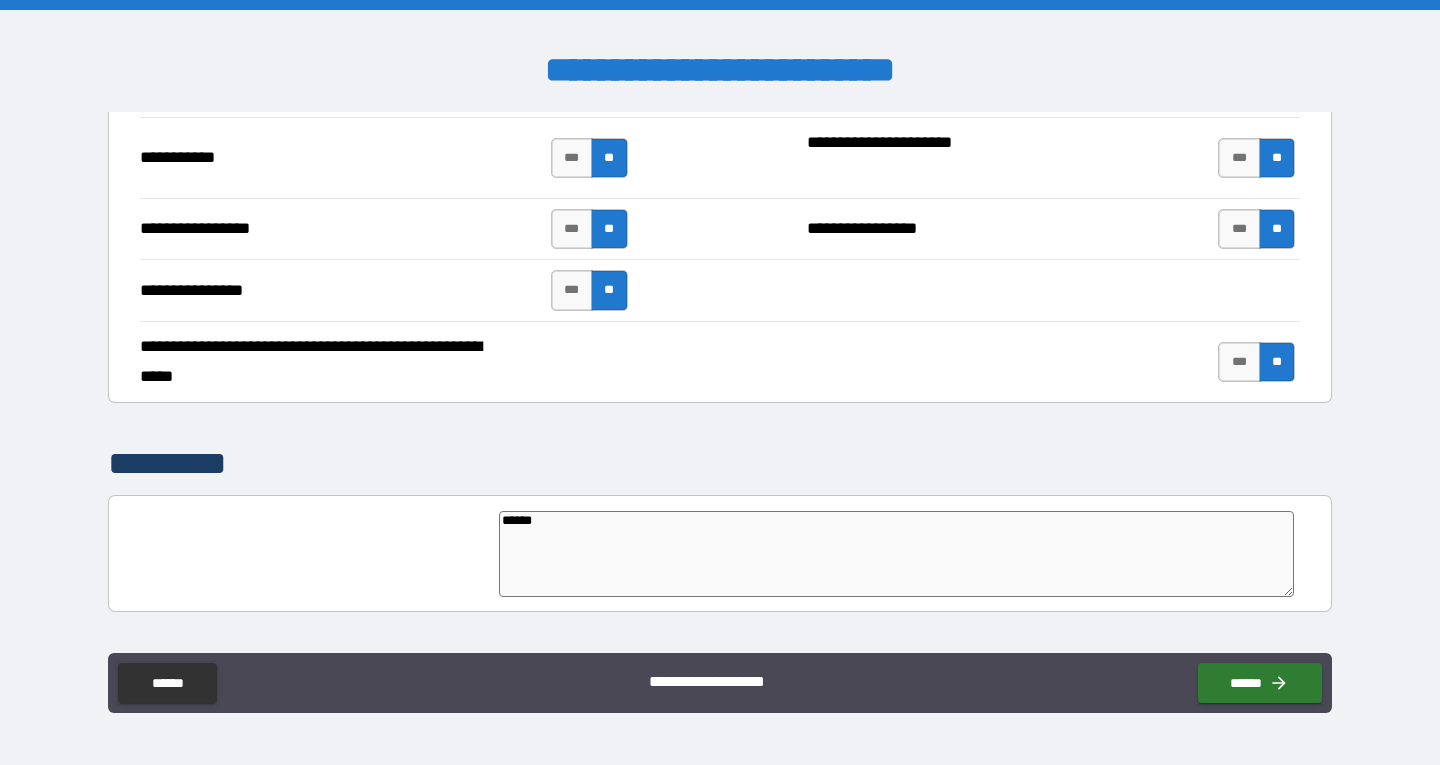 type on "*" 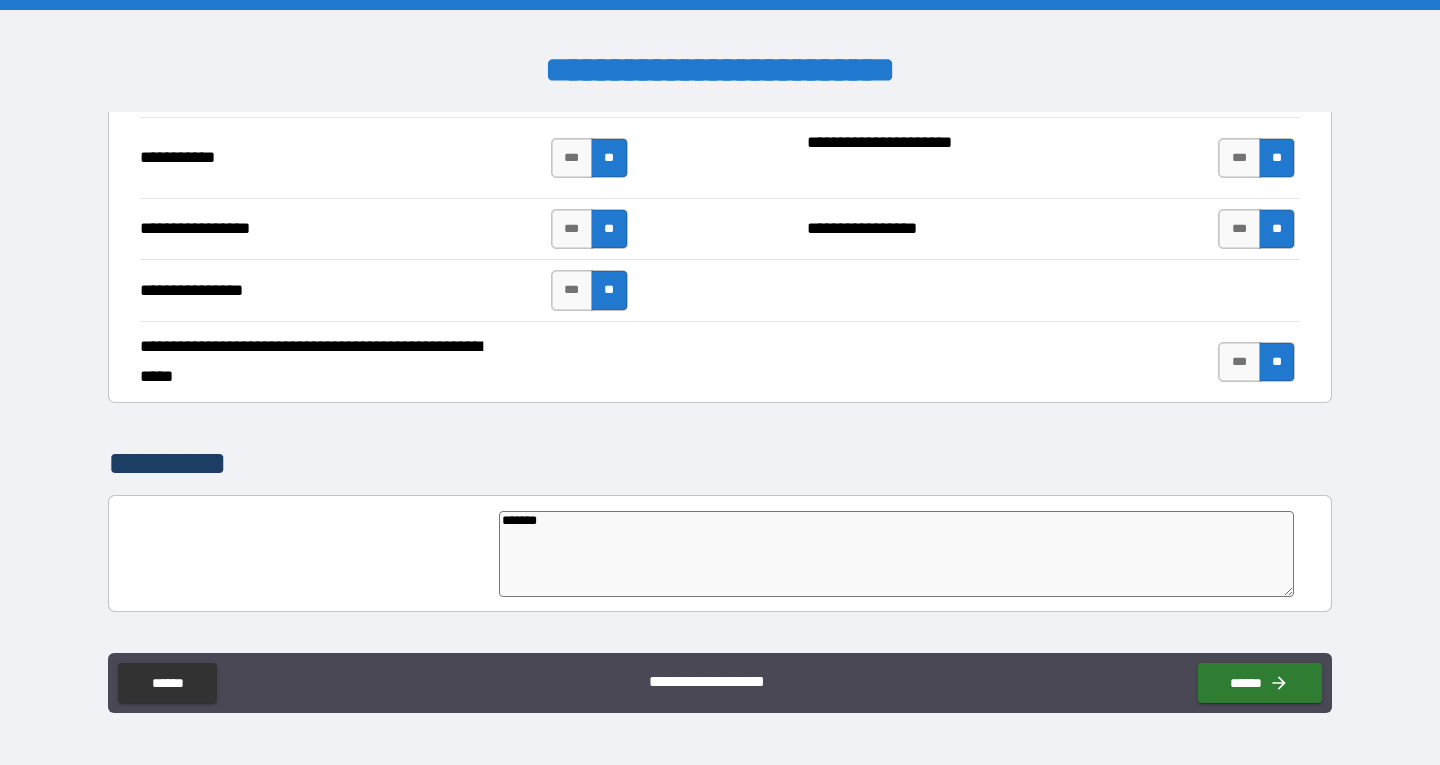 type on "*" 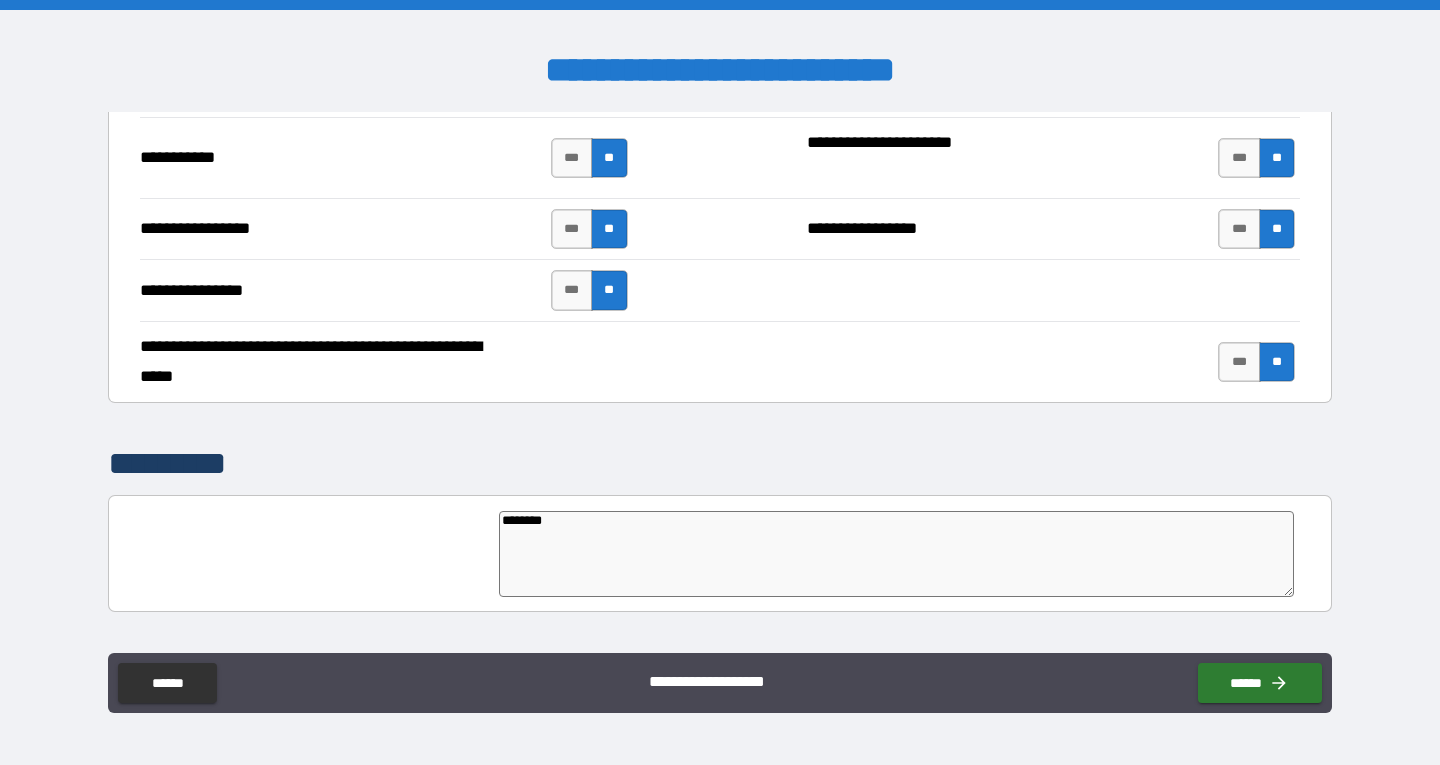 type on "*********" 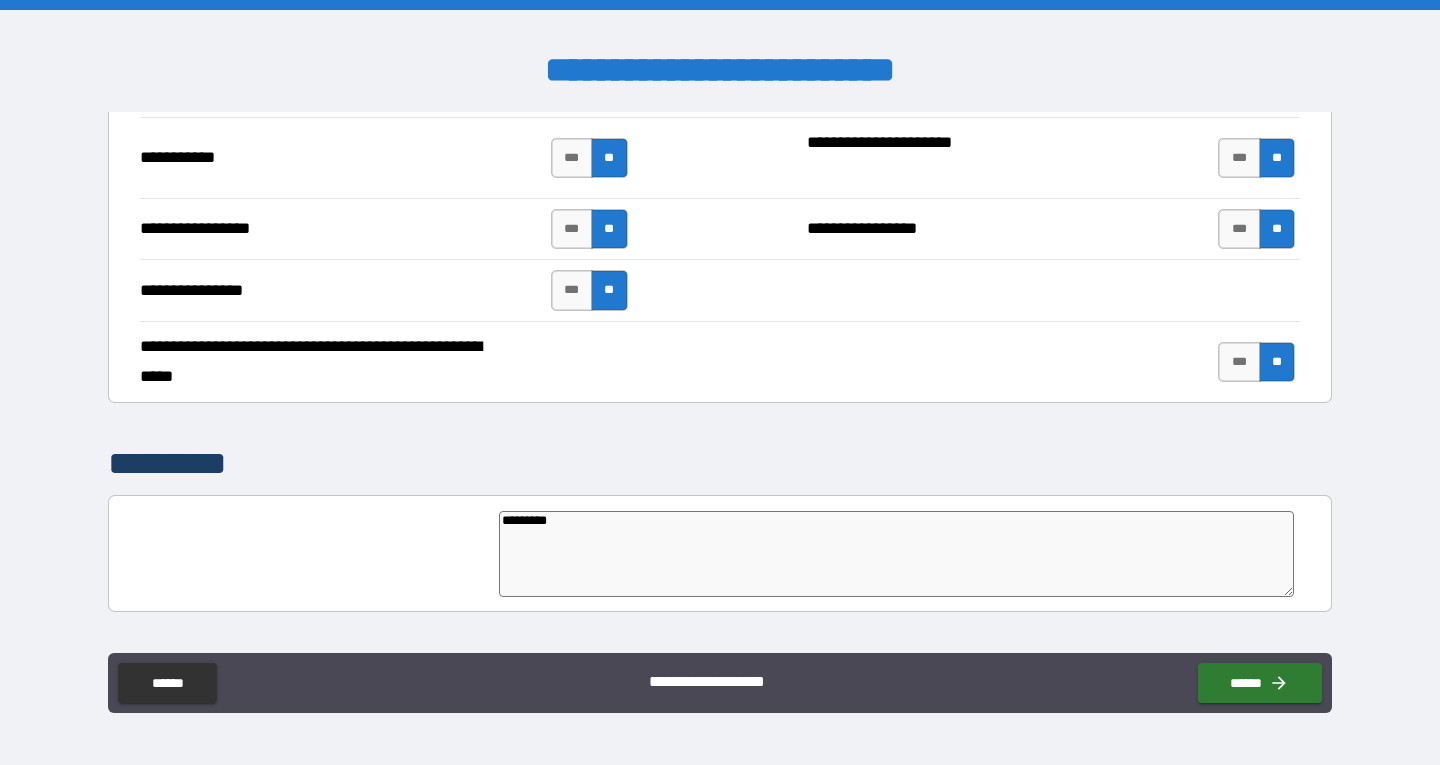 type on "**********" 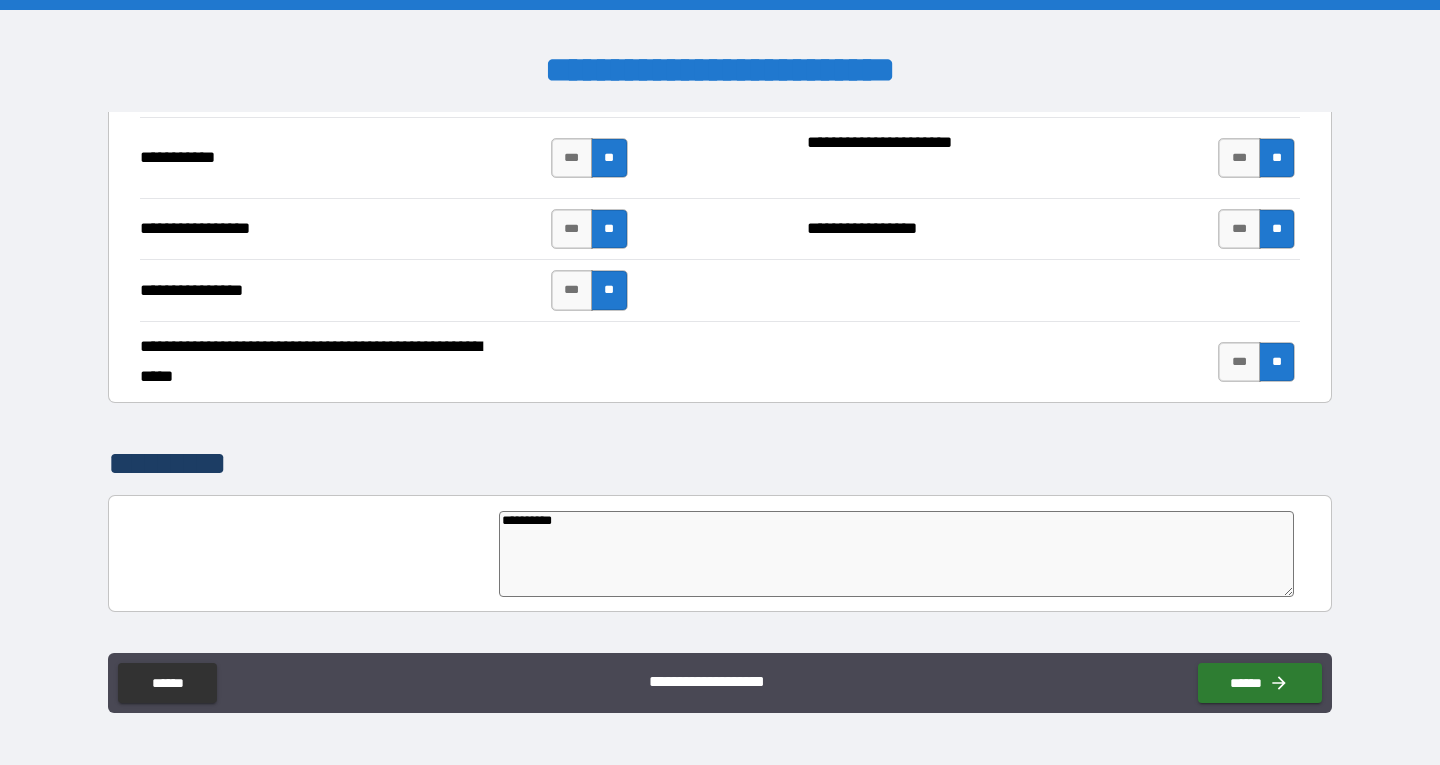 type on "*" 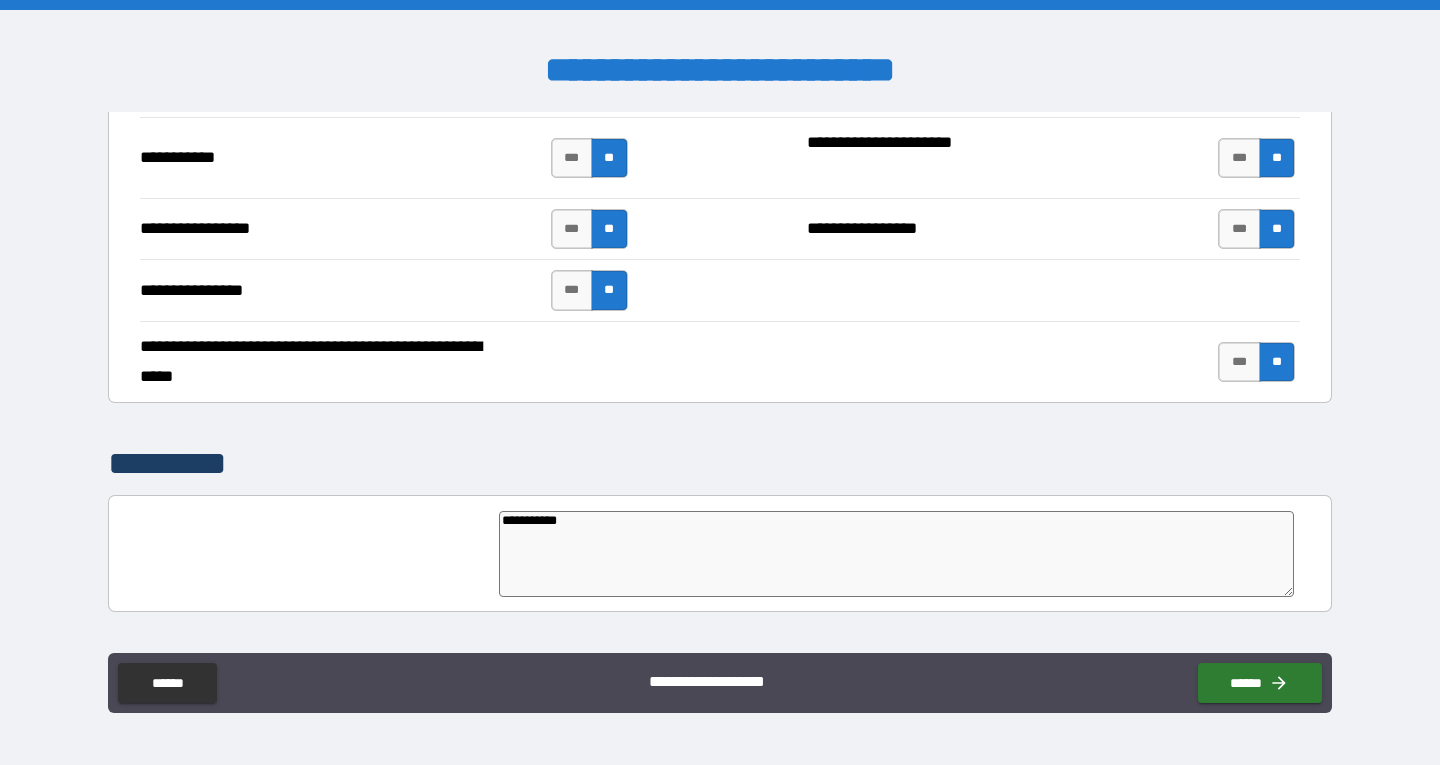 type on "*" 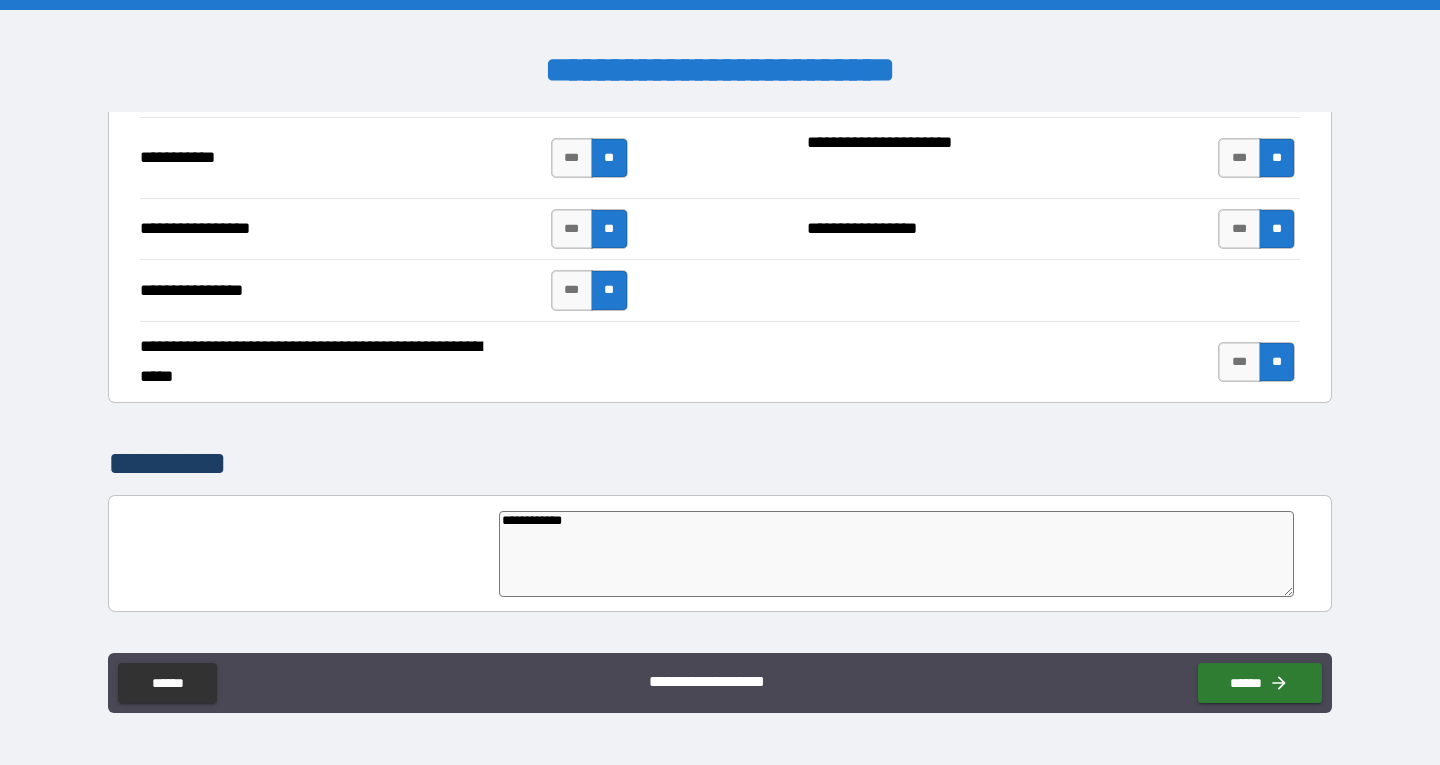 type on "**********" 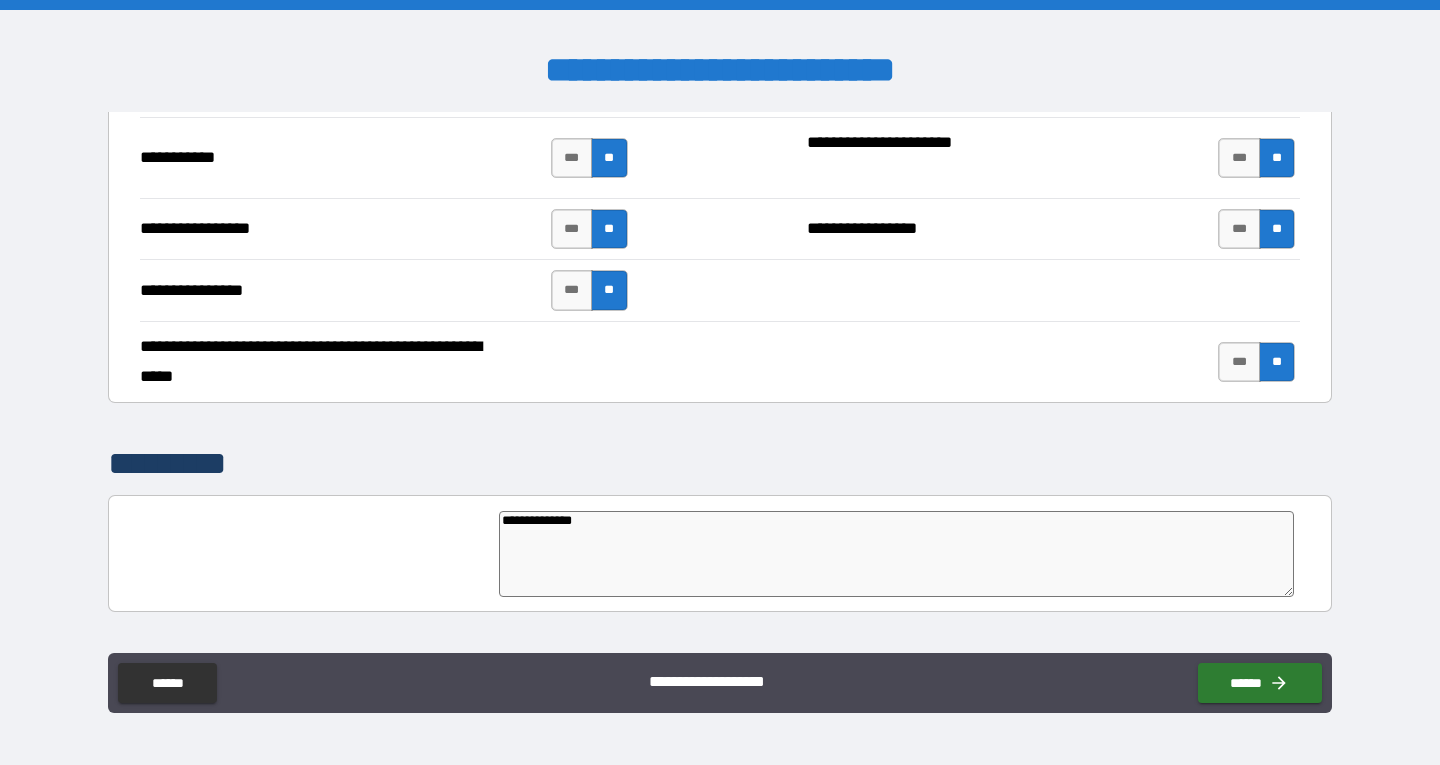 type on "**********" 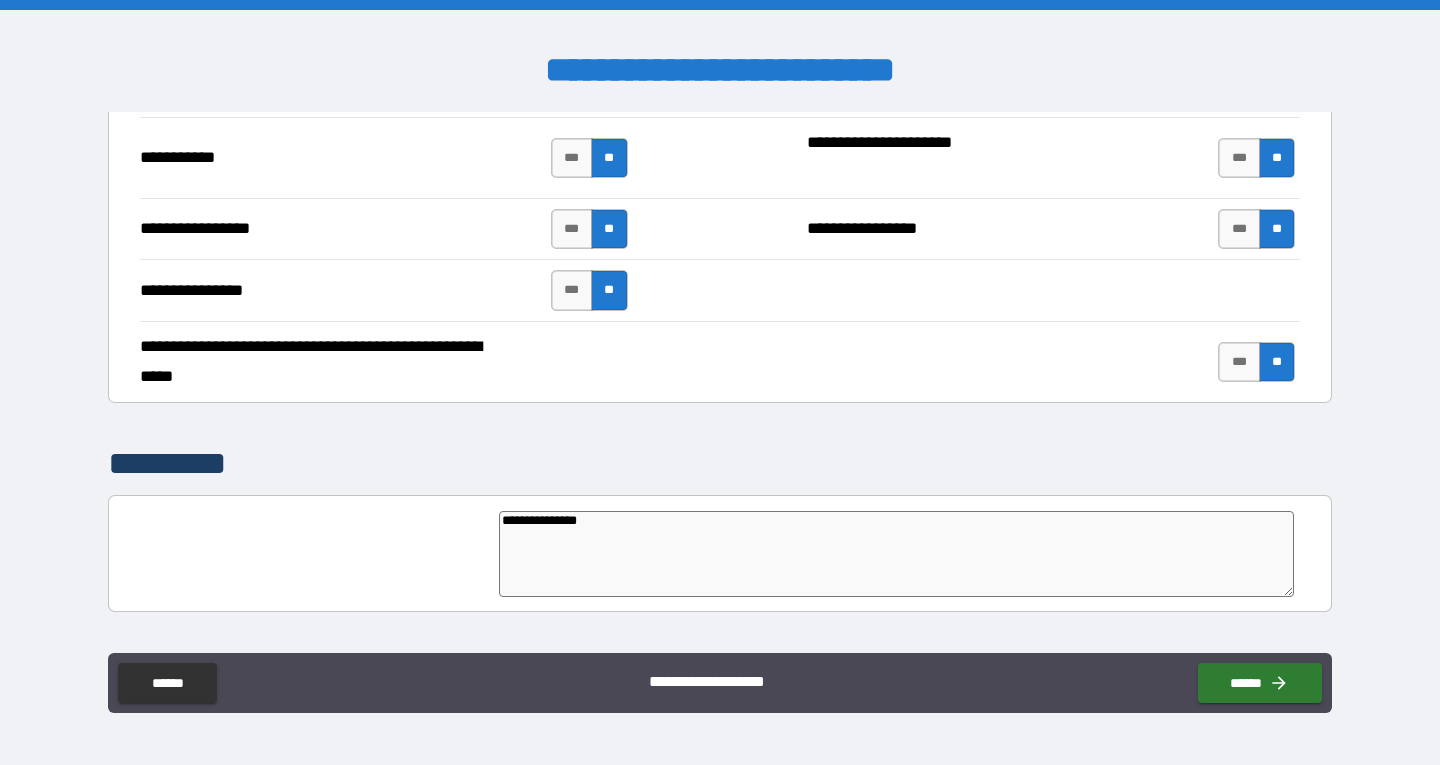 type on "*" 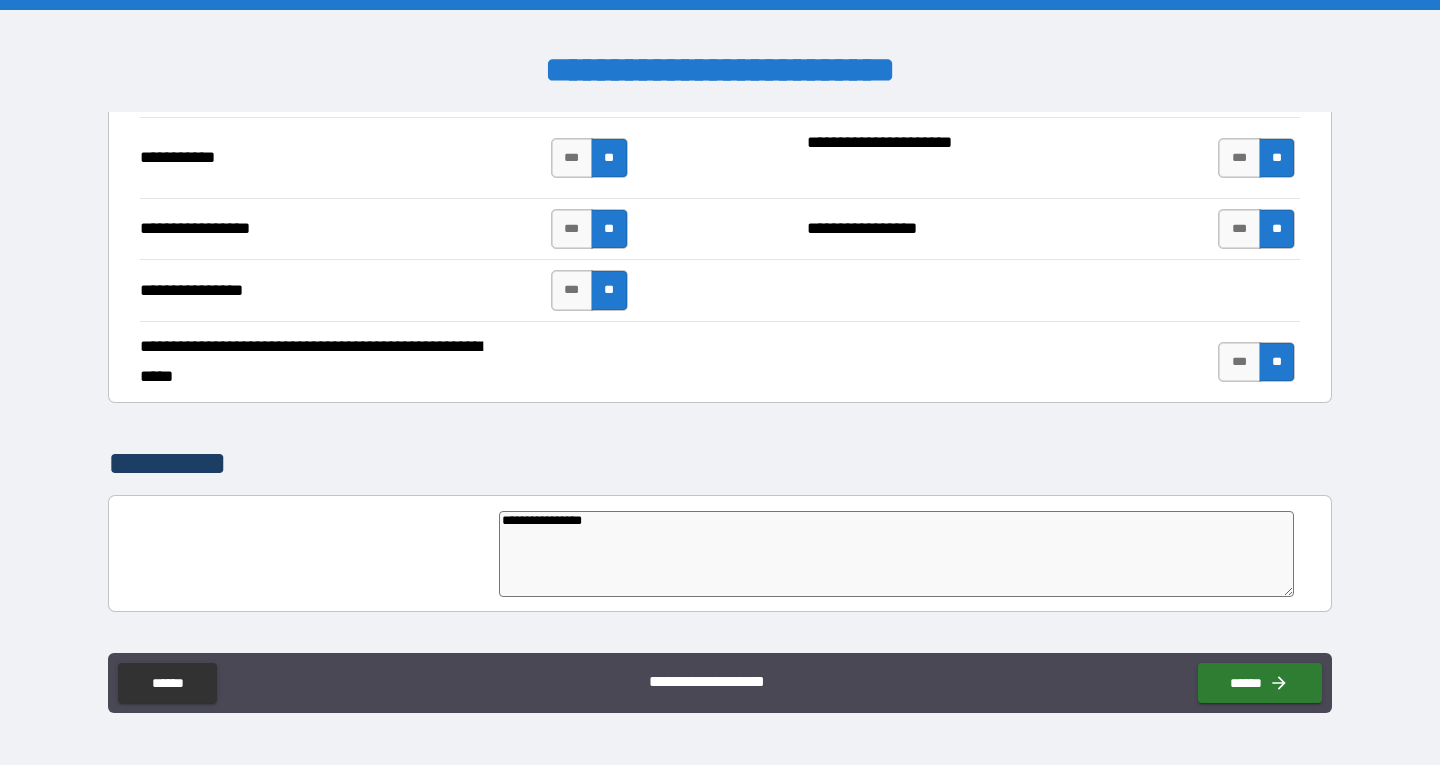 type on "**********" 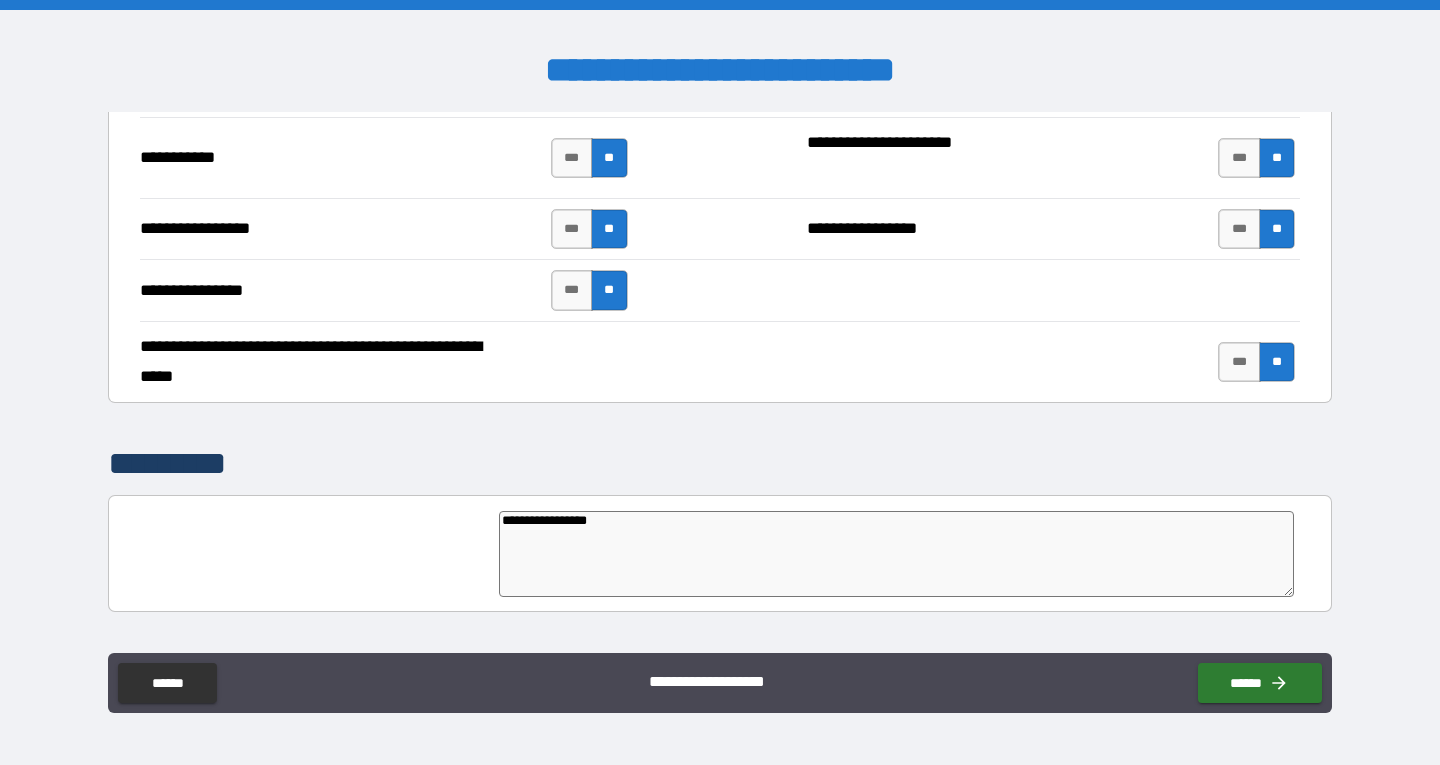 type on "*" 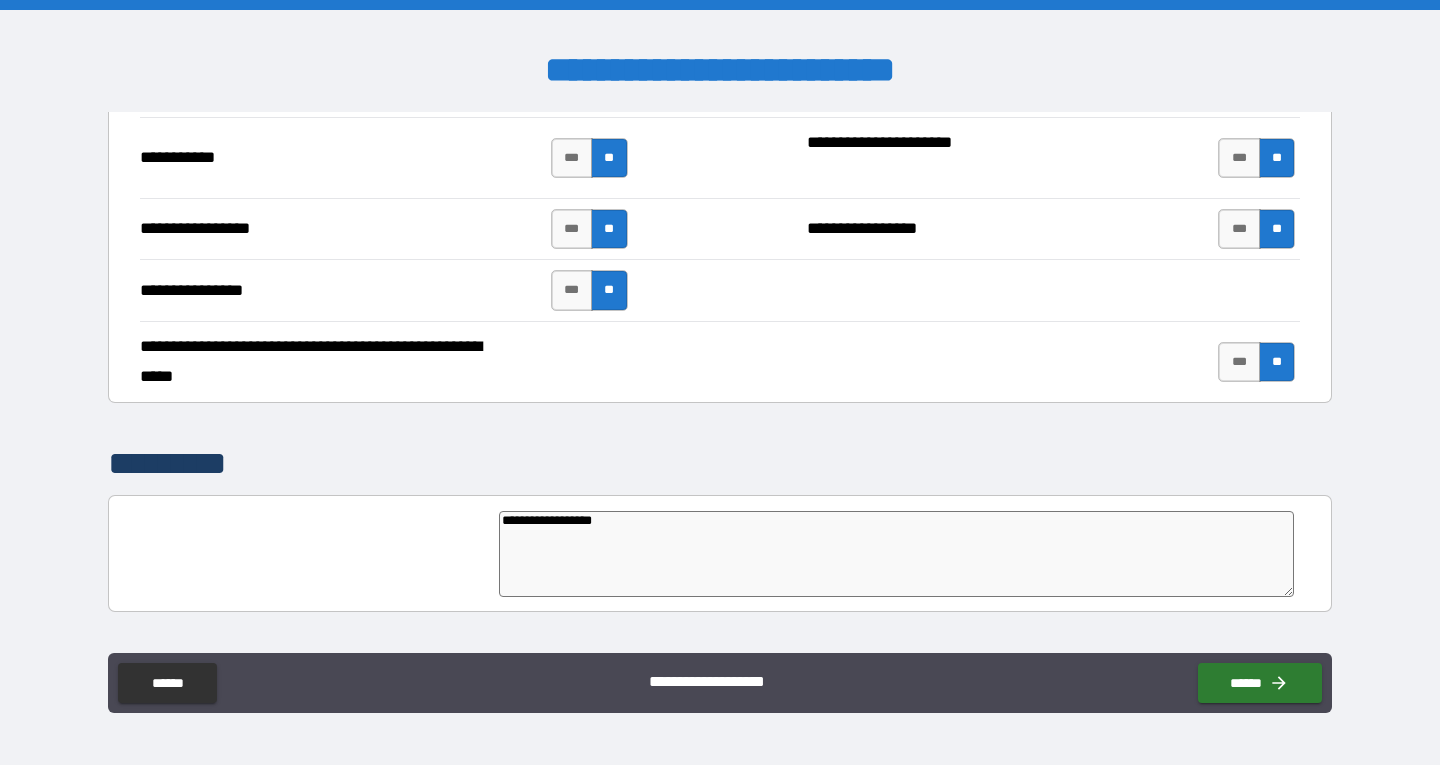 type on "**********" 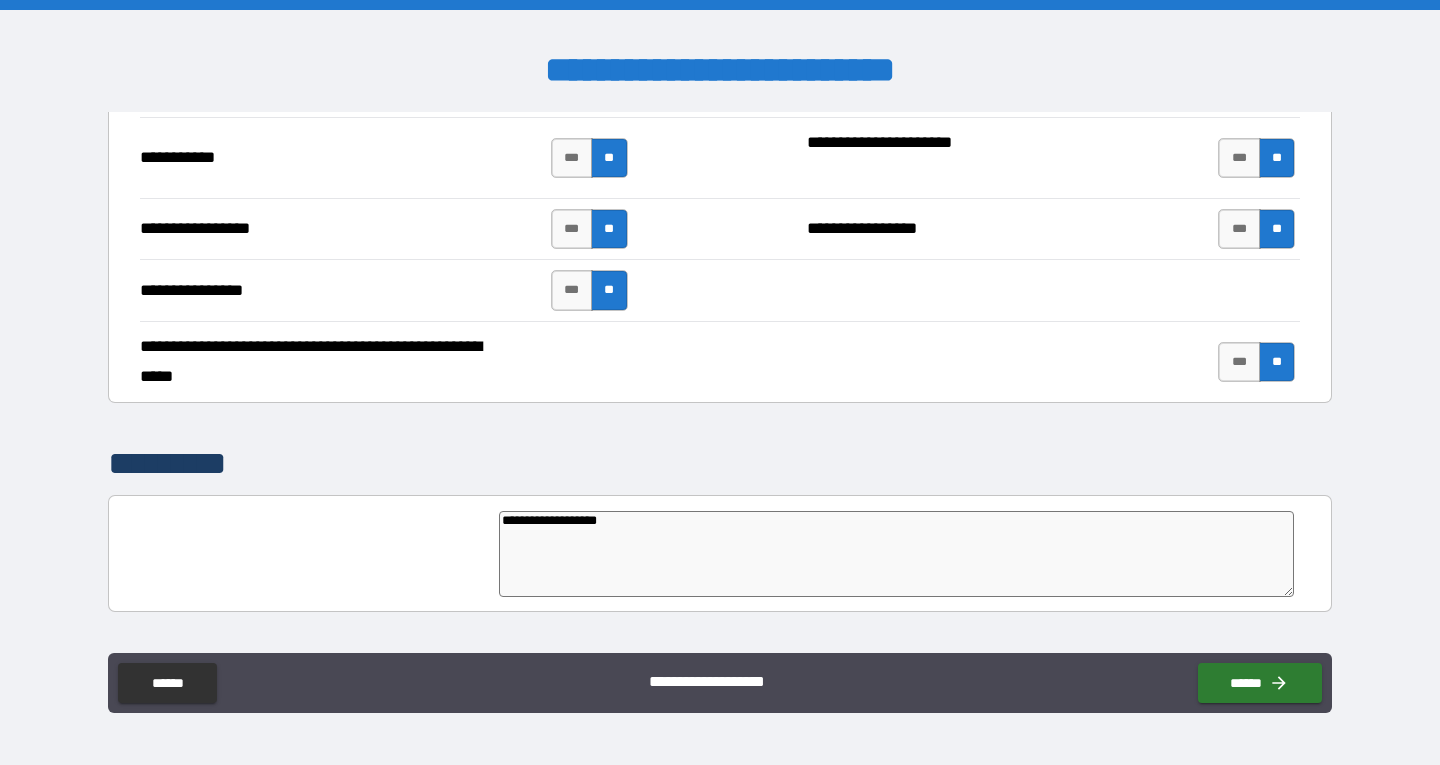 type on "*" 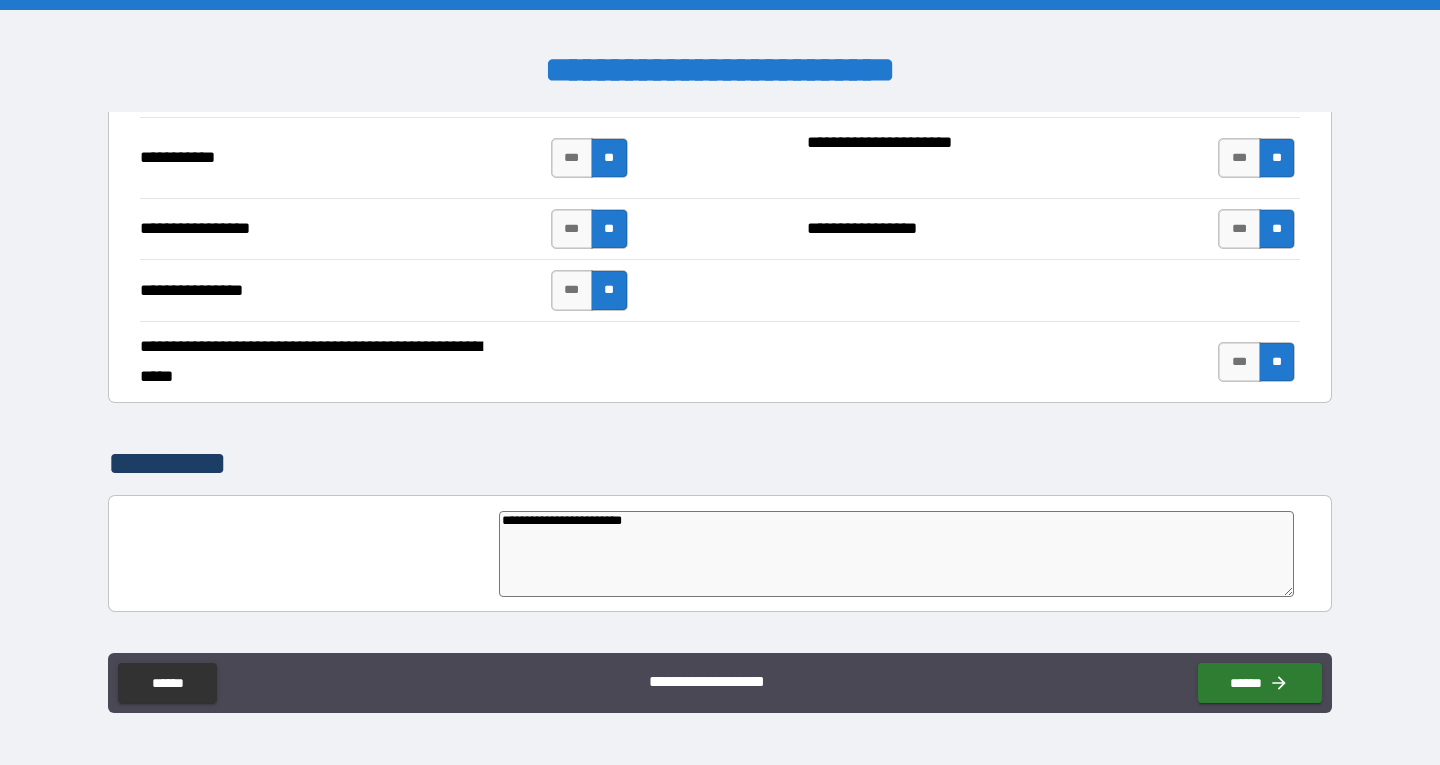 type on "**********" 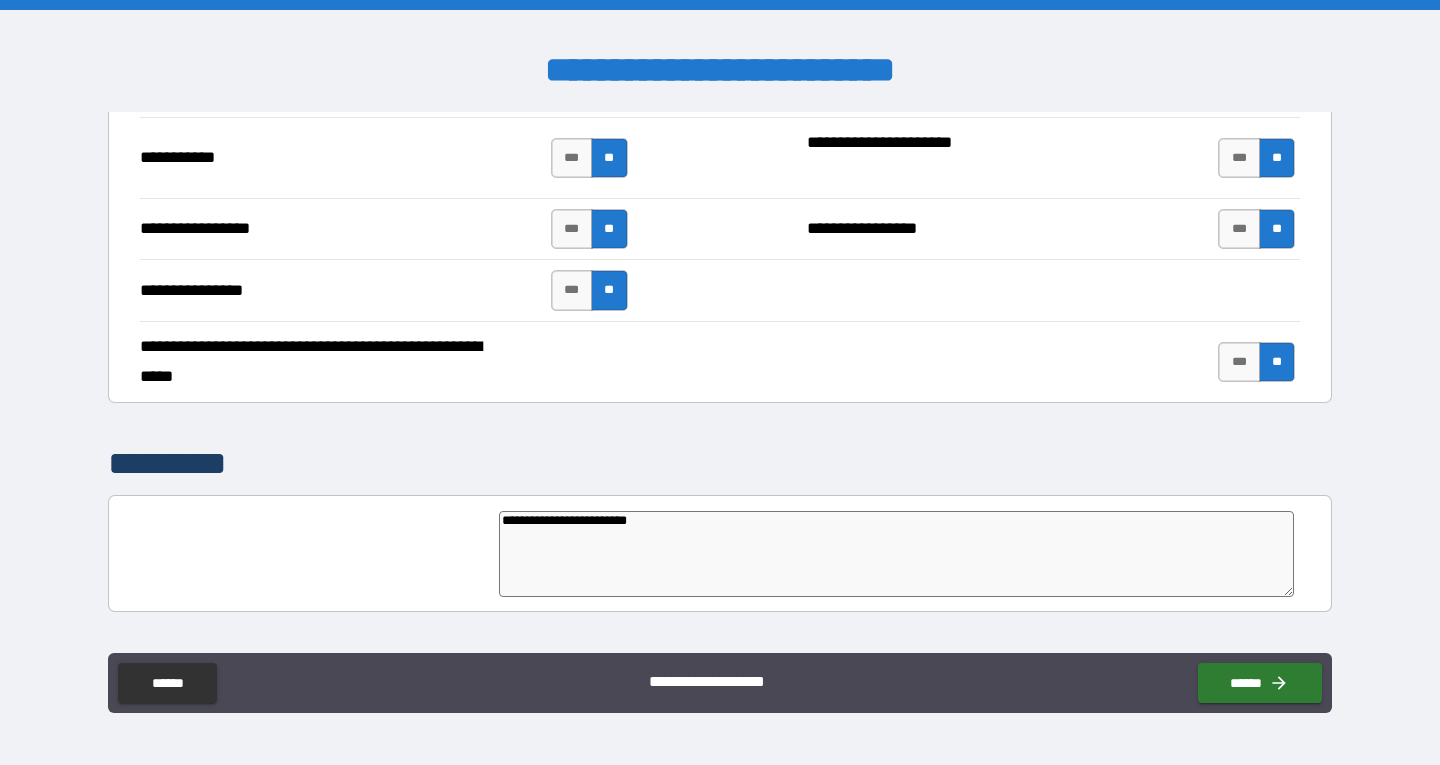 type on "*" 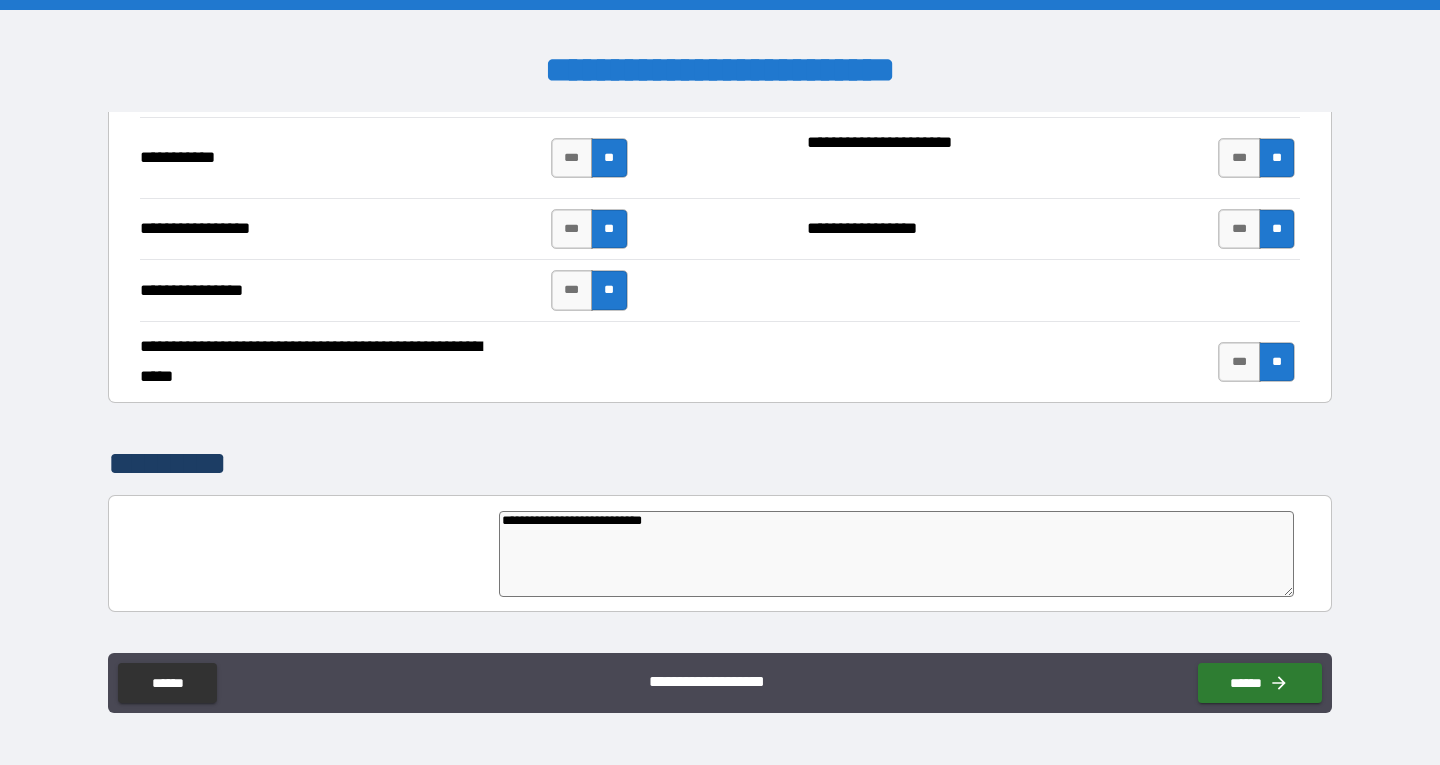type on "**********" 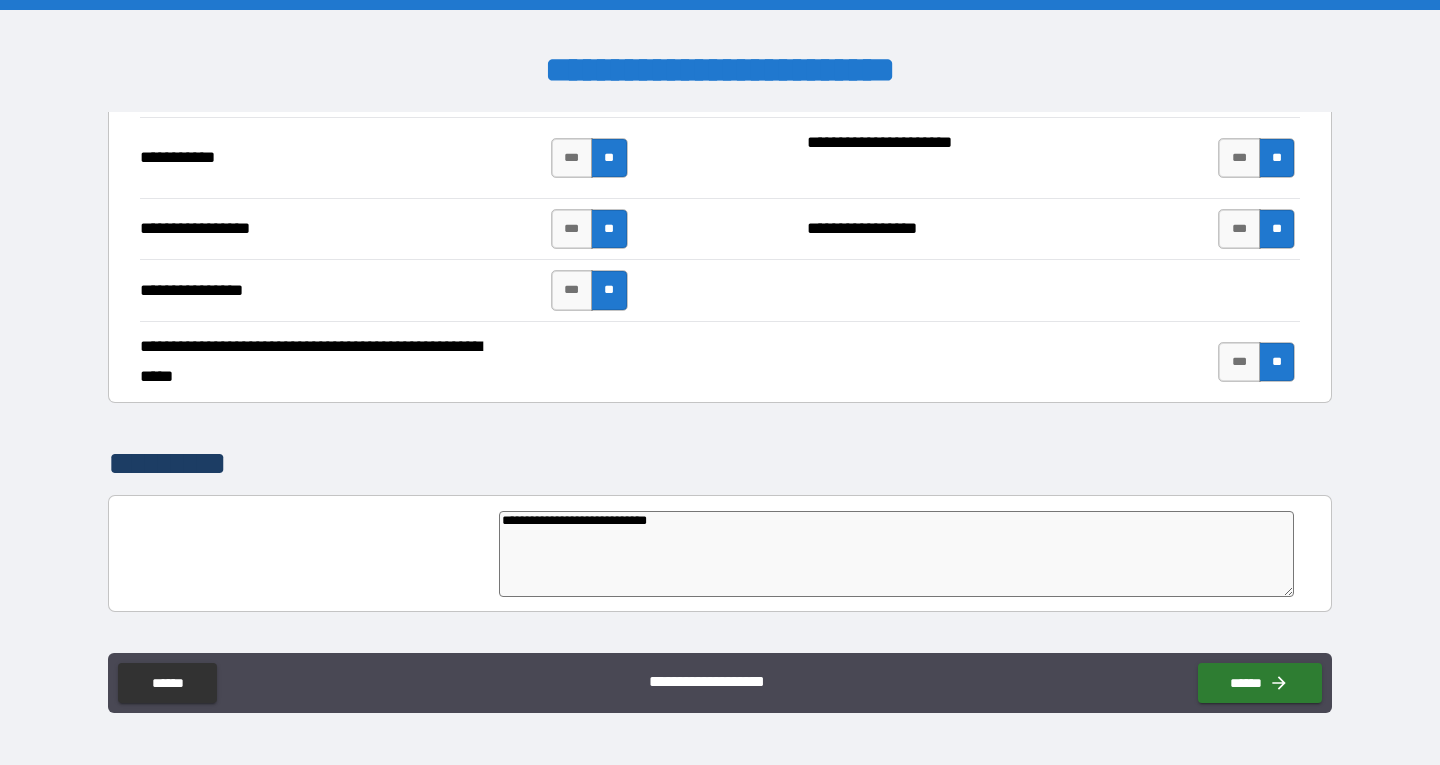 type on "*" 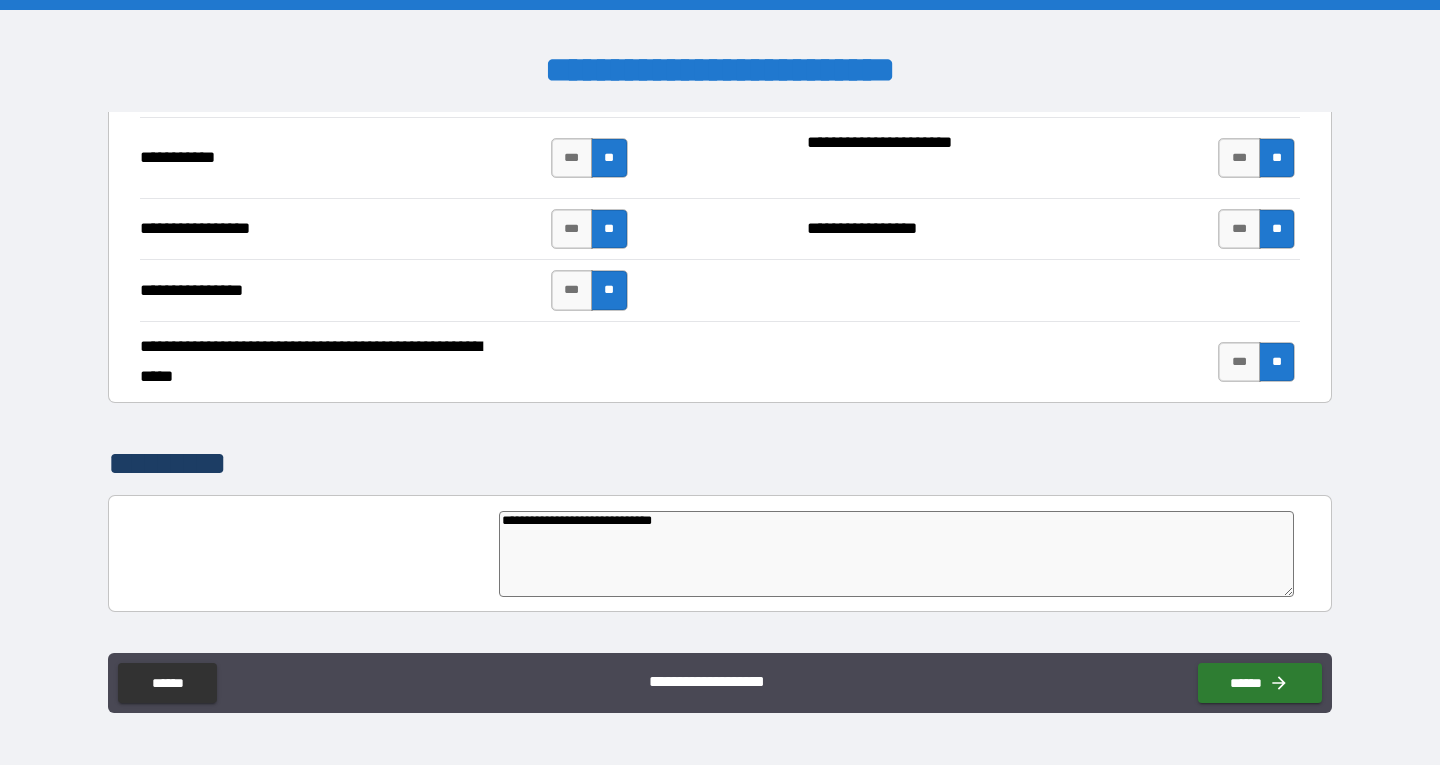 type on "**********" 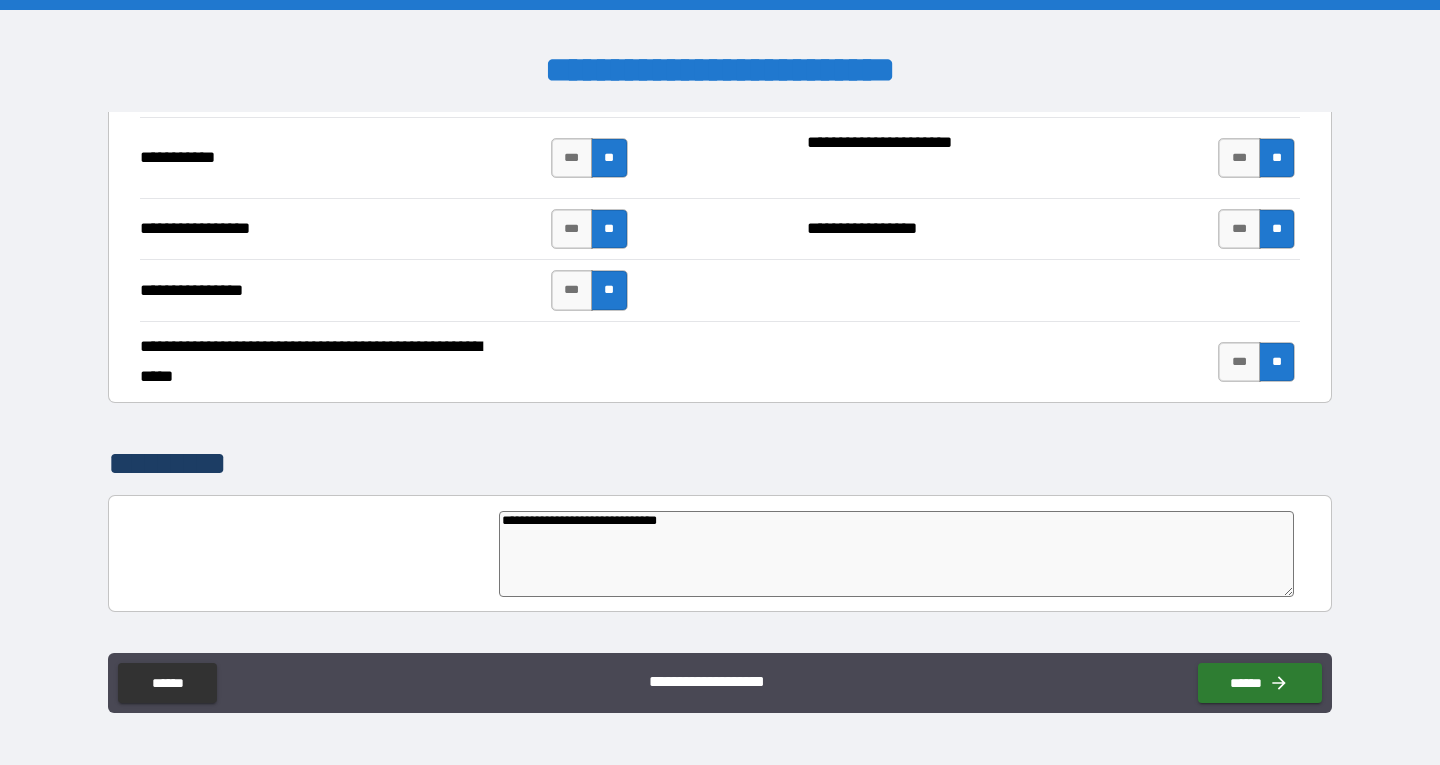 type on "**********" 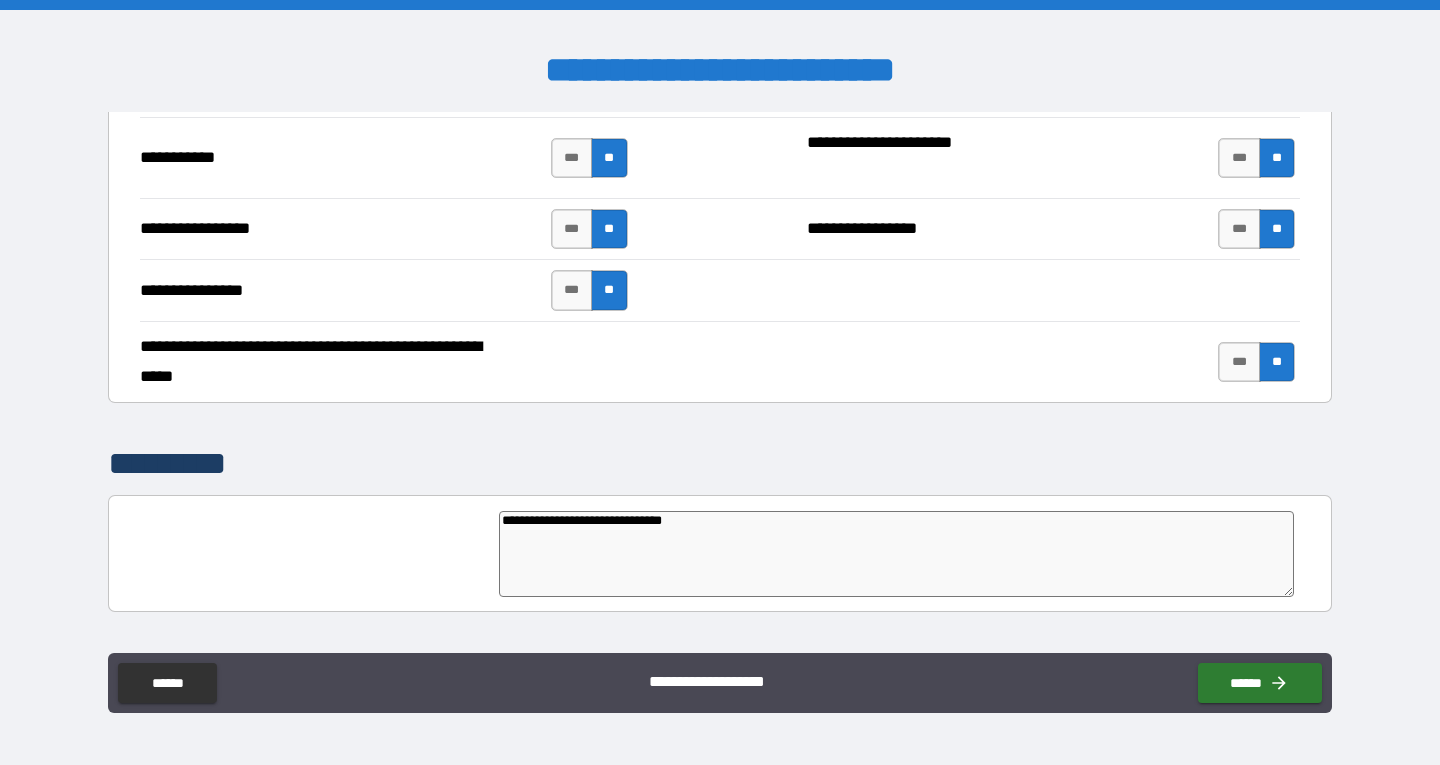 type on "**********" 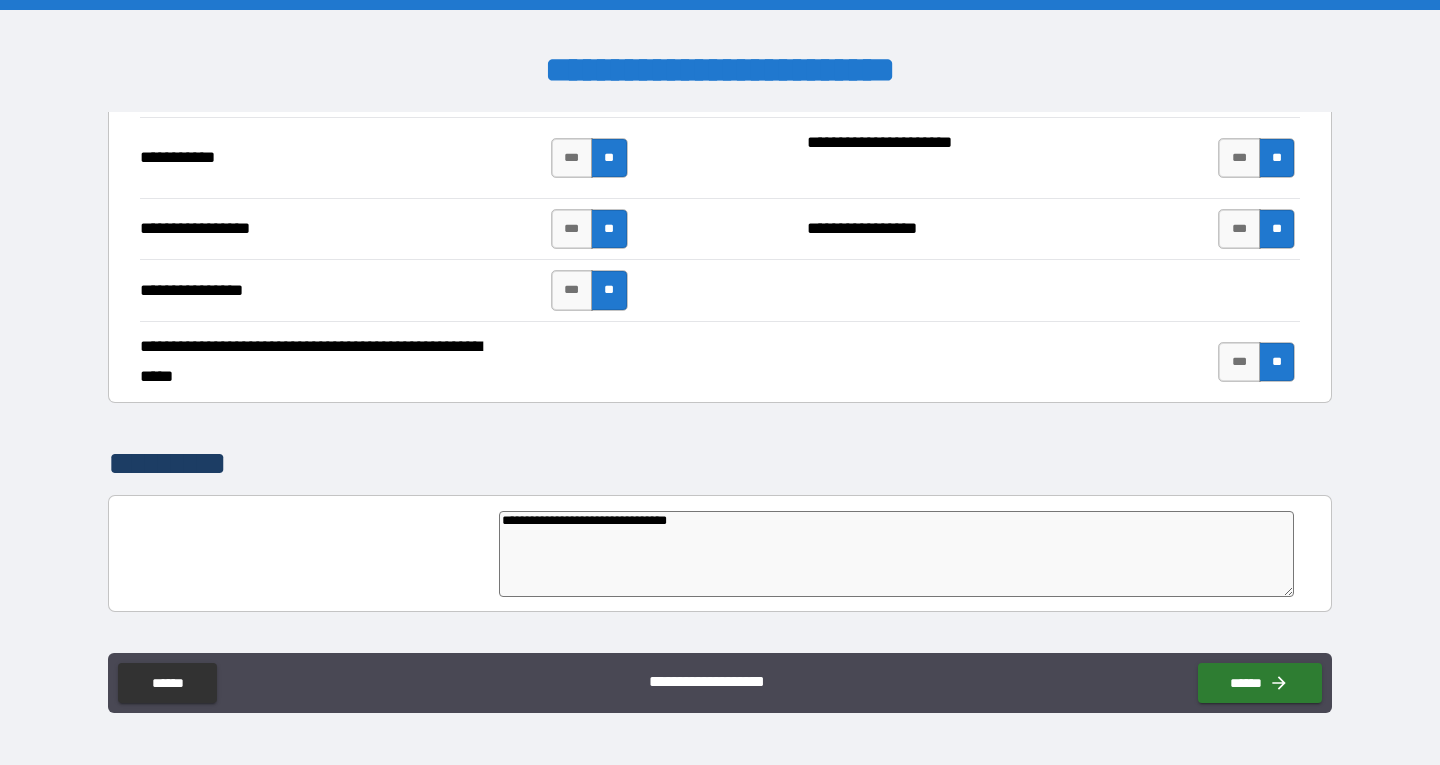type on "*" 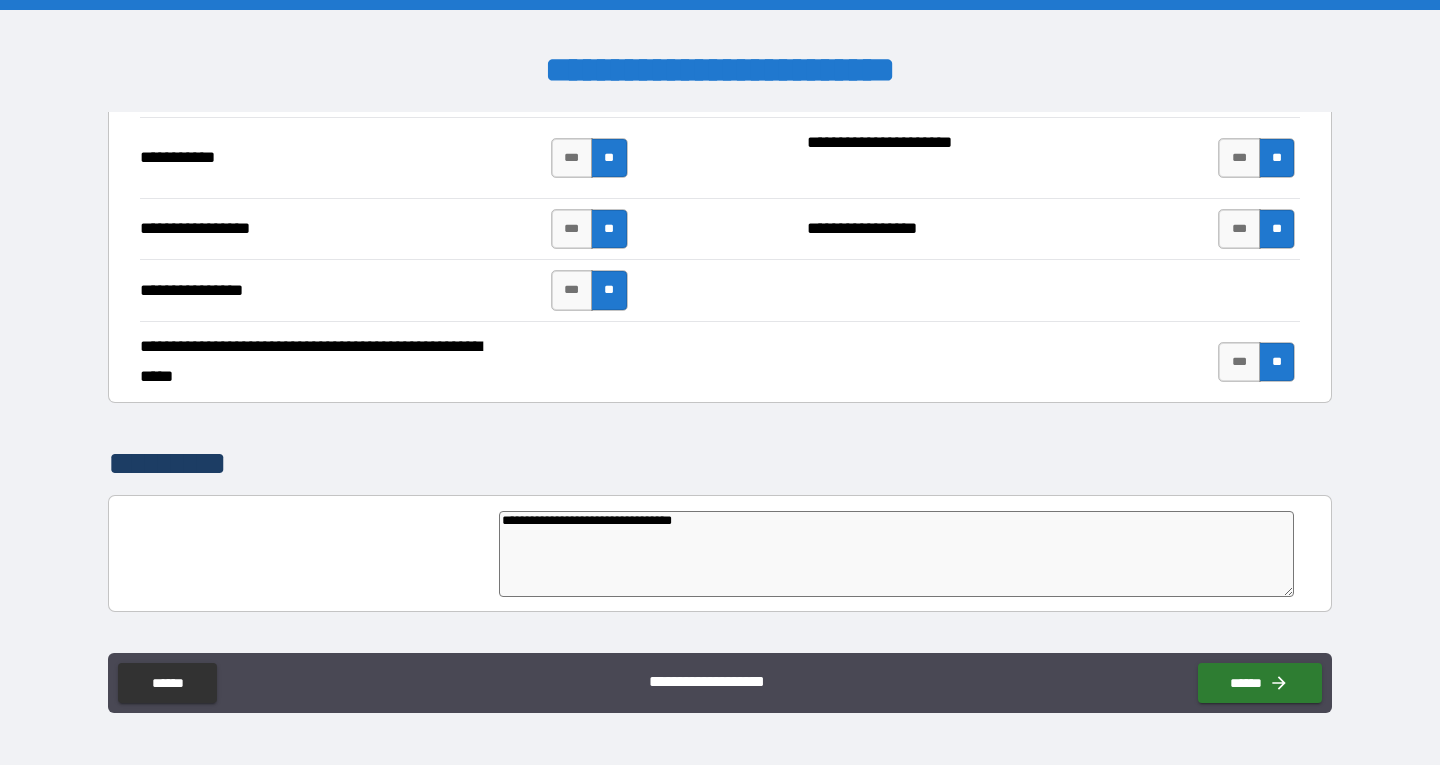 type on "*" 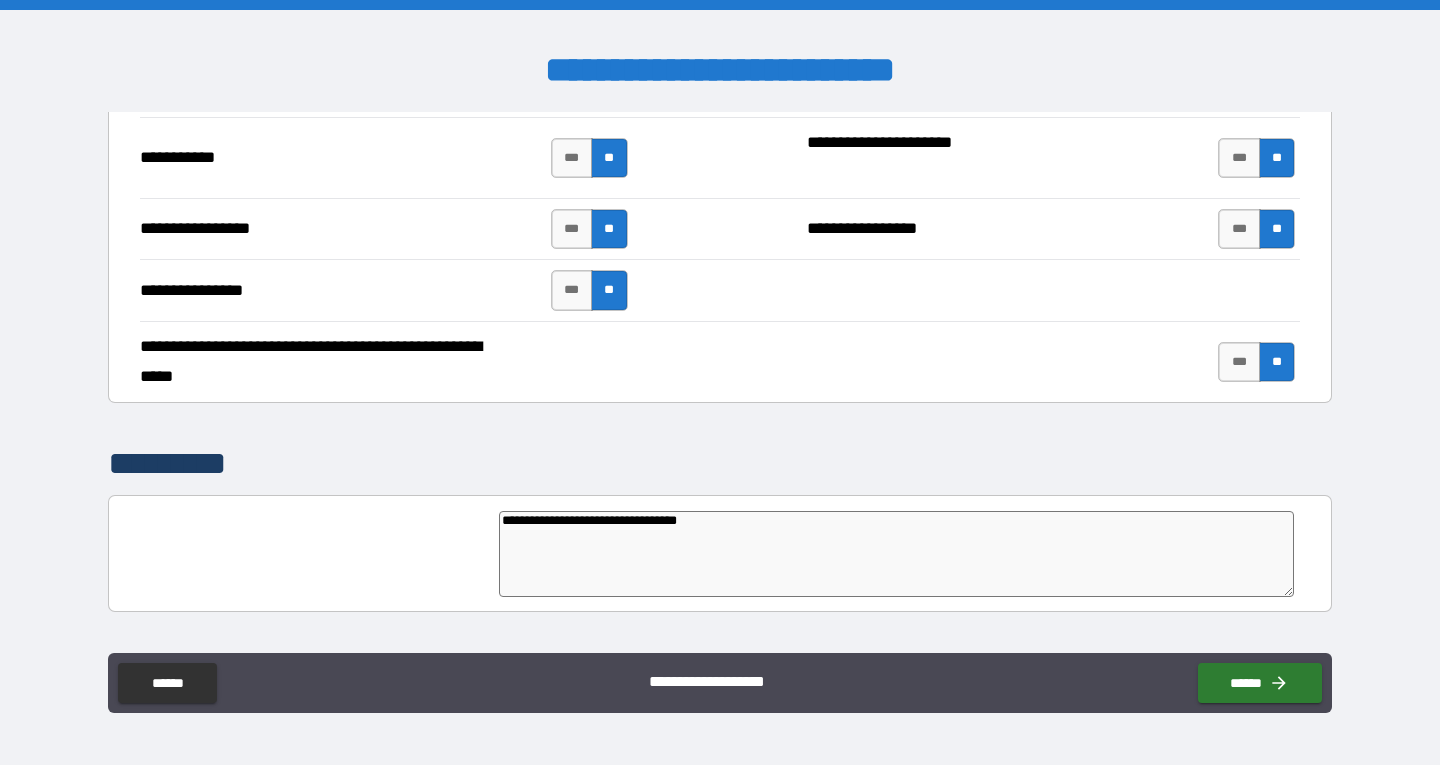 type 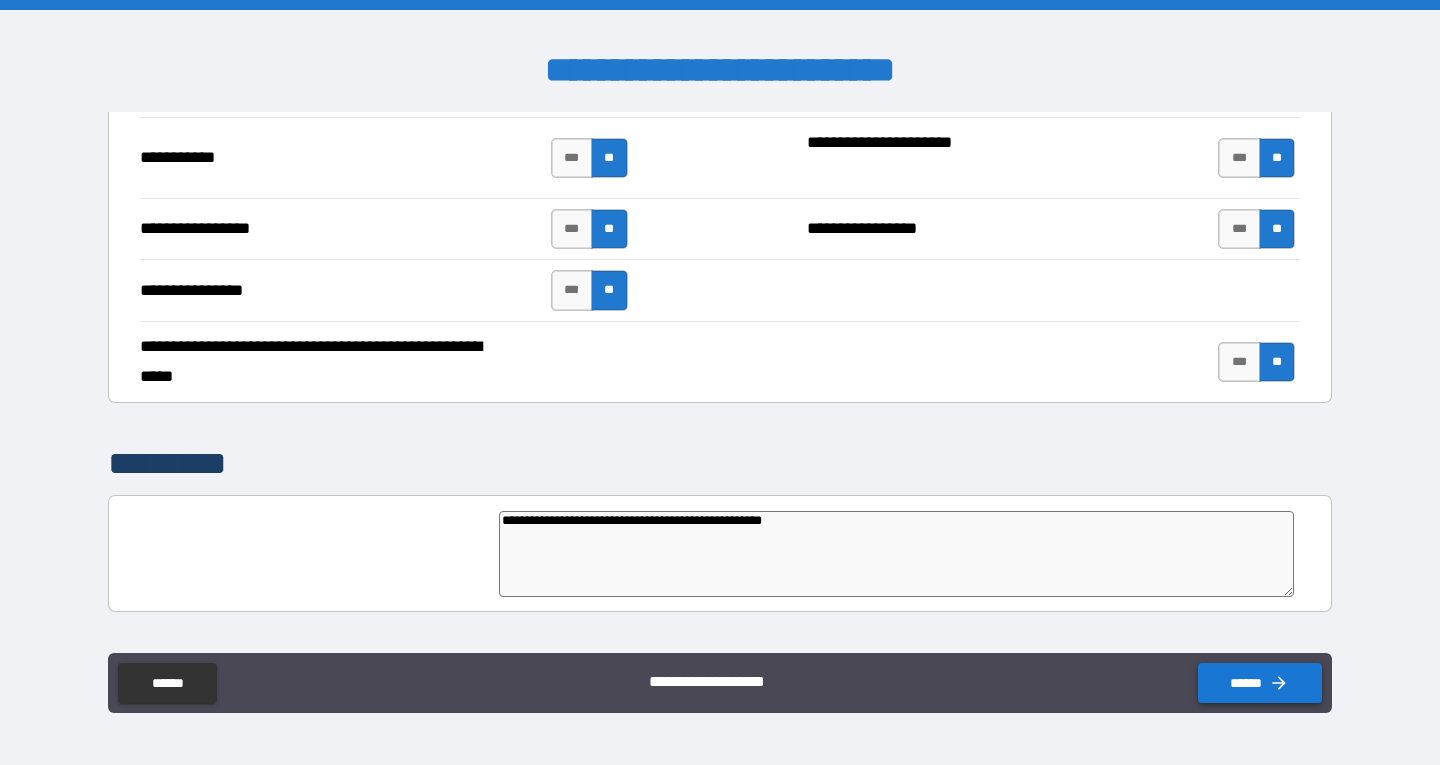 click on "******" at bounding box center (1260, 683) 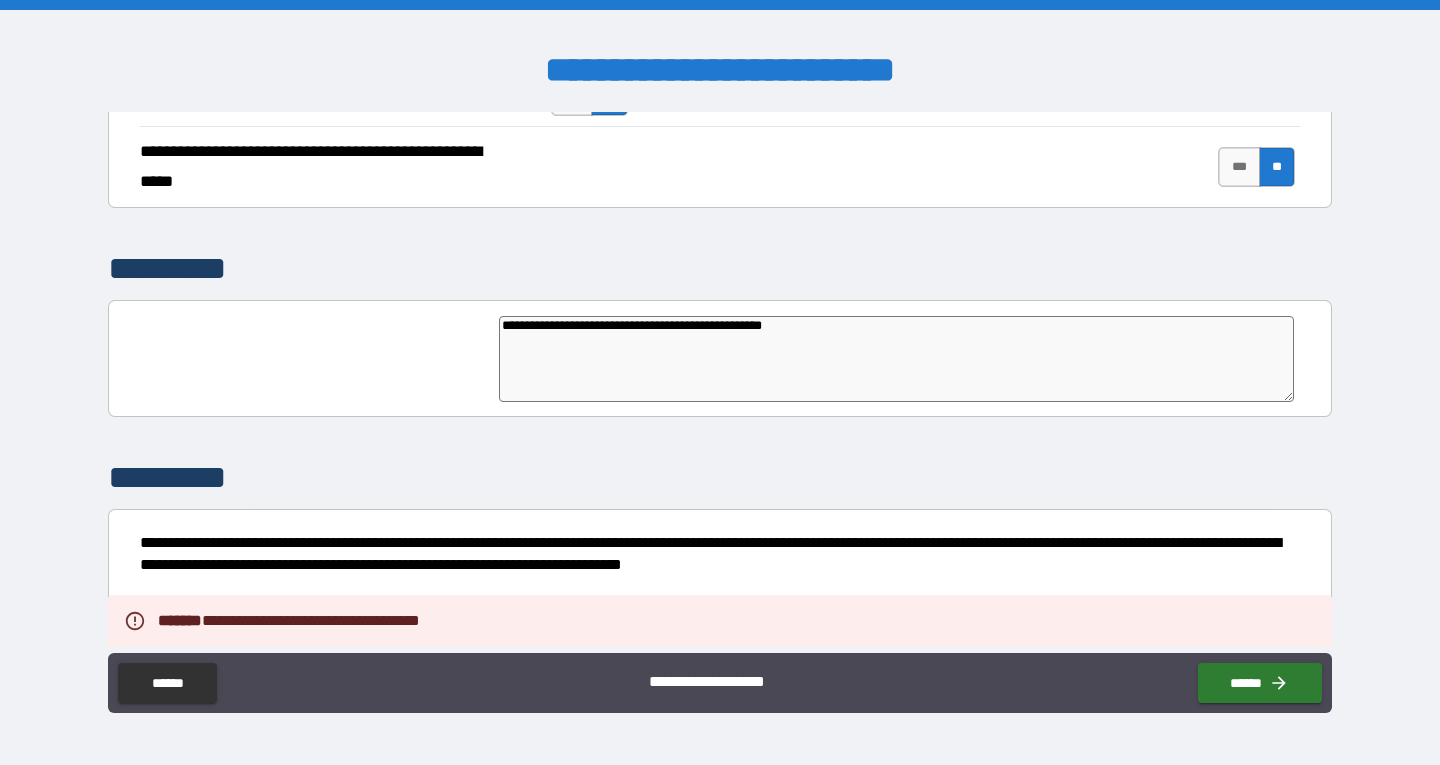 scroll, scrollTop: 4730, scrollLeft: 0, axis: vertical 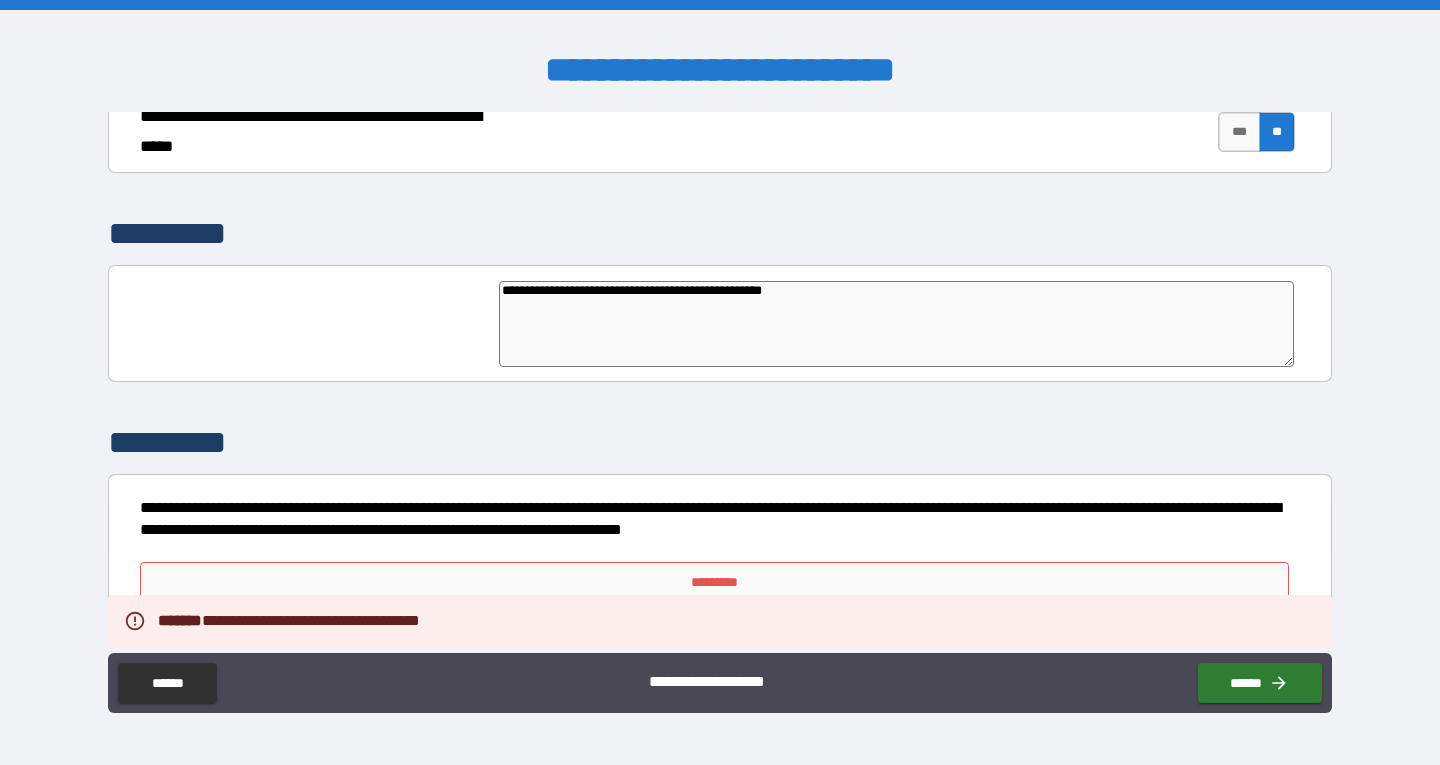 click on "*********" at bounding box center [715, 582] 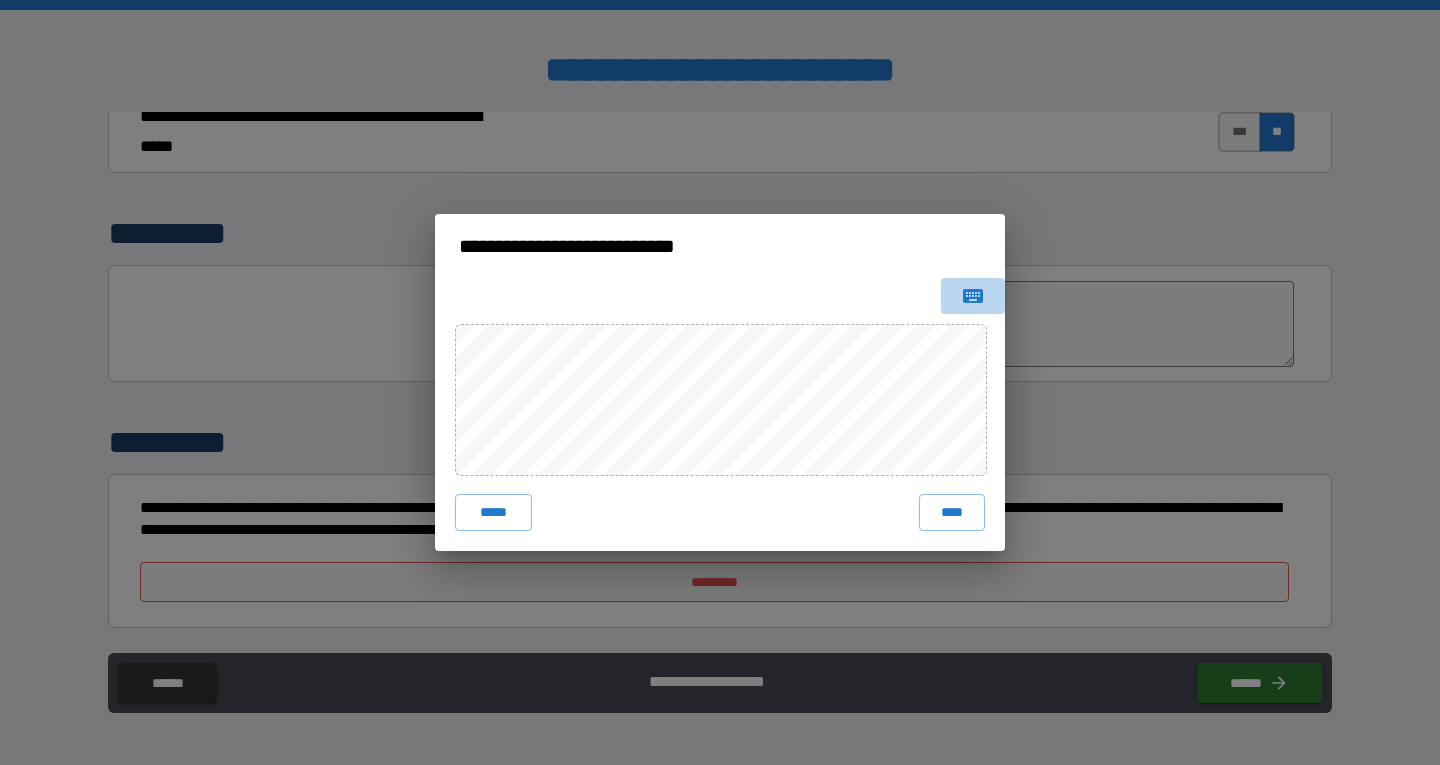 click 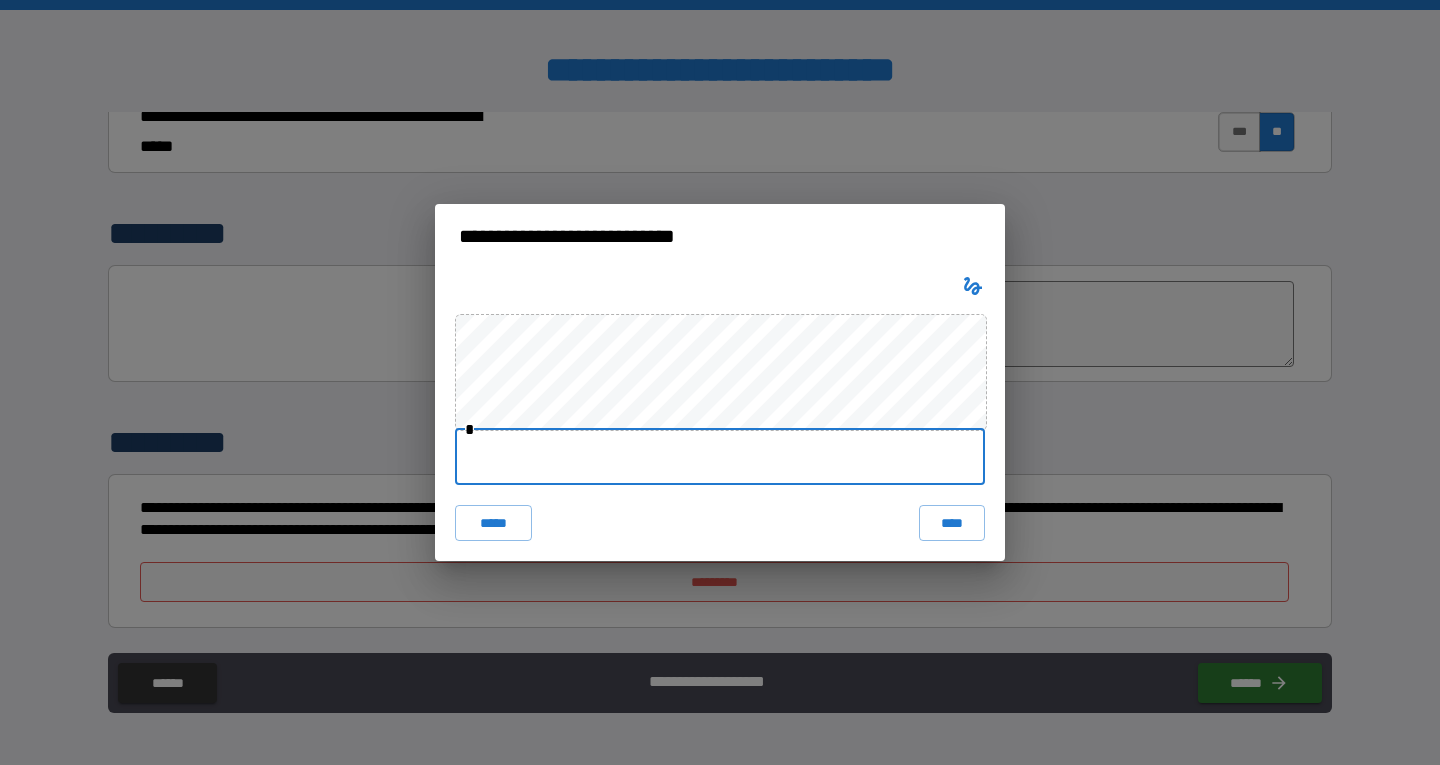 click at bounding box center (720, 457) 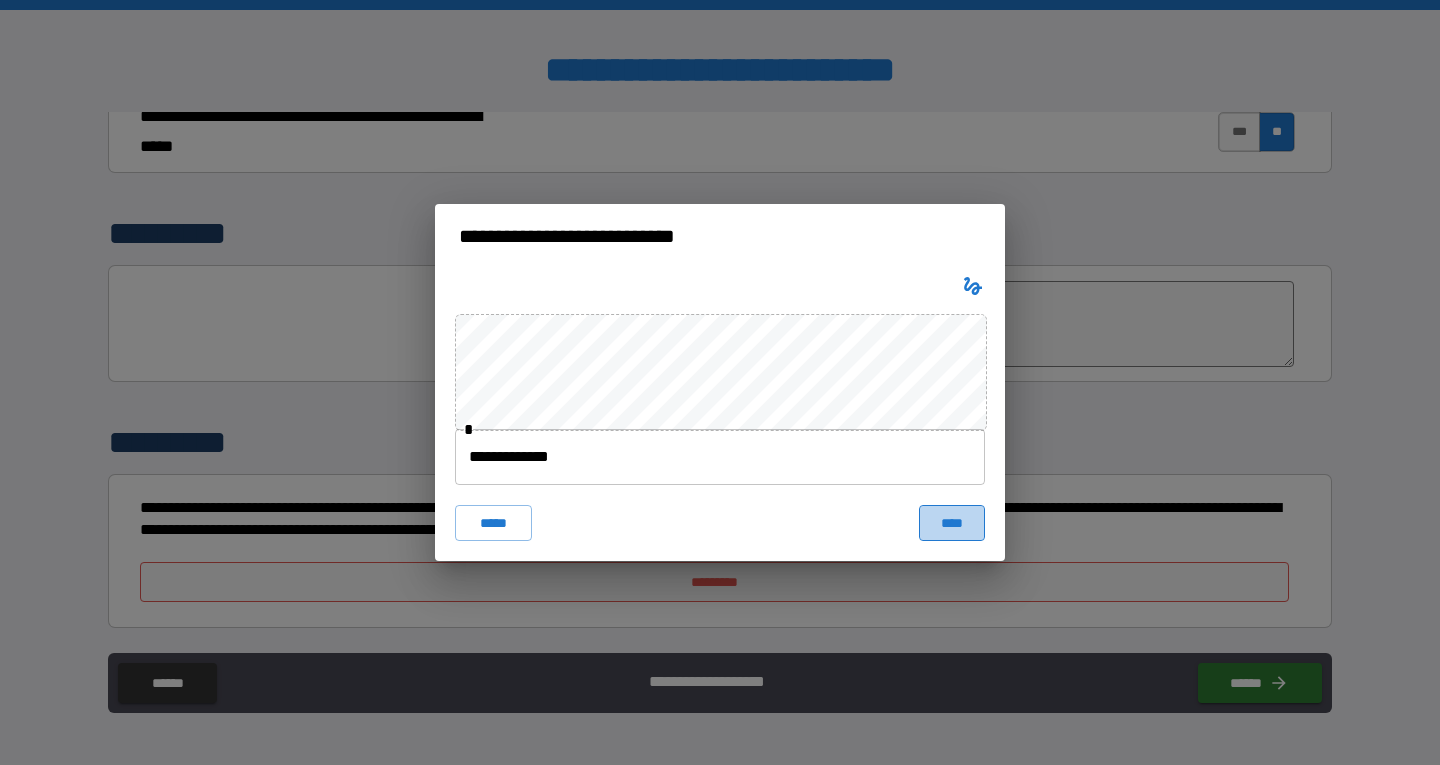 click on "****" at bounding box center [952, 523] 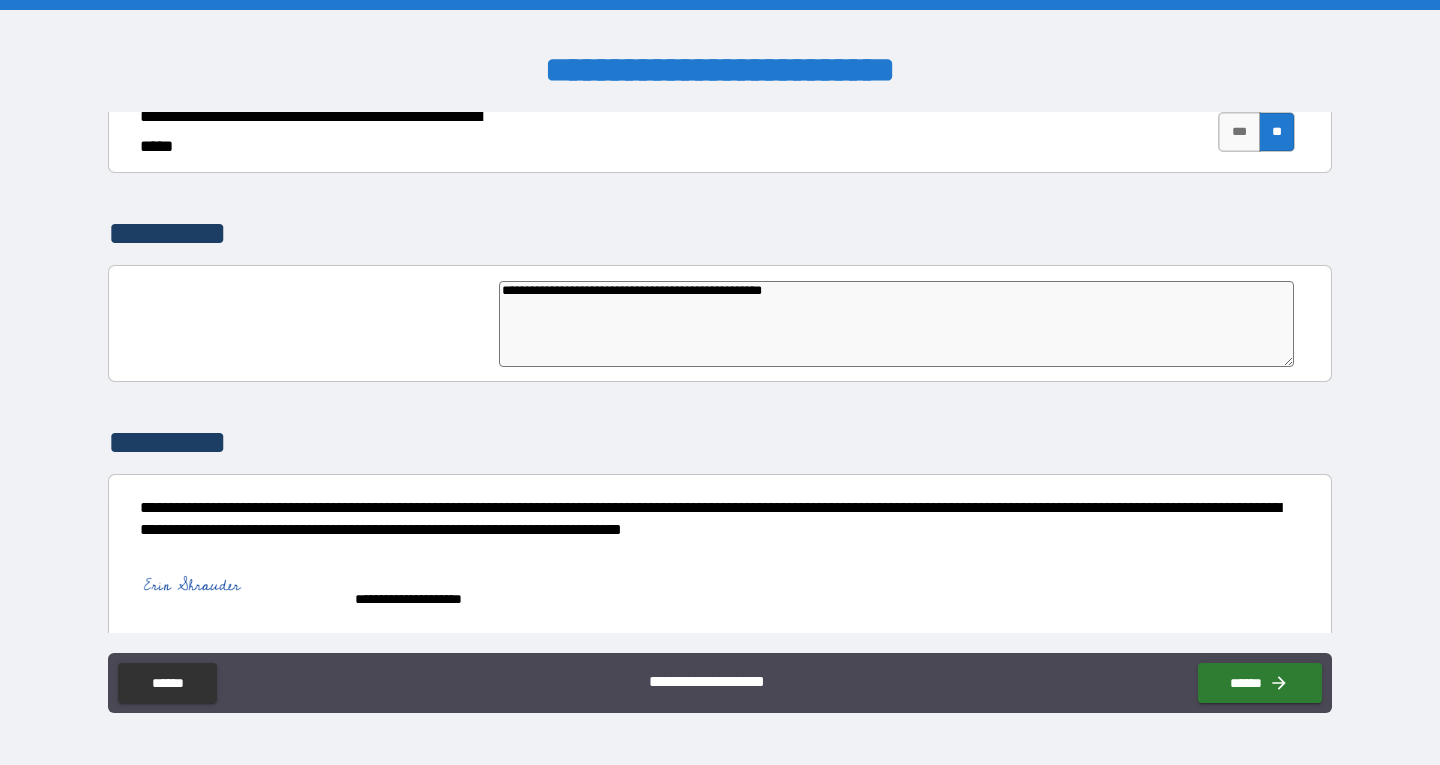 scroll, scrollTop: 4747, scrollLeft: 0, axis: vertical 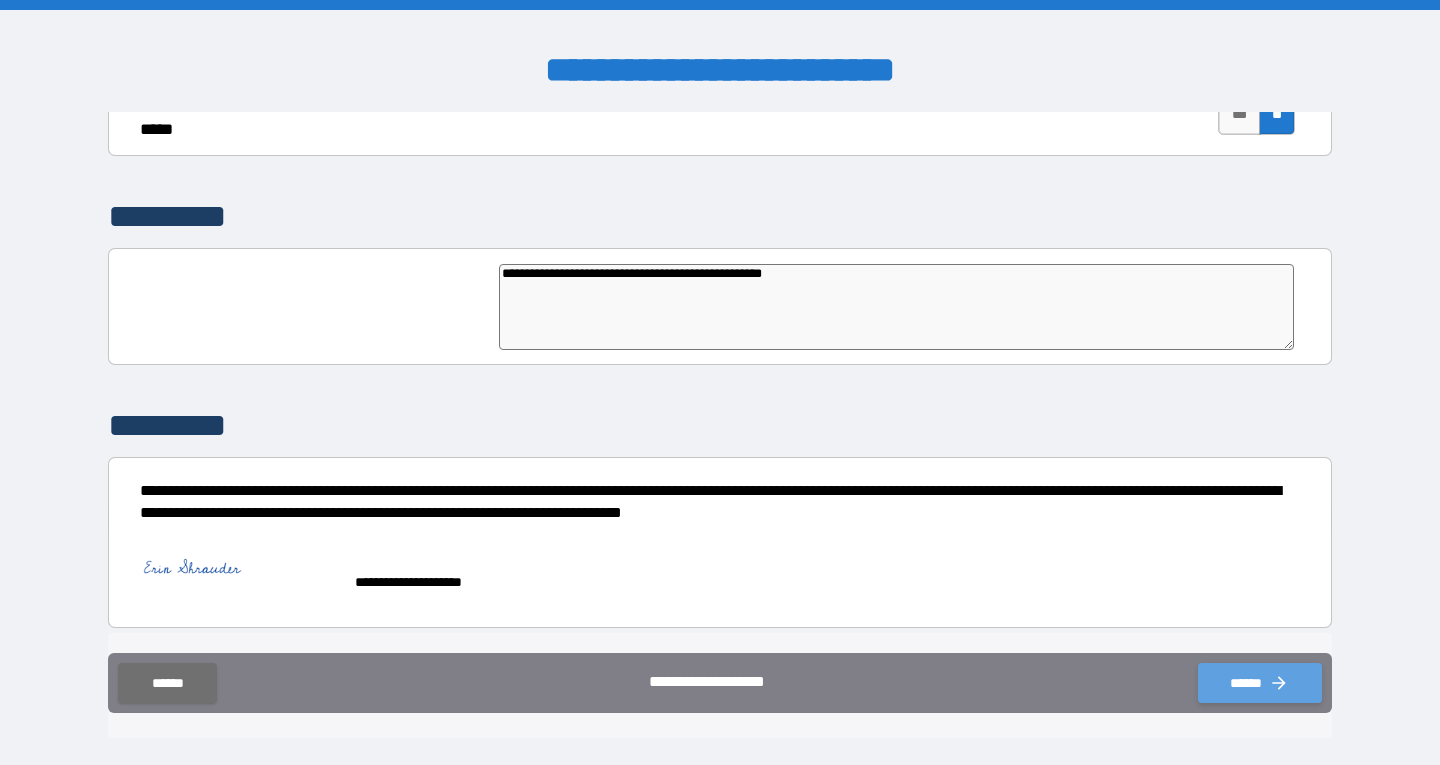 click on "******" at bounding box center [1260, 683] 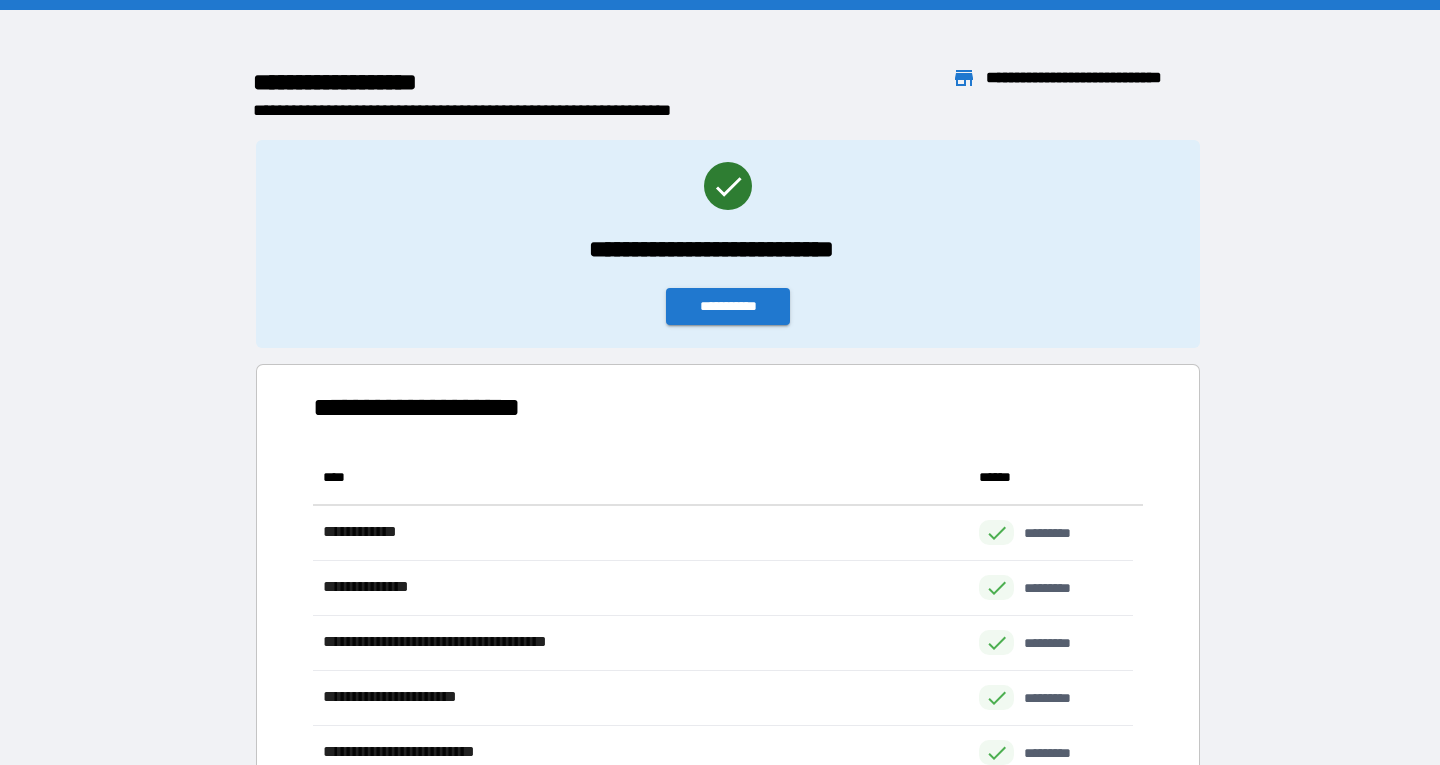 scroll, scrollTop: 16, scrollLeft: 16, axis: both 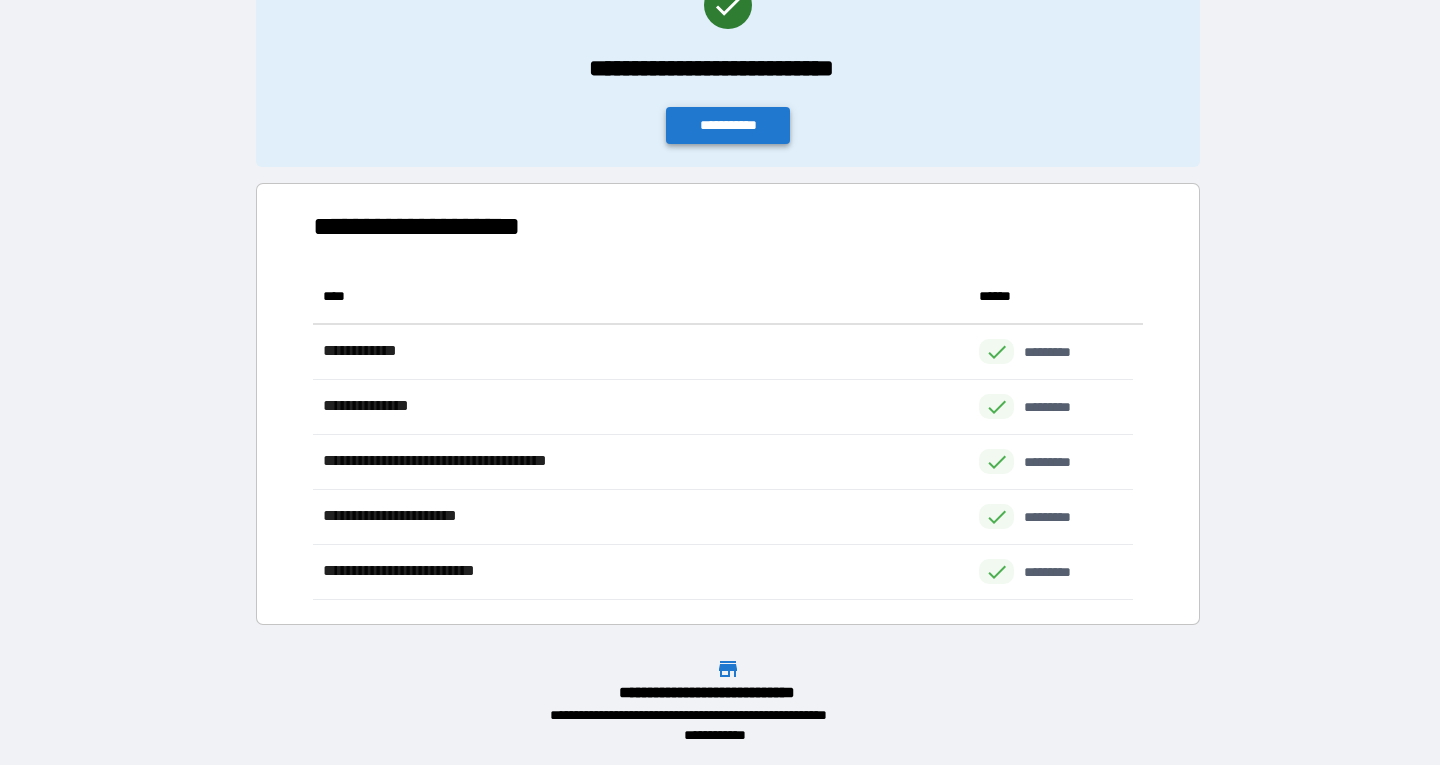 click on "**********" at bounding box center (728, 125) 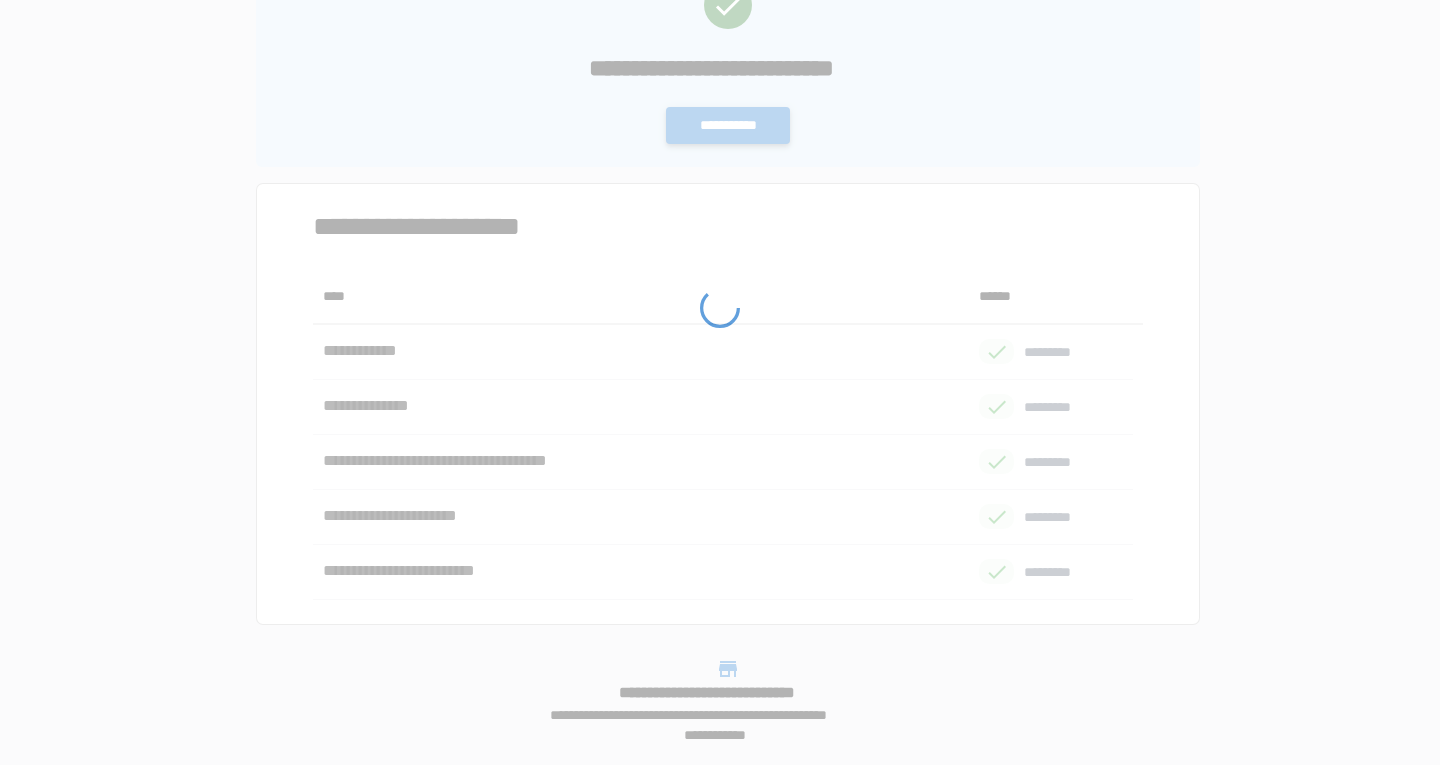 scroll, scrollTop: 0, scrollLeft: 0, axis: both 